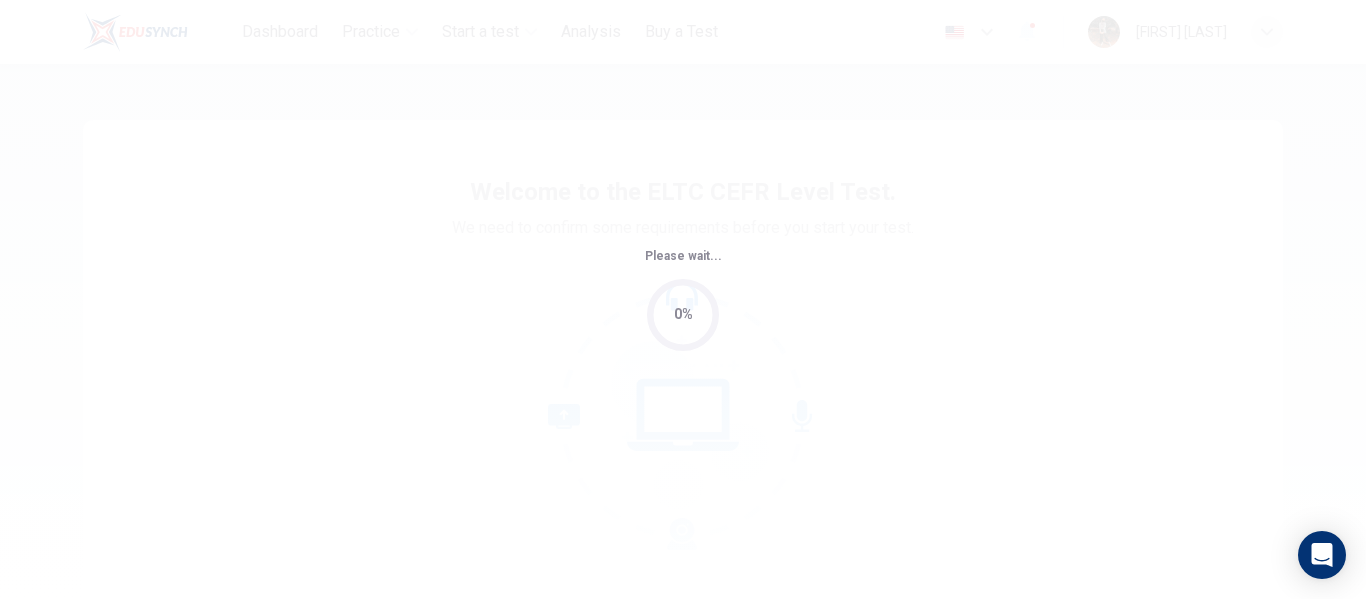 scroll, scrollTop: 0, scrollLeft: 0, axis: both 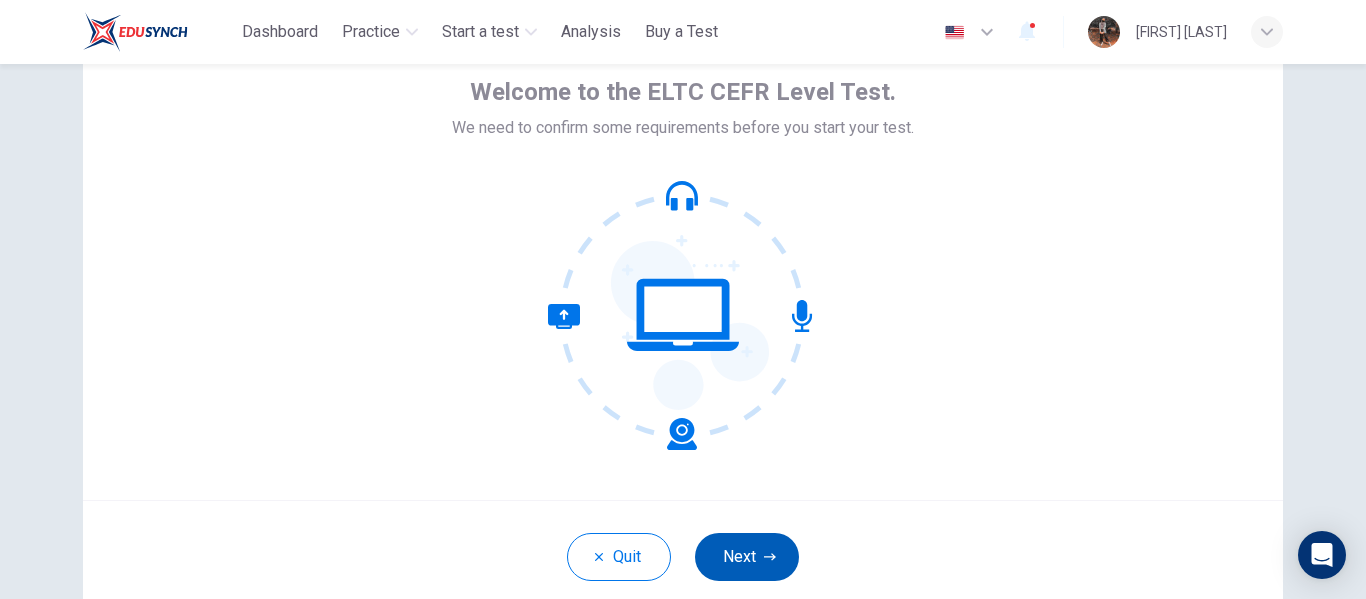 click on "Next" at bounding box center [747, 557] 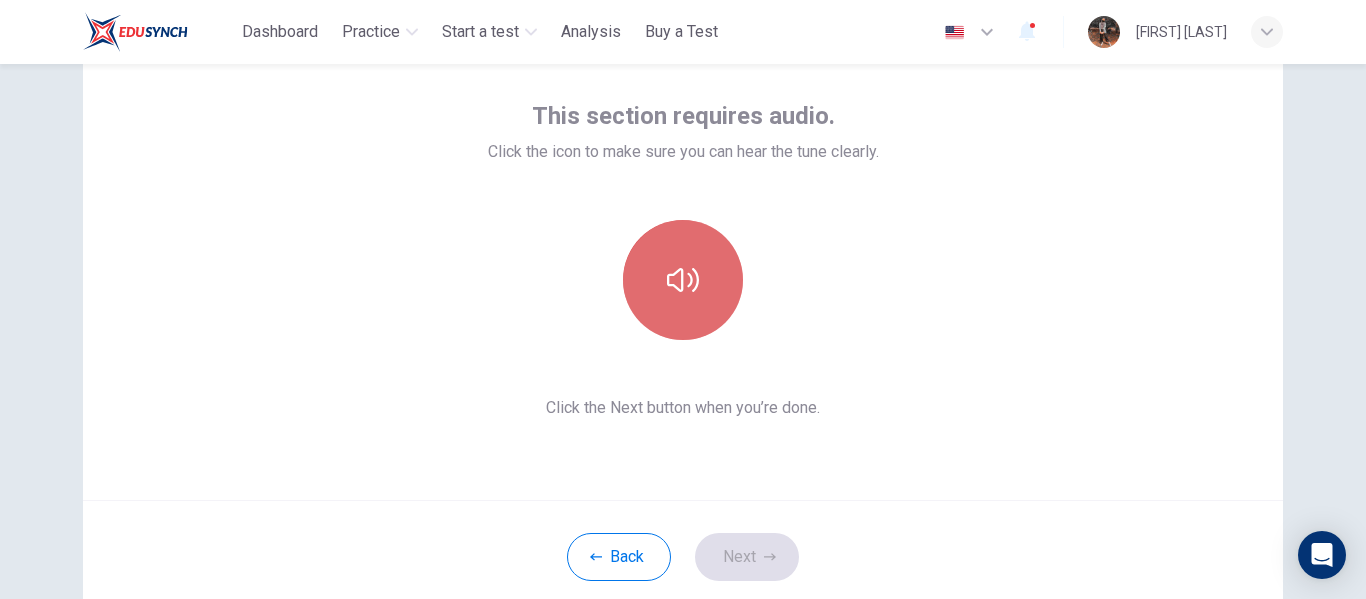 click 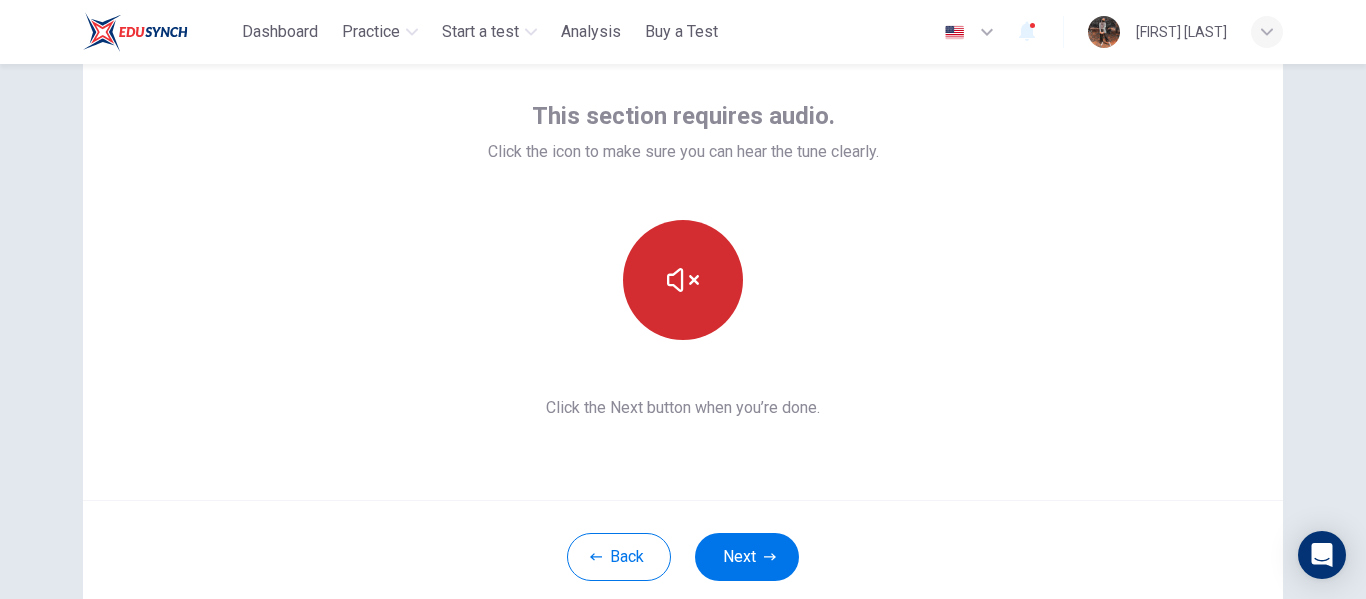 type 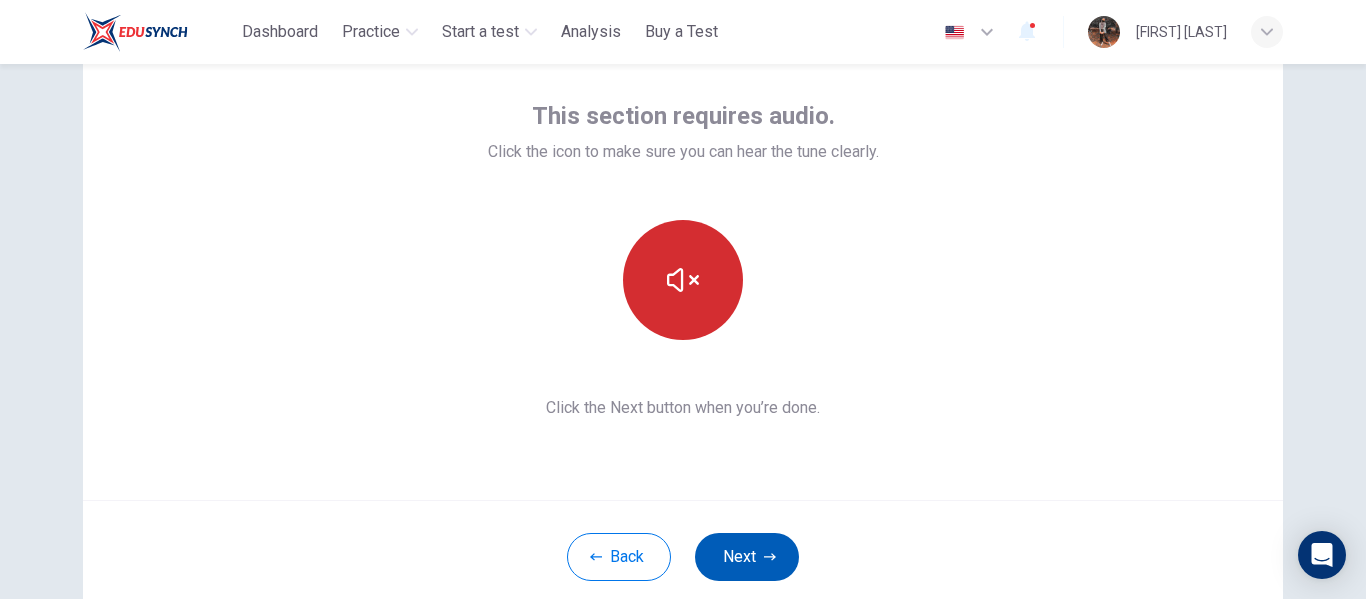 click on "Next" at bounding box center (747, 557) 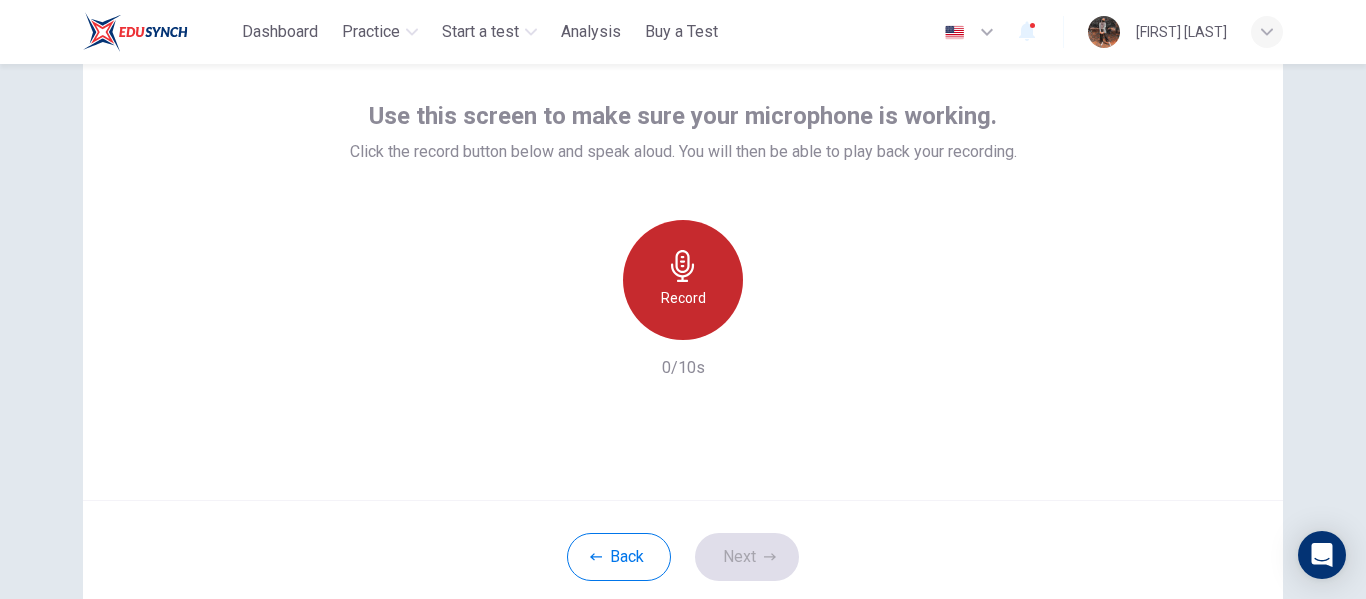 click on "Record" at bounding box center [683, 280] 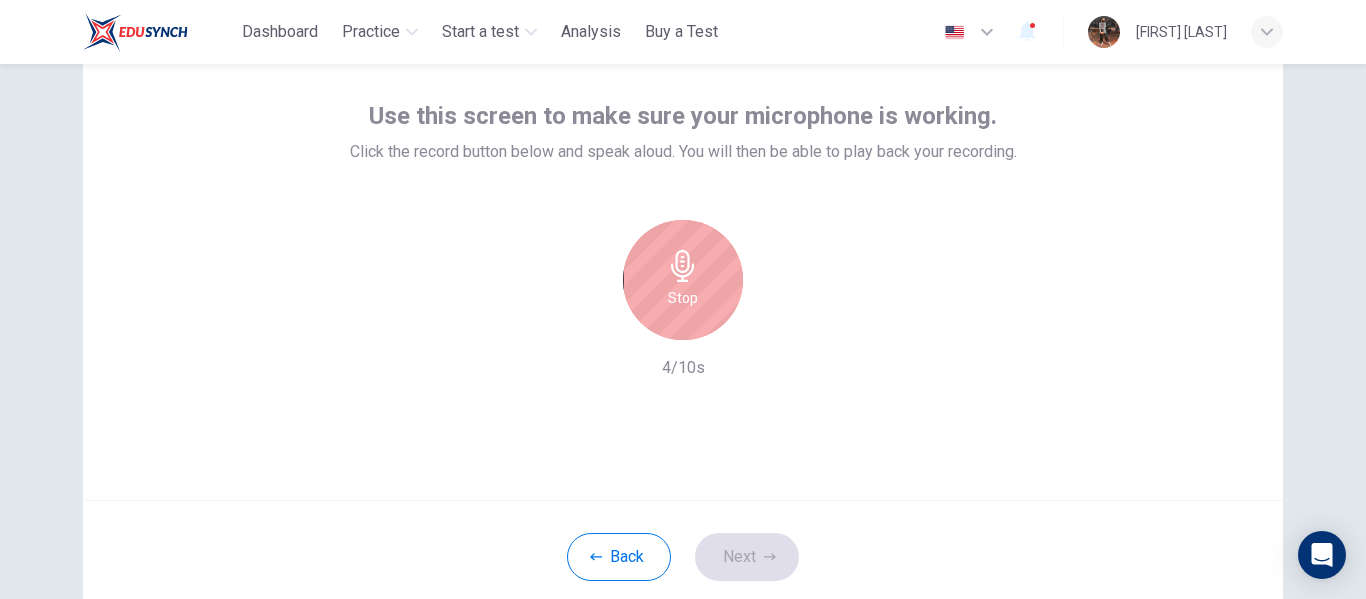 click on "Stop" at bounding box center (683, 280) 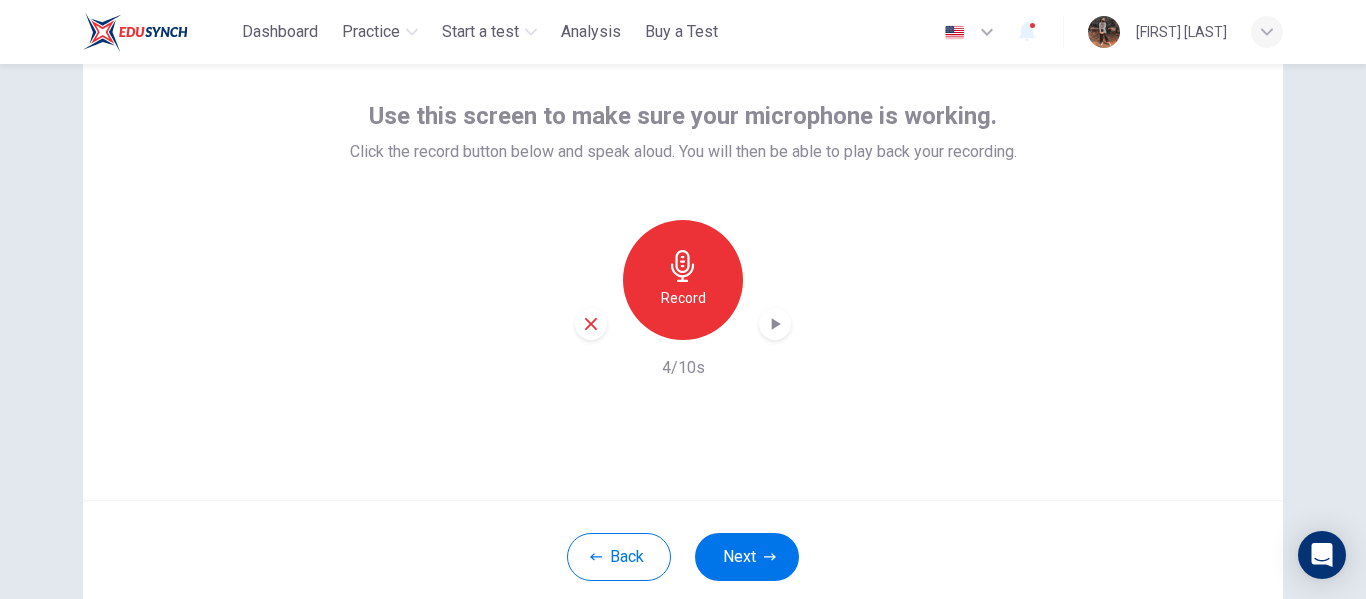 click 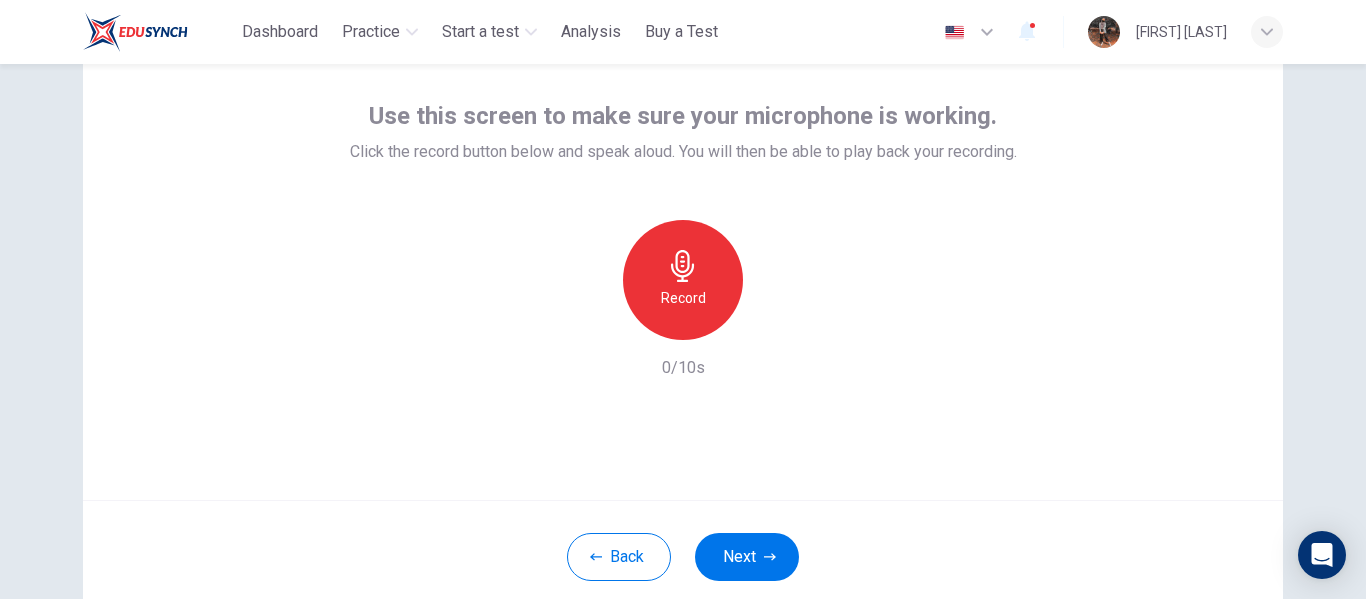 click on "Record" at bounding box center [683, 298] 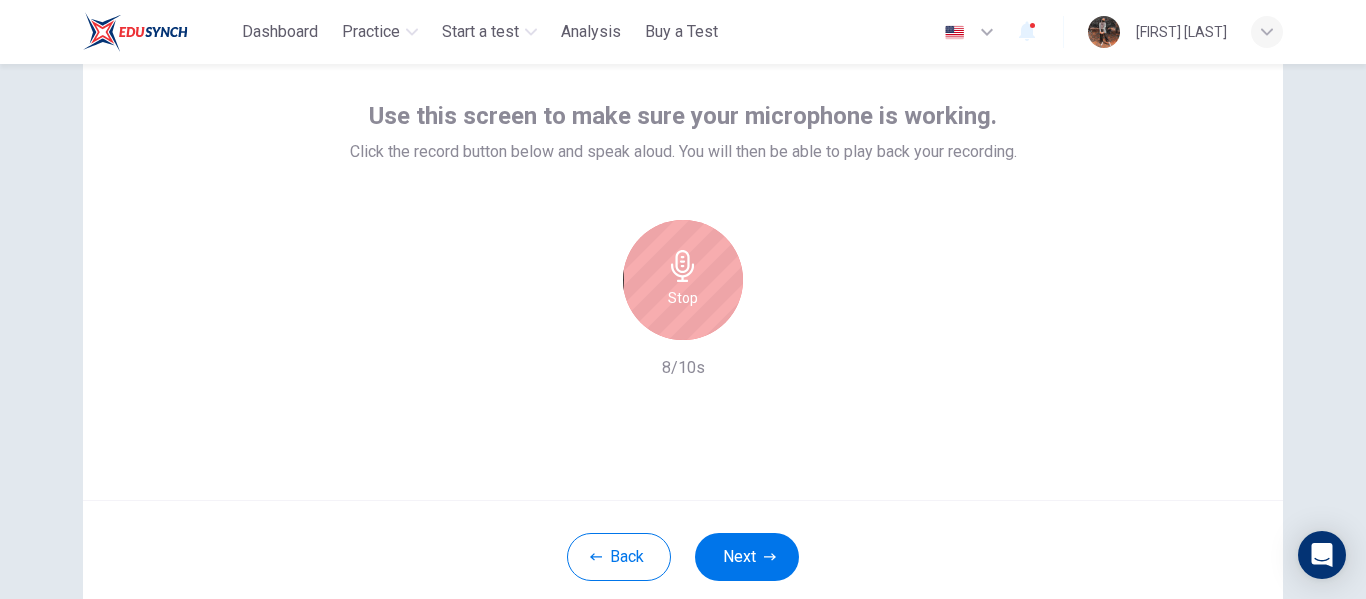 click on "Stop" at bounding box center (683, 298) 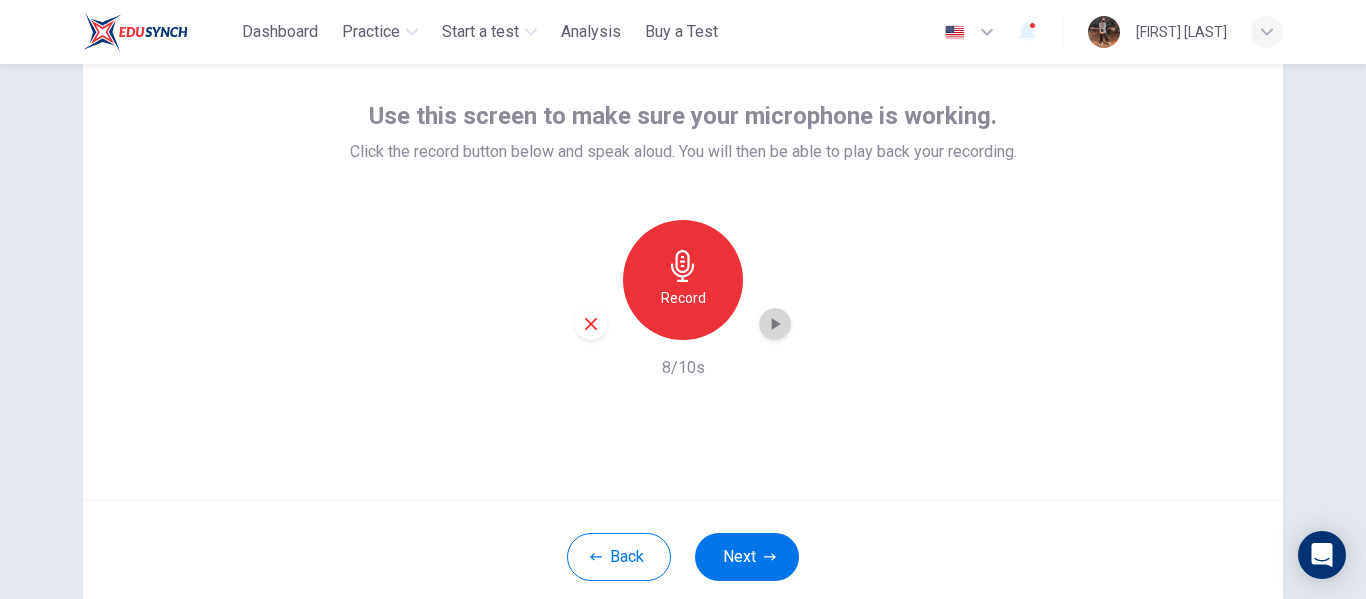 click at bounding box center (775, 324) 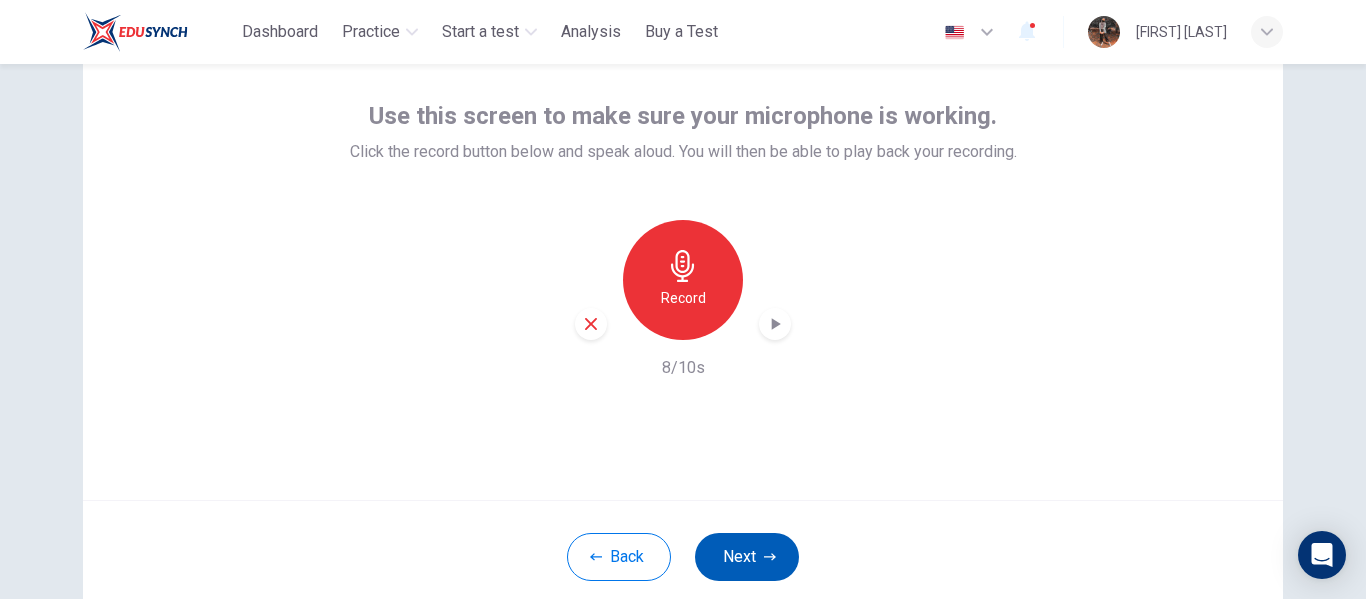 click on "Next" at bounding box center [747, 557] 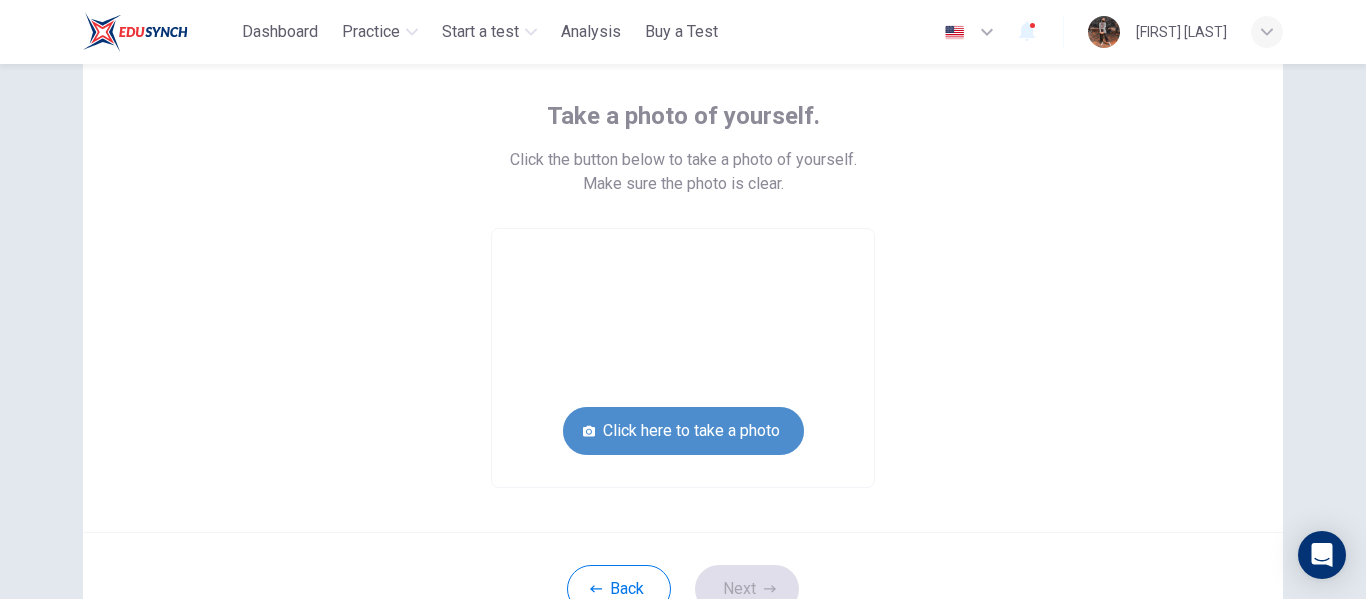 click on "Click here to take a photo" at bounding box center (683, 431) 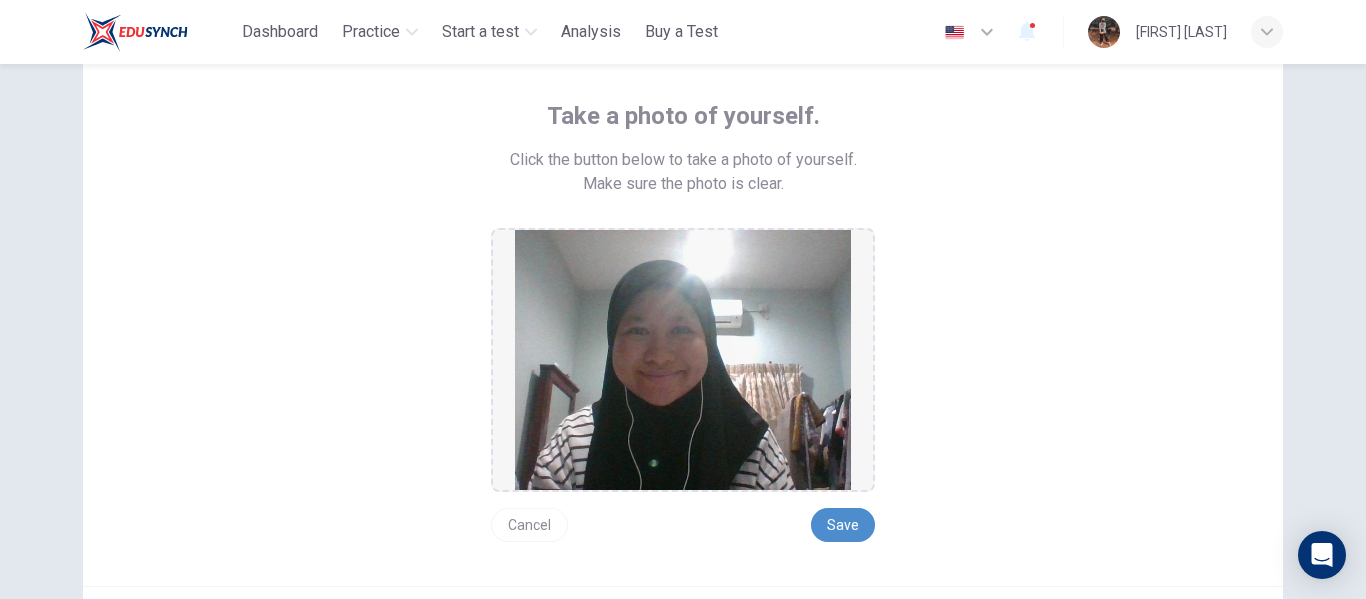 click on "Save" at bounding box center [843, 525] 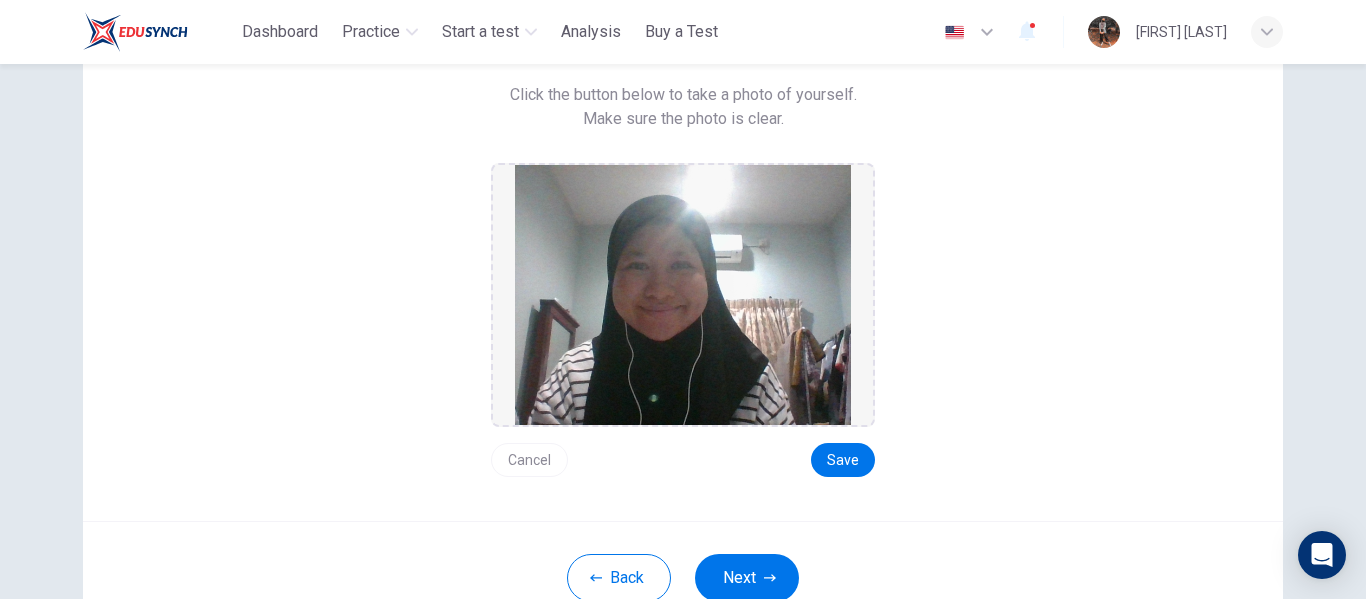 scroll, scrollTop: 200, scrollLeft: 0, axis: vertical 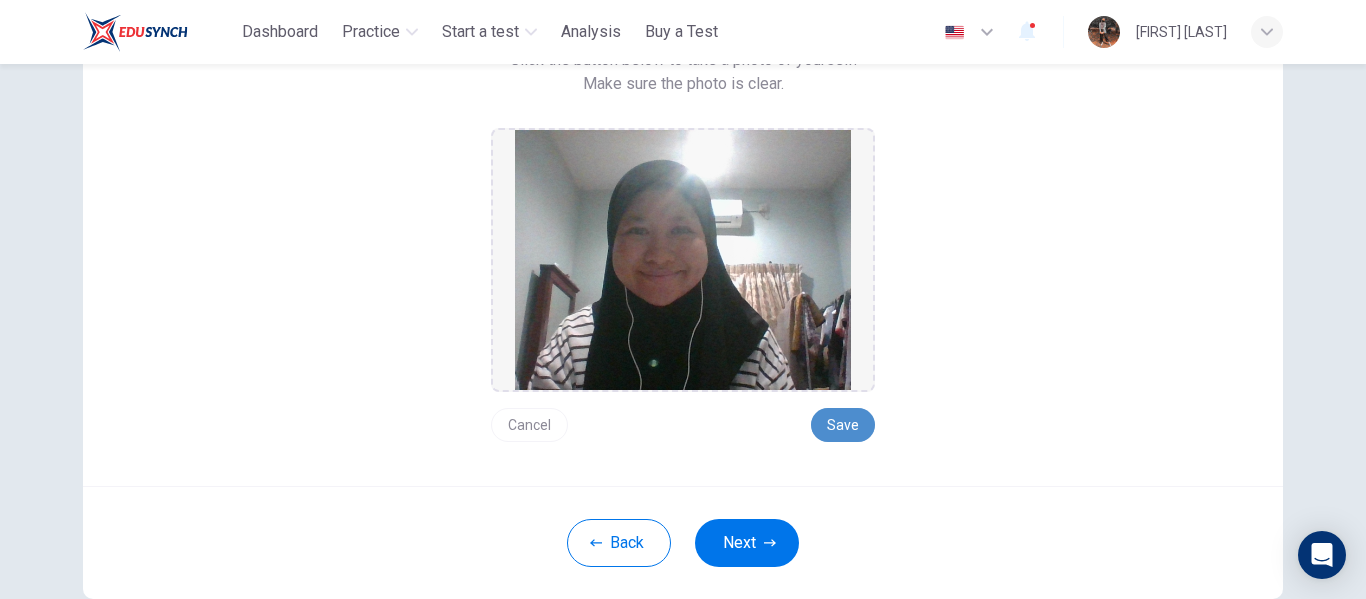 click on "Save" at bounding box center (843, 425) 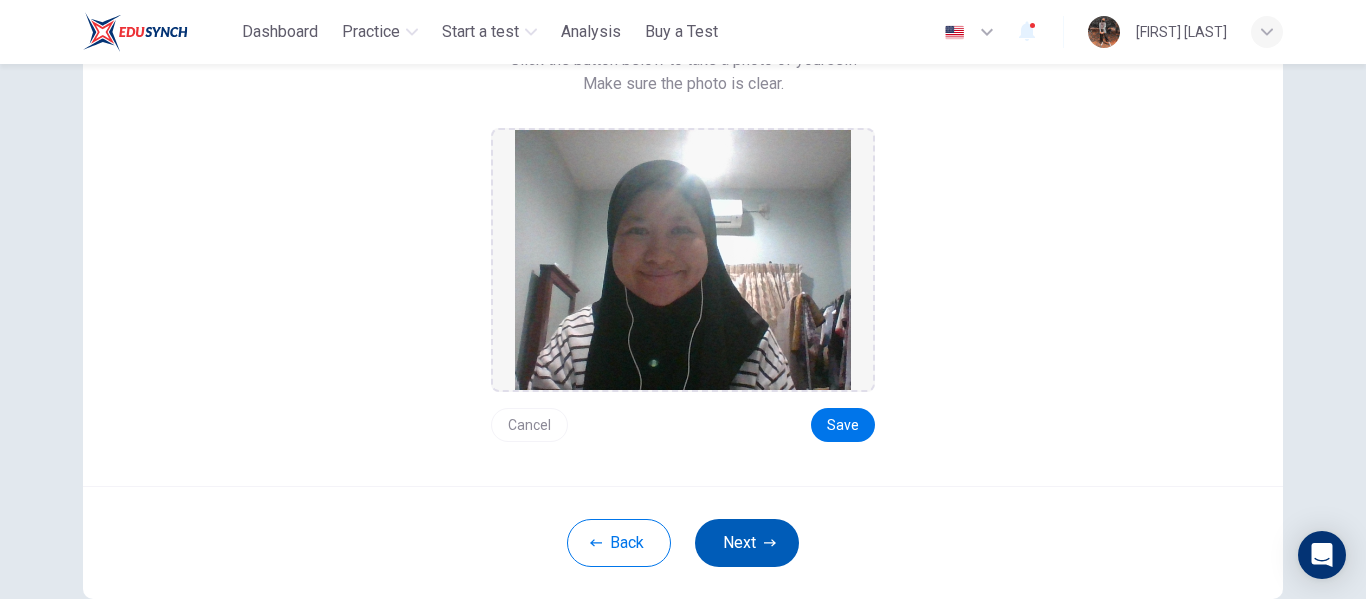 click 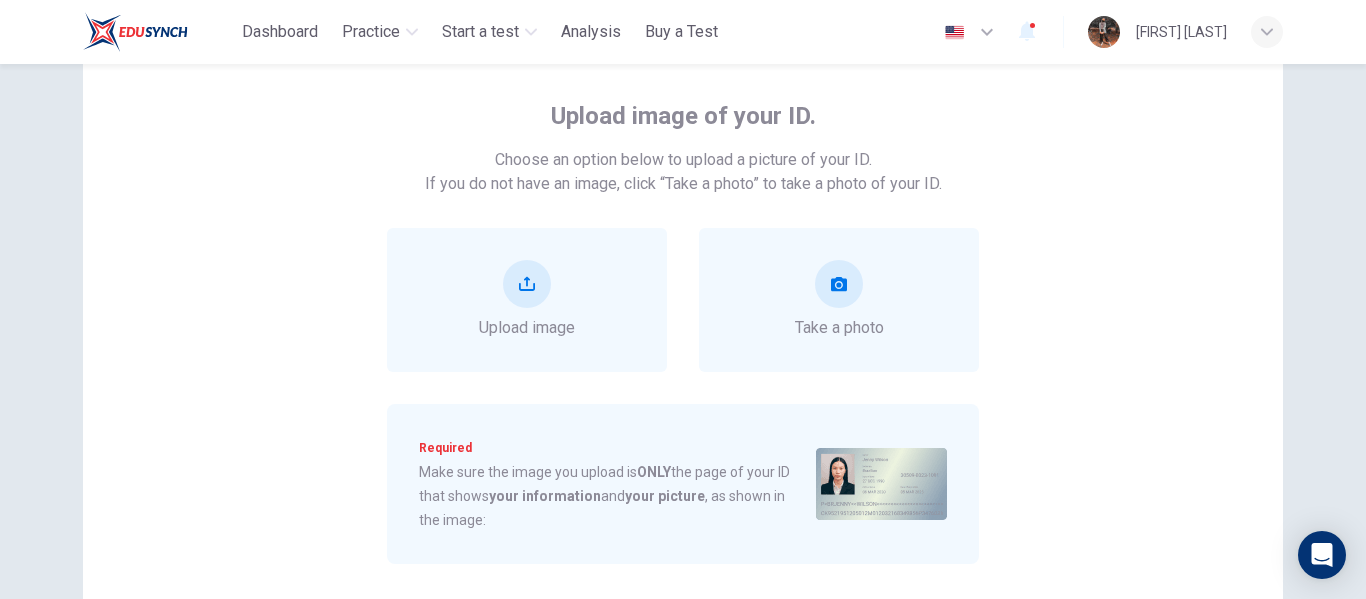 scroll, scrollTop: 200, scrollLeft: 0, axis: vertical 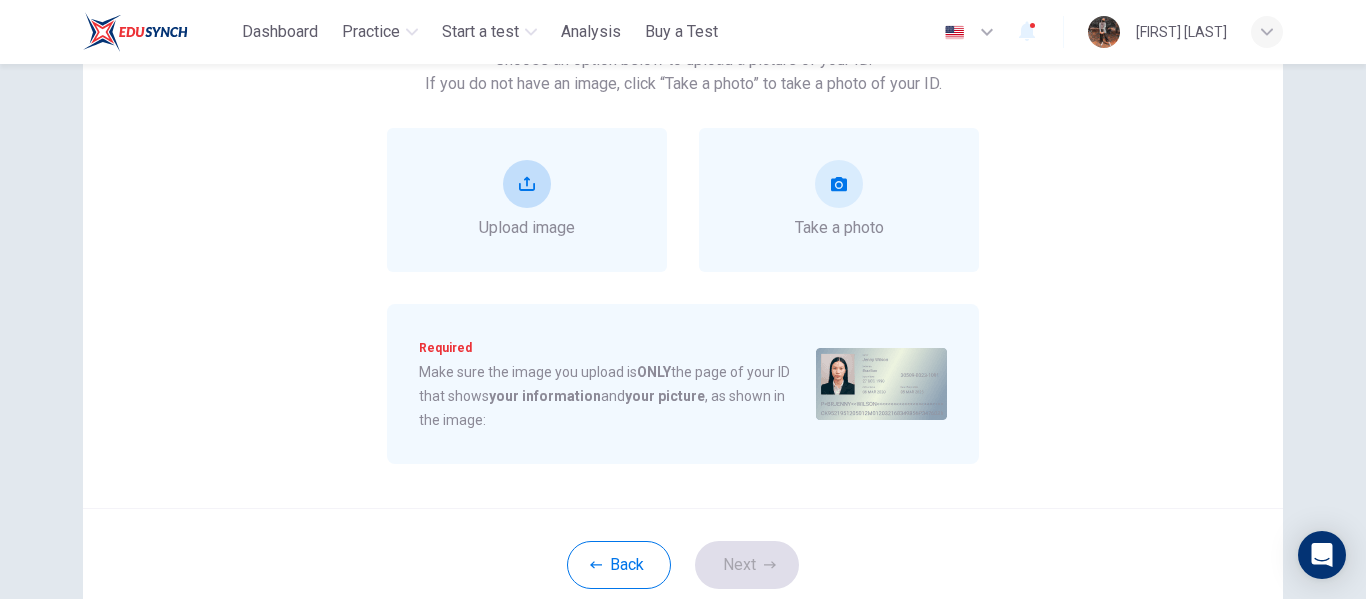click on "Upload image" at bounding box center [527, 200] 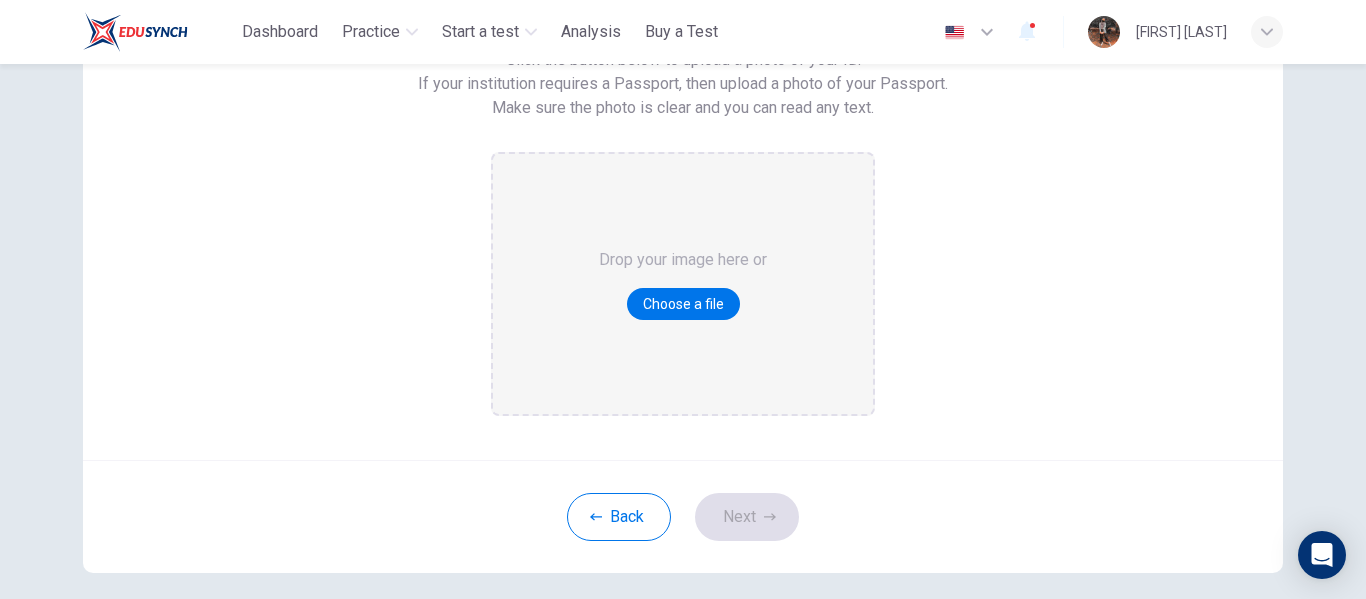click on "Drop your image here or Choose a file" at bounding box center (683, 284) 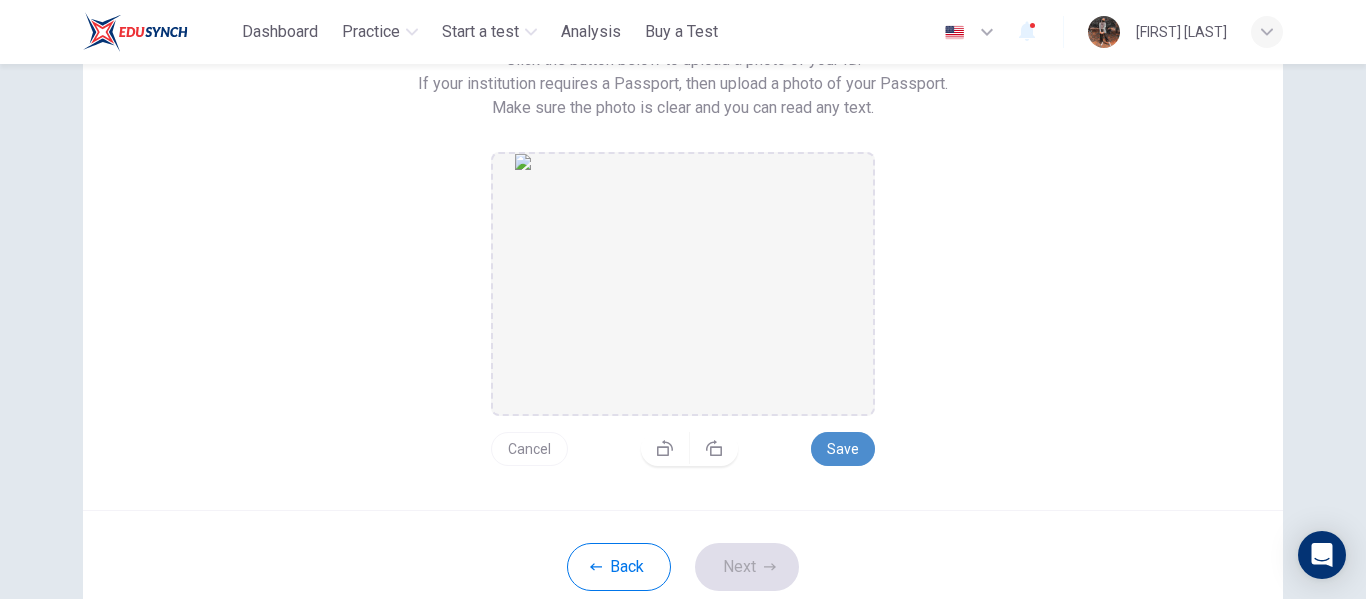 click on "Save" at bounding box center [843, 449] 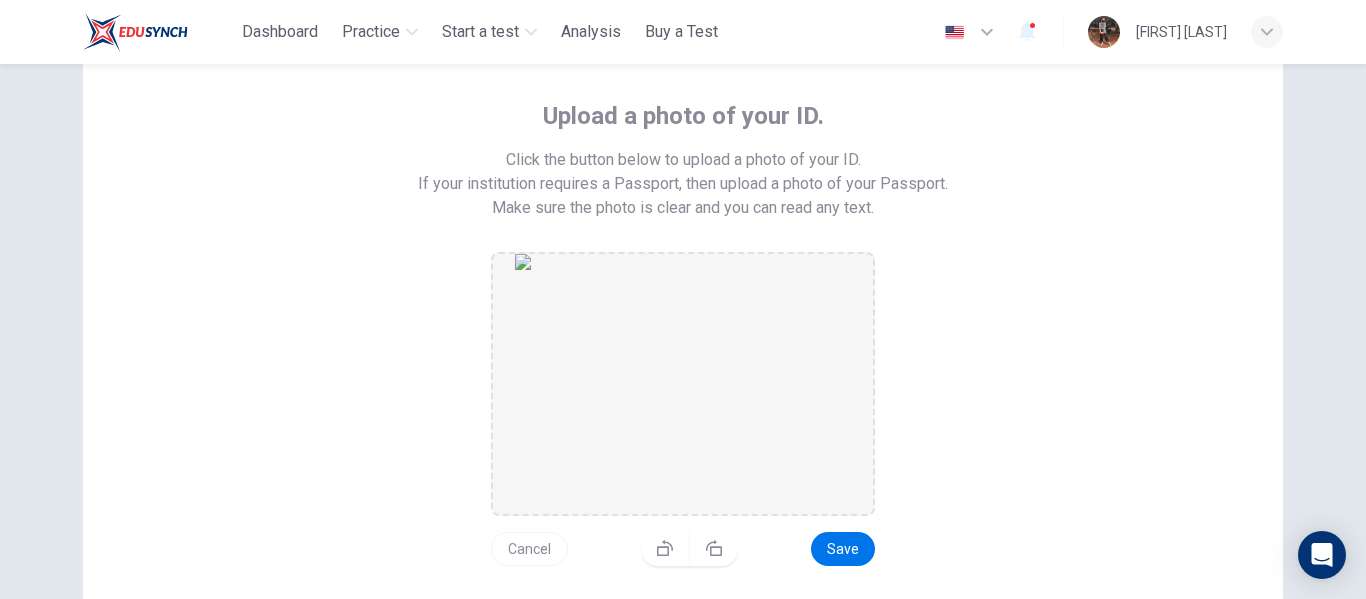 scroll, scrollTop: 200, scrollLeft: 0, axis: vertical 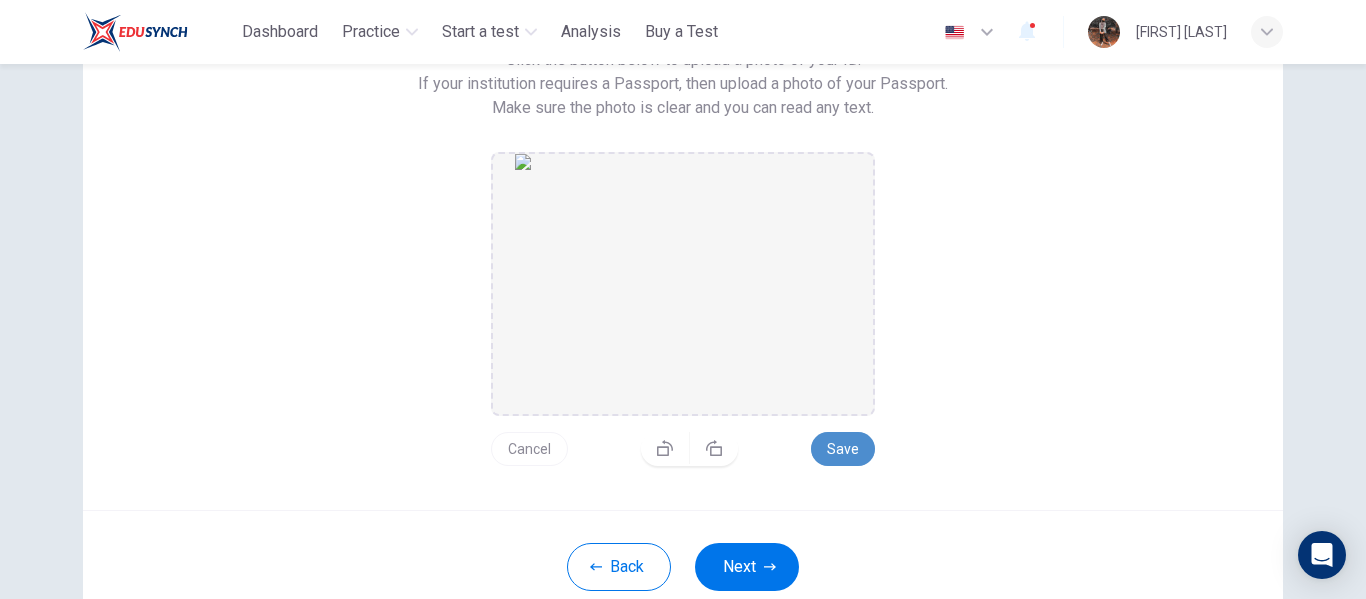 click on "Save" at bounding box center [843, 449] 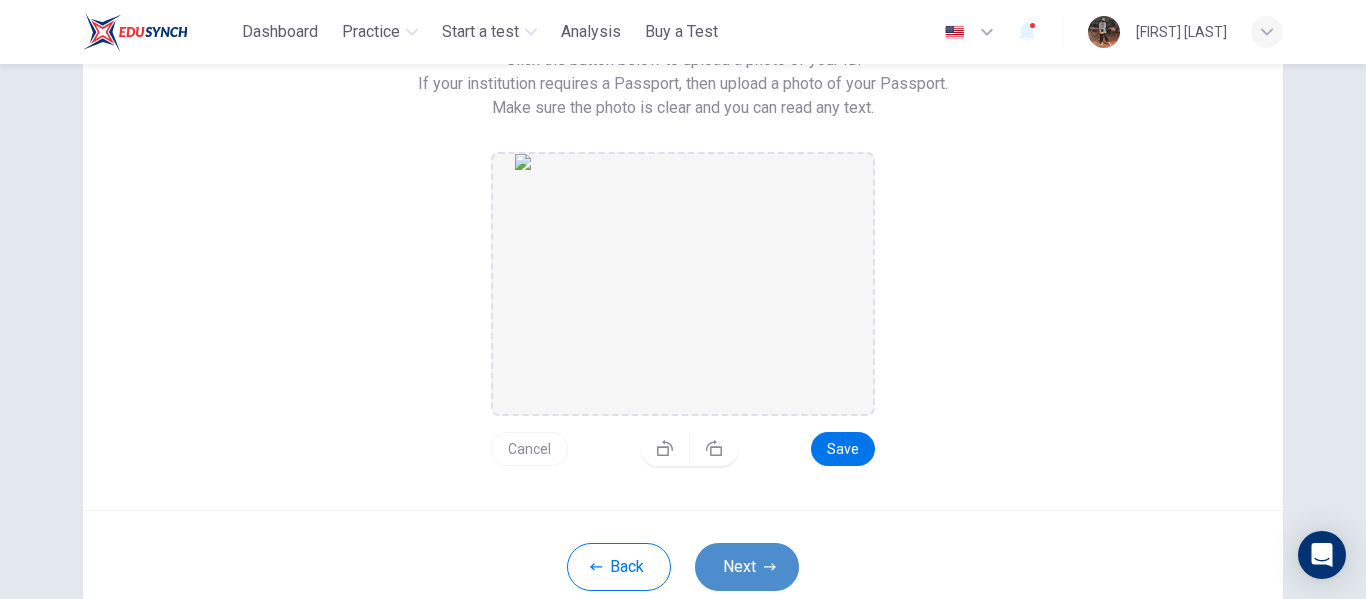 click on "Next" at bounding box center [747, 567] 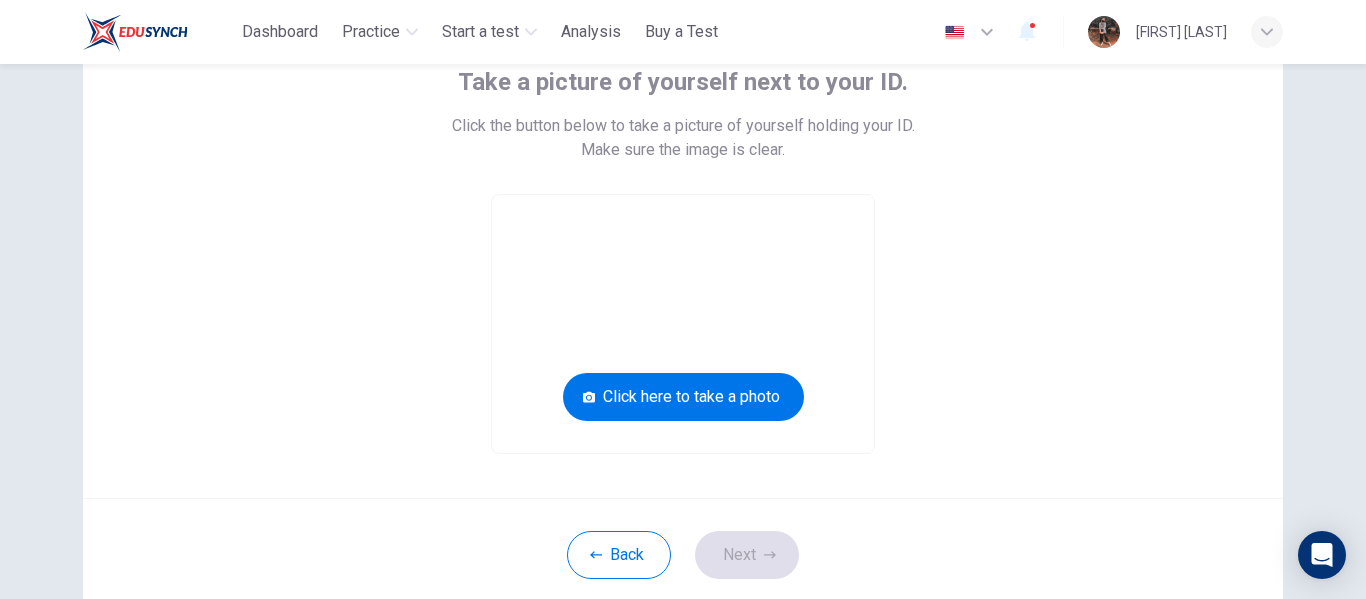 scroll, scrollTop: 100, scrollLeft: 0, axis: vertical 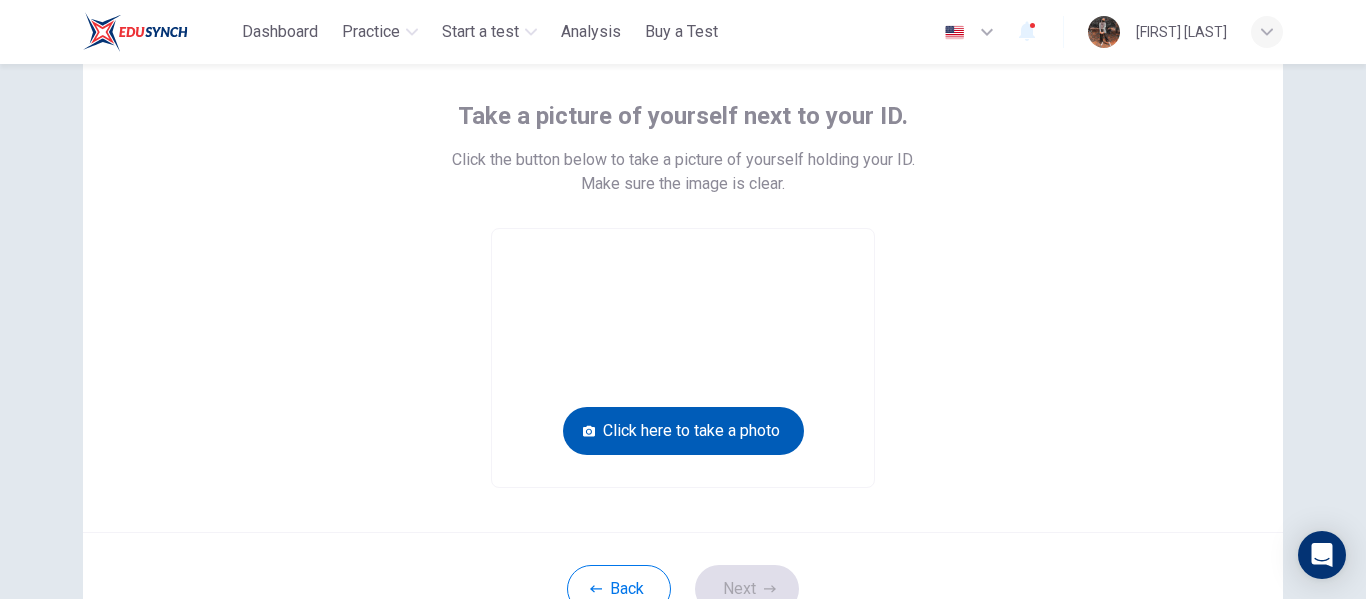 click on "Click here to take a photo" at bounding box center (683, 431) 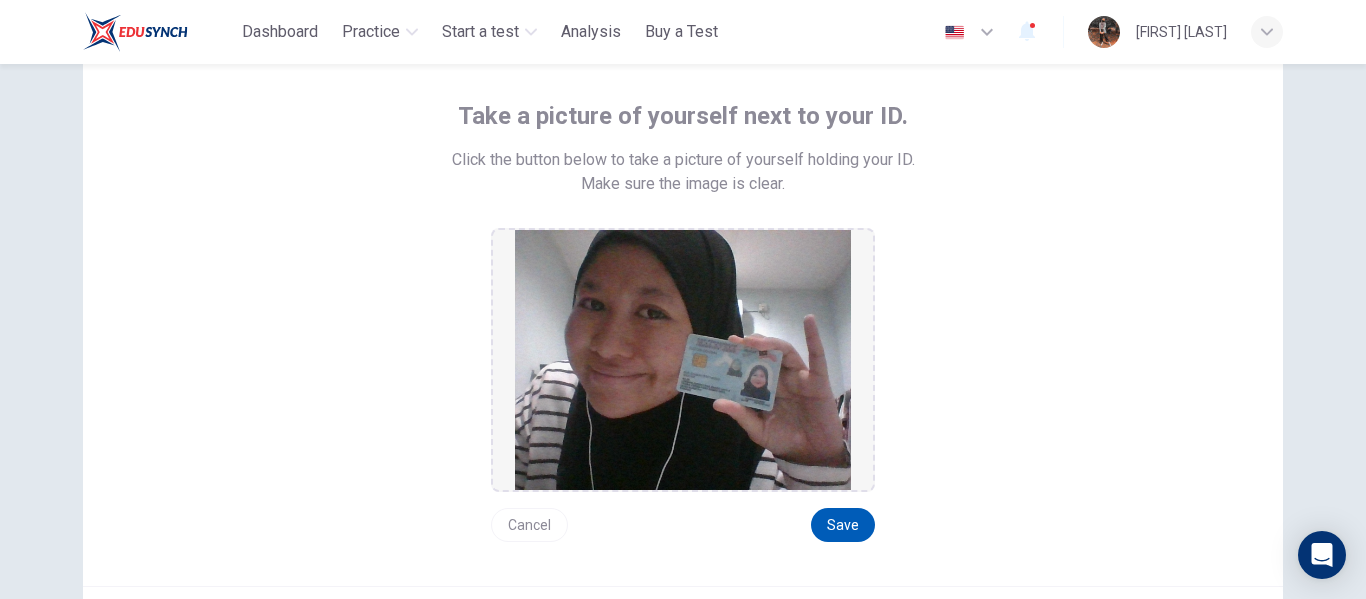 click on "Save" at bounding box center [843, 525] 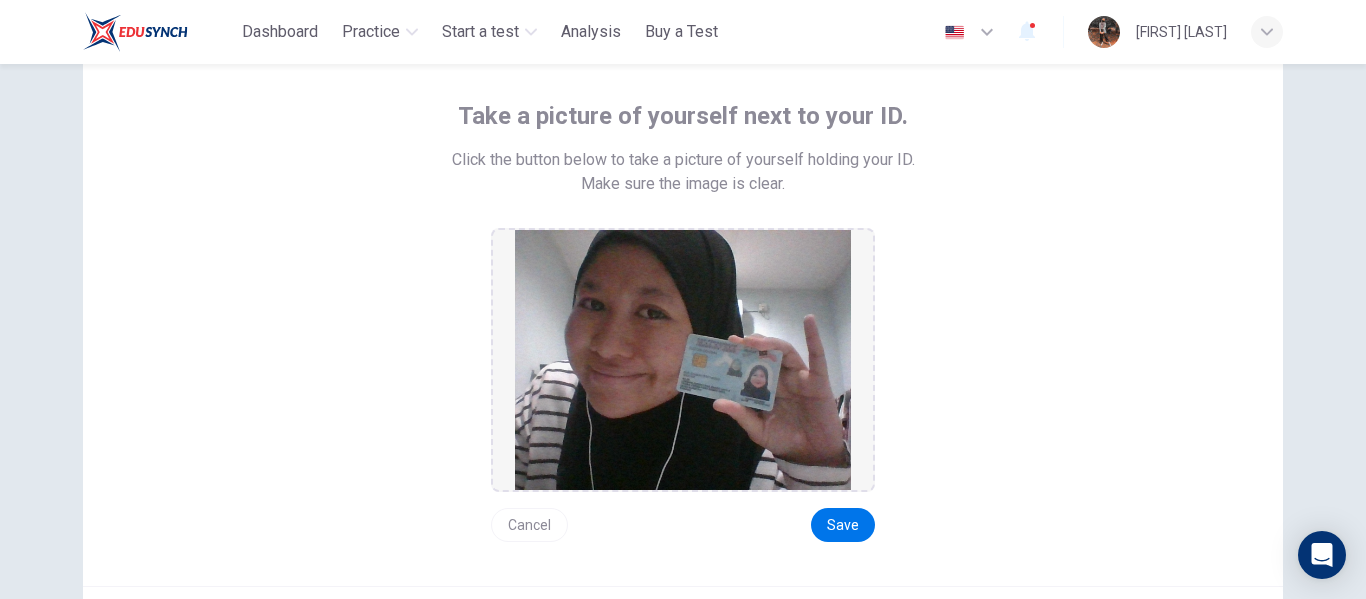 scroll, scrollTop: 200, scrollLeft: 0, axis: vertical 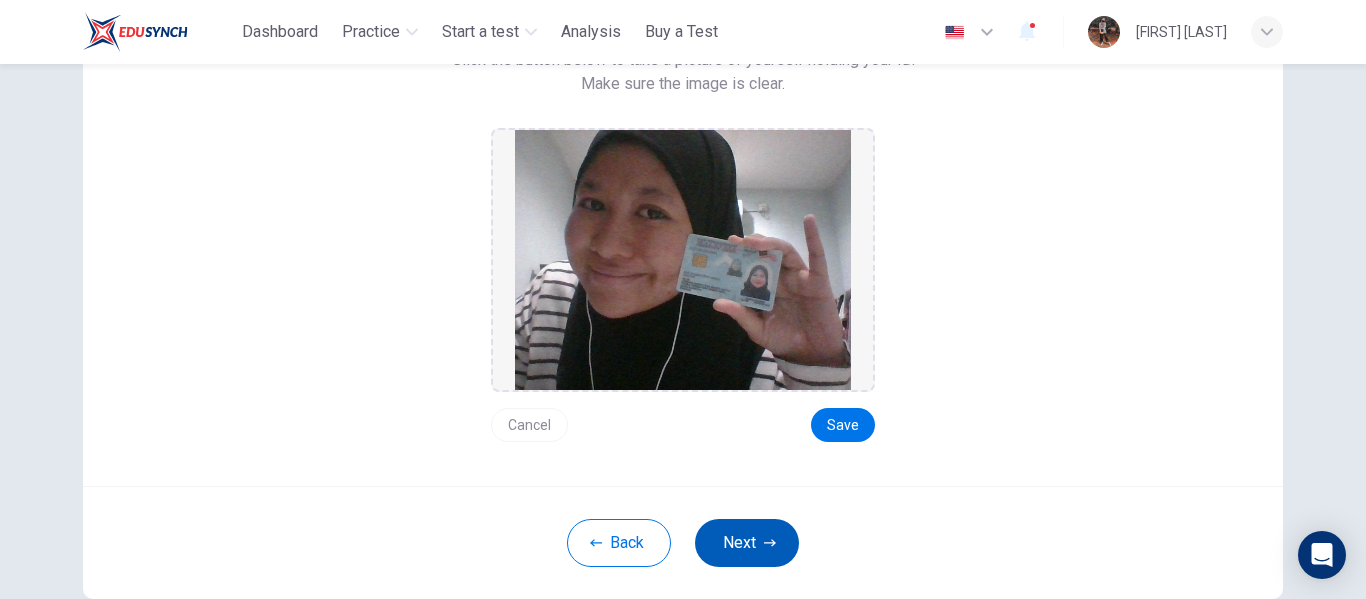 click on "Next" at bounding box center (747, 543) 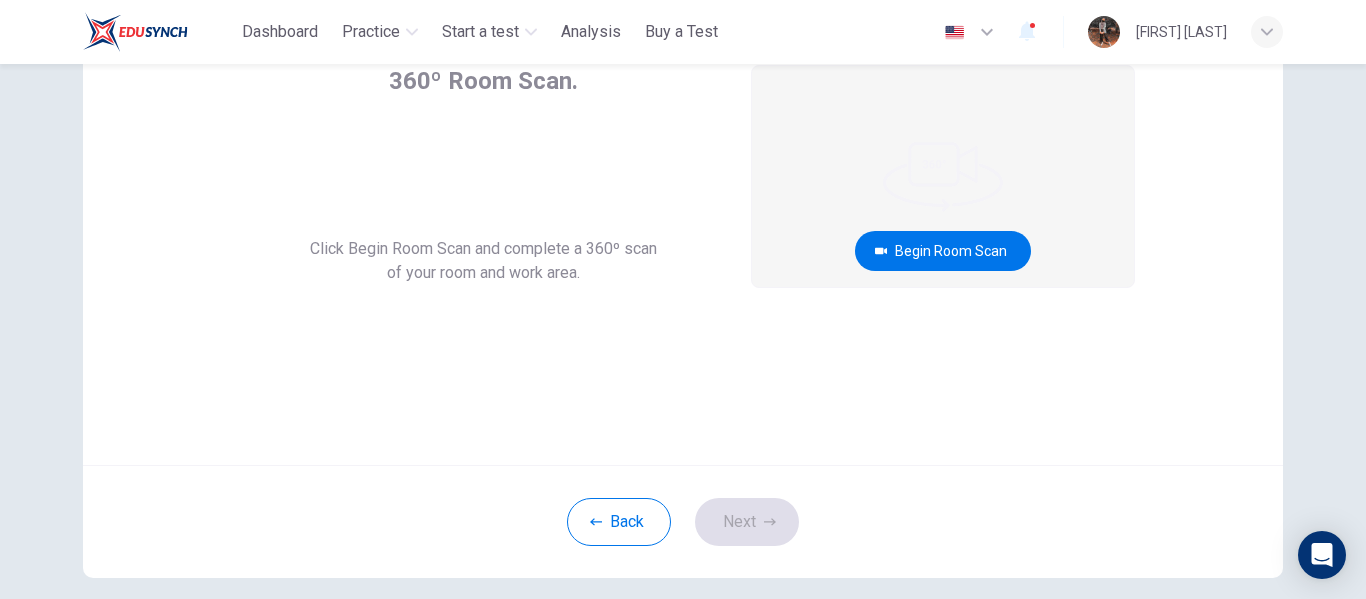 scroll, scrollTop: 100, scrollLeft: 0, axis: vertical 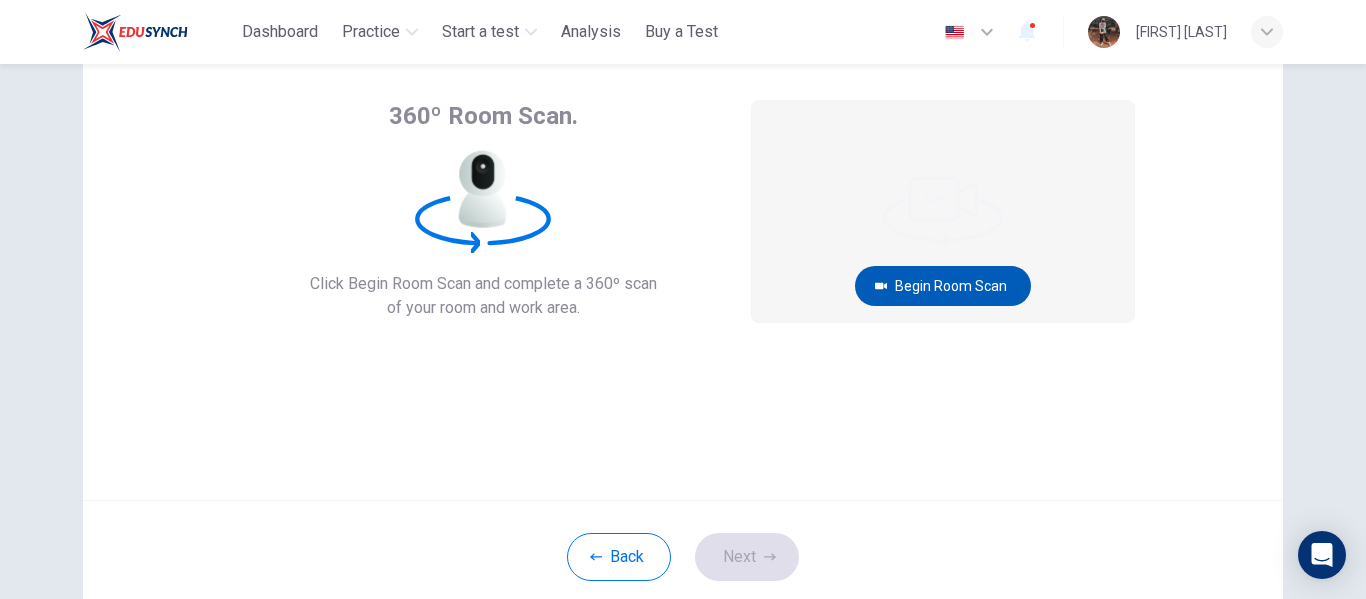 click on "Begin Room Scan" at bounding box center (943, 286) 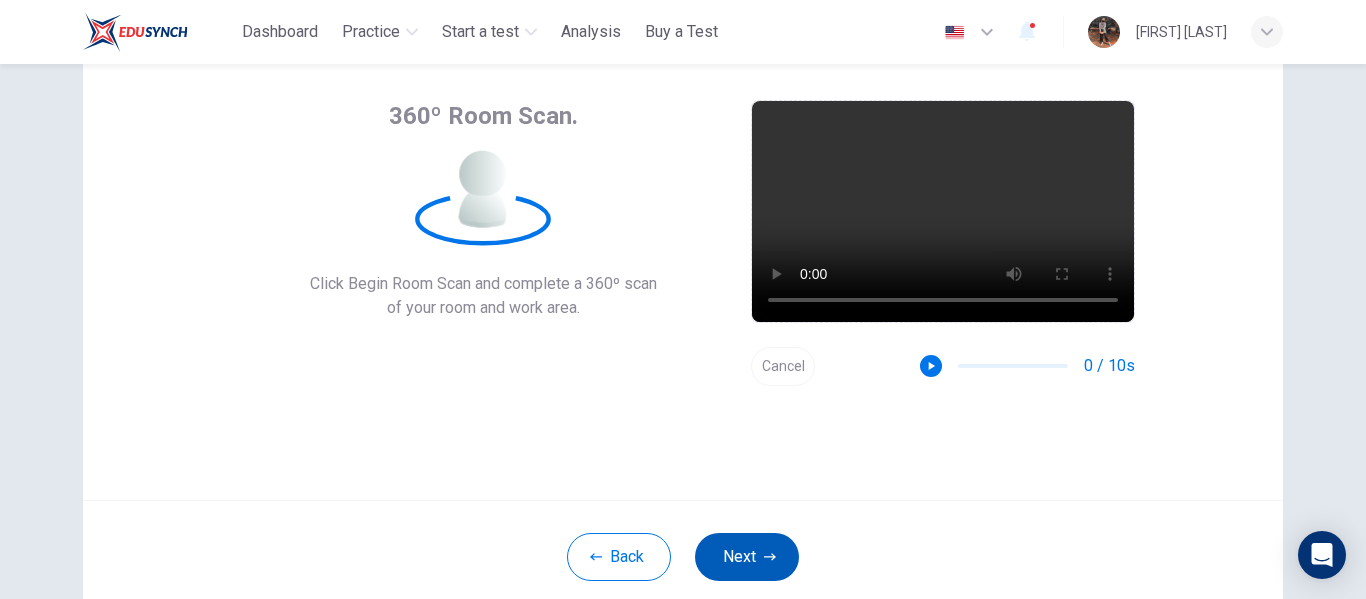 click on "Next" at bounding box center [747, 557] 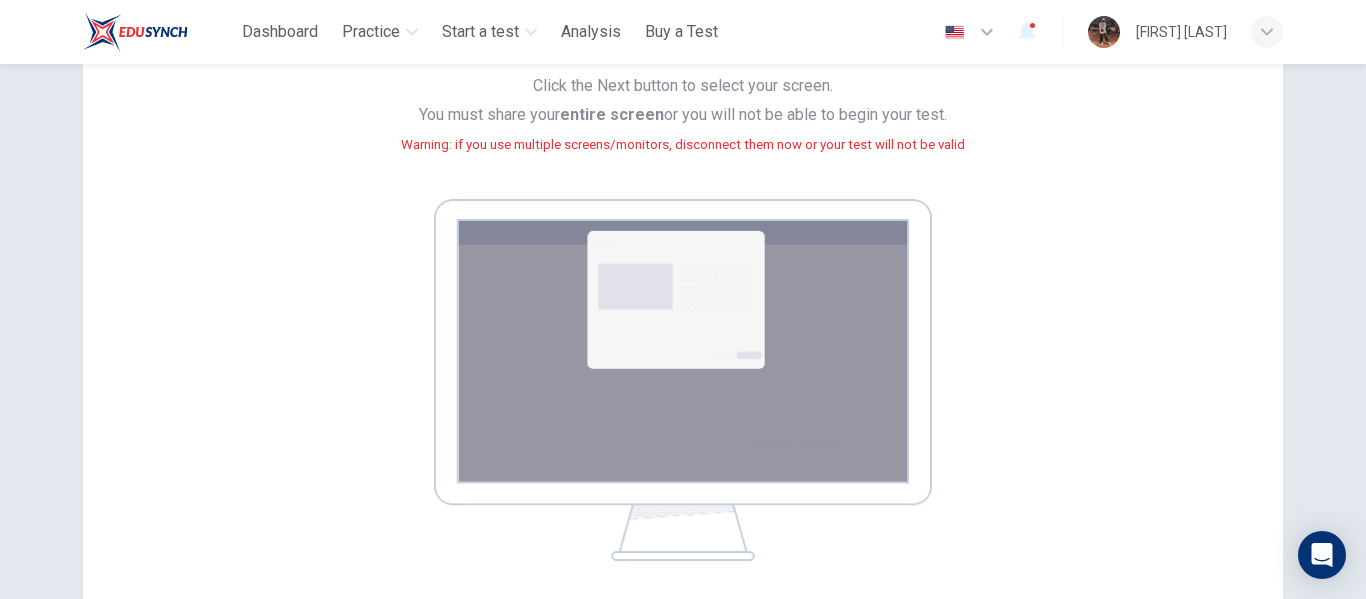 scroll, scrollTop: 300, scrollLeft: 0, axis: vertical 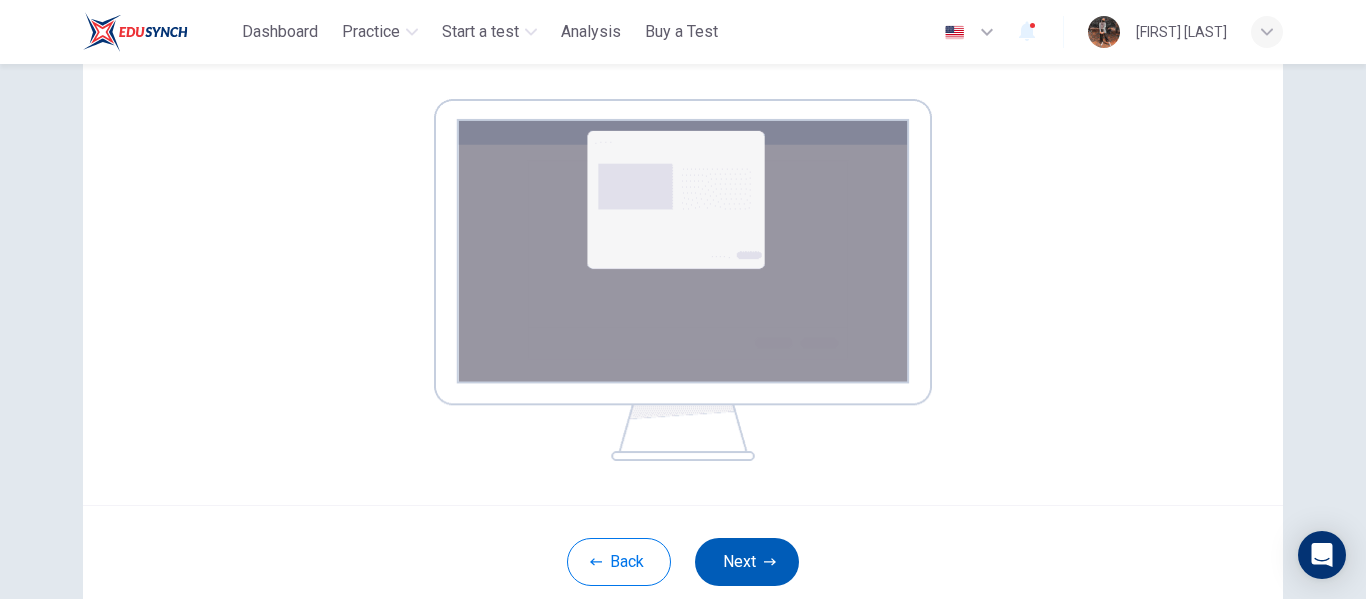 click 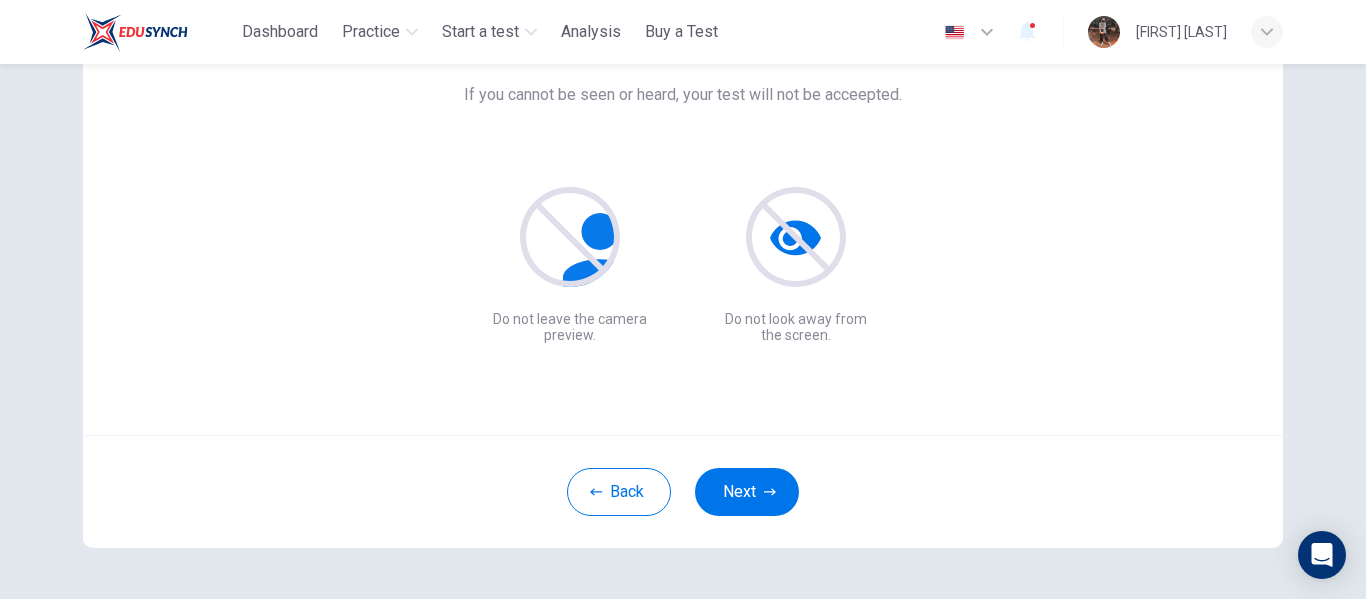 scroll, scrollTop: 200, scrollLeft: 0, axis: vertical 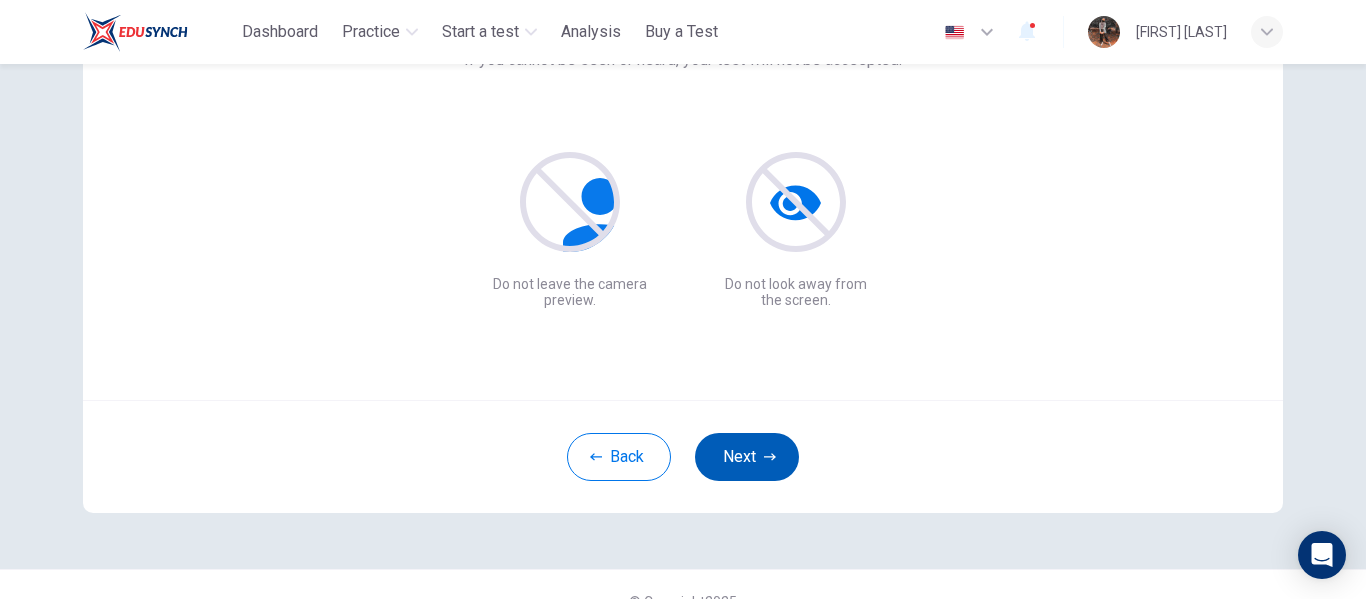 click on "Next" at bounding box center (747, 457) 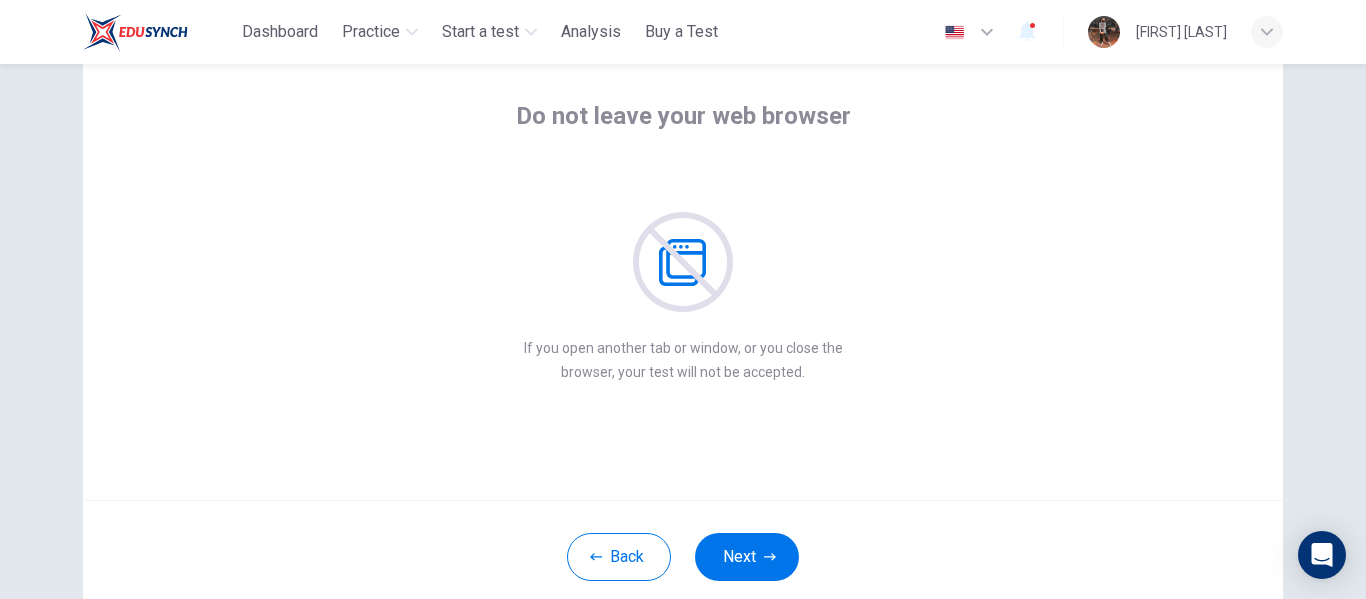 scroll, scrollTop: 200, scrollLeft: 0, axis: vertical 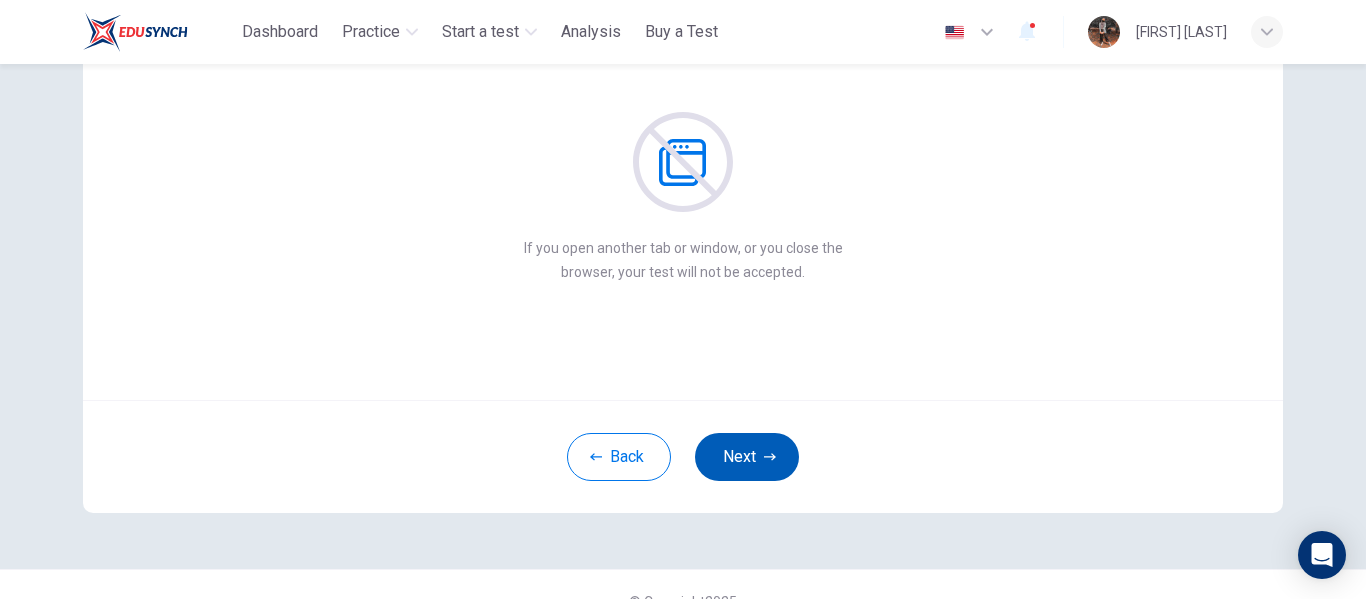 click on "Next" at bounding box center (747, 457) 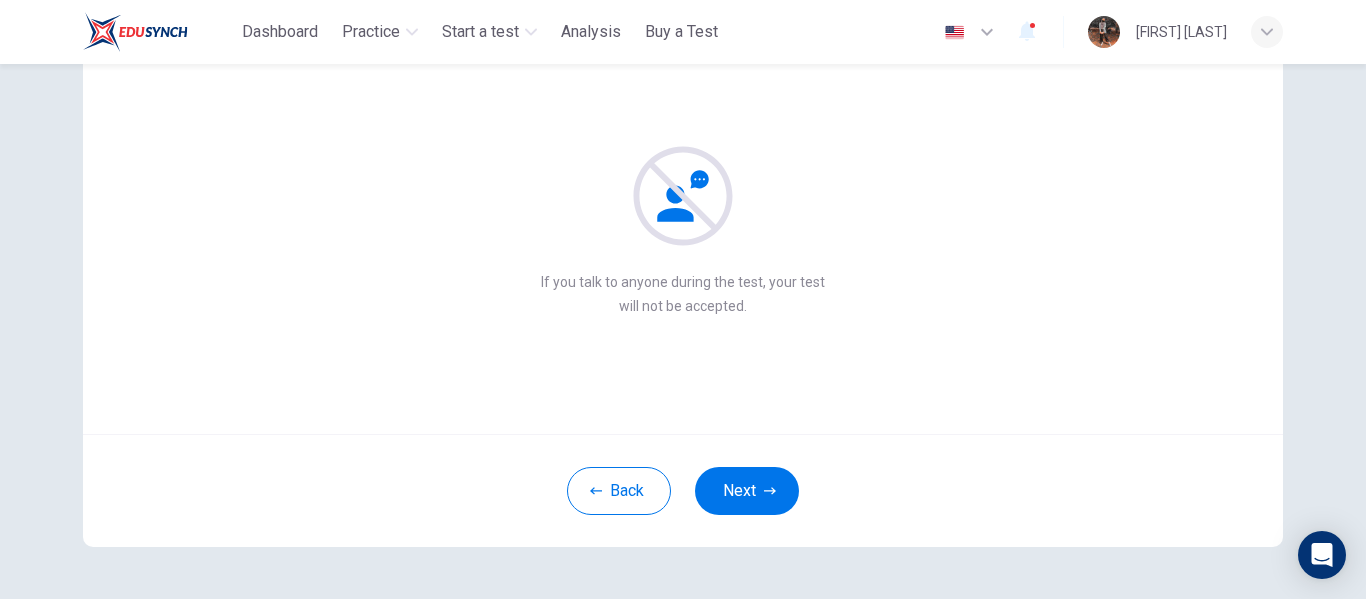 scroll, scrollTop: 200, scrollLeft: 0, axis: vertical 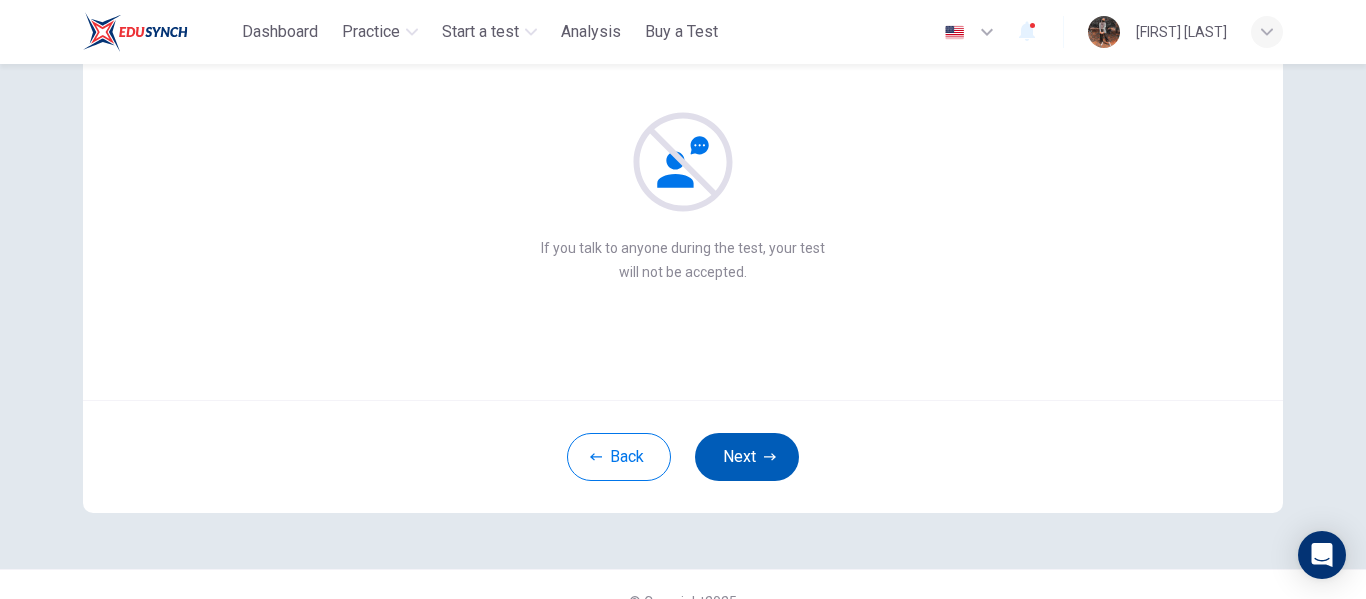 click on "Next" at bounding box center (747, 457) 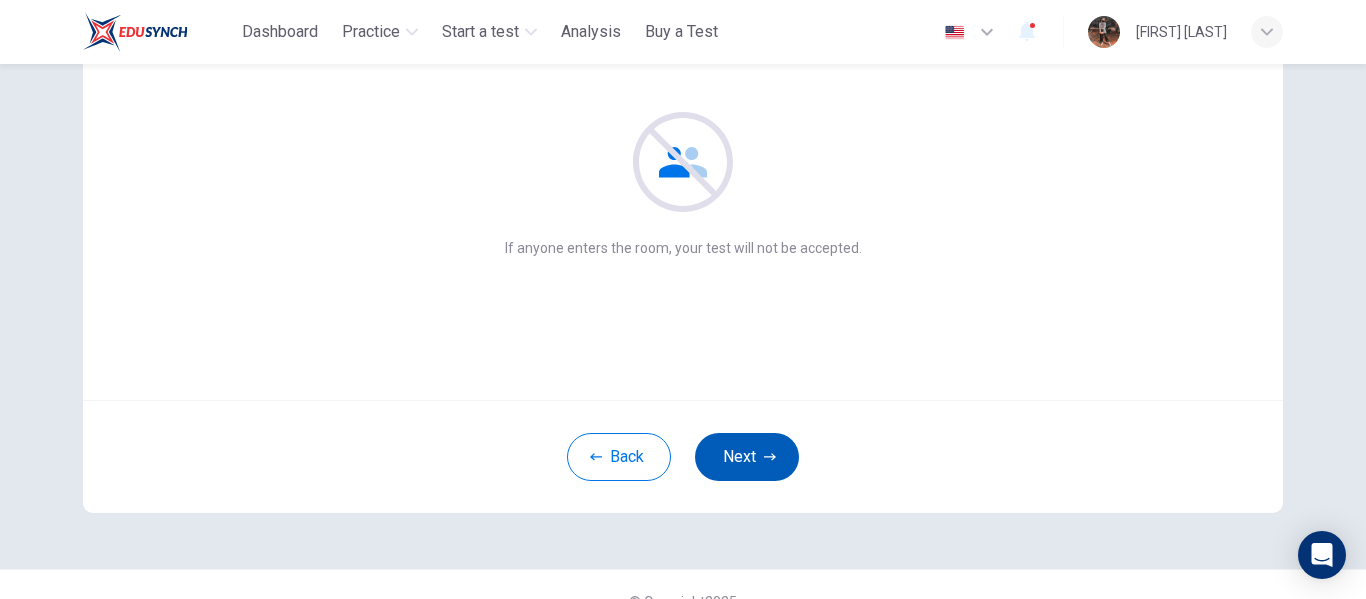 click on "Next" at bounding box center (747, 457) 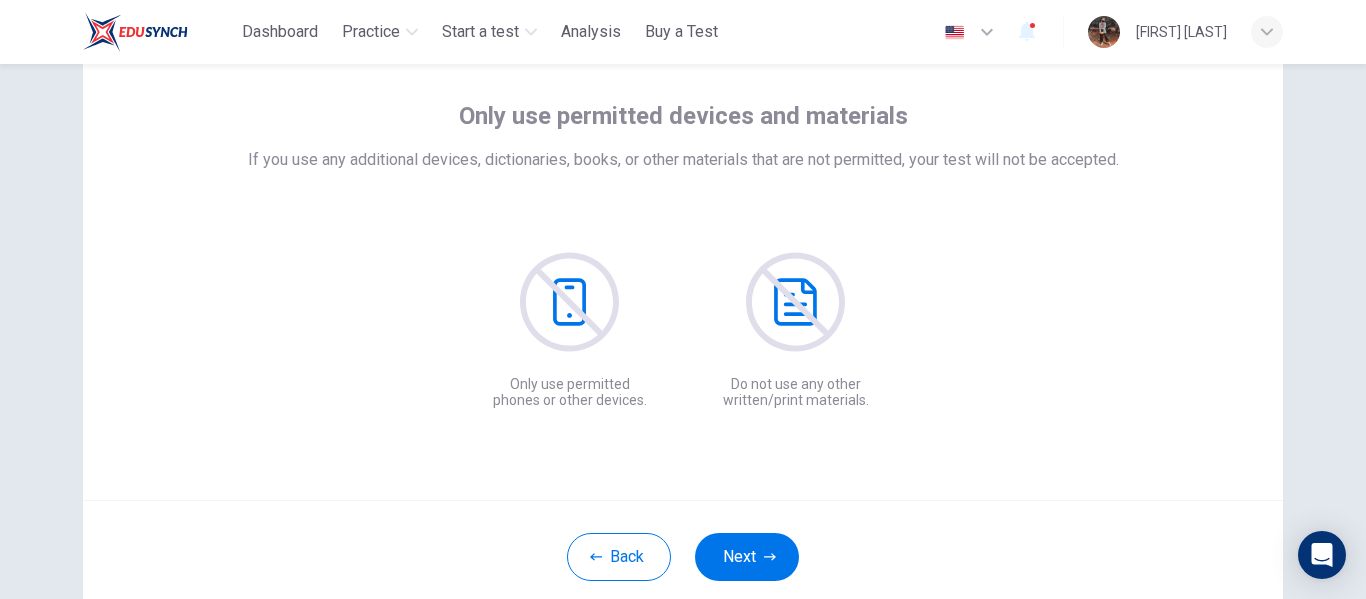 scroll, scrollTop: 200, scrollLeft: 0, axis: vertical 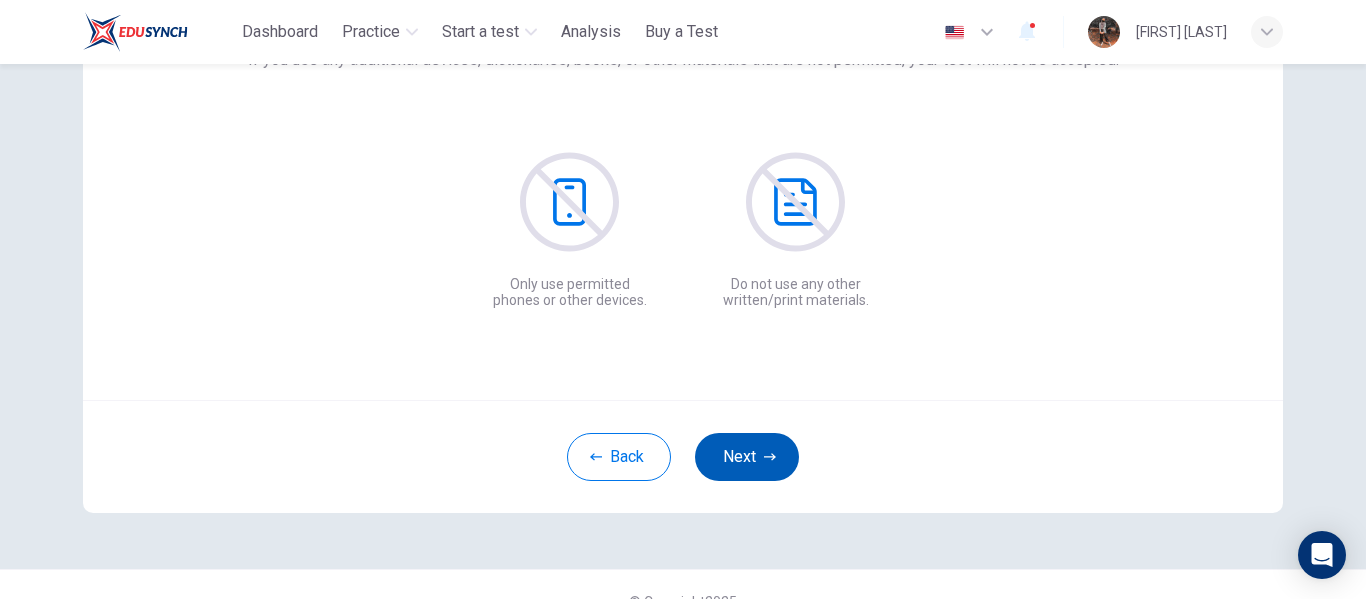 click on "Next" at bounding box center (747, 457) 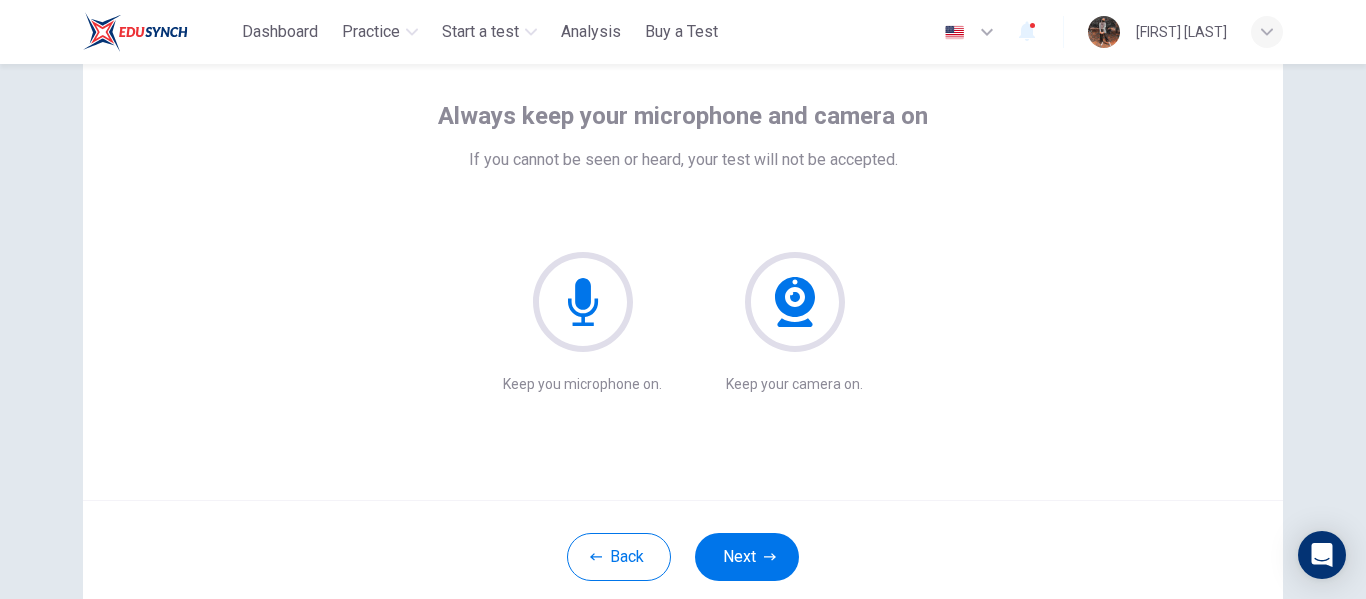 scroll, scrollTop: 200, scrollLeft: 0, axis: vertical 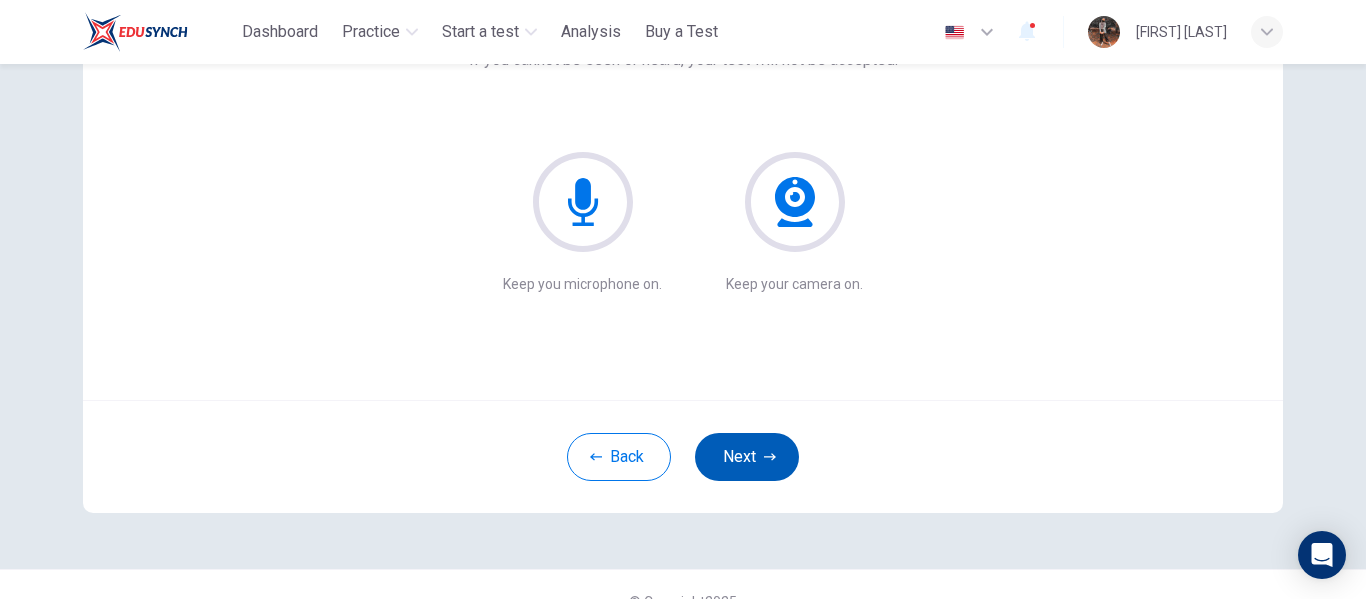 click on "Next" at bounding box center [747, 457] 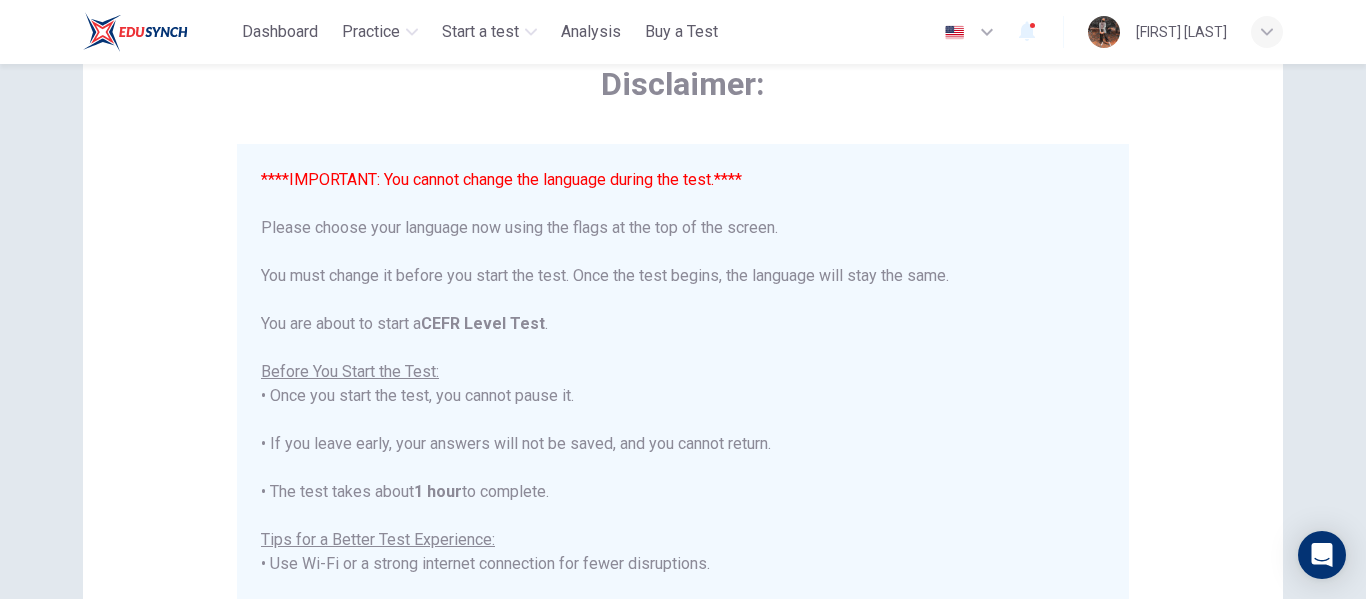 scroll, scrollTop: 0, scrollLeft: 0, axis: both 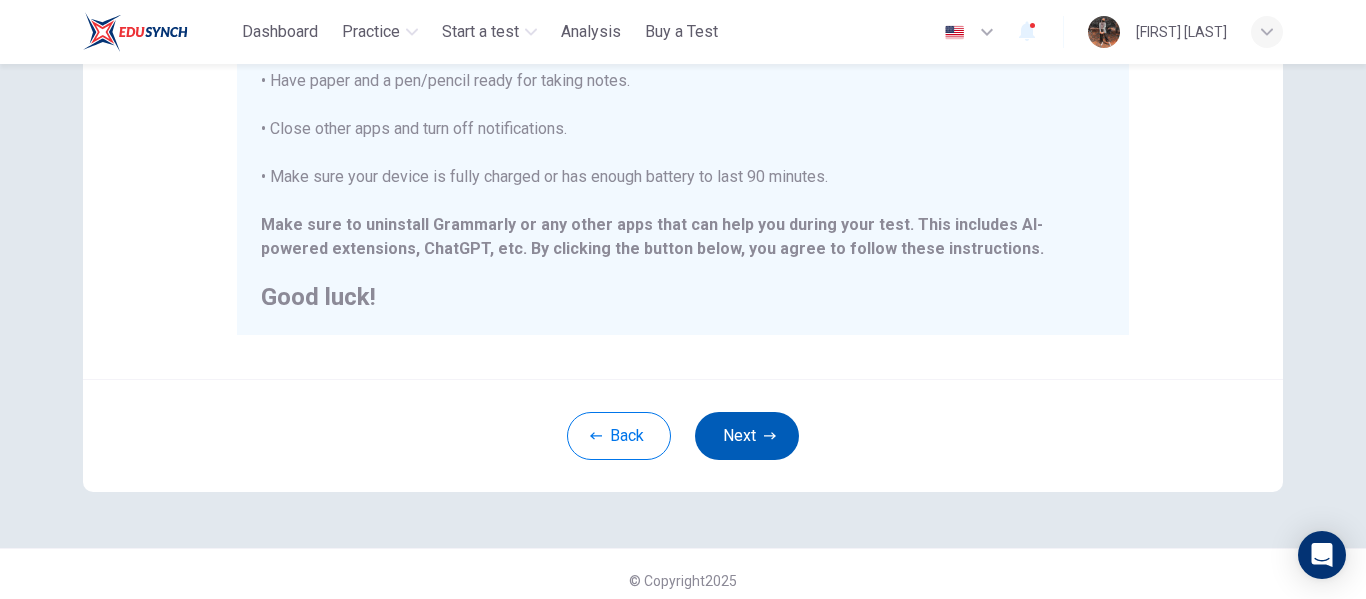 type 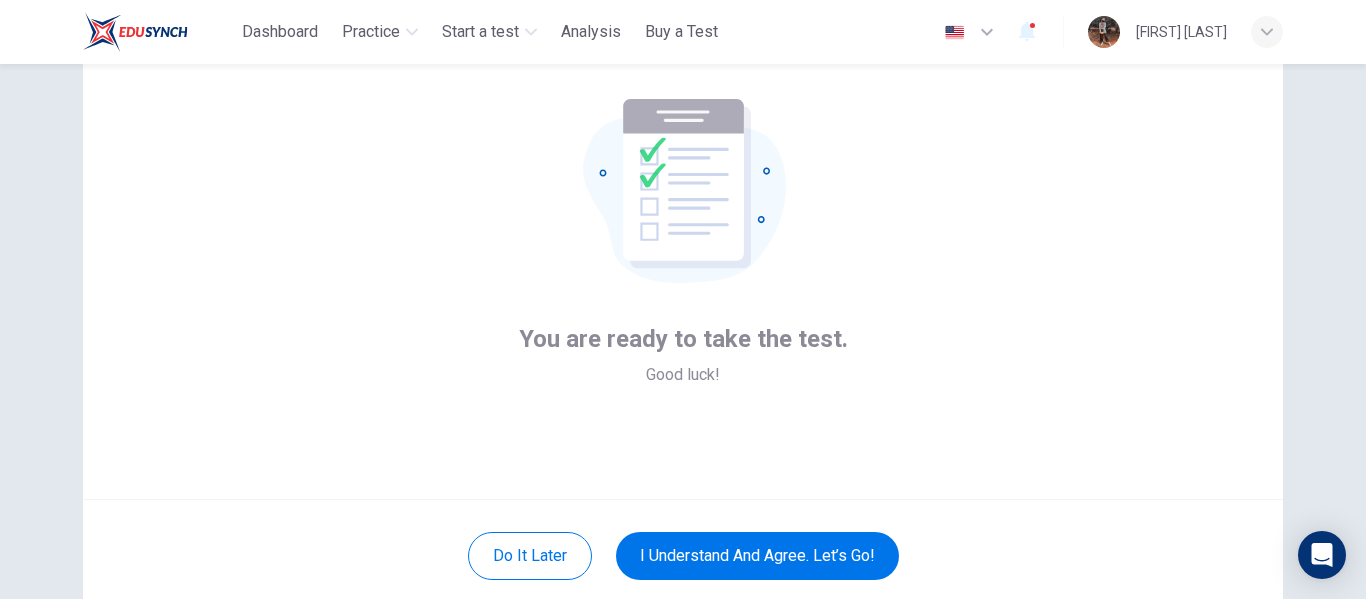 scroll, scrollTop: 200, scrollLeft: 0, axis: vertical 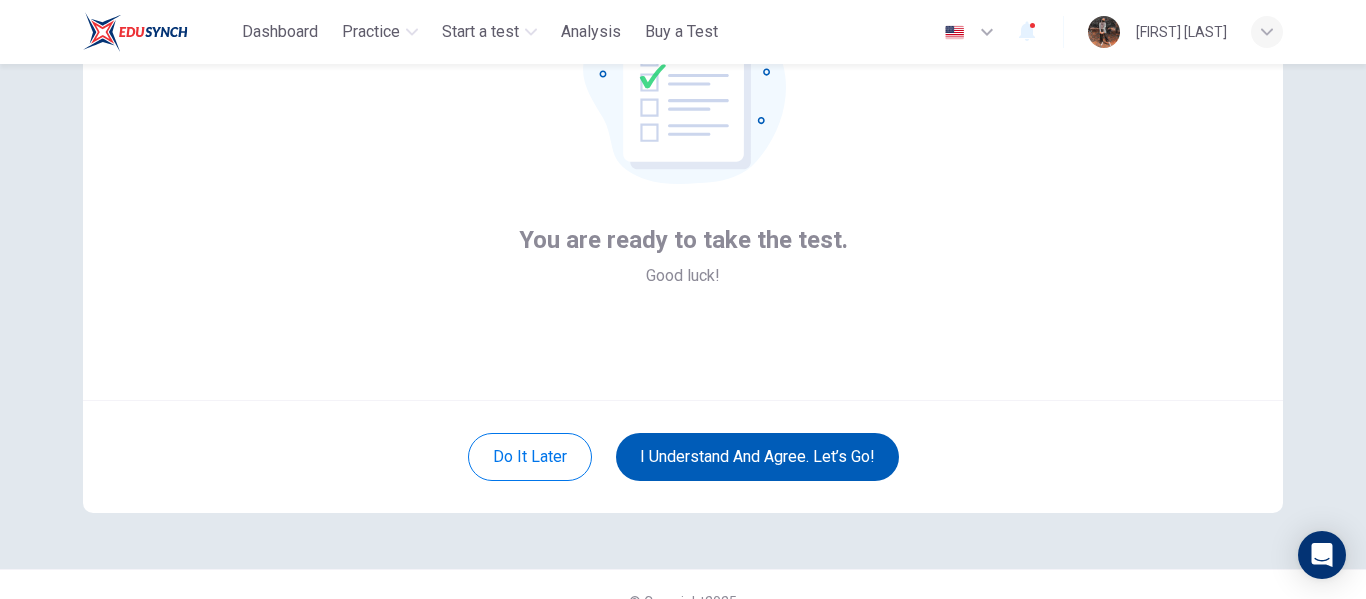 click on "I understand and agree. Let’s go!" at bounding box center [757, 457] 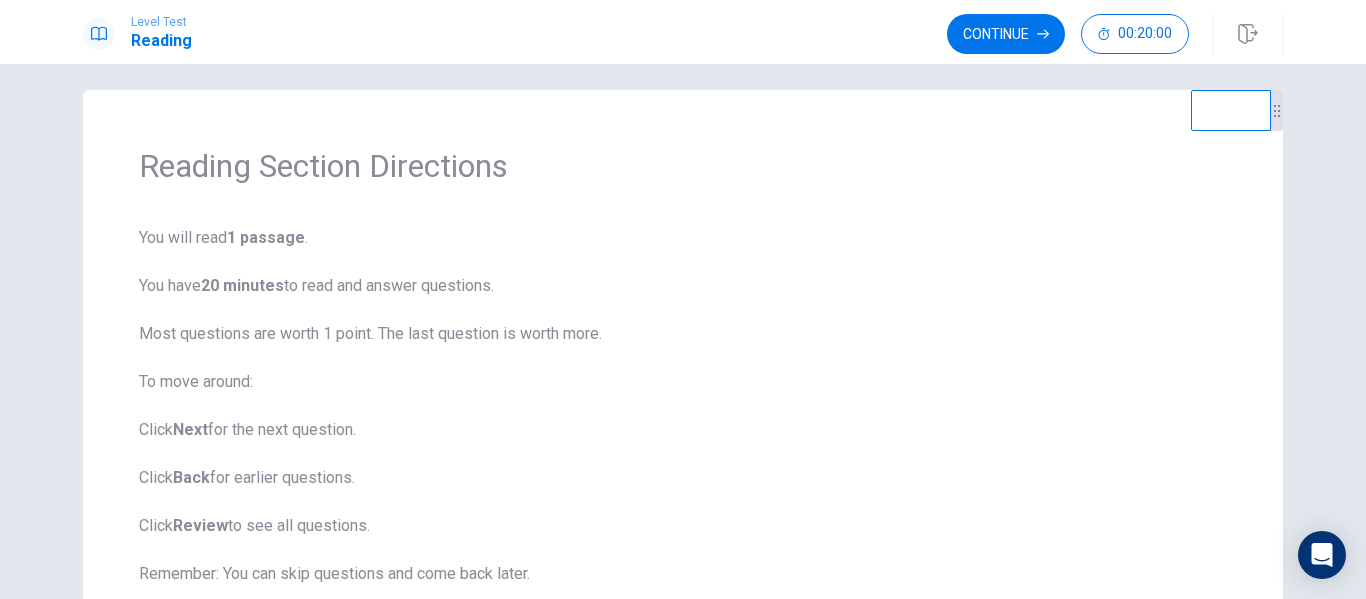 scroll, scrollTop: 0, scrollLeft: 0, axis: both 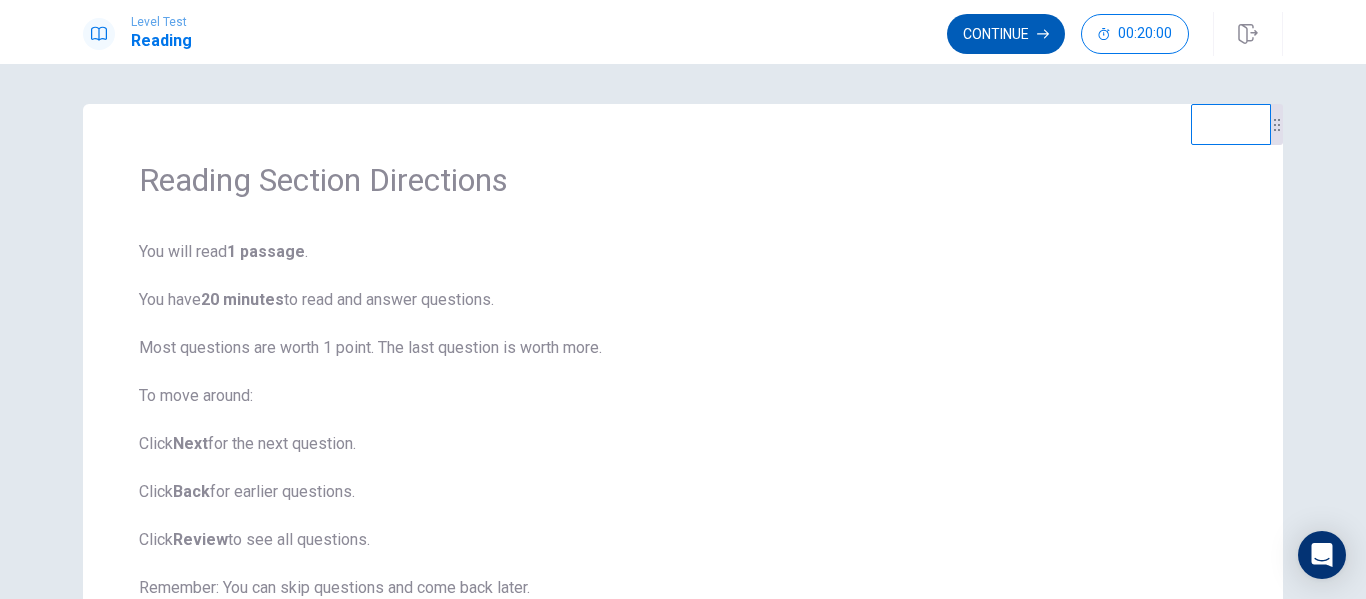 click on "Continue" at bounding box center (1006, 34) 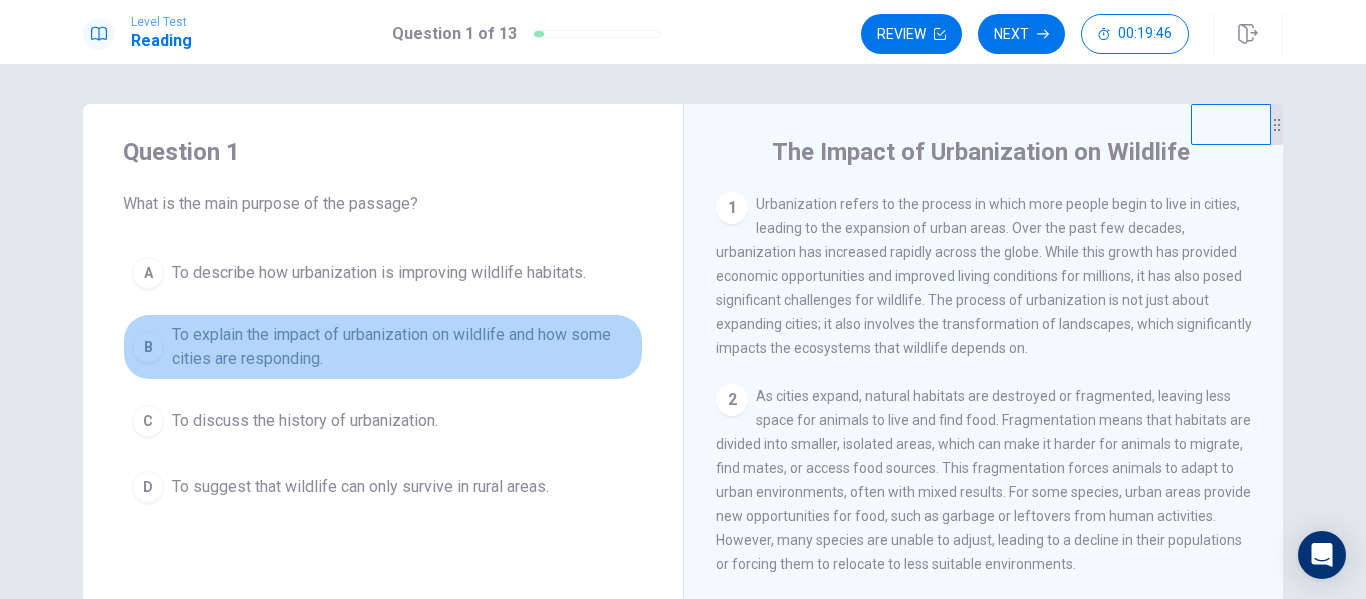 click on "To explain the impact of urbanization on wildlife and how some cities are responding." at bounding box center [403, 347] 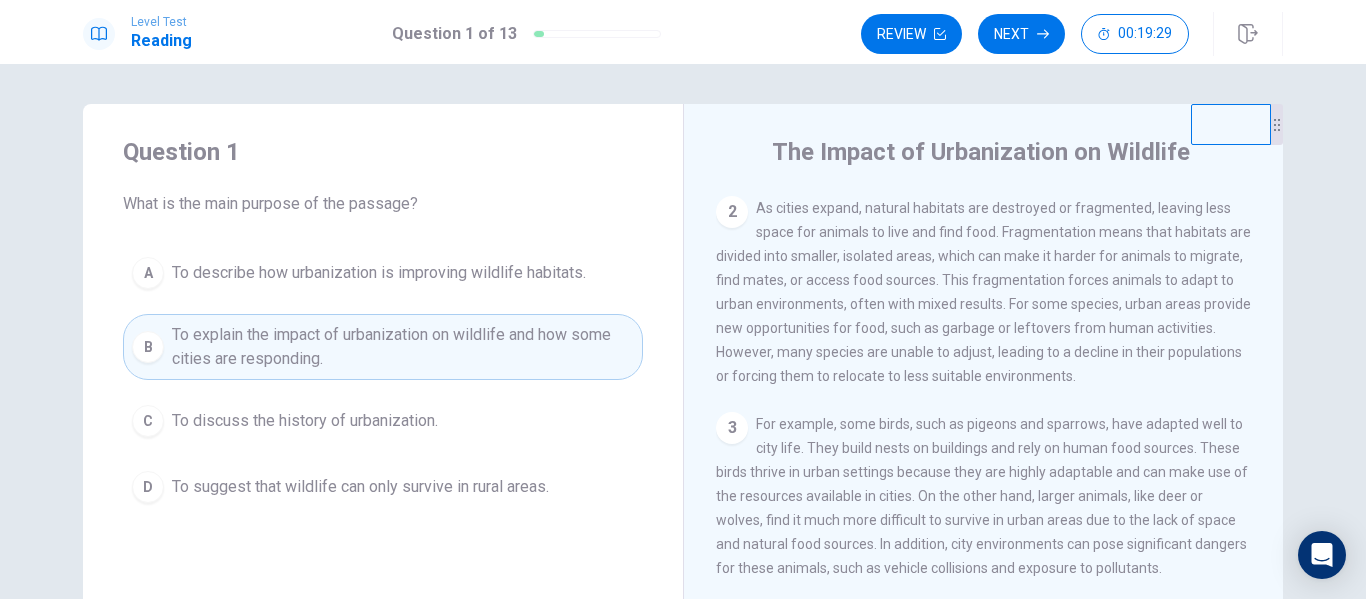 scroll, scrollTop: 200, scrollLeft: 0, axis: vertical 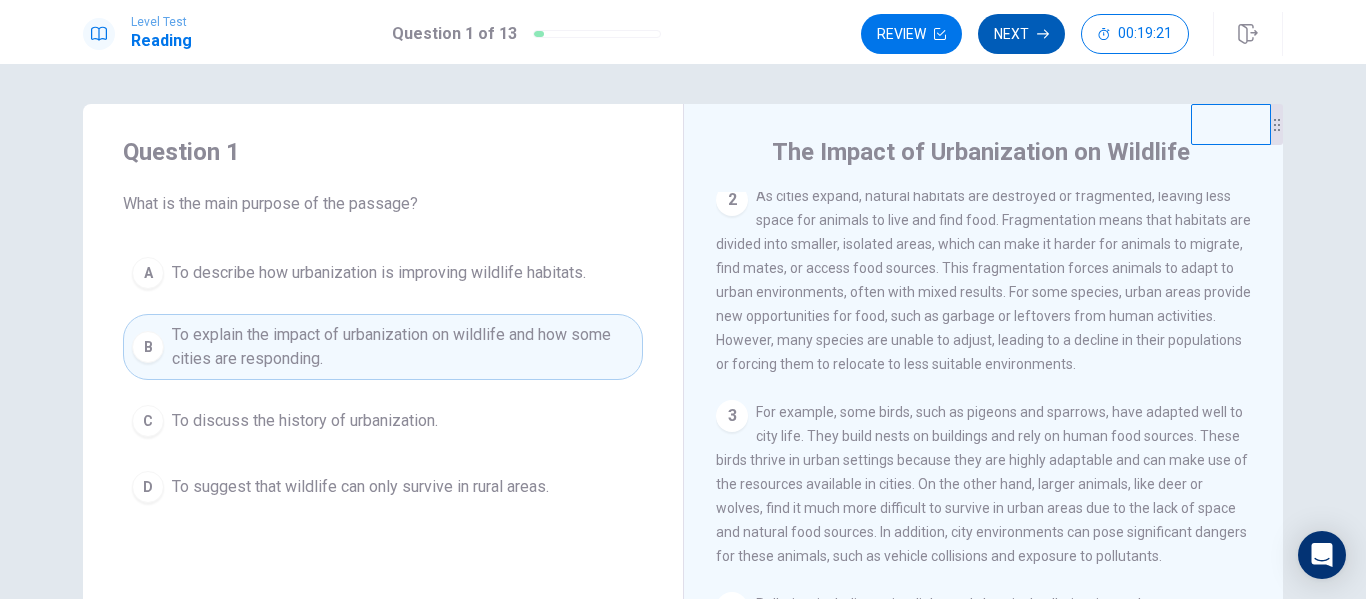 click on "Next" at bounding box center (1021, 34) 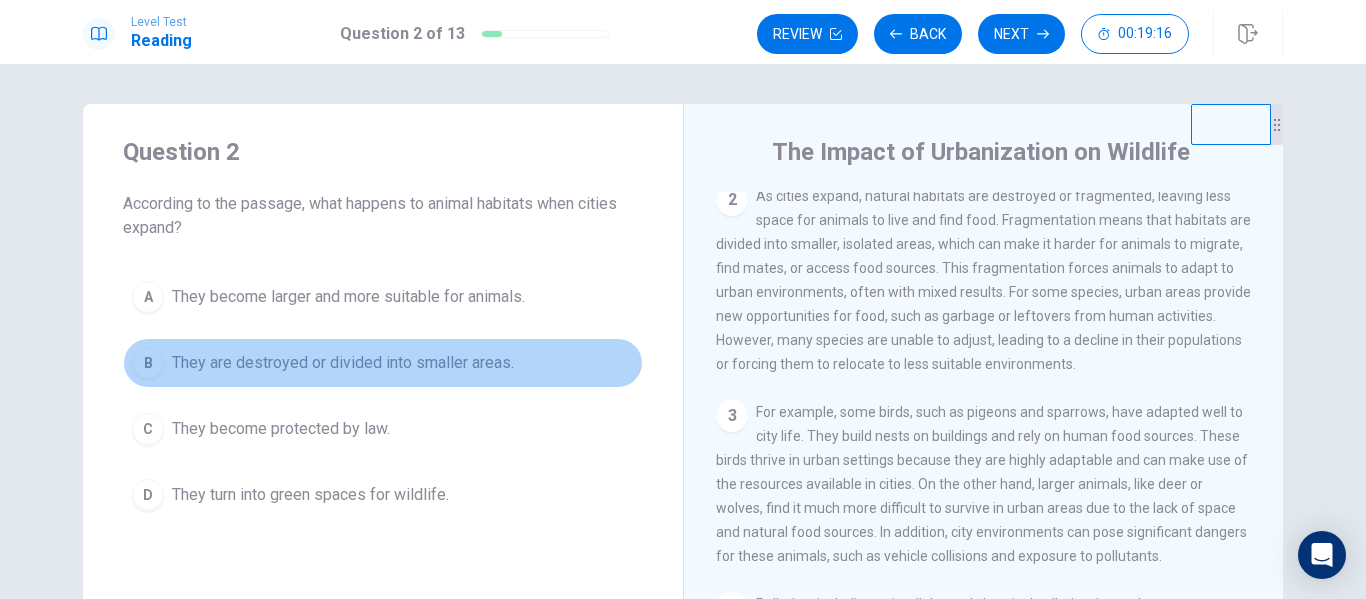 click on "They are destroyed or divided into smaller areas." at bounding box center (343, 363) 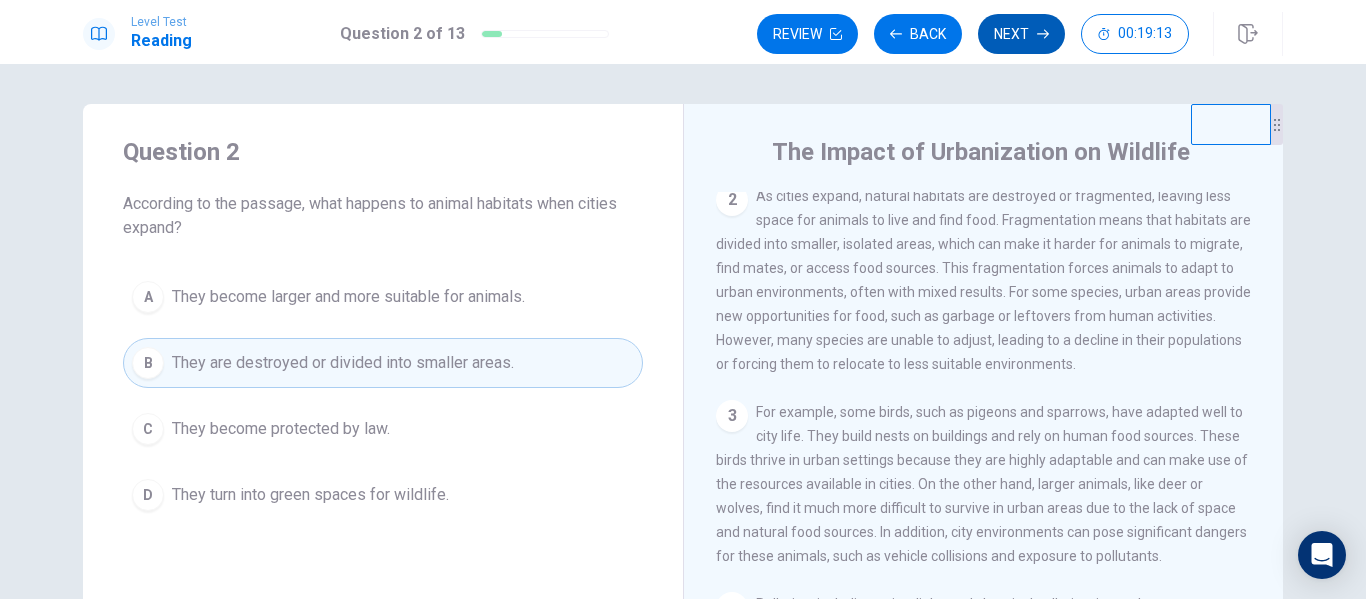 click on "Next" at bounding box center [1021, 34] 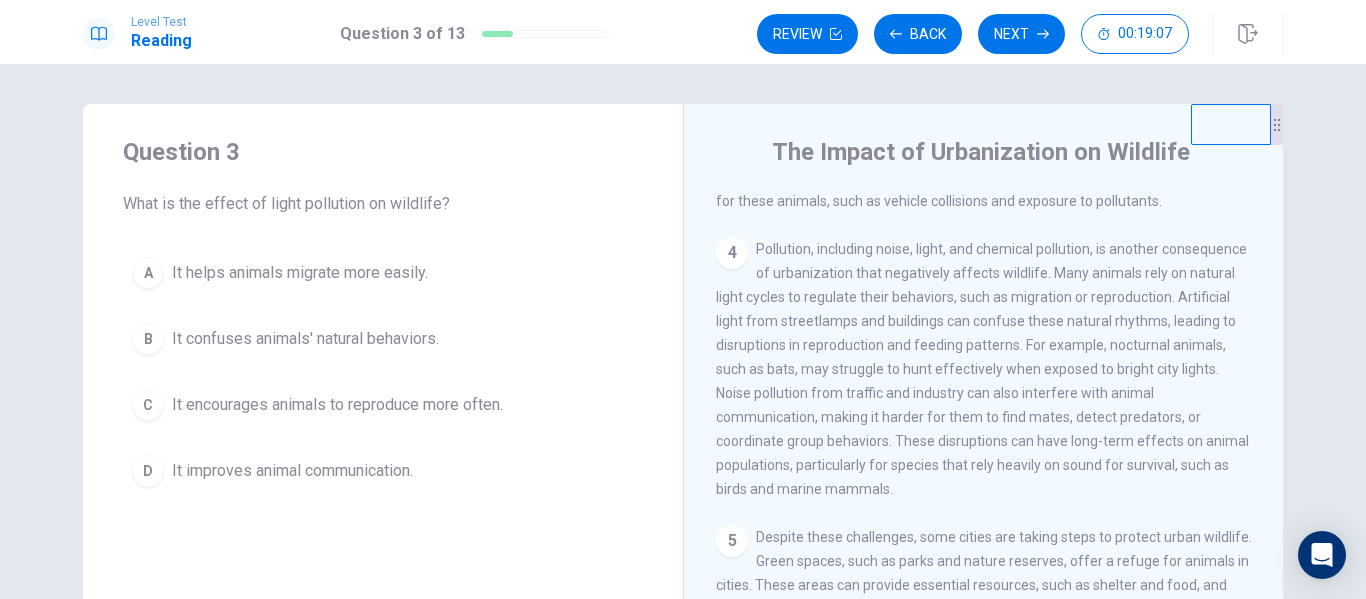 scroll, scrollTop: 600, scrollLeft: 0, axis: vertical 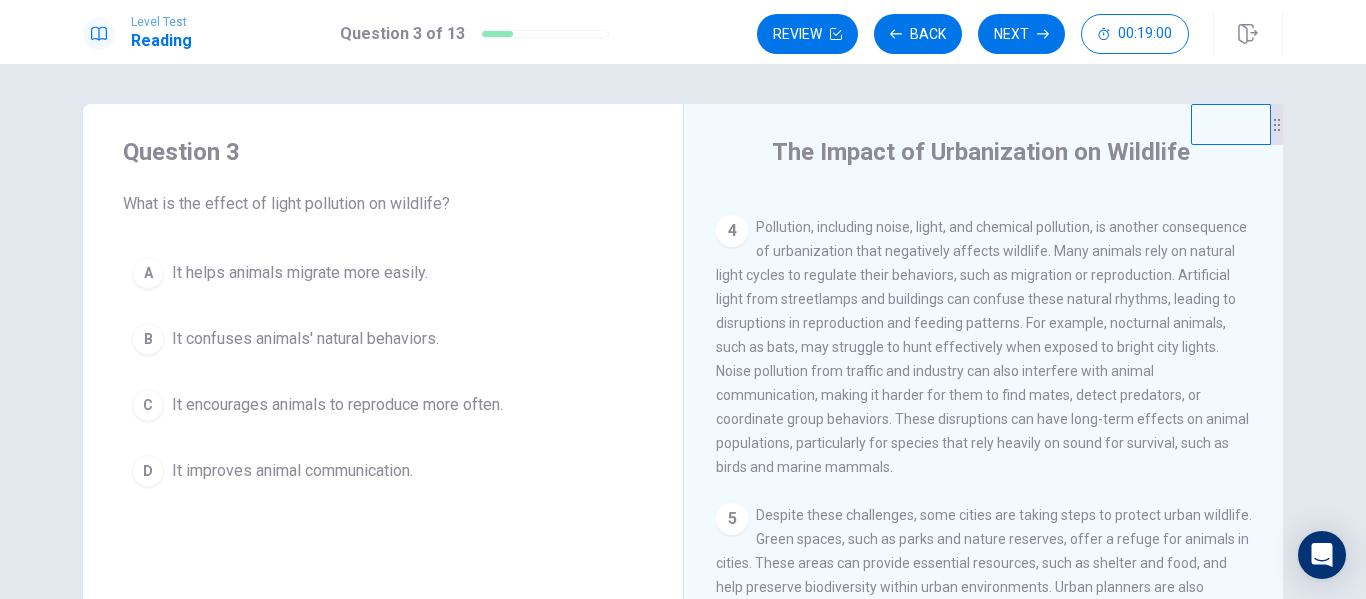 click on "It confuses animals' natural behaviors." at bounding box center (305, 339) 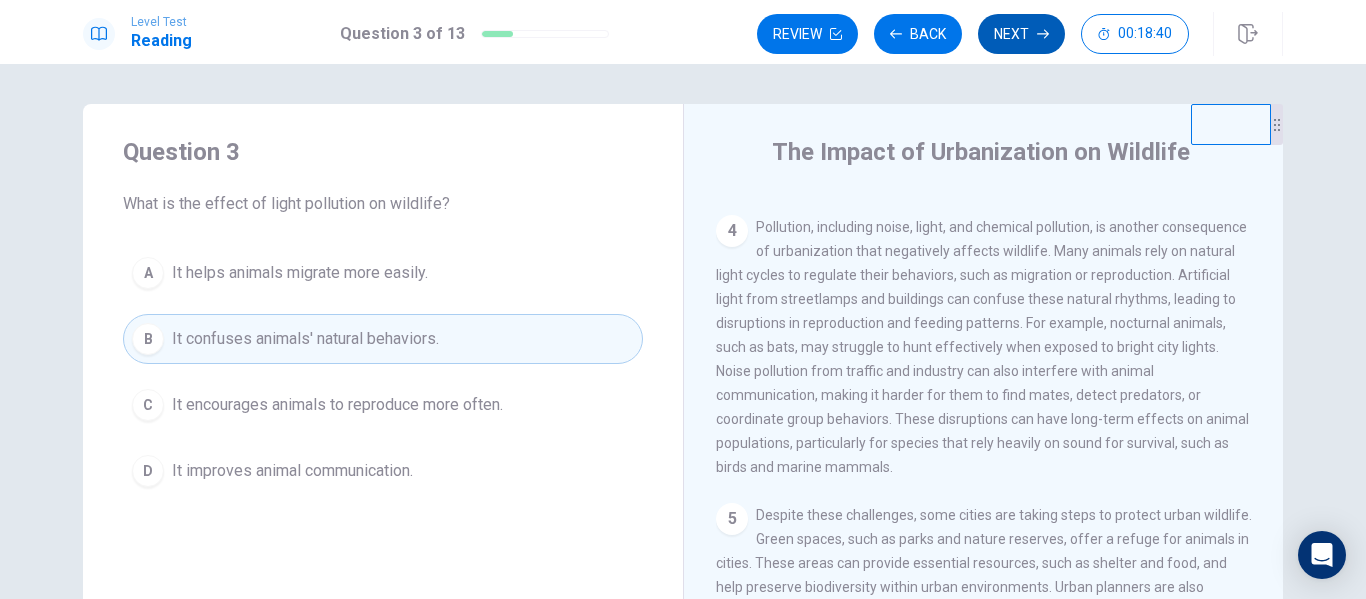 click on "Next" at bounding box center (1021, 34) 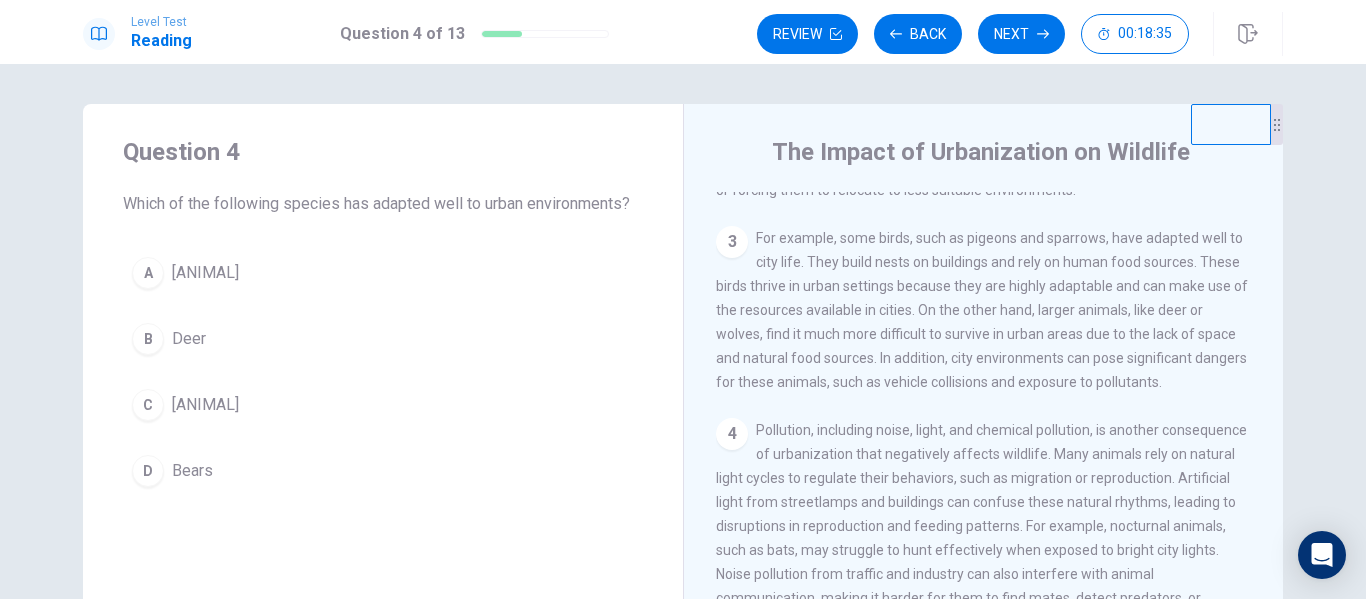 scroll, scrollTop: 300, scrollLeft: 0, axis: vertical 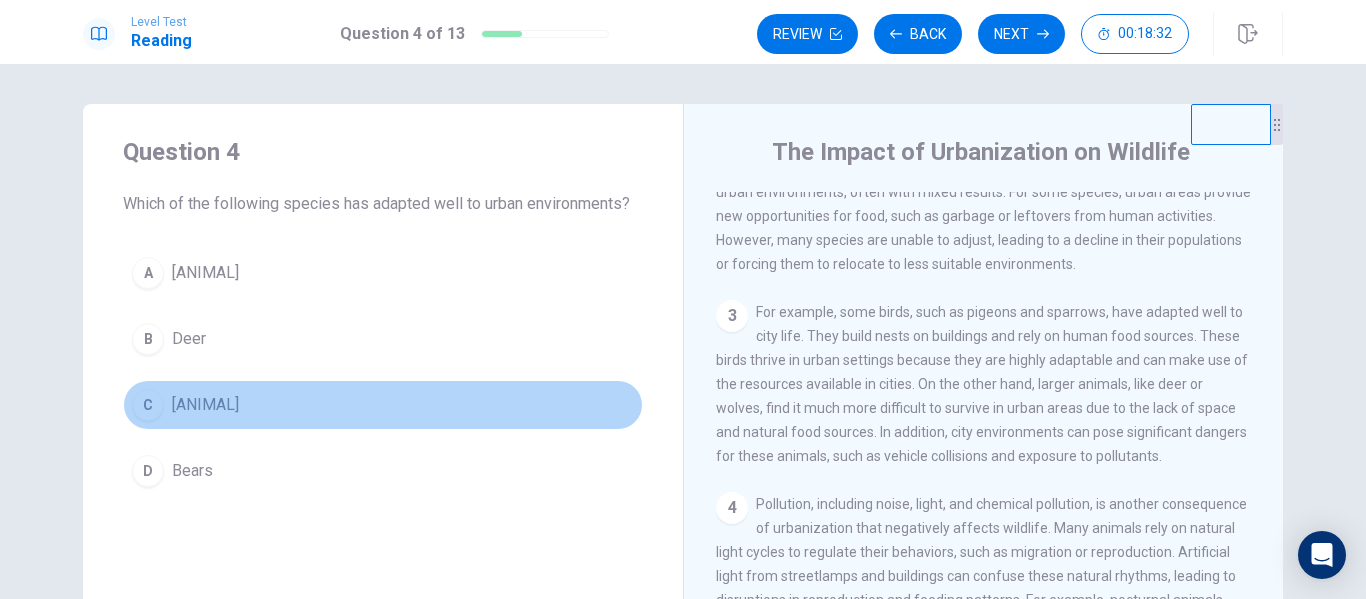 click on "C Pigeons" at bounding box center (383, 405) 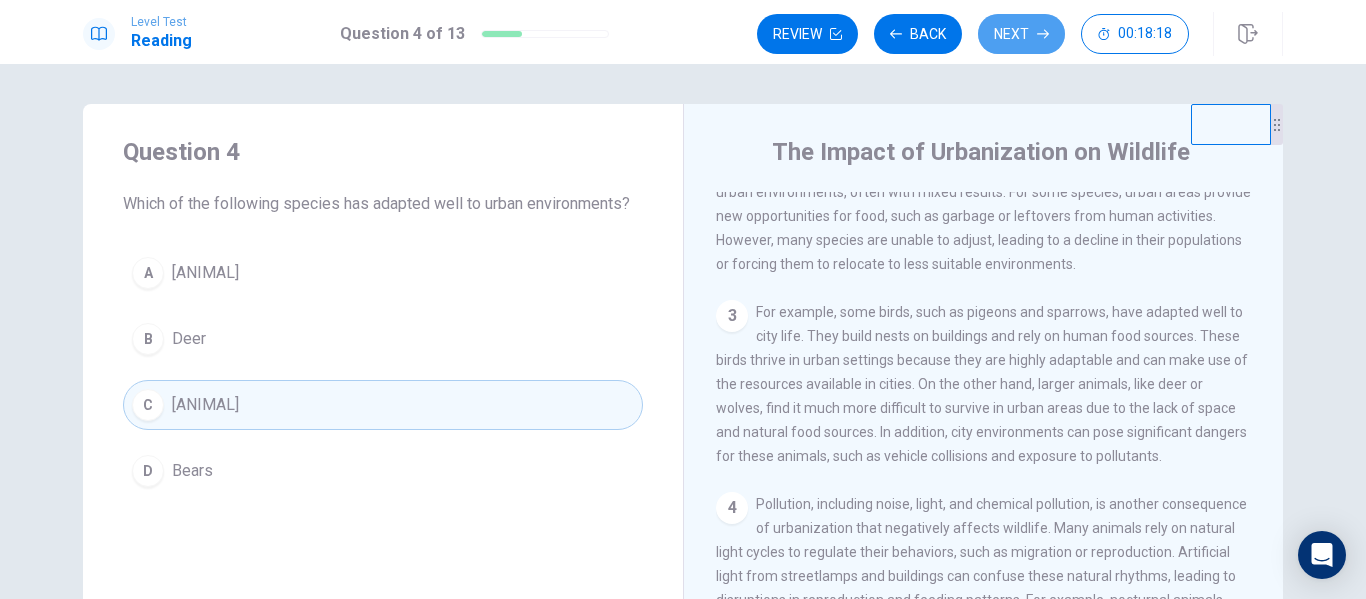 drag, startPoint x: 1019, startPoint y: 39, endPoint x: 653, endPoint y: 273, distance: 434.40994 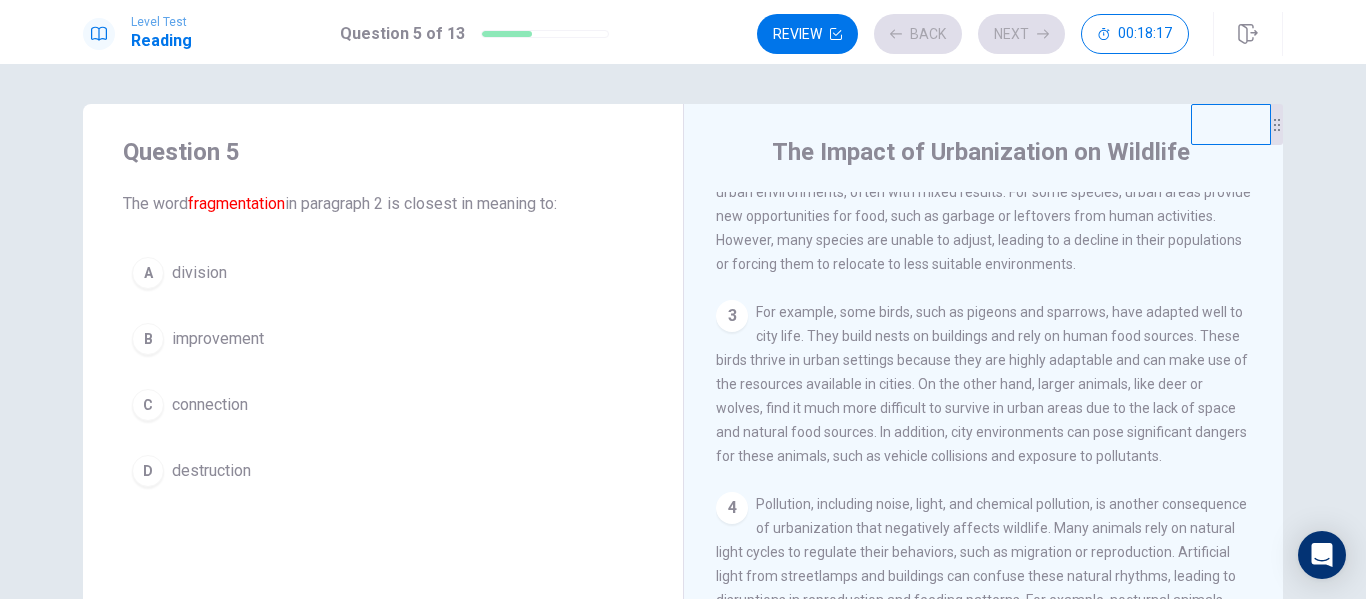 scroll, scrollTop: 199, scrollLeft: 0, axis: vertical 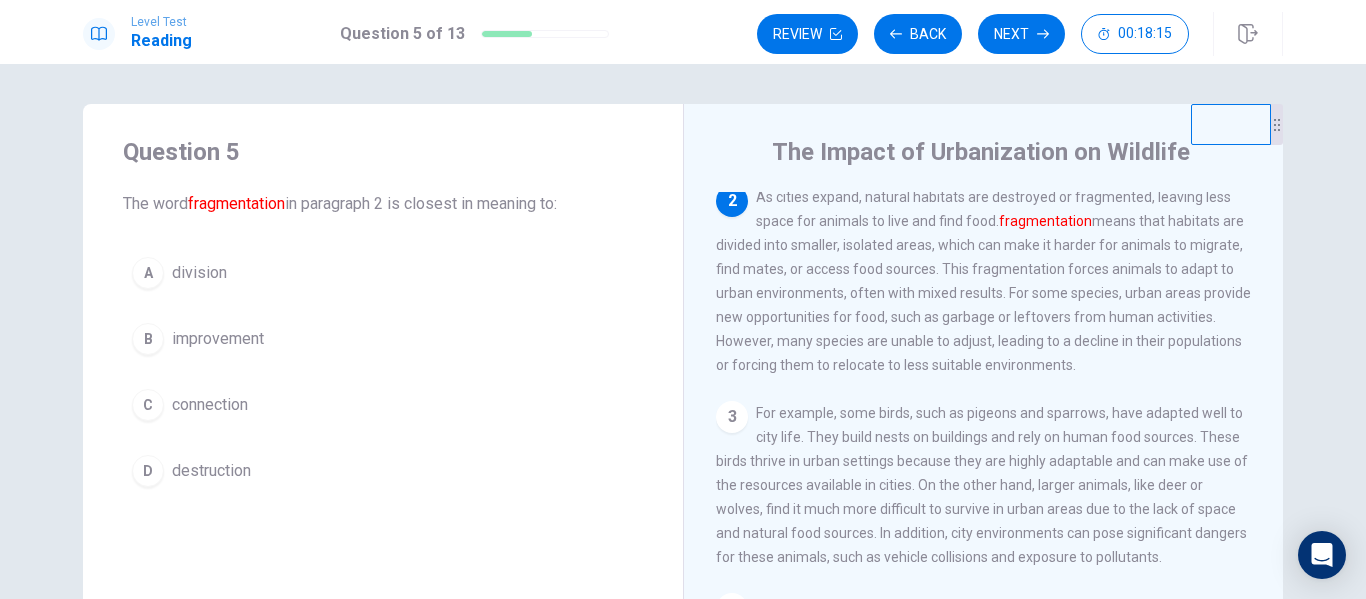 click on "A division" at bounding box center (383, 273) 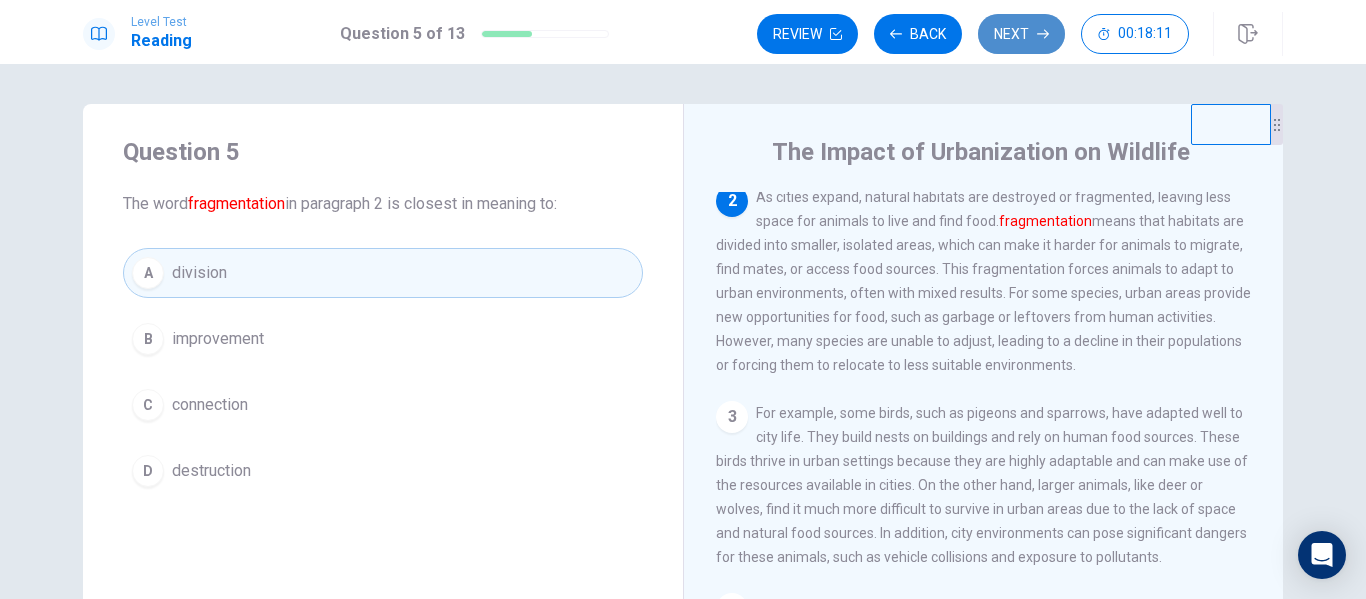 click on "Next" at bounding box center [1021, 34] 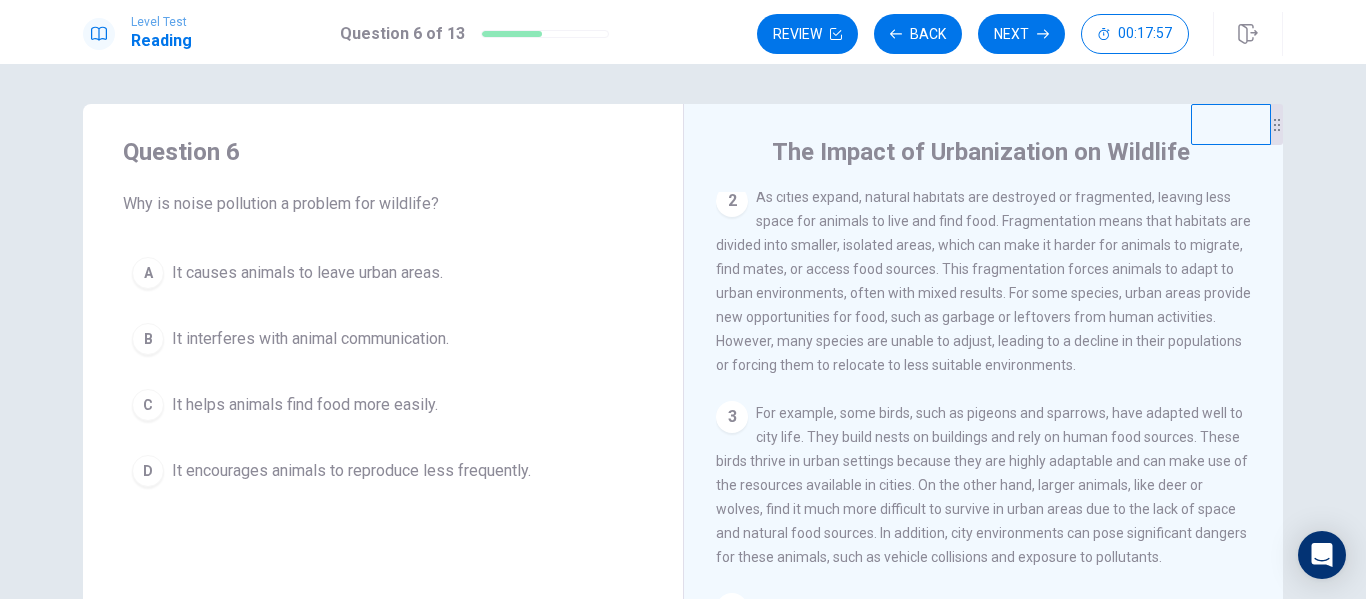 scroll, scrollTop: 399, scrollLeft: 0, axis: vertical 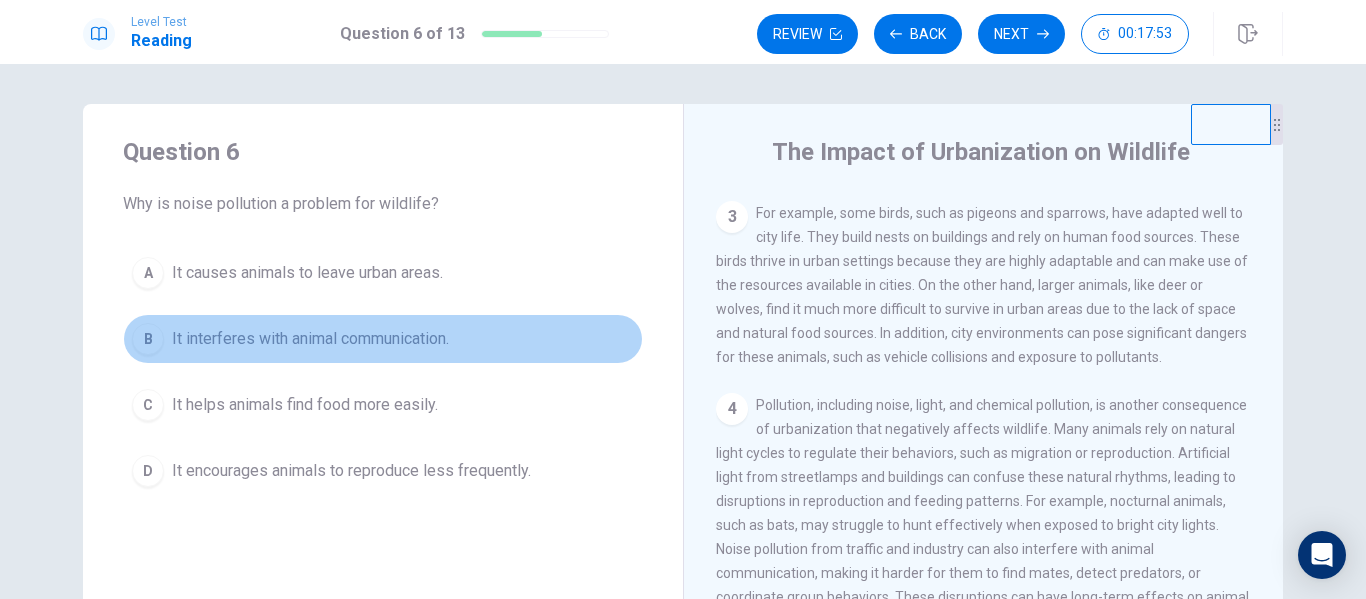 click on "It interferes with animal communication." at bounding box center (310, 339) 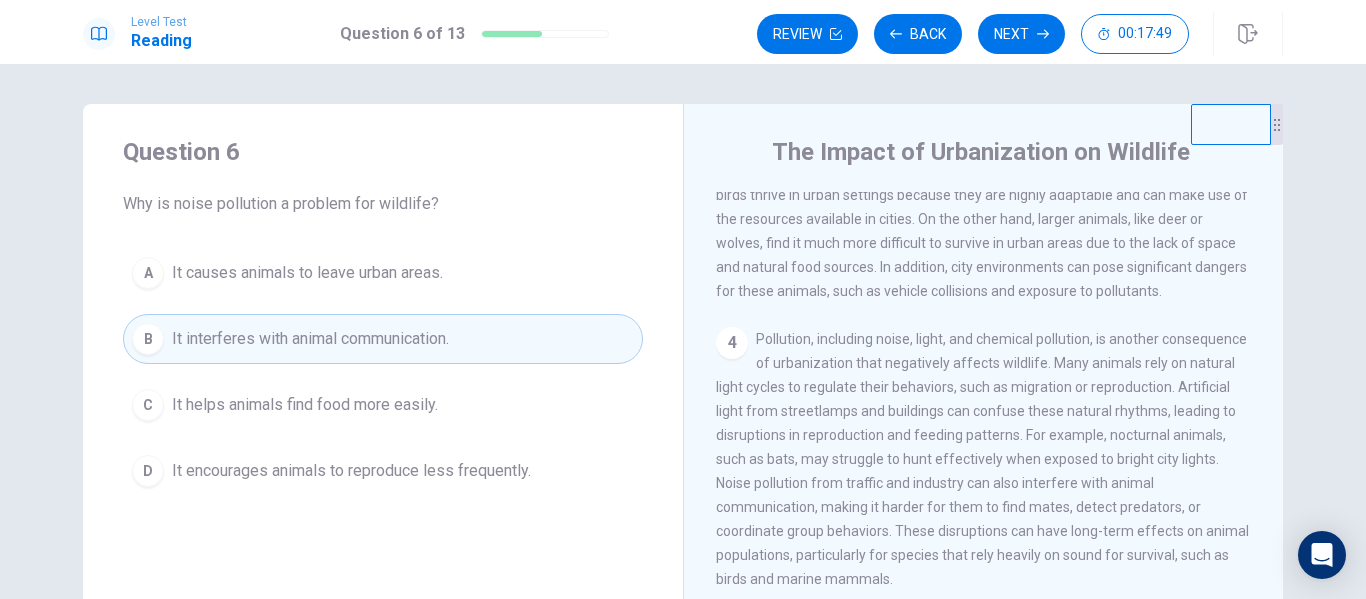 scroll, scrollTop: 499, scrollLeft: 0, axis: vertical 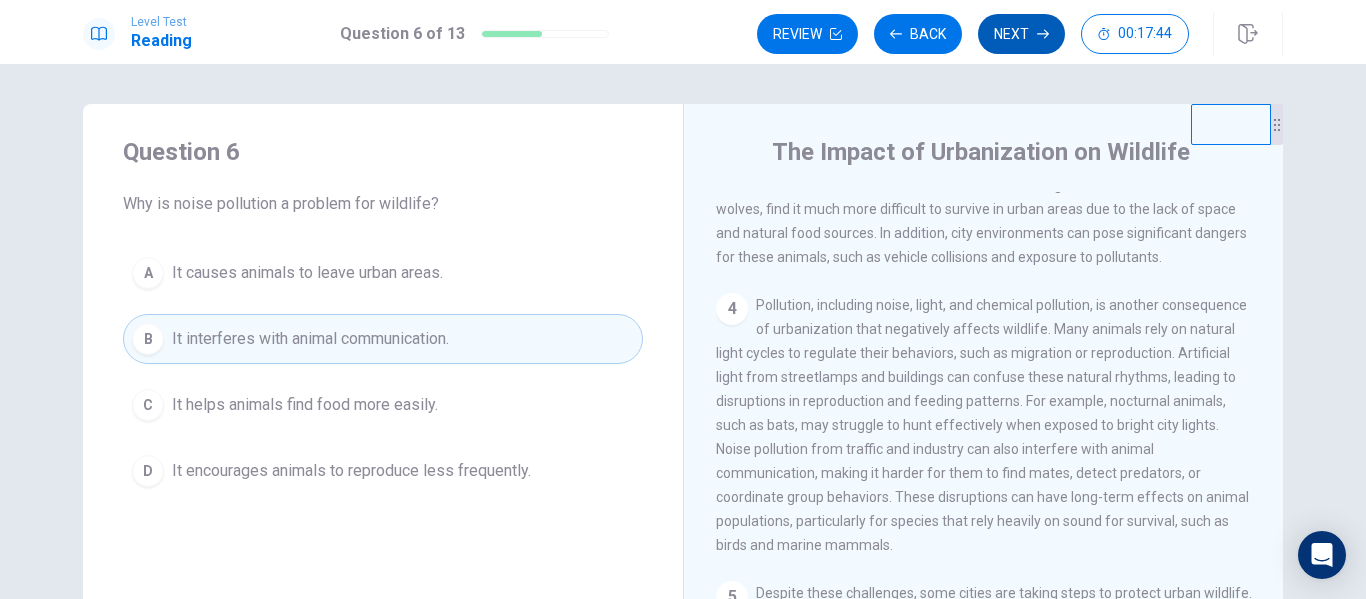 click on "Next" at bounding box center (1021, 34) 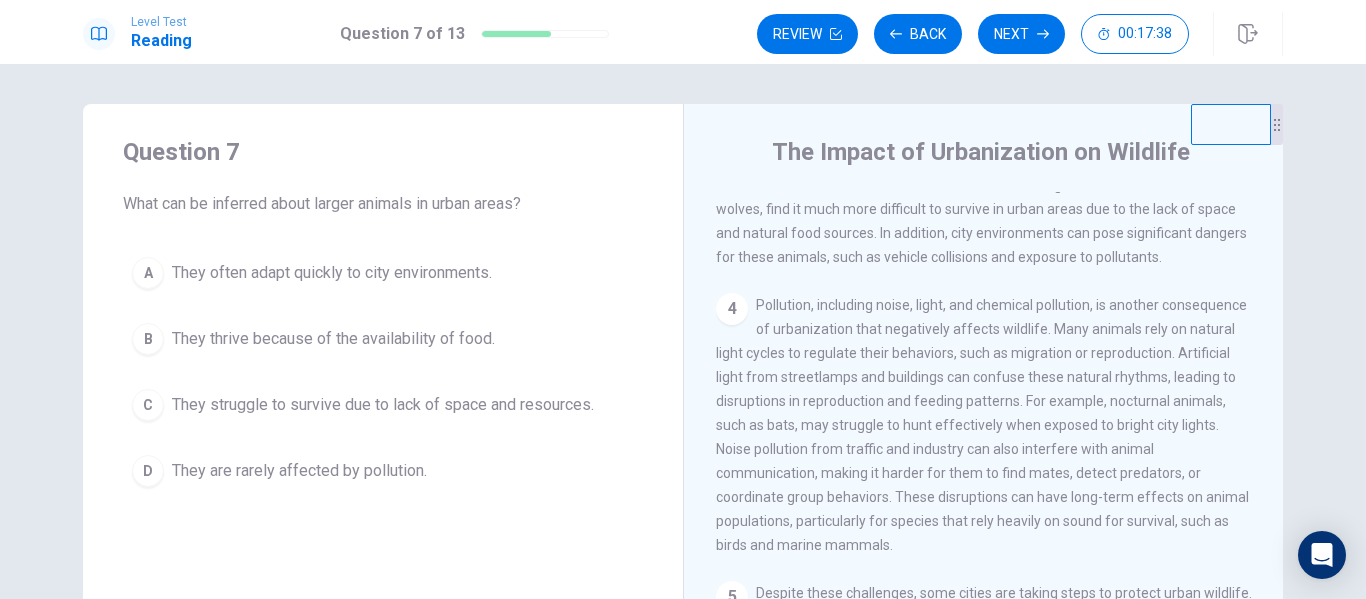 click on "They struggle to survive due to lack of space and resources." at bounding box center [383, 405] 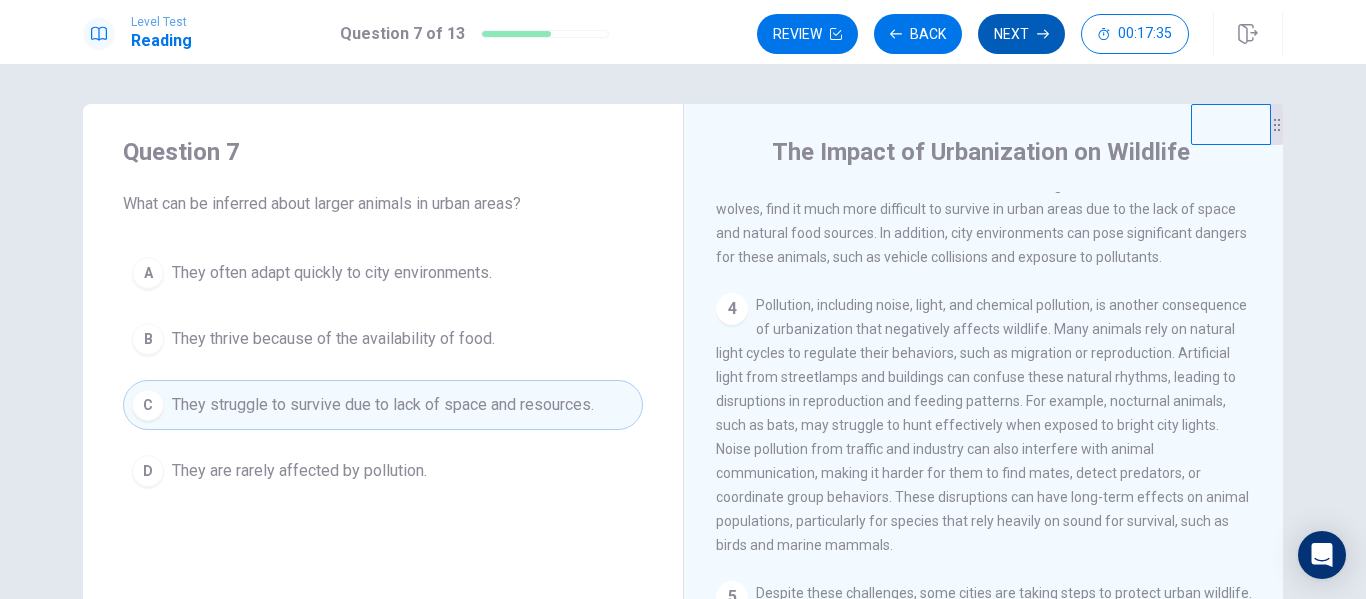 click on "Next" at bounding box center (1021, 34) 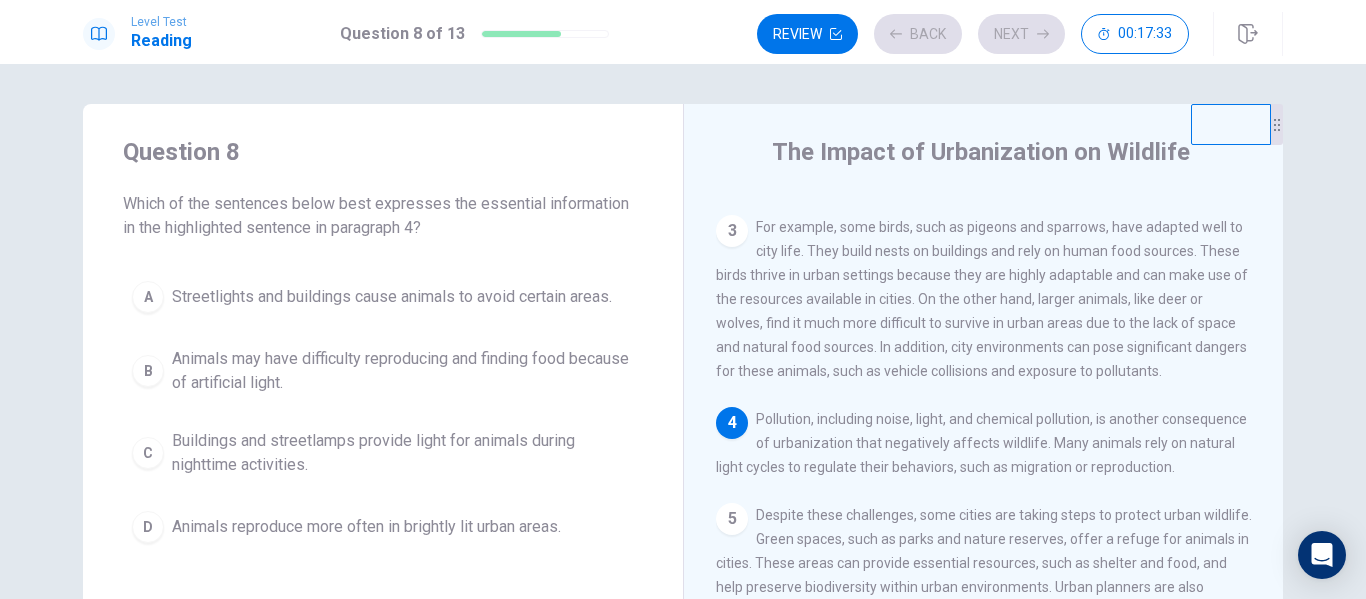 scroll, scrollTop: 445, scrollLeft: 0, axis: vertical 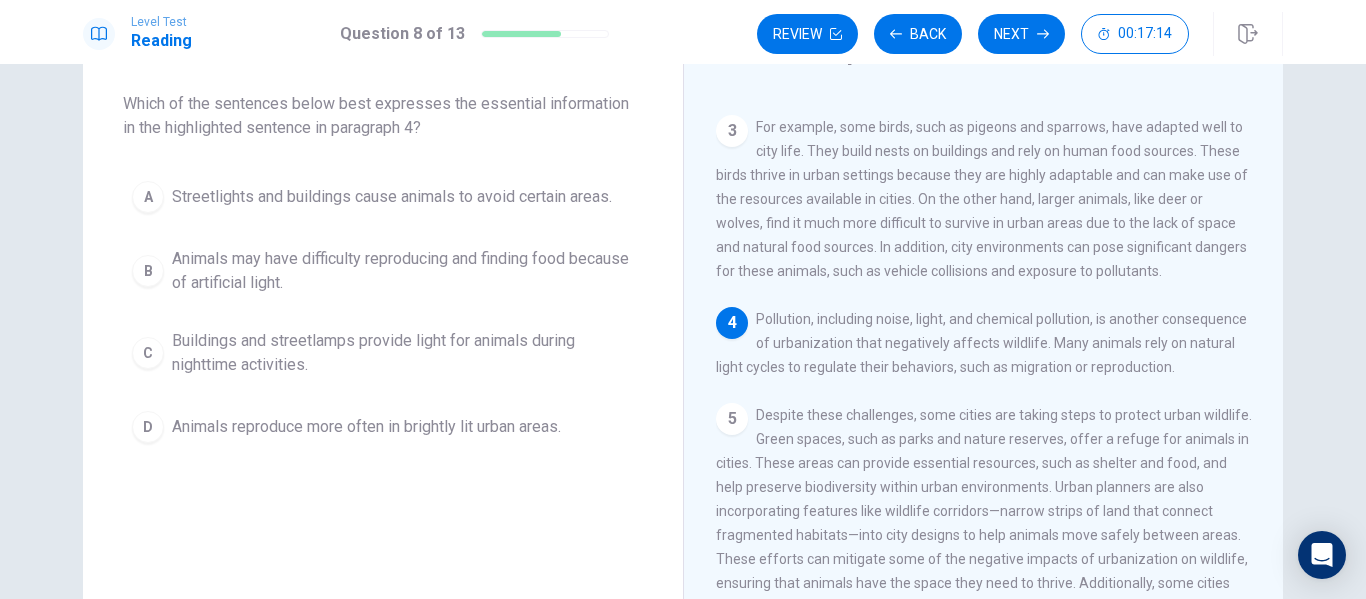 click on "Animals may have difficulty reproducing and finding food because of artificial light." at bounding box center (403, 271) 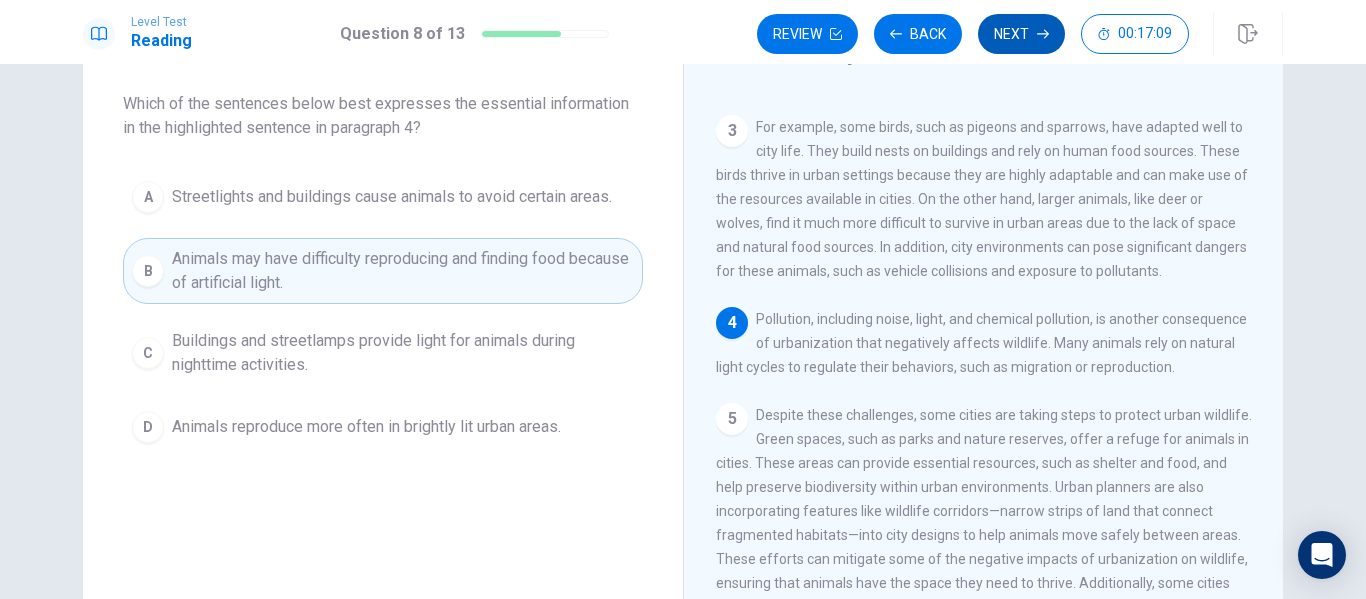 click on "Next" at bounding box center [1021, 34] 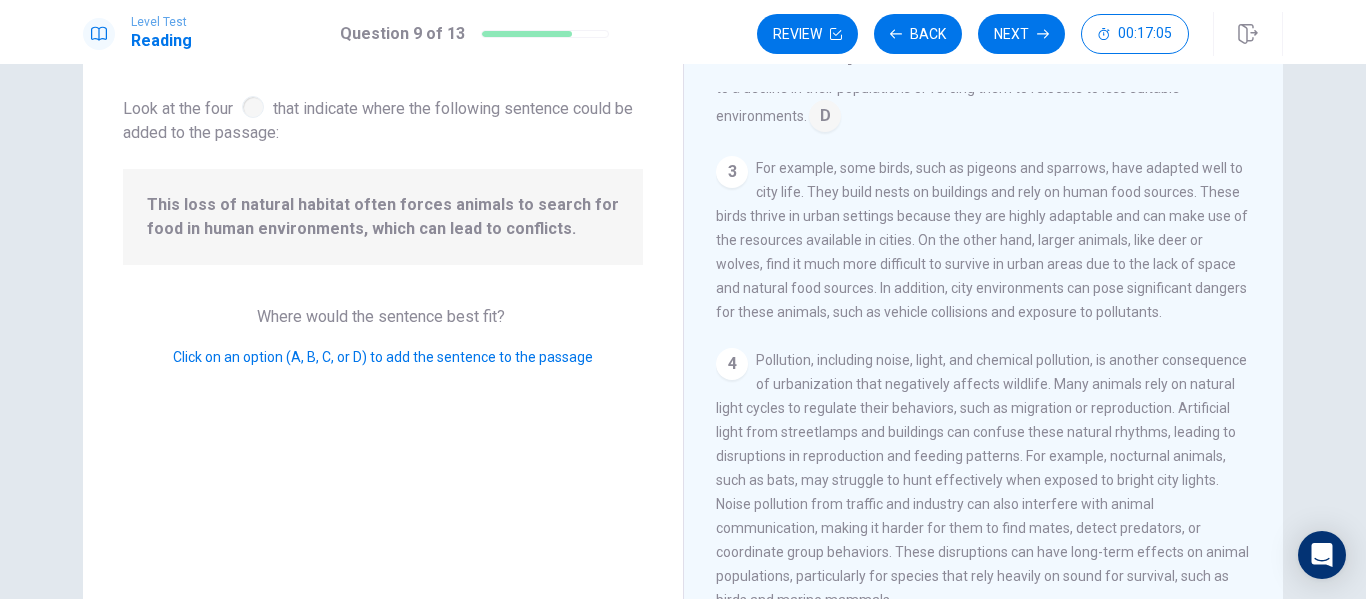 scroll, scrollTop: 500, scrollLeft: 0, axis: vertical 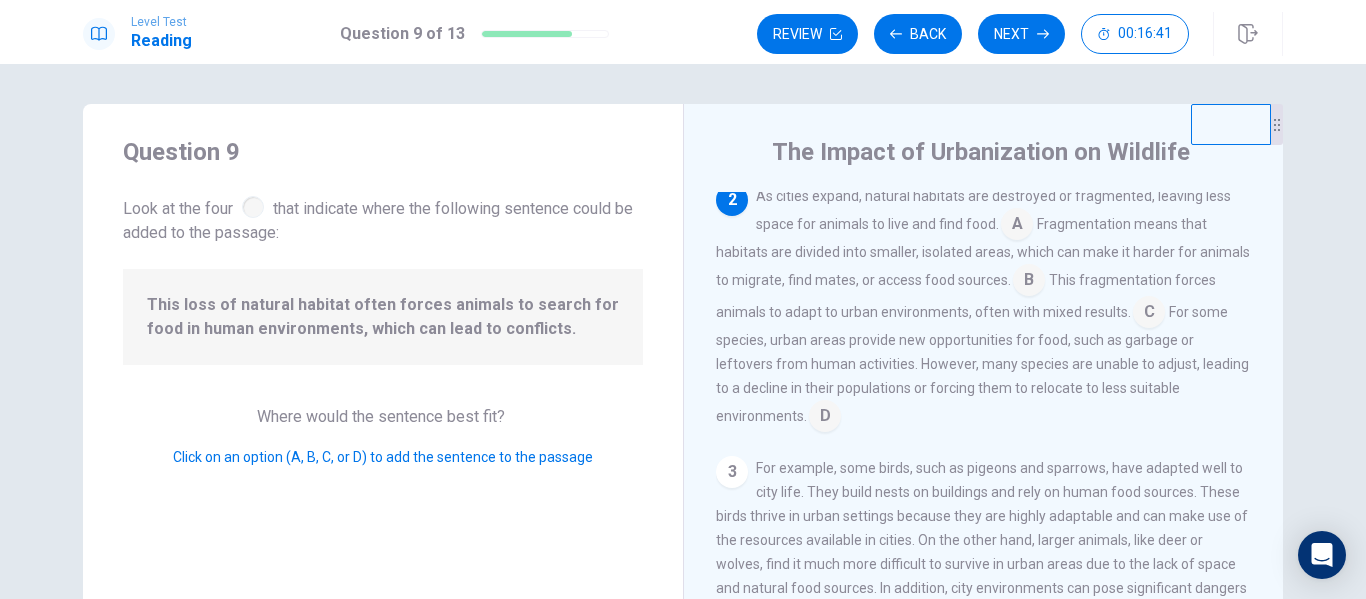 click at bounding box center [1017, 226] 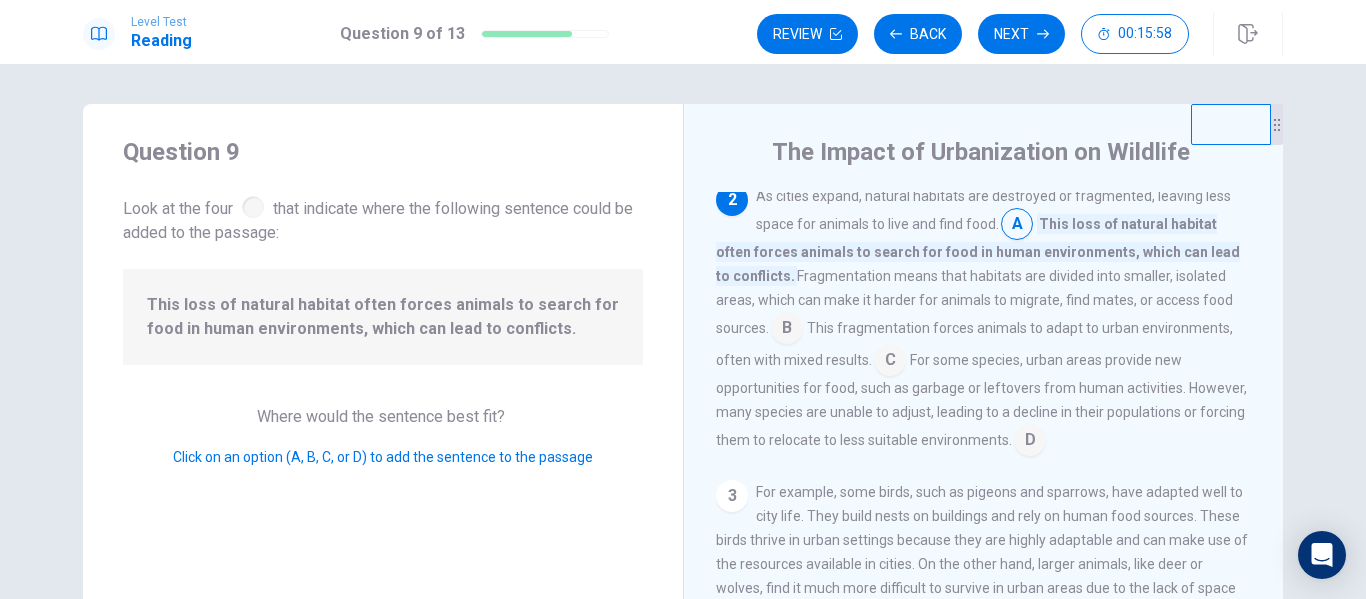 click at bounding box center (787, 330) 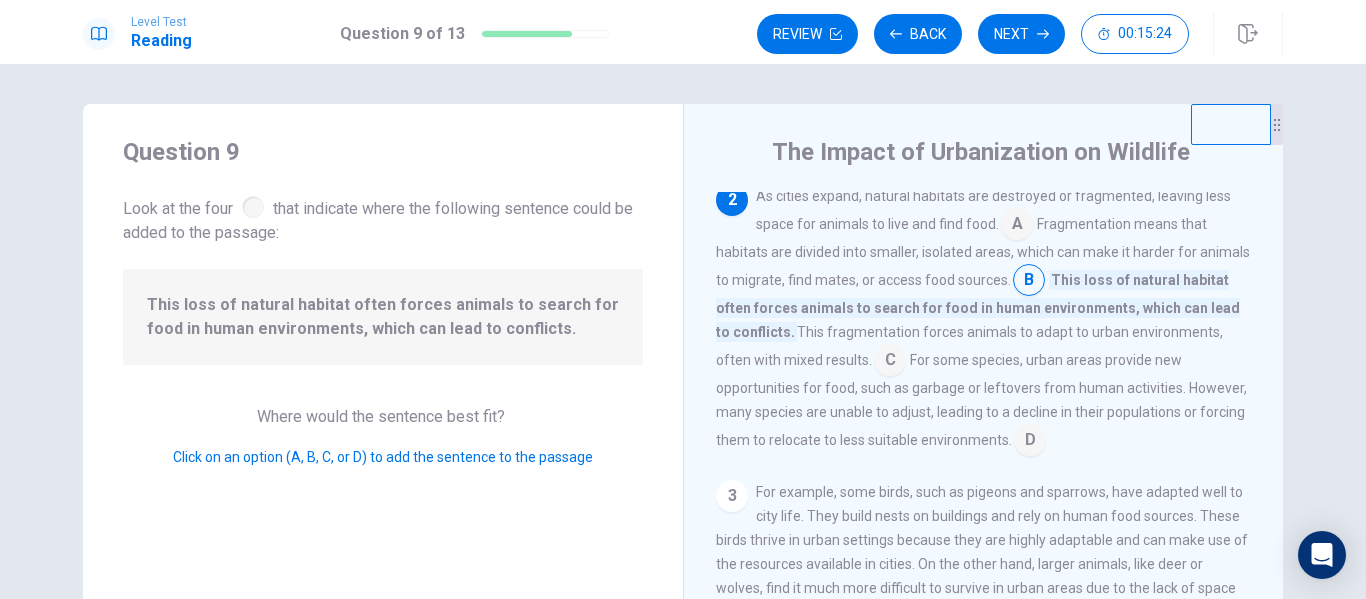 click at bounding box center [1017, 226] 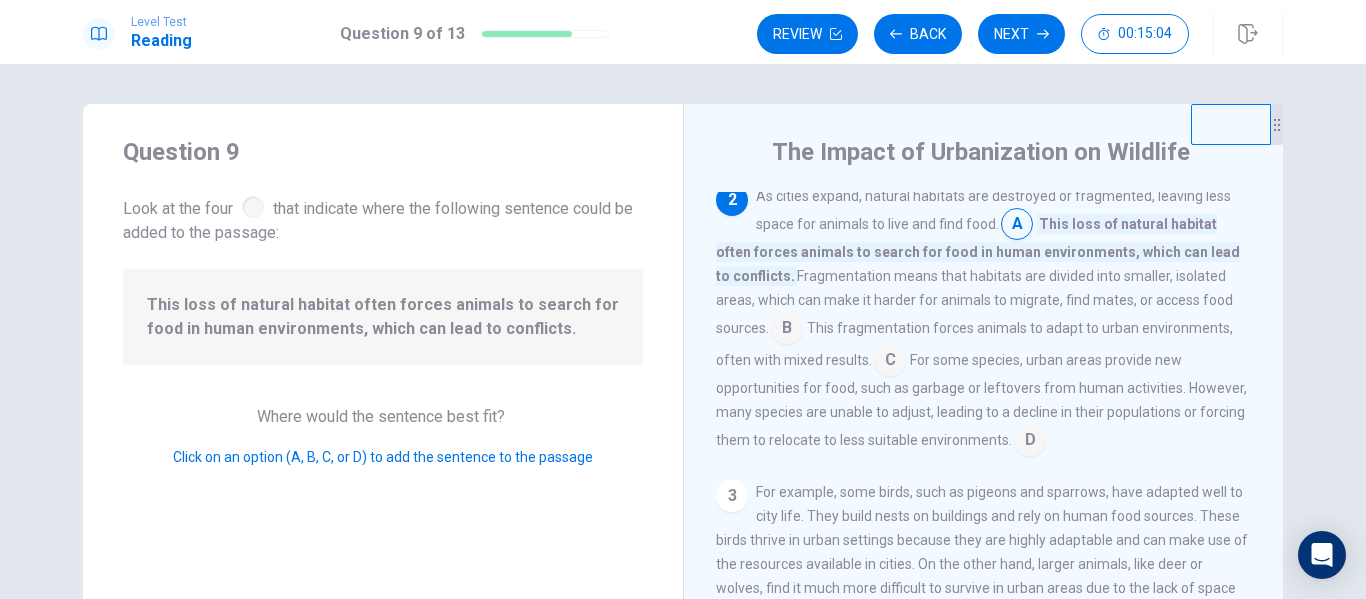 click at bounding box center [890, 362] 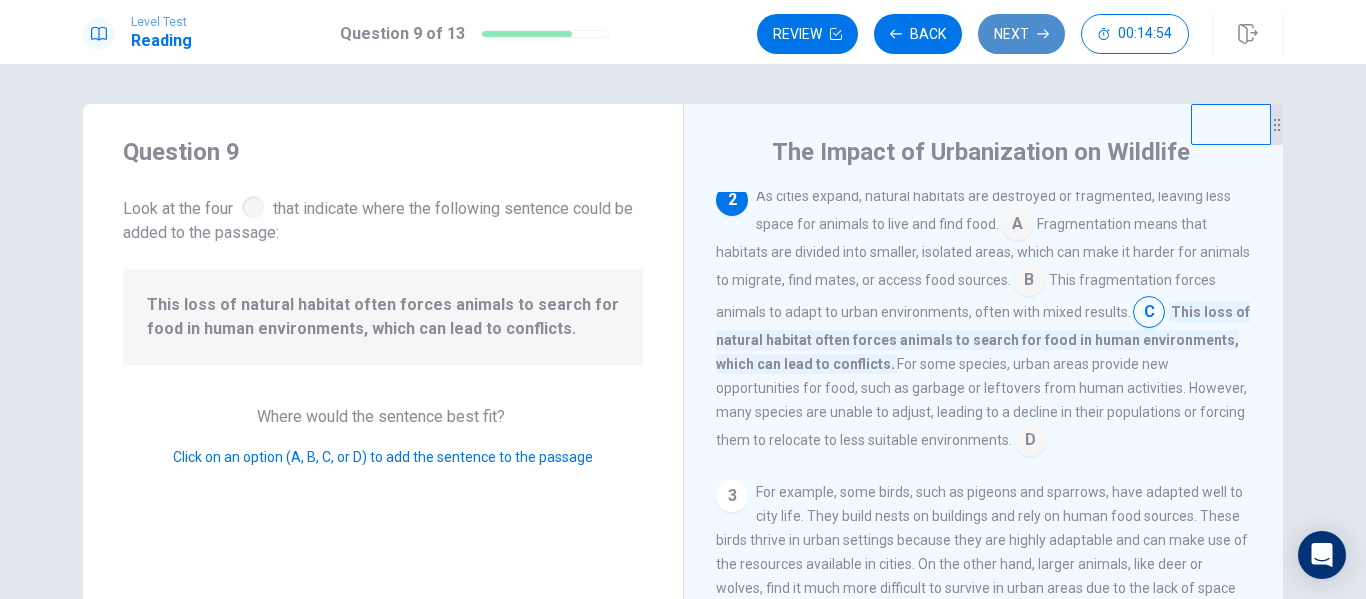 click on "Next" at bounding box center (1021, 34) 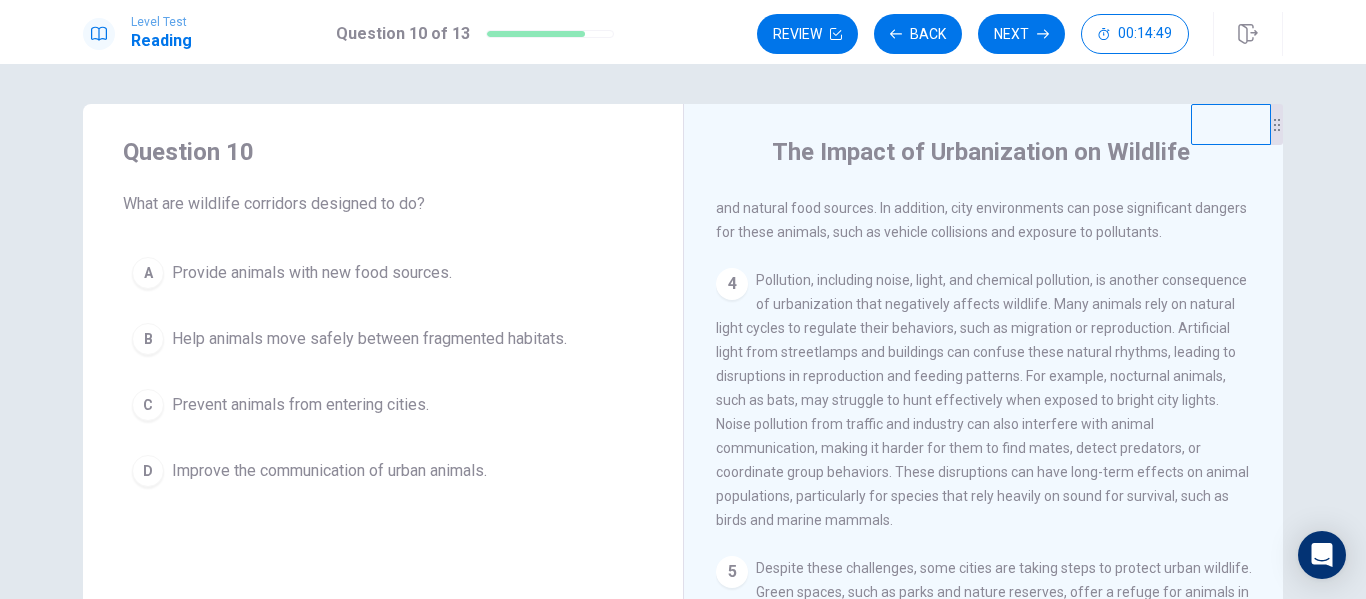 scroll, scrollTop: 620, scrollLeft: 0, axis: vertical 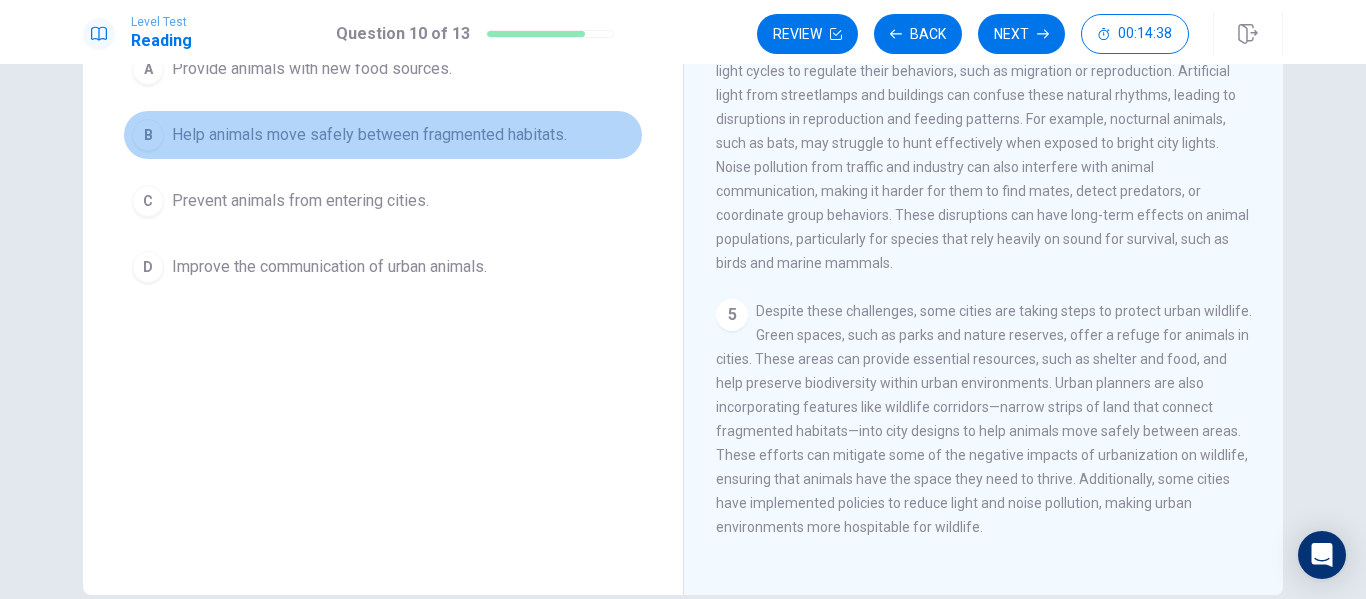 click on "Help animals move safely between fragmented habitats." at bounding box center (369, 135) 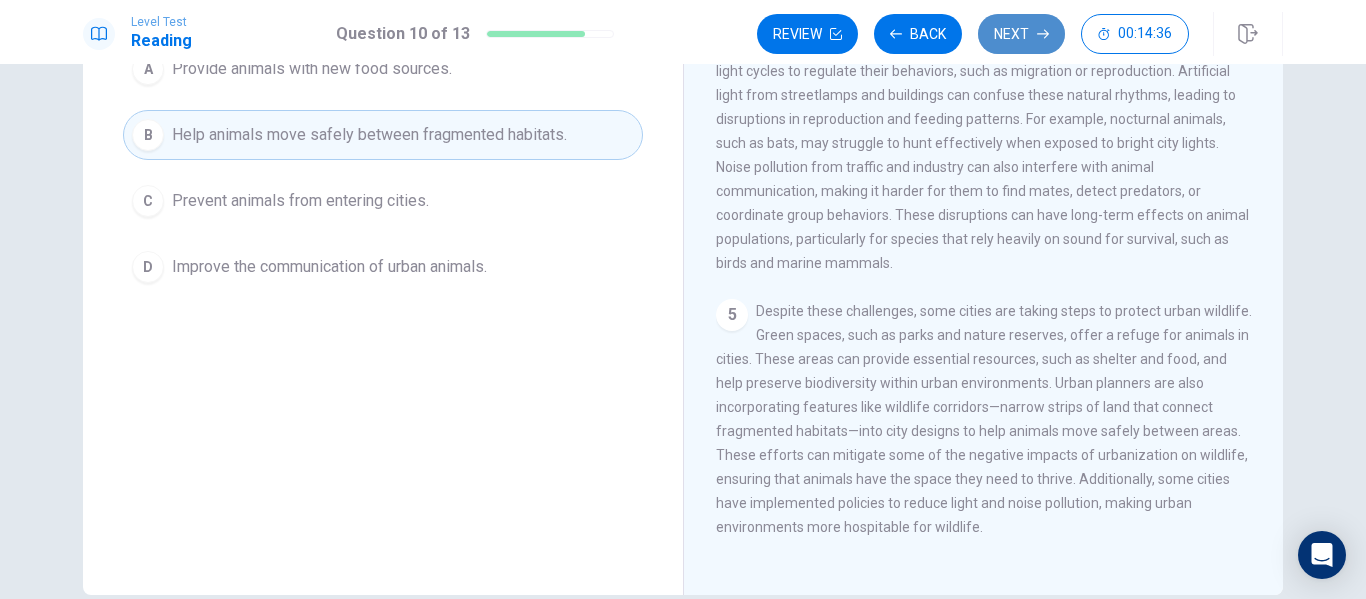 click on "Next" at bounding box center (1021, 34) 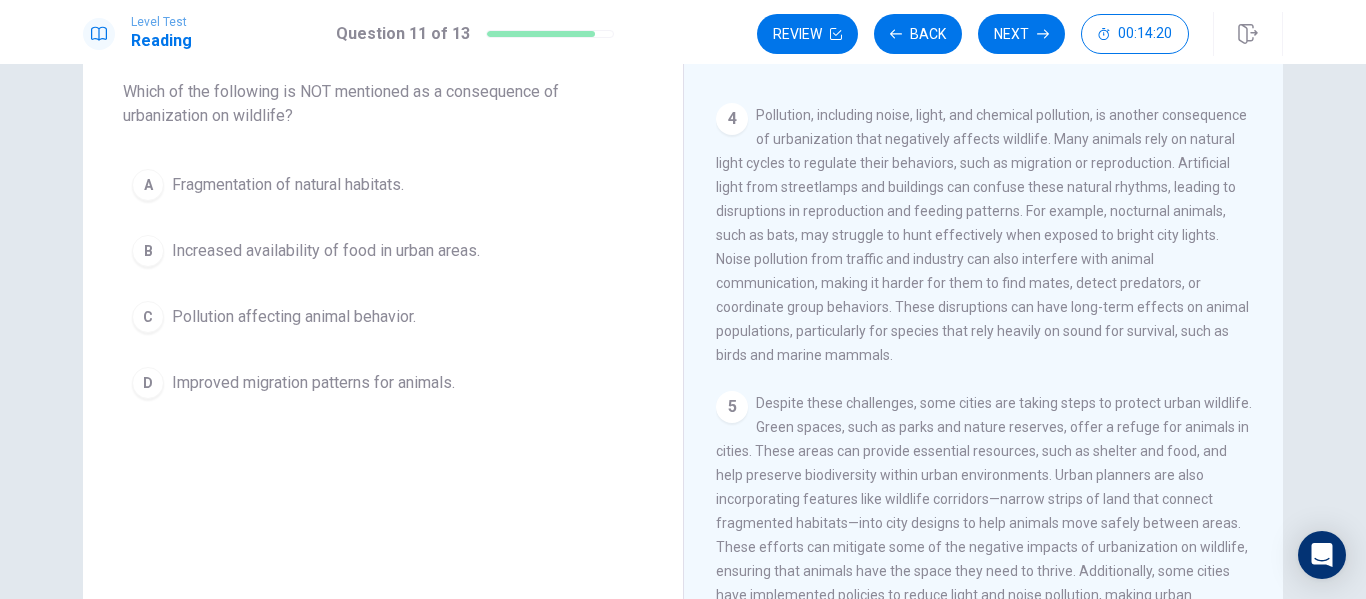 scroll, scrollTop: 228, scrollLeft: 0, axis: vertical 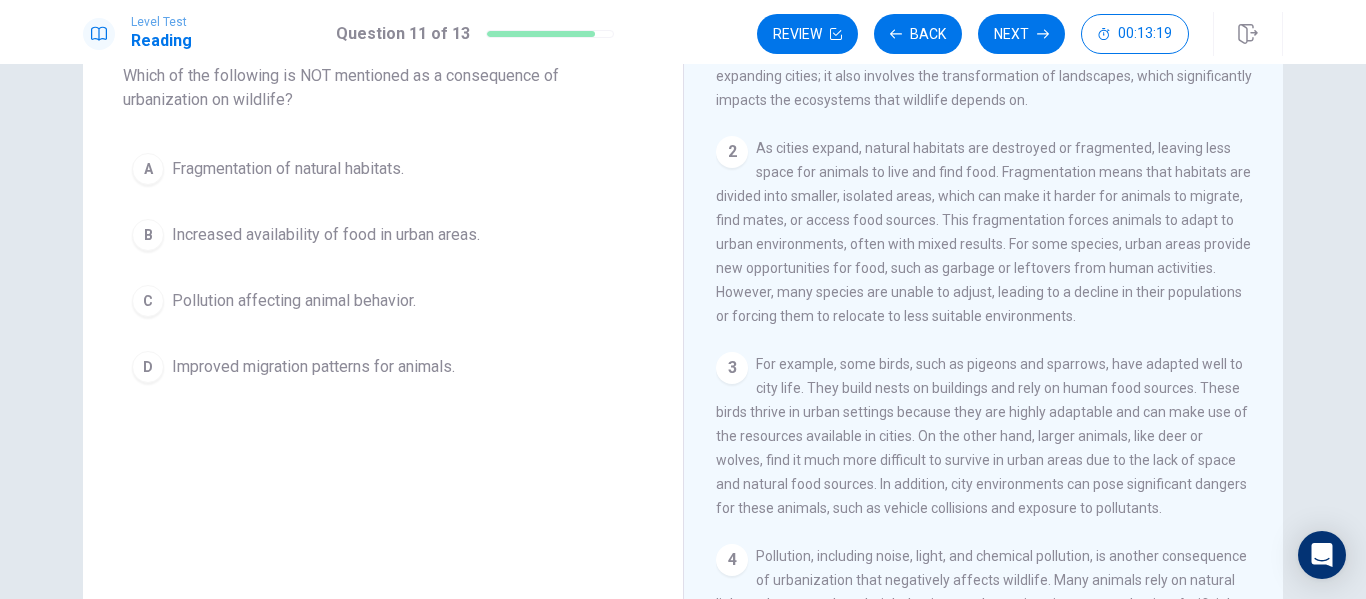 click on "Improved migration patterns for animals." at bounding box center [313, 367] 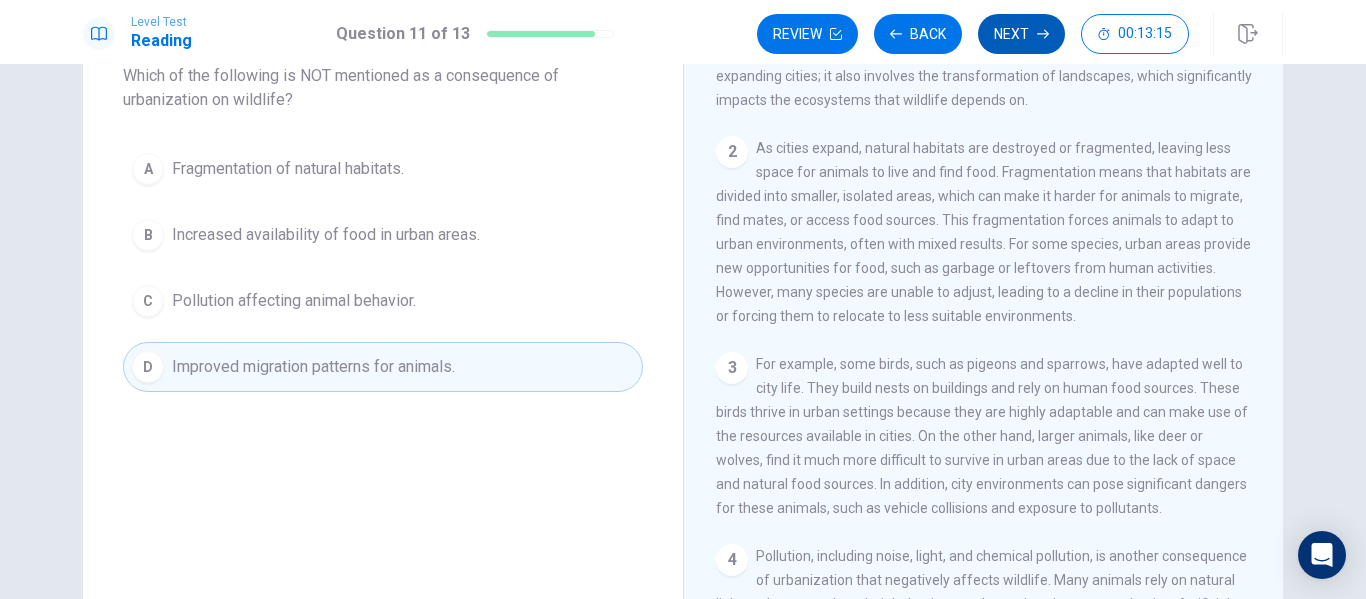 click on "Next" at bounding box center (1021, 34) 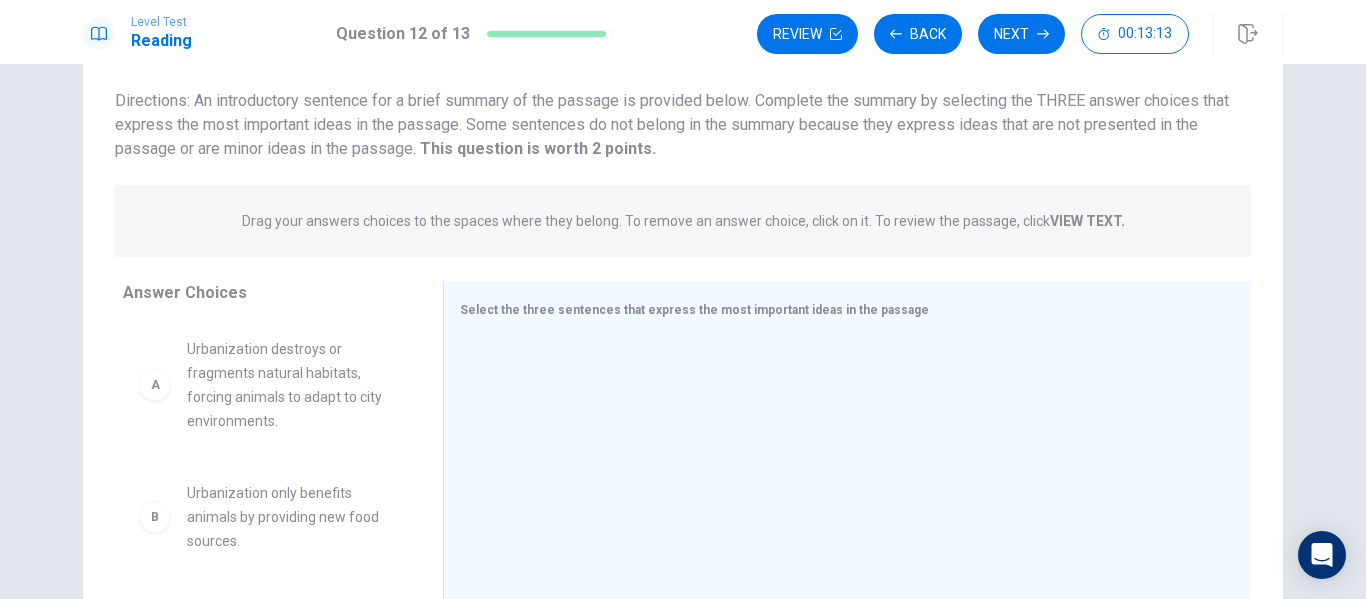 scroll, scrollTop: 228, scrollLeft: 0, axis: vertical 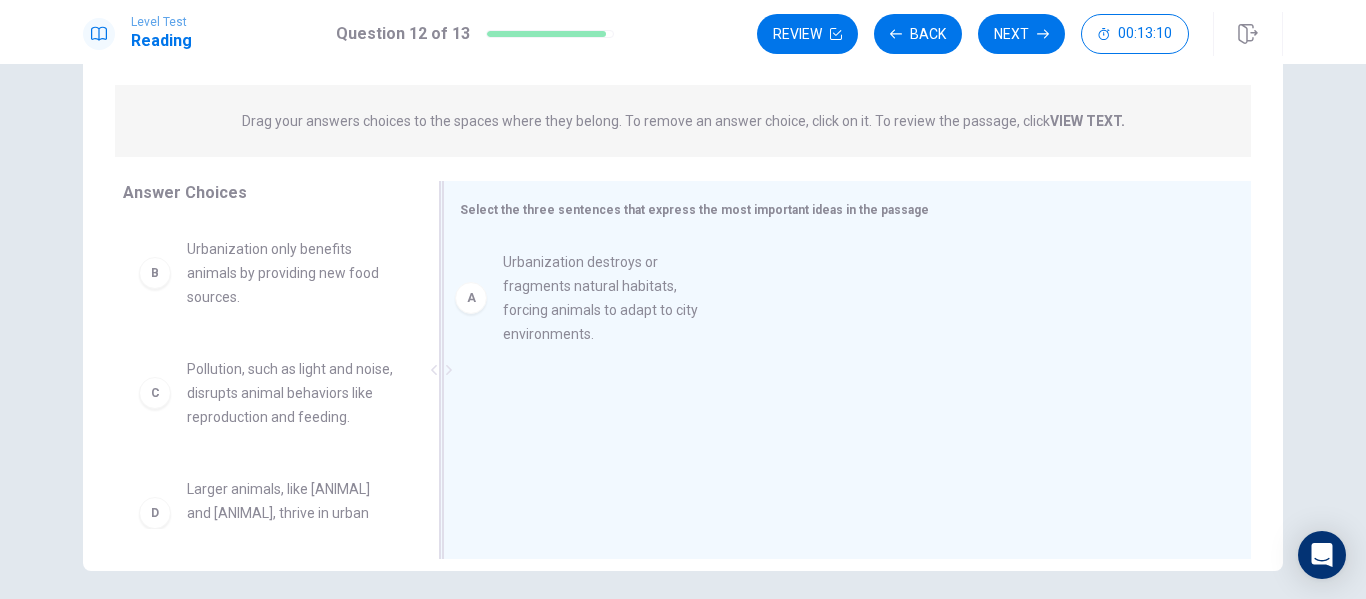 drag, startPoint x: 608, startPoint y: 303, endPoint x: 648, endPoint y: 308, distance: 40.311287 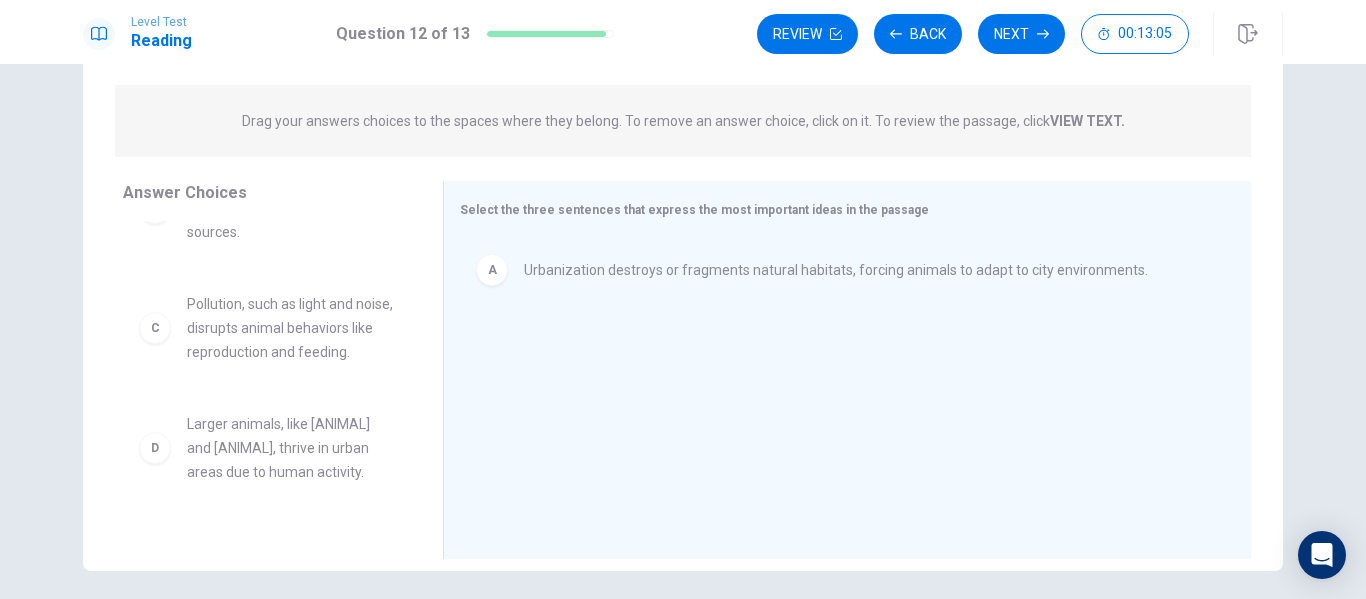 scroll, scrollTop: 100, scrollLeft: 0, axis: vertical 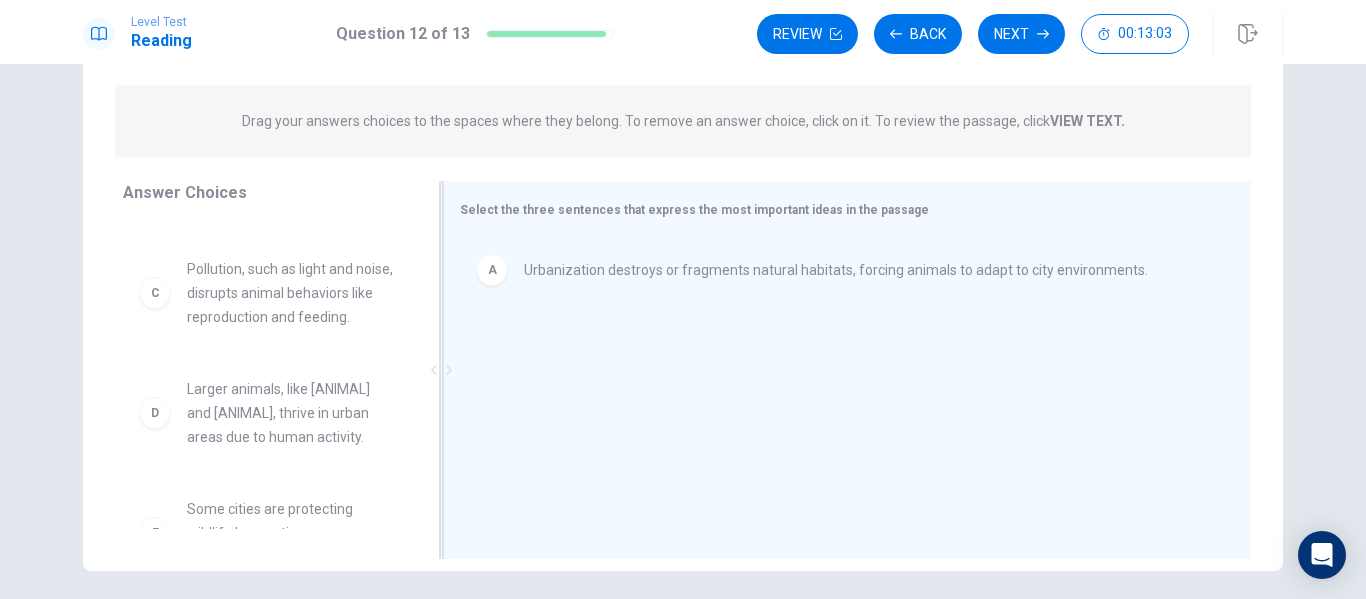drag, startPoint x: 294, startPoint y: 344, endPoint x: 669, endPoint y: 415, distance: 381.66214 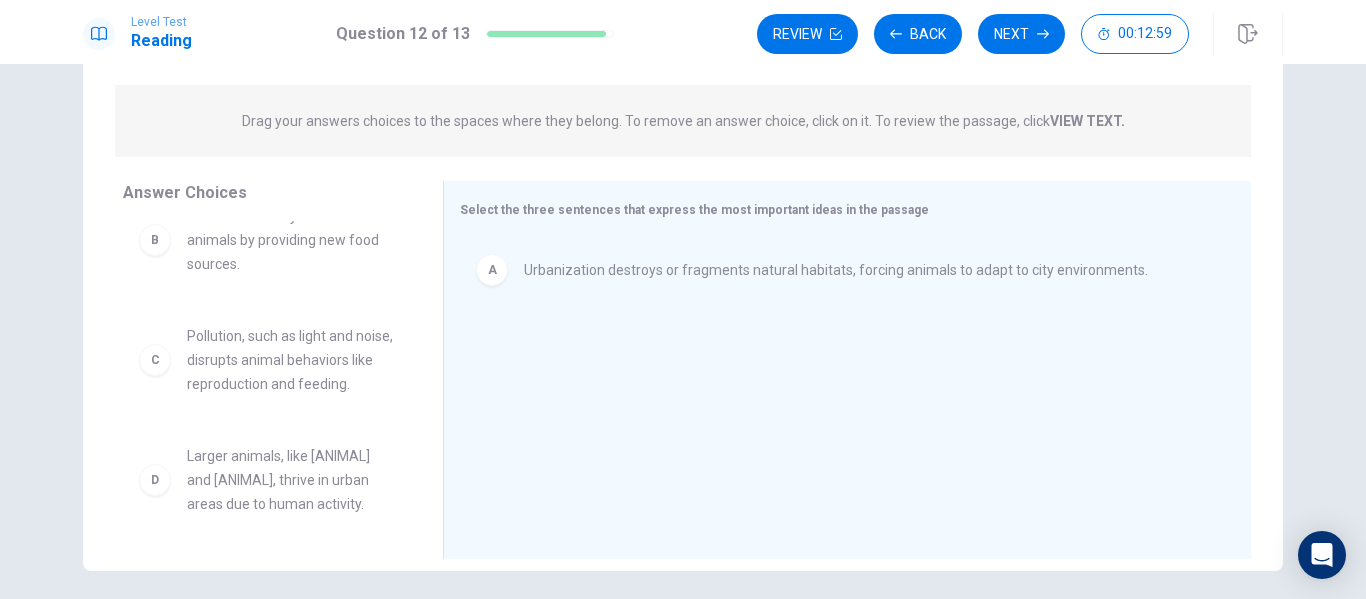 scroll, scrollTop: 0, scrollLeft: 0, axis: both 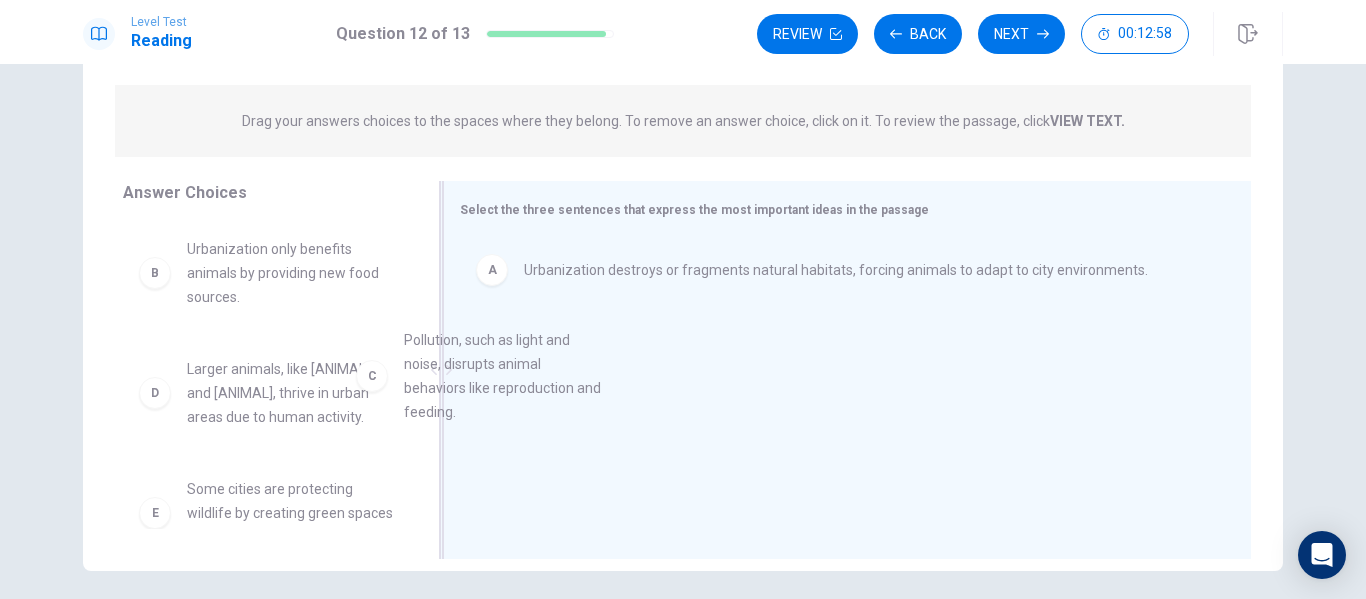 drag, startPoint x: 295, startPoint y: 392, endPoint x: 581, endPoint y: 349, distance: 289.21445 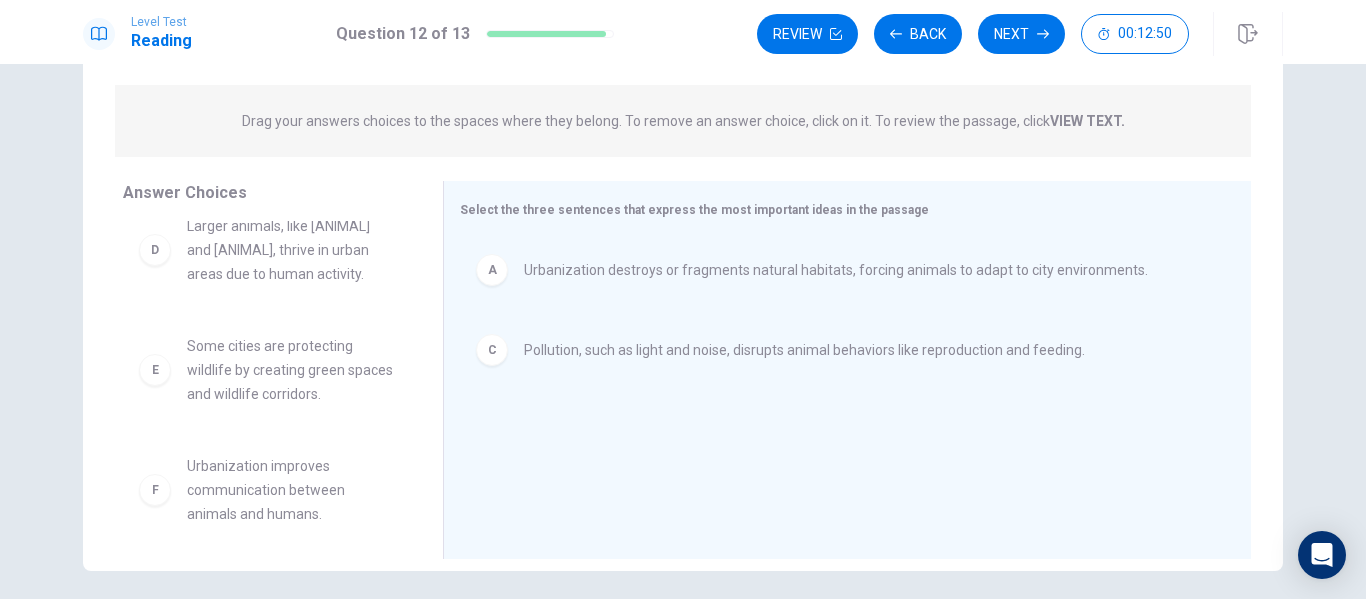 scroll, scrollTop: 156, scrollLeft: 0, axis: vertical 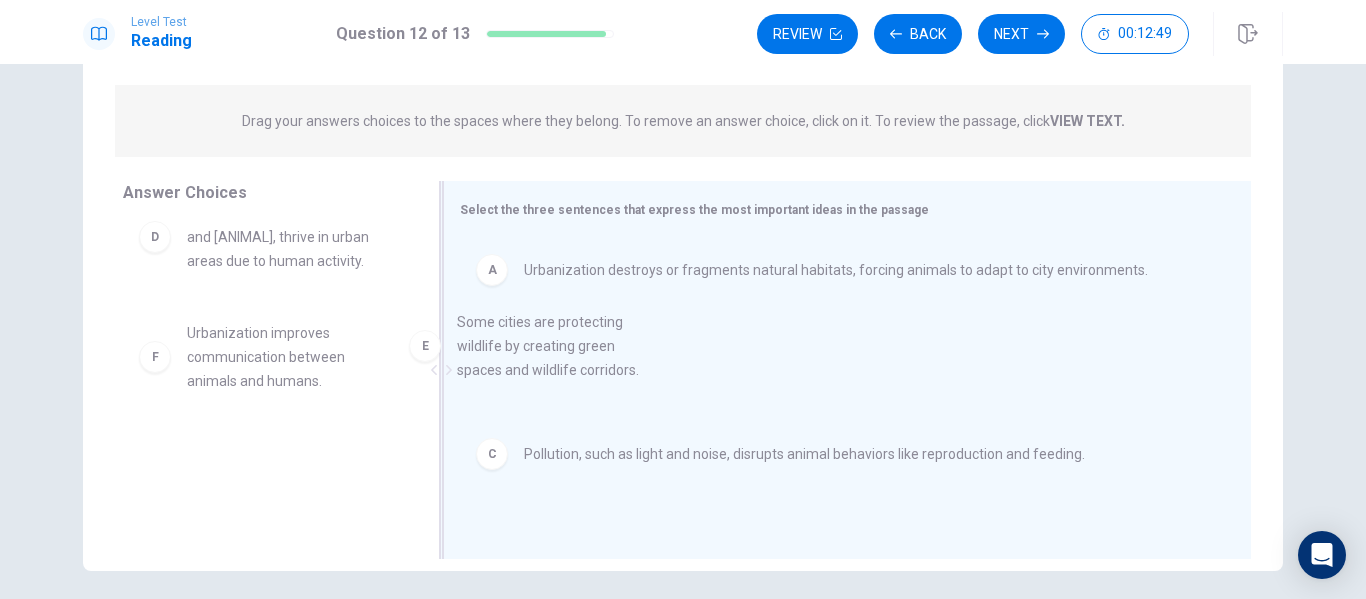 drag, startPoint x: 448, startPoint y: 362, endPoint x: 617, endPoint y: 348, distance: 169.57889 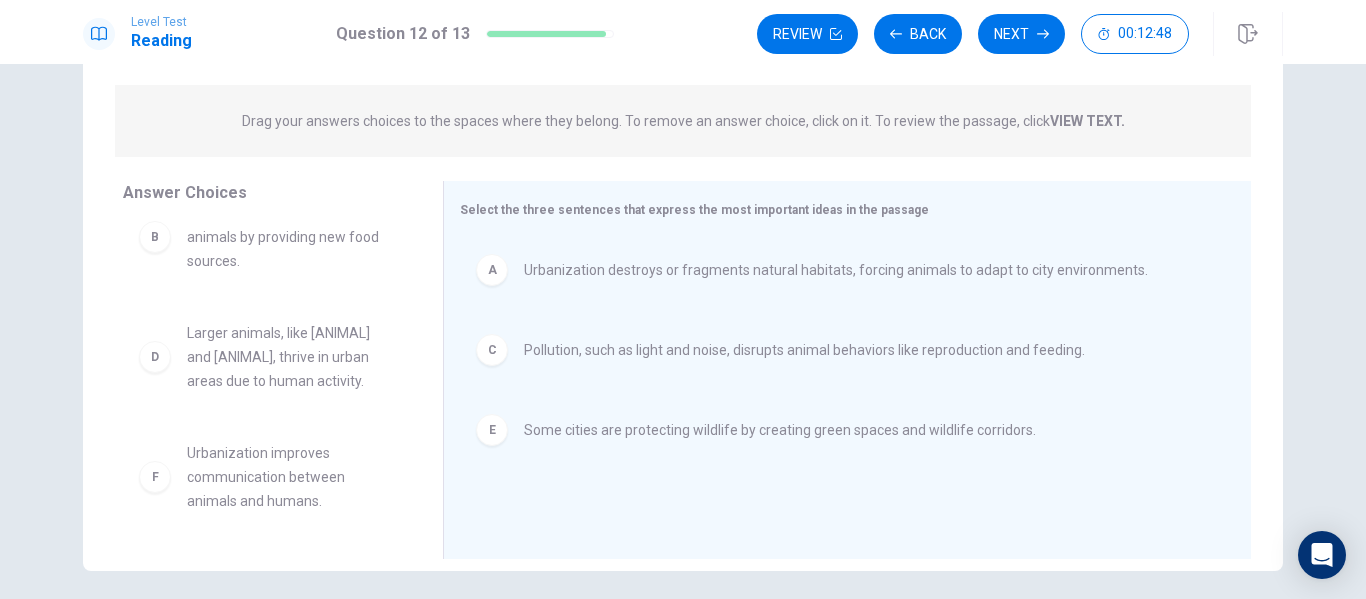 scroll, scrollTop: 36, scrollLeft: 0, axis: vertical 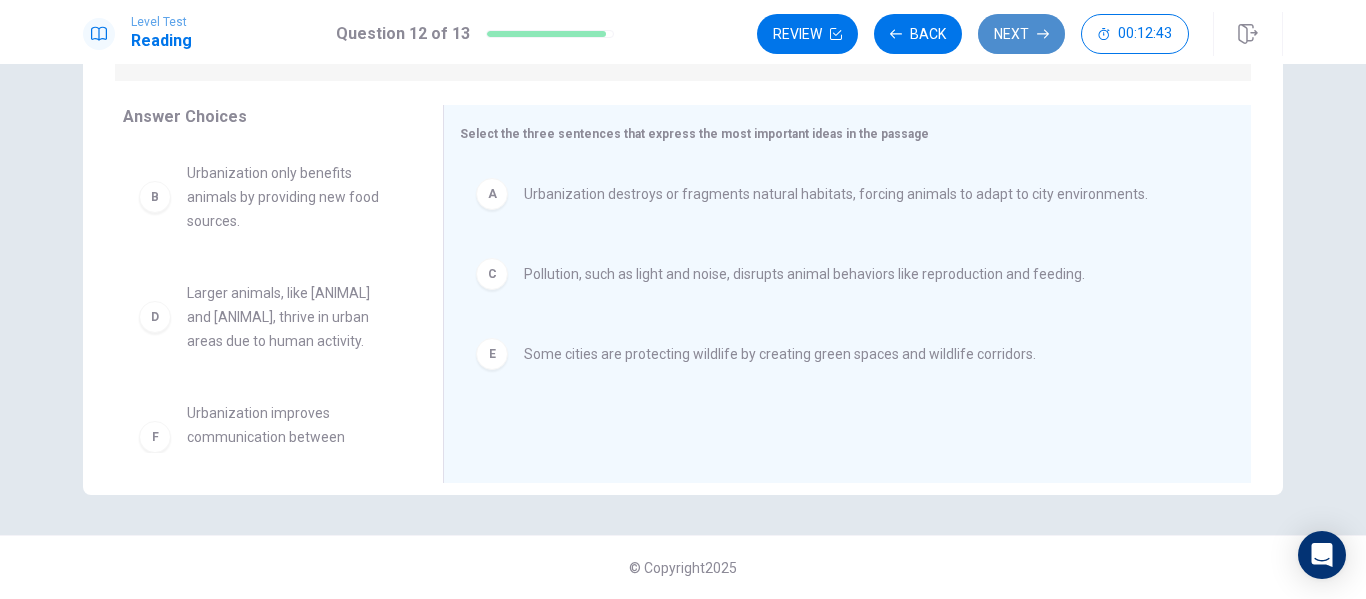 click on "Next" at bounding box center (1021, 34) 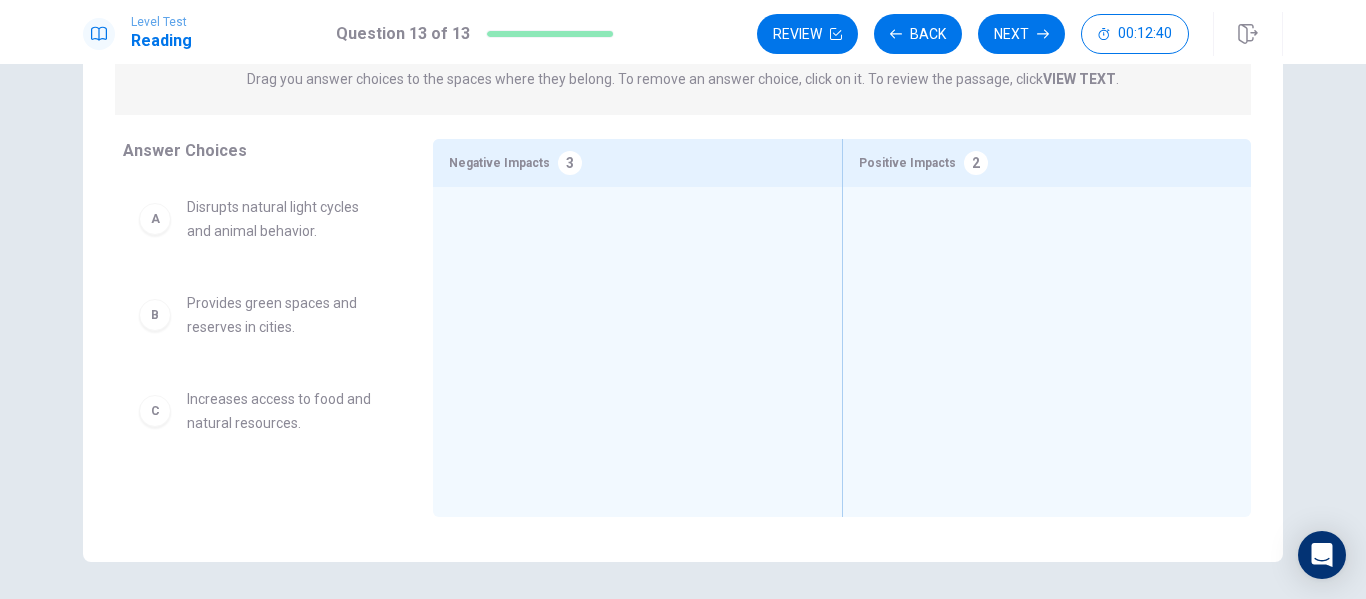 scroll, scrollTop: 204, scrollLeft: 0, axis: vertical 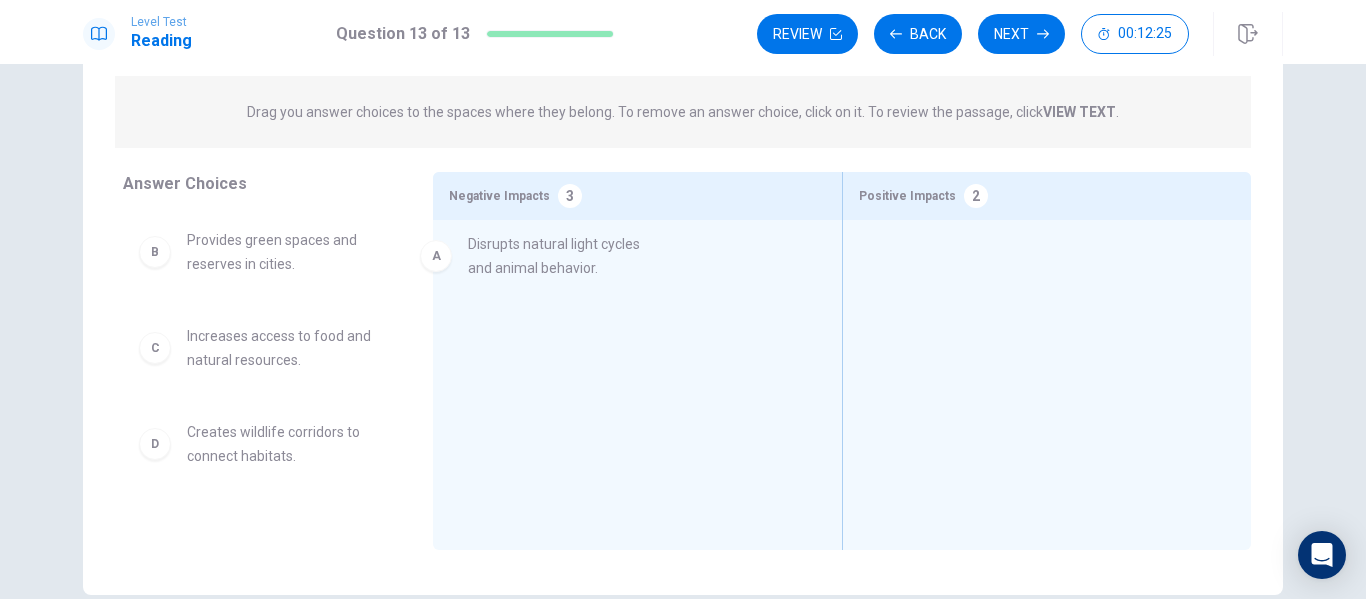 drag, startPoint x: 494, startPoint y: 261, endPoint x: 608, endPoint y: 284, distance: 116.297035 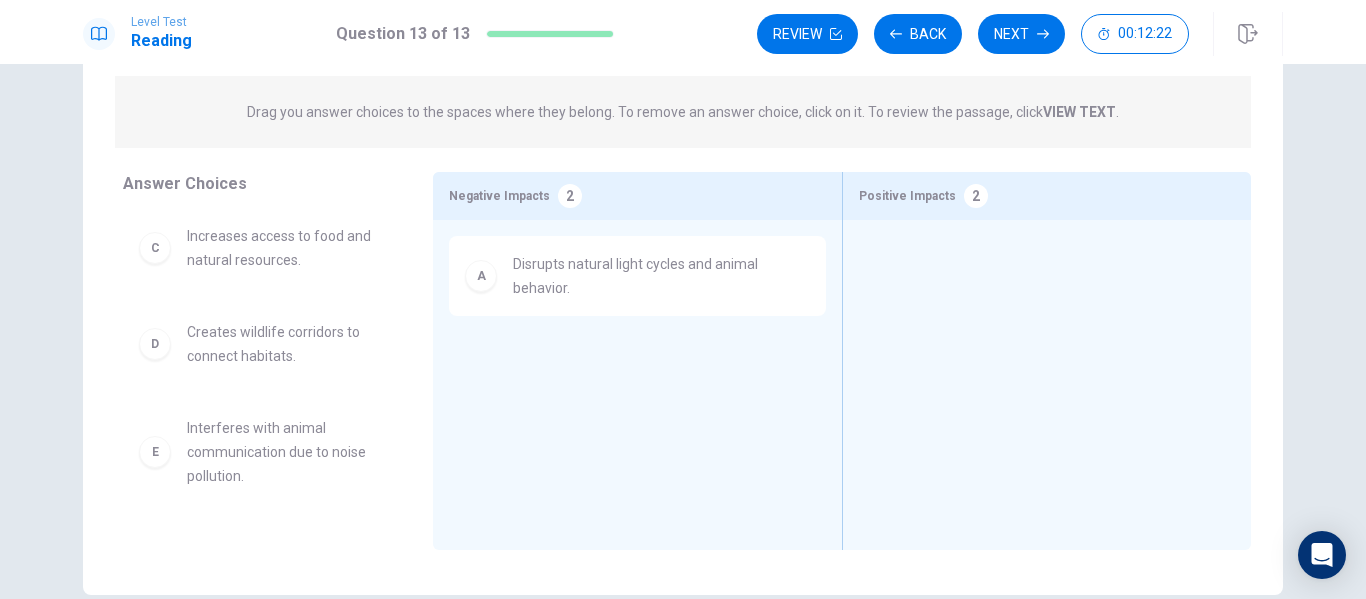 scroll, scrollTop: 200, scrollLeft: 0, axis: vertical 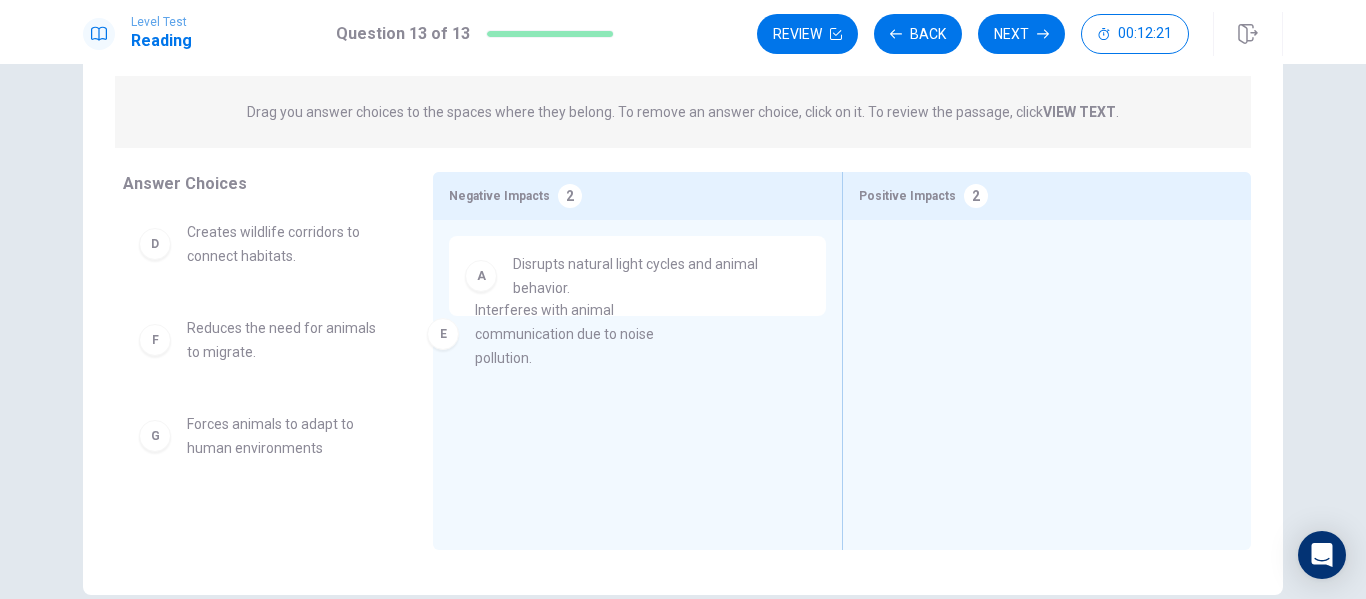drag, startPoint x: 438, startPoint y: 364, endPoint x: 569, endPoint y: 355, distance: 131.30879 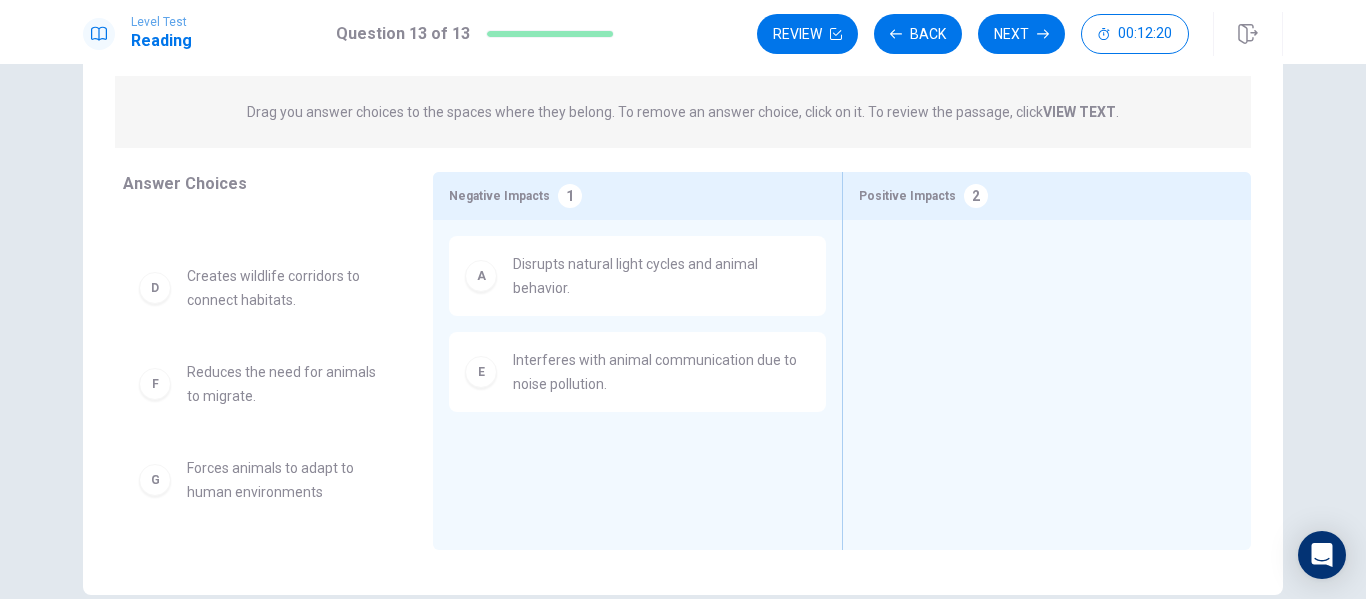 scroll, scrollTop: 156, scrollLeft: 0, axis: vertical 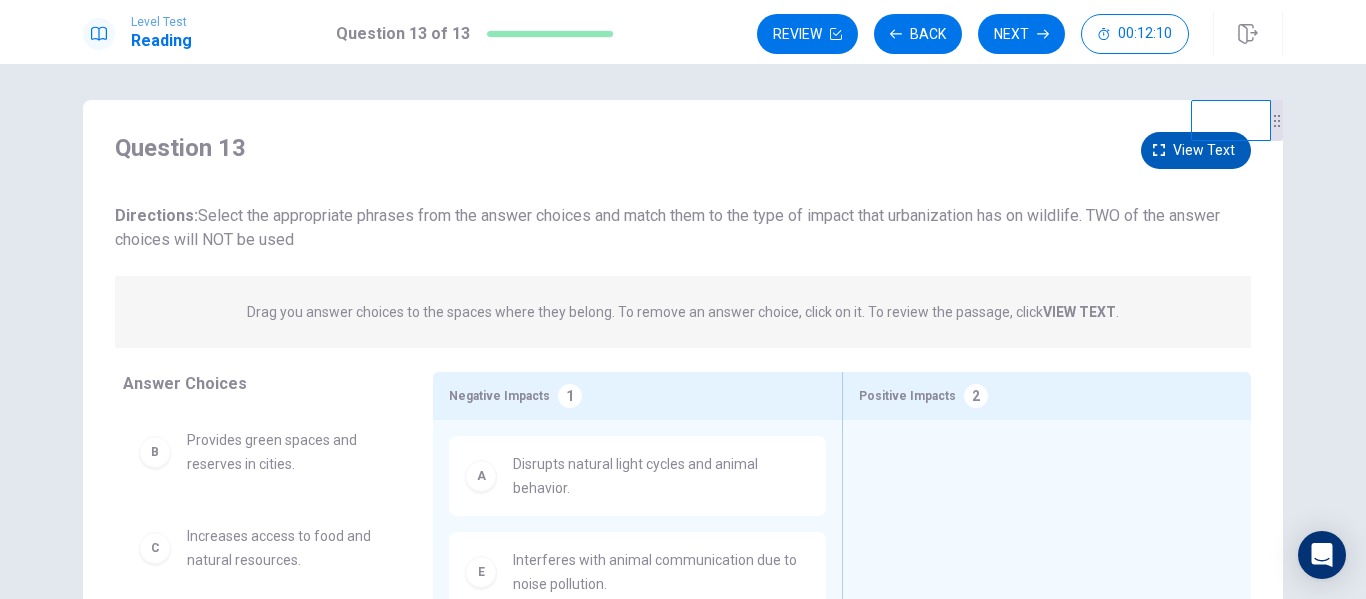 click on "View text" at bounding box center [1196, 150] 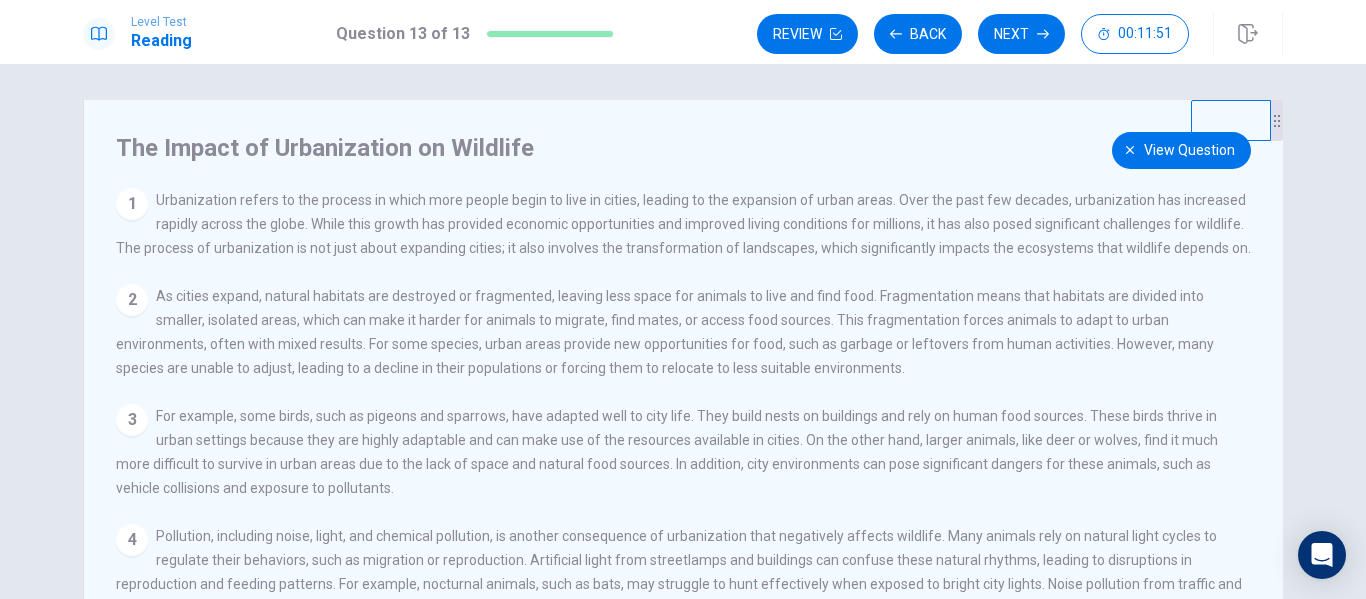 scroll, scrollTop: 71, scrollLeft: 0, axis: vertical 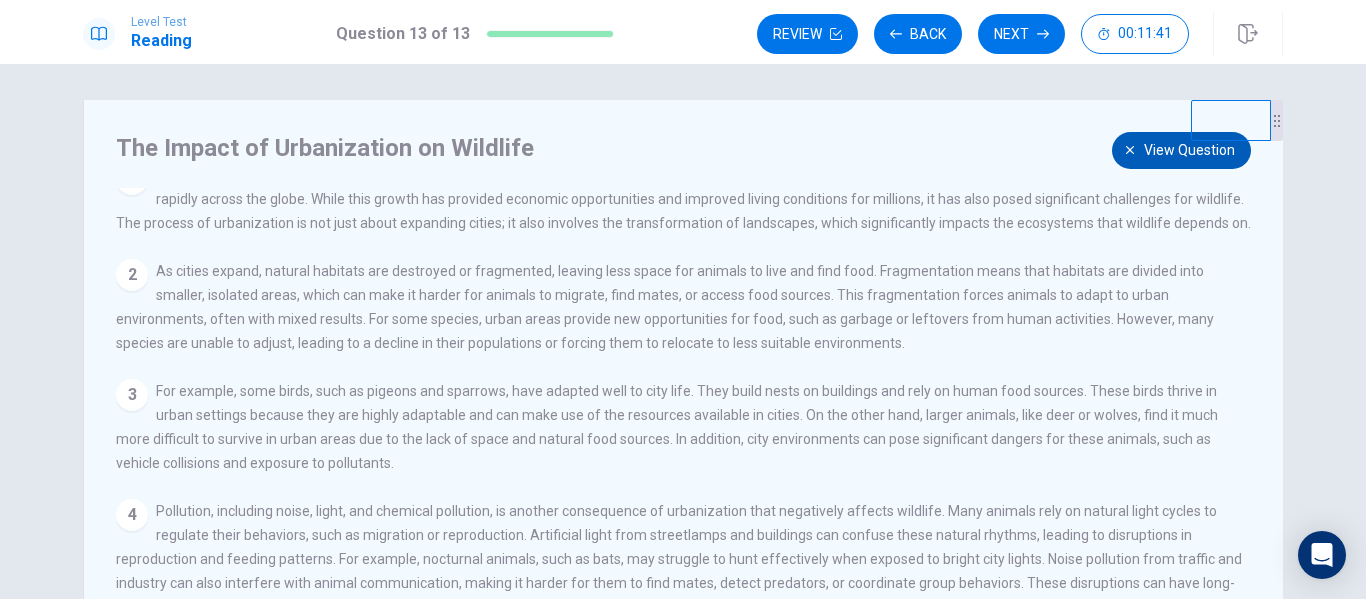 click on "View question" at bounding box center (1189, 150) 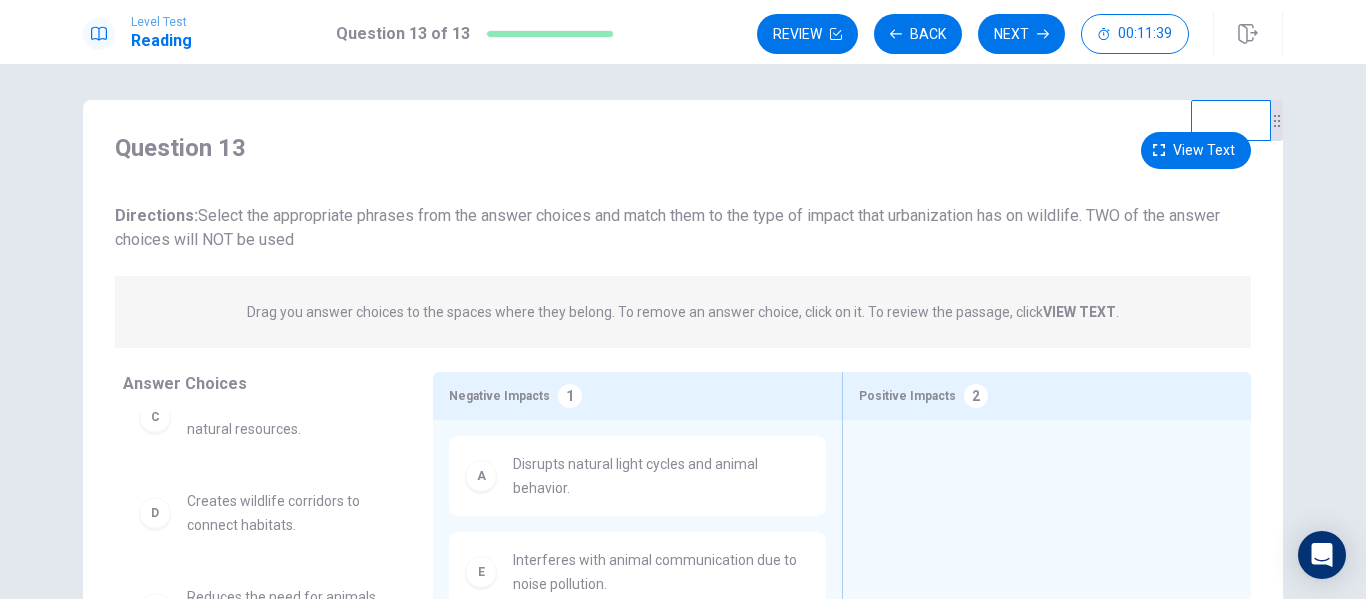 scroll, scrollTop: 156, scrollLeft: 0, axis: vertical 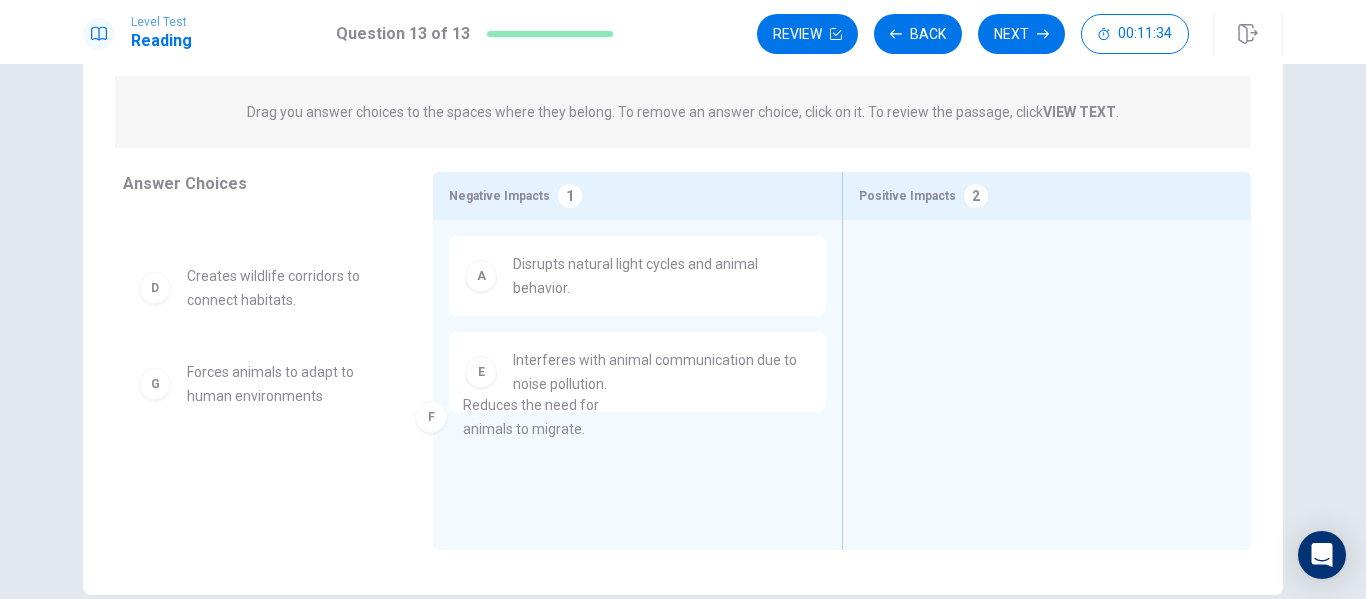 drag, startPoint x: 291, startPoint y: 399, endPoint x: 579, endPoint y: 432, distance: 289.88446 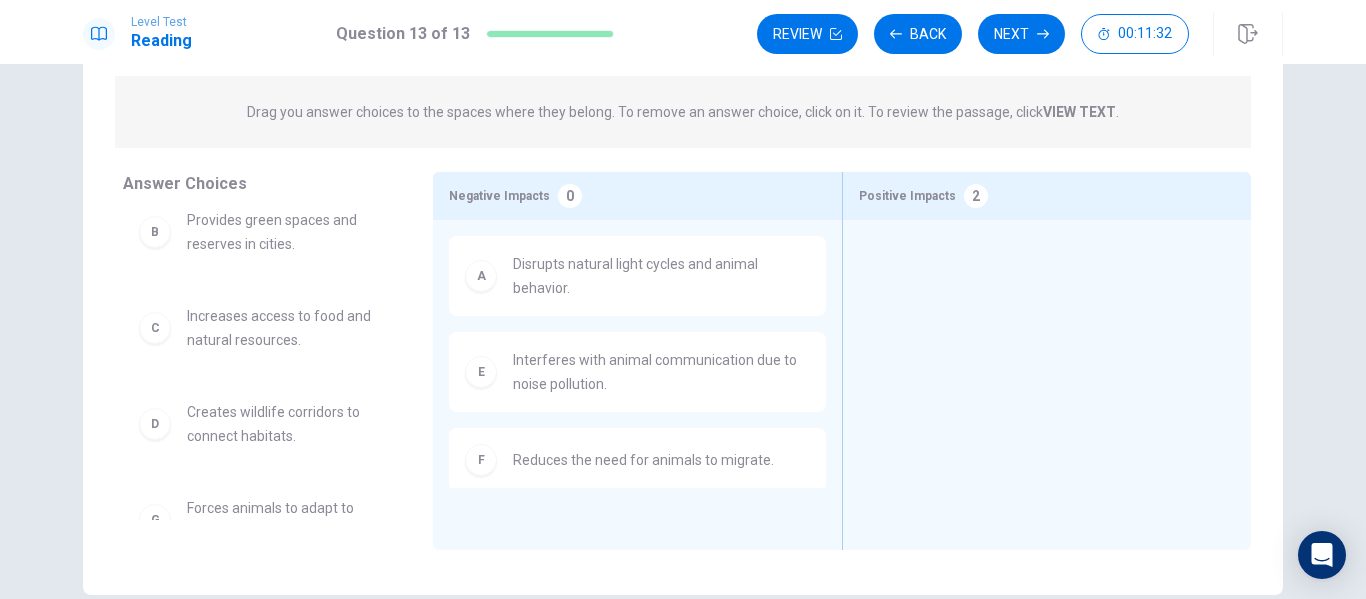 scroll, scrollTop: 0, scrollLeft: 0, axis: both 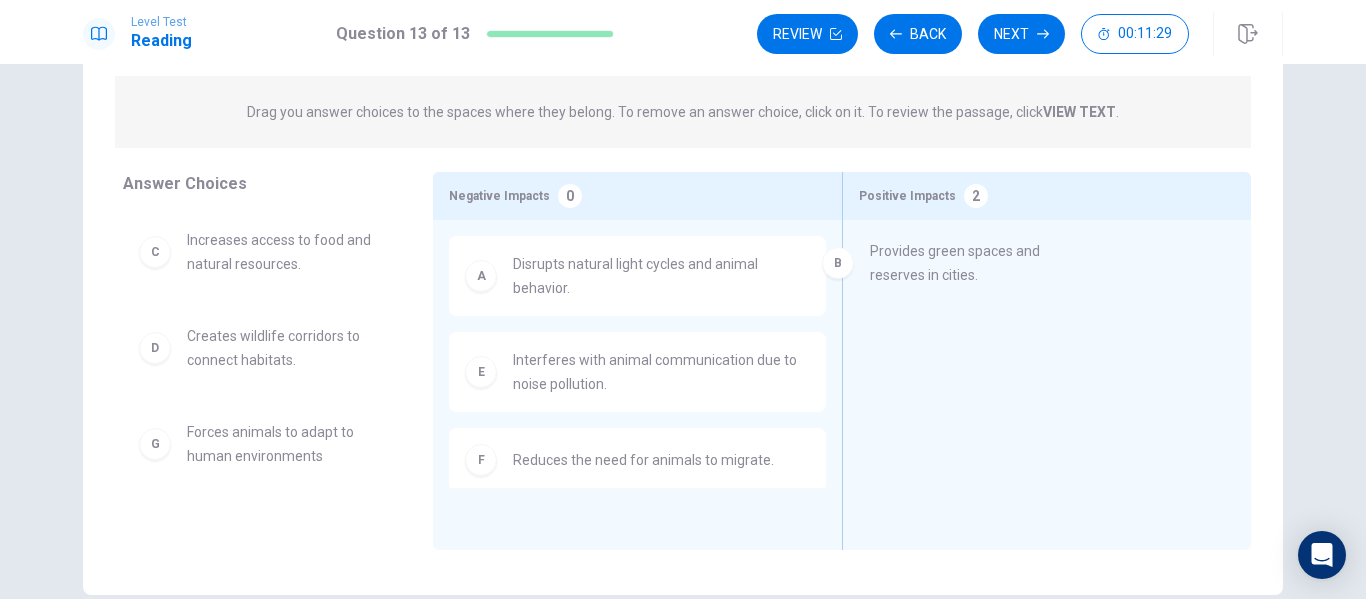 drag, startPoint x: 298, startPoint y: 271, endPoint x: 1001, endPoint y: 284, distance: 703.1202 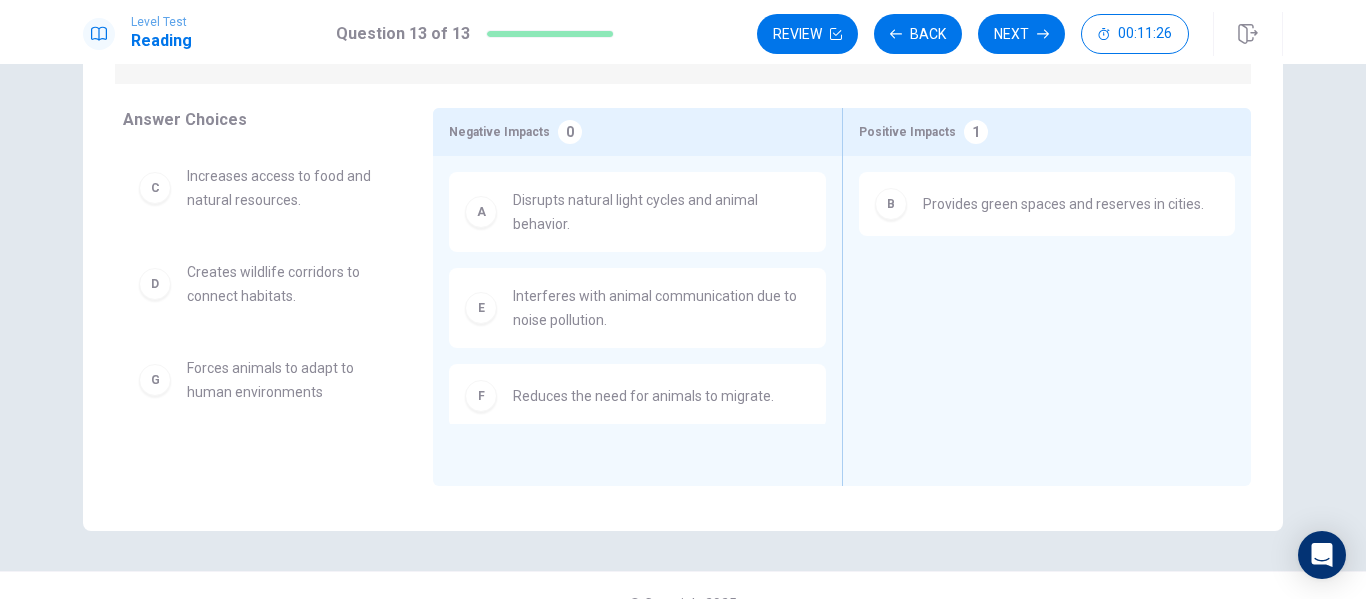 scroll, scrollTop: 304, scrollLeft: 0, axis: vertical 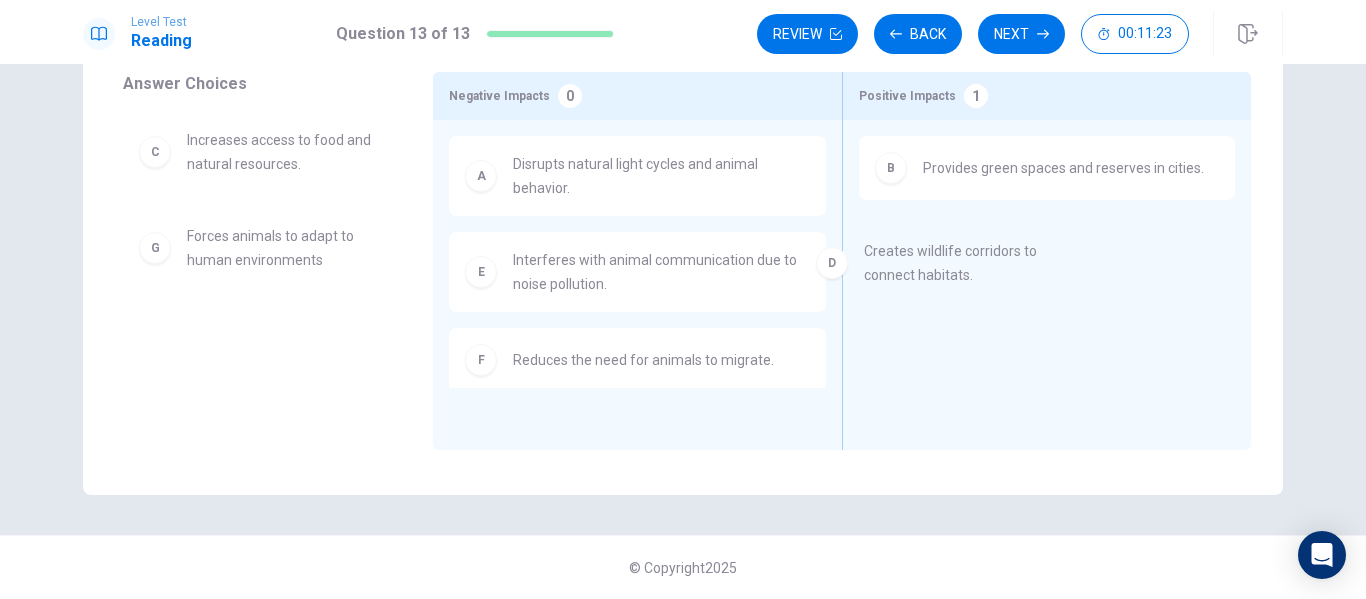 drag, startPoint x: 265, startPoint y: 257, endPoint x: 1012, endPoint y: 274, distance: 747.1934 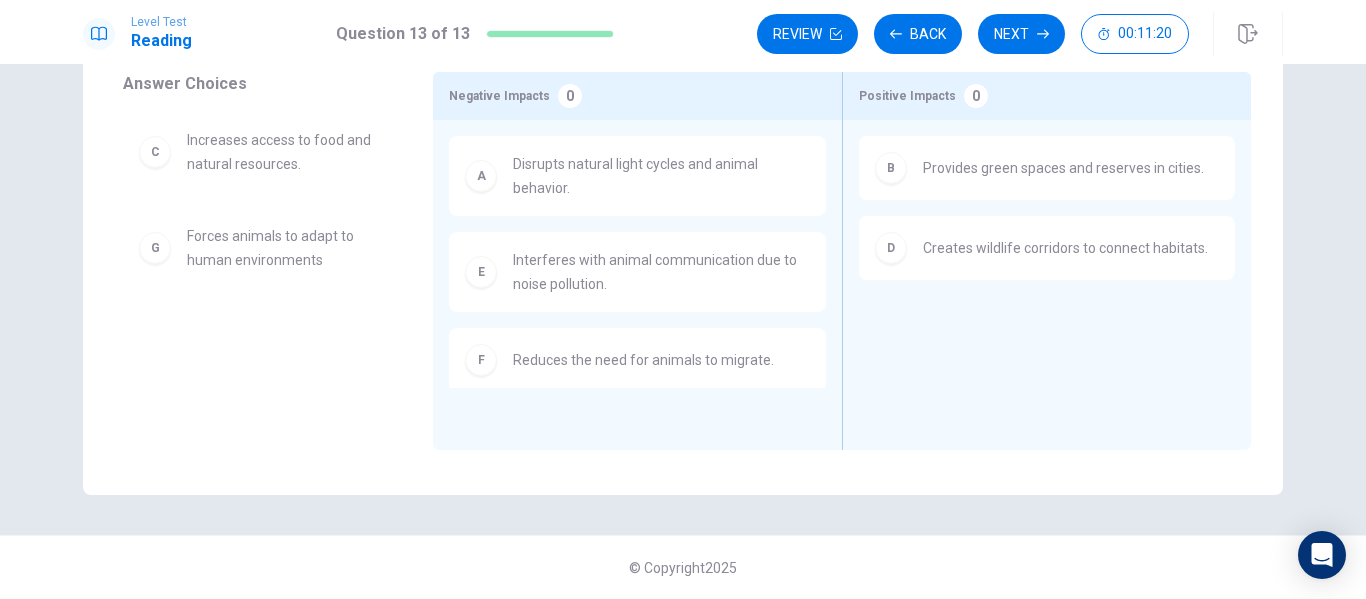 scroll, scrollTop: 204, scrollLeft: 0, axis: vertical 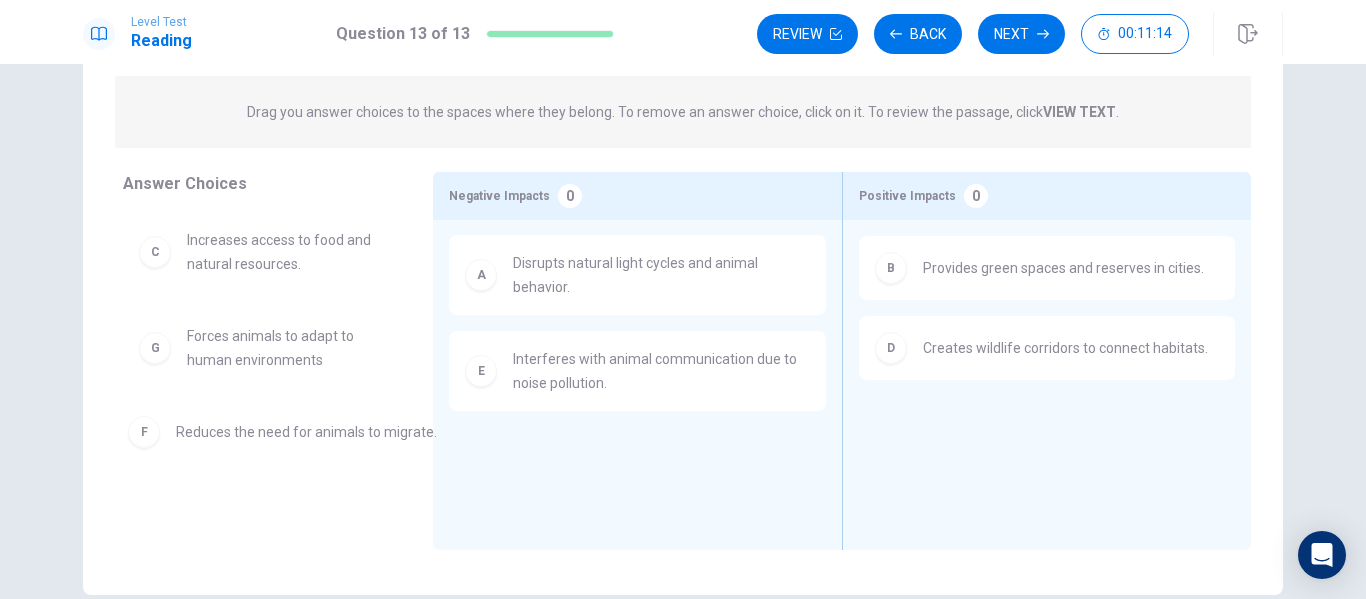 drag, startPoint x: 584, startPoint y: 464, endPoint x: 227, endPoint y: 437, distance: 358.01956 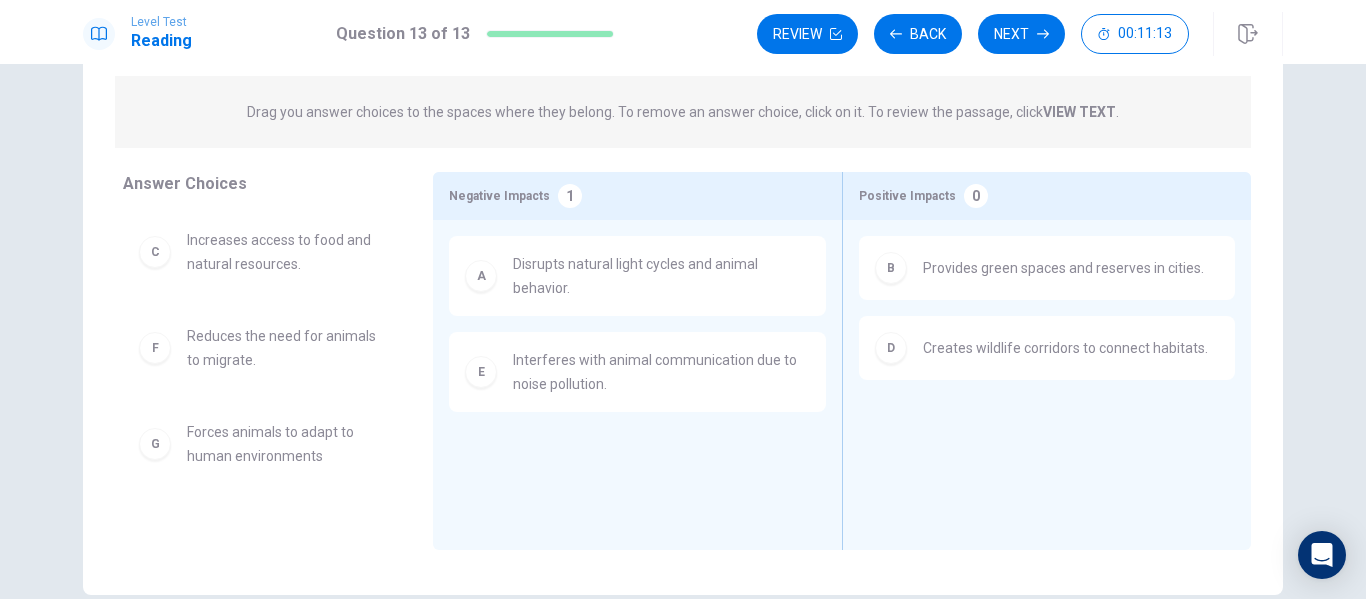 scroll, scrollTop: 0, scrollLeft: 0, axis: both 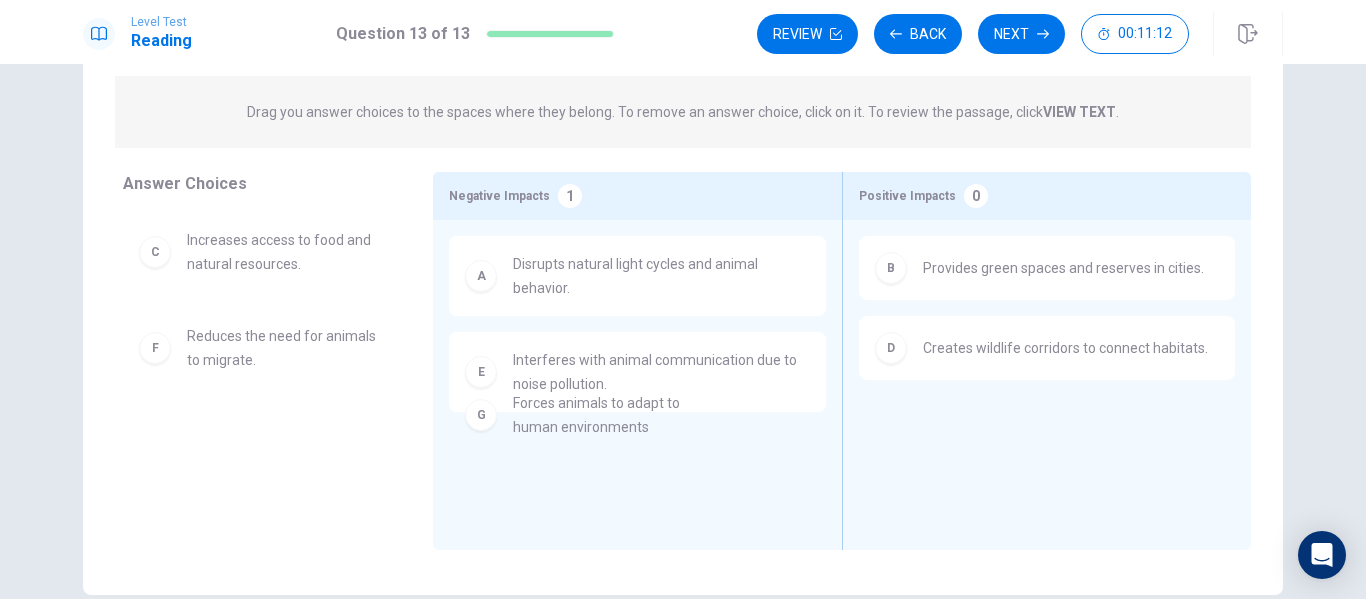 drag, startPoint x: 249, startPoint y: 459, endPoint x: 591, endPoint y: 430, distance: 343.22733 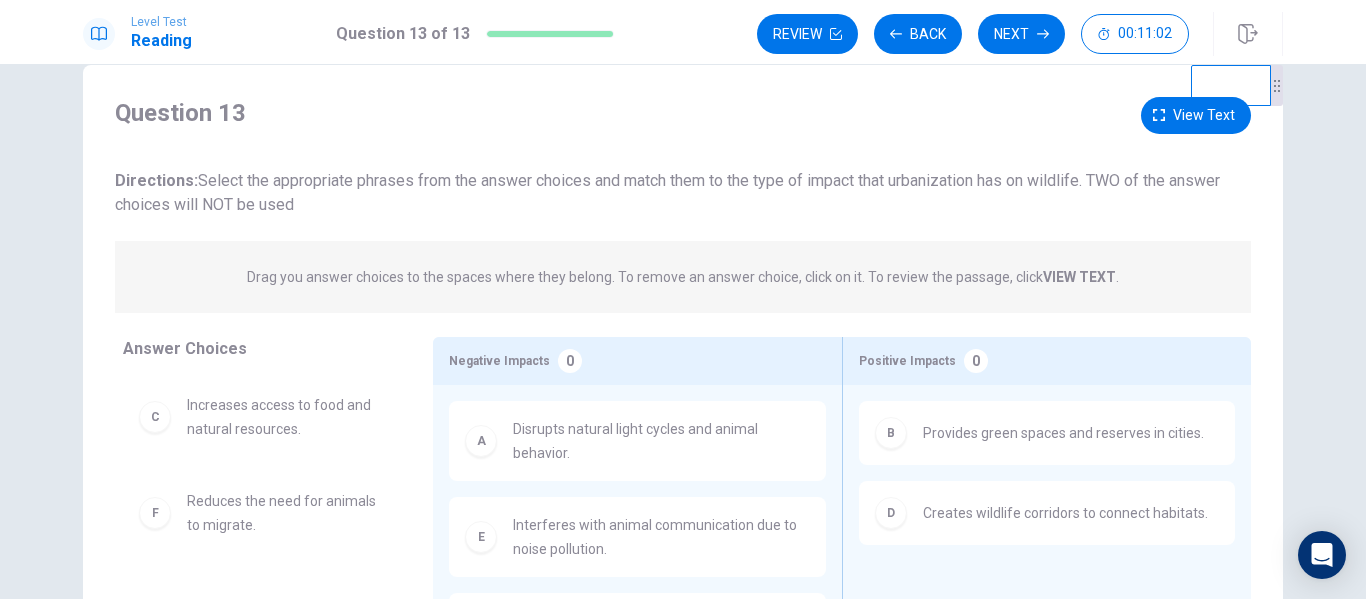scroll, scrollTop: 4, scrollLeft: 0, axis: vertical 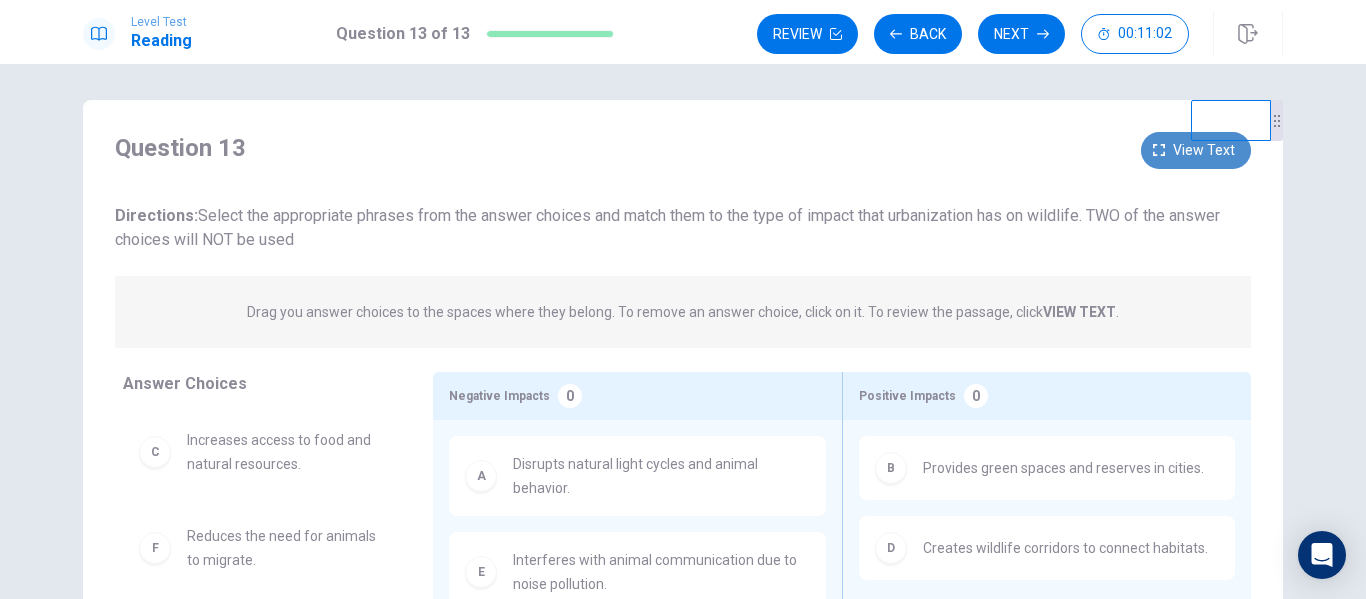 click on "View text" at bounding box center (1196, 150) 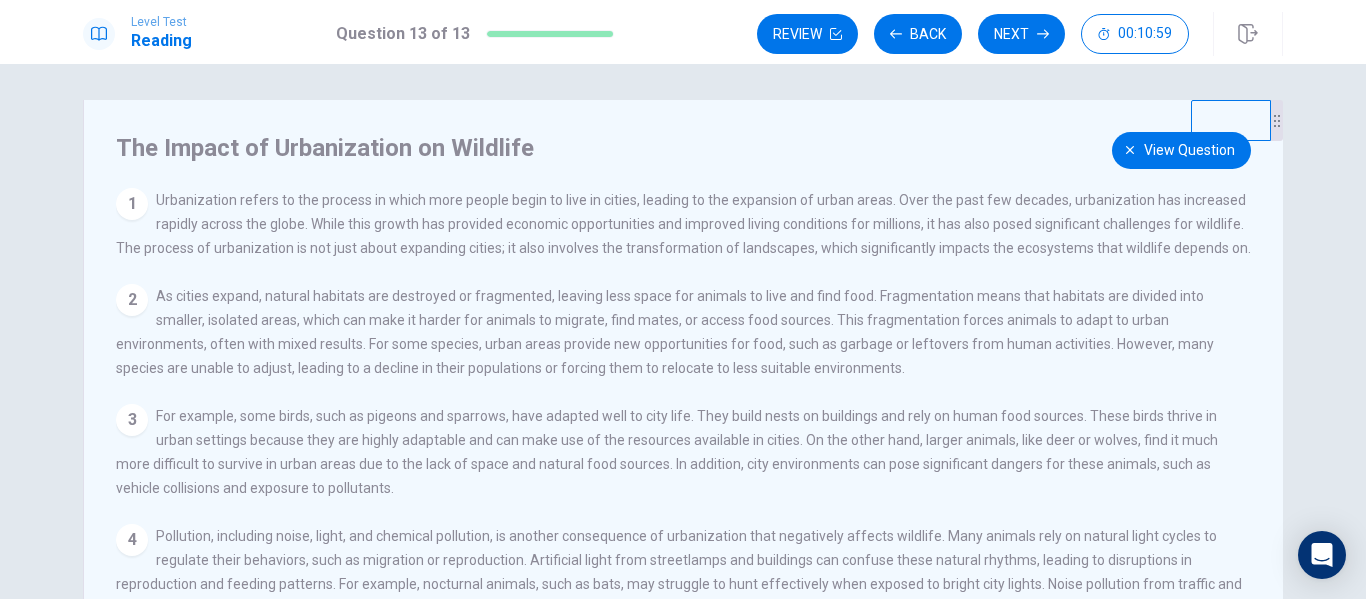 click on "View question" at bounding box center [1181, 150] 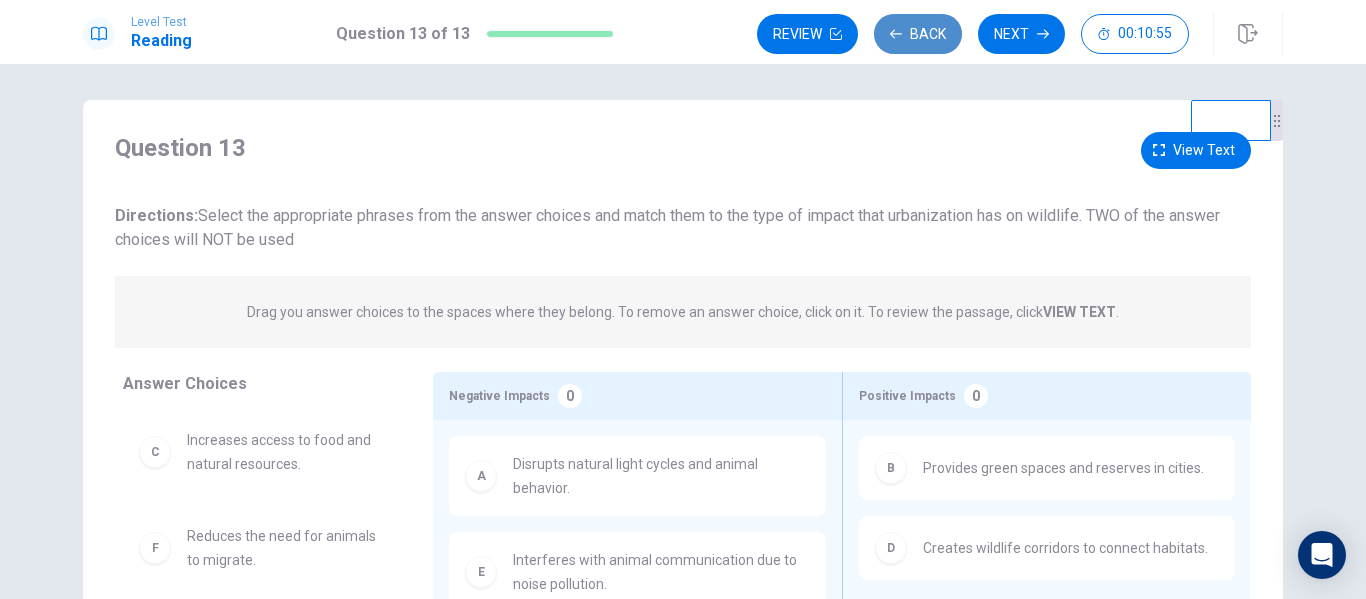 click on "Back" at bounding box center [918, 34] 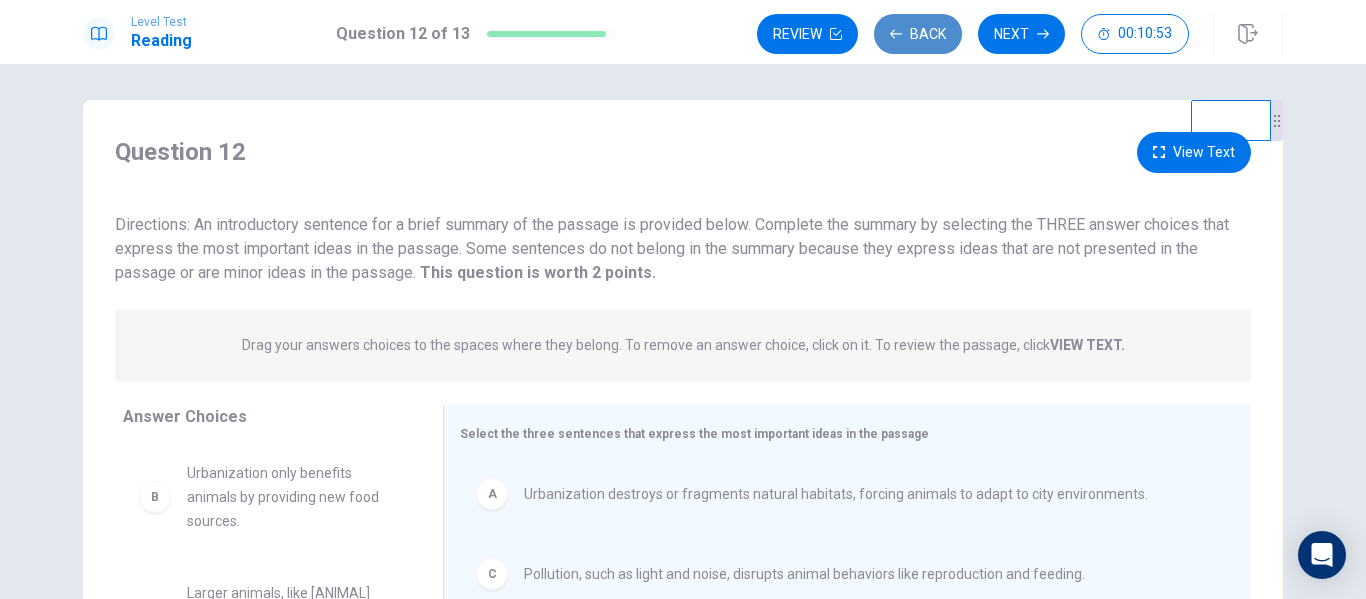 click on "Back" at bounding box center [918, 34] 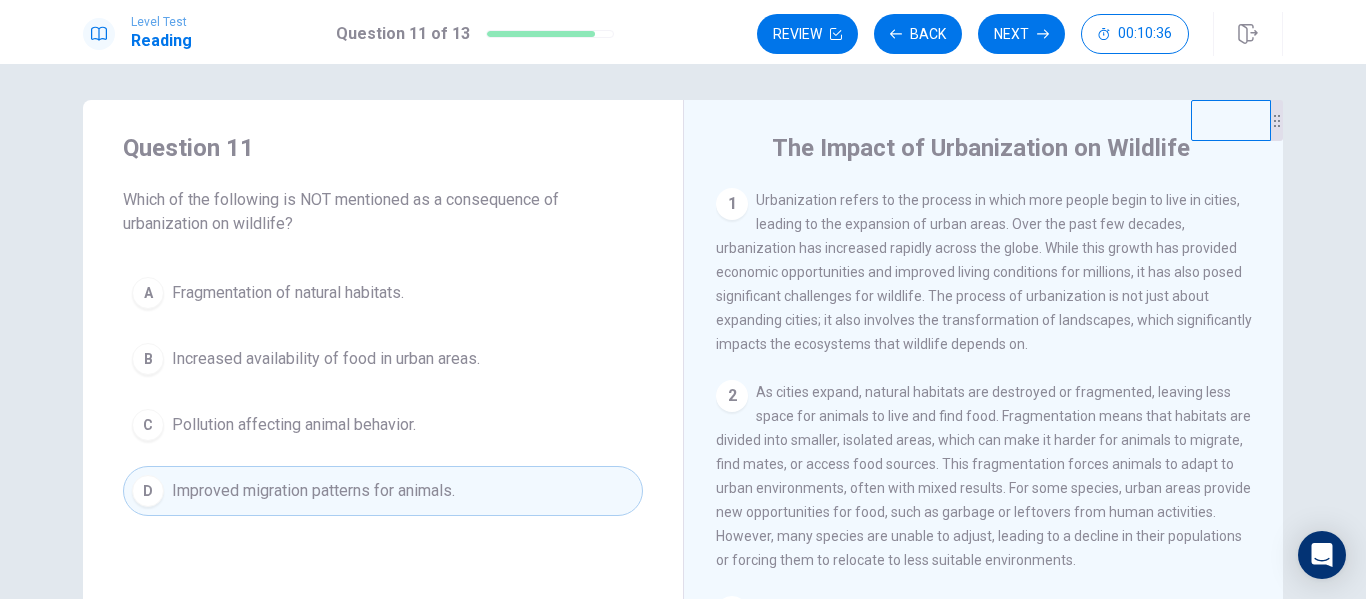 scroll, scrollTop: 100, scrollLeft: 0, axis: vertical 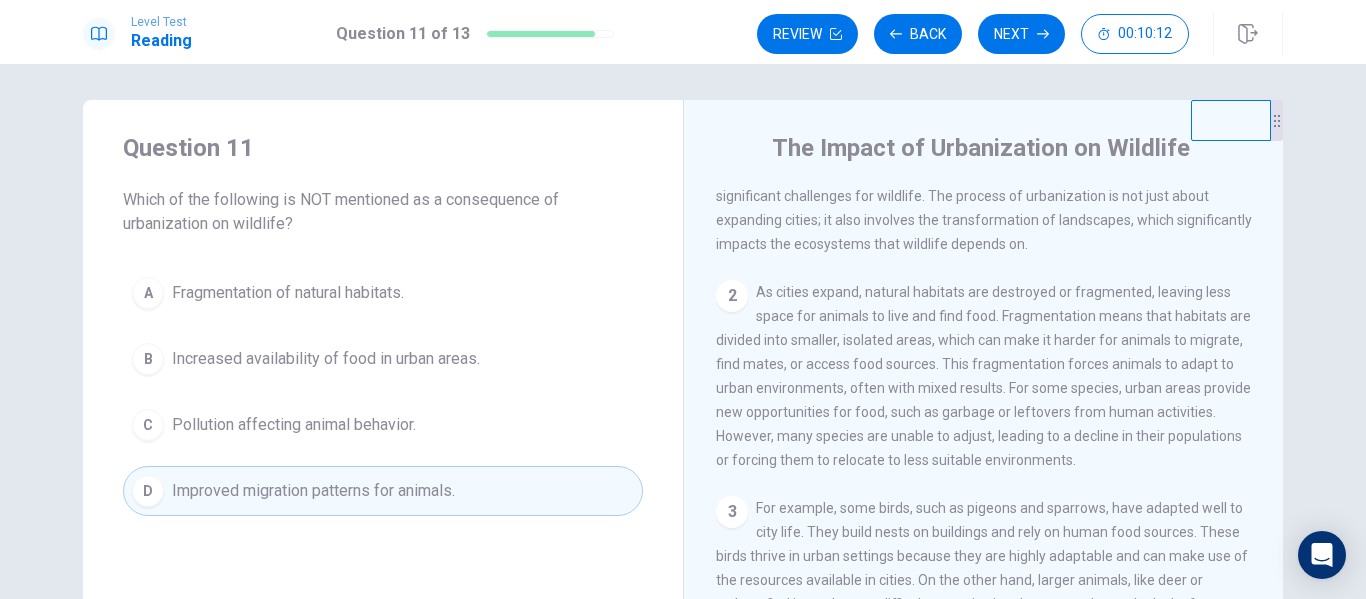 click on "Increased availability of food in urban areas." at bounding box center (326, 359) 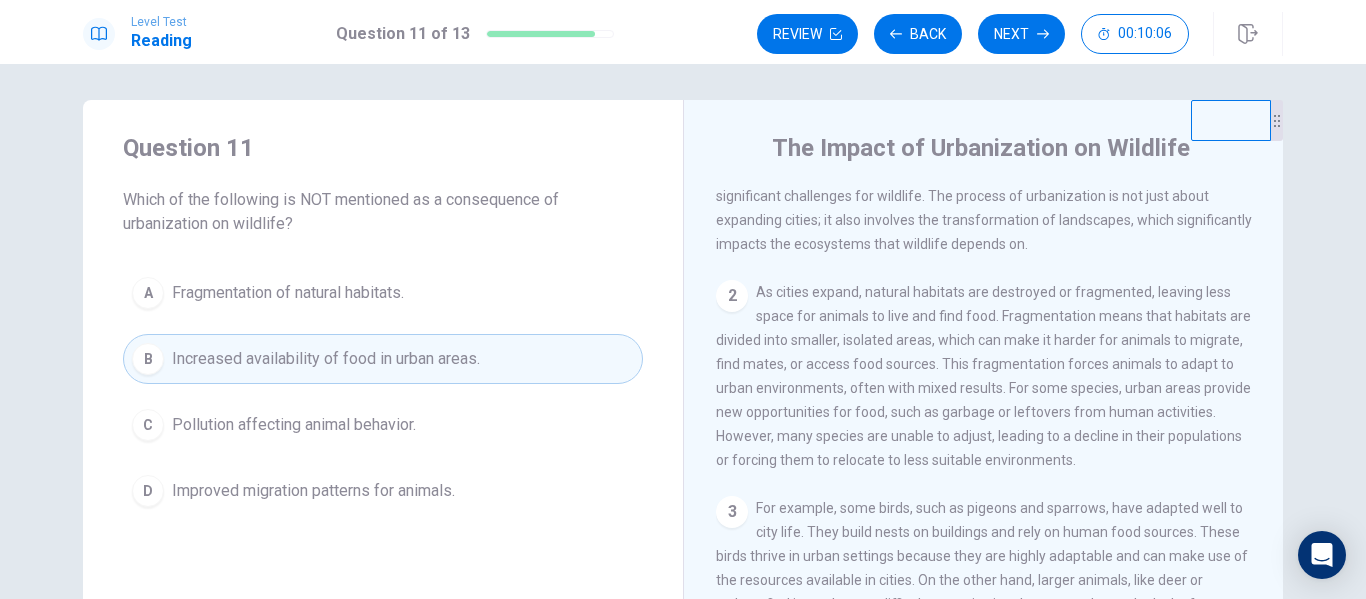 scroll, scrollTop: 200, scrollLeft: 0, axis: vertical 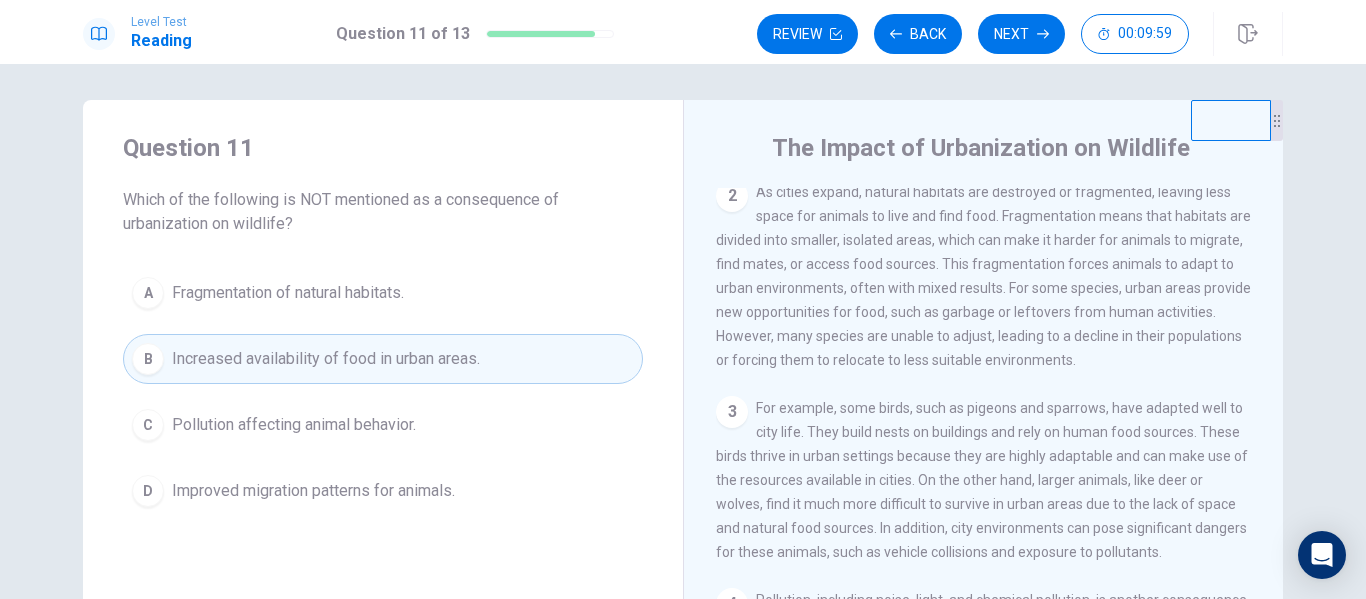 click on "Improved migration patterns for animals." at bounding box center [313, 491] 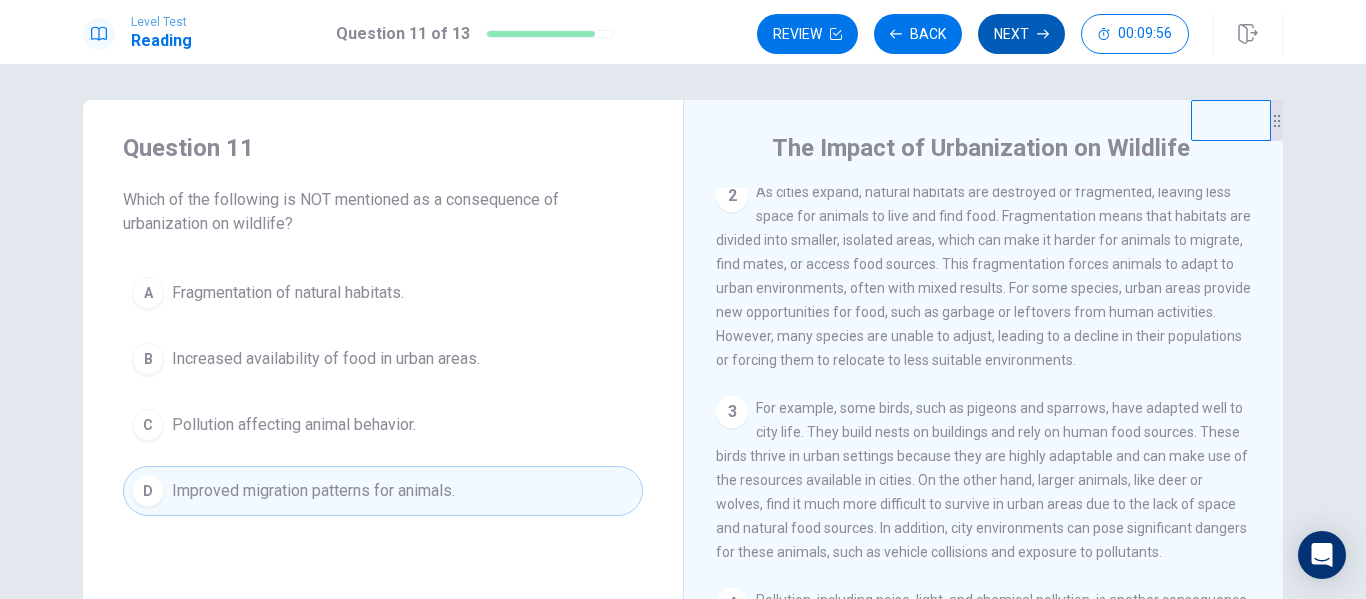 click on "Next" at bounding box center (1021, 34) 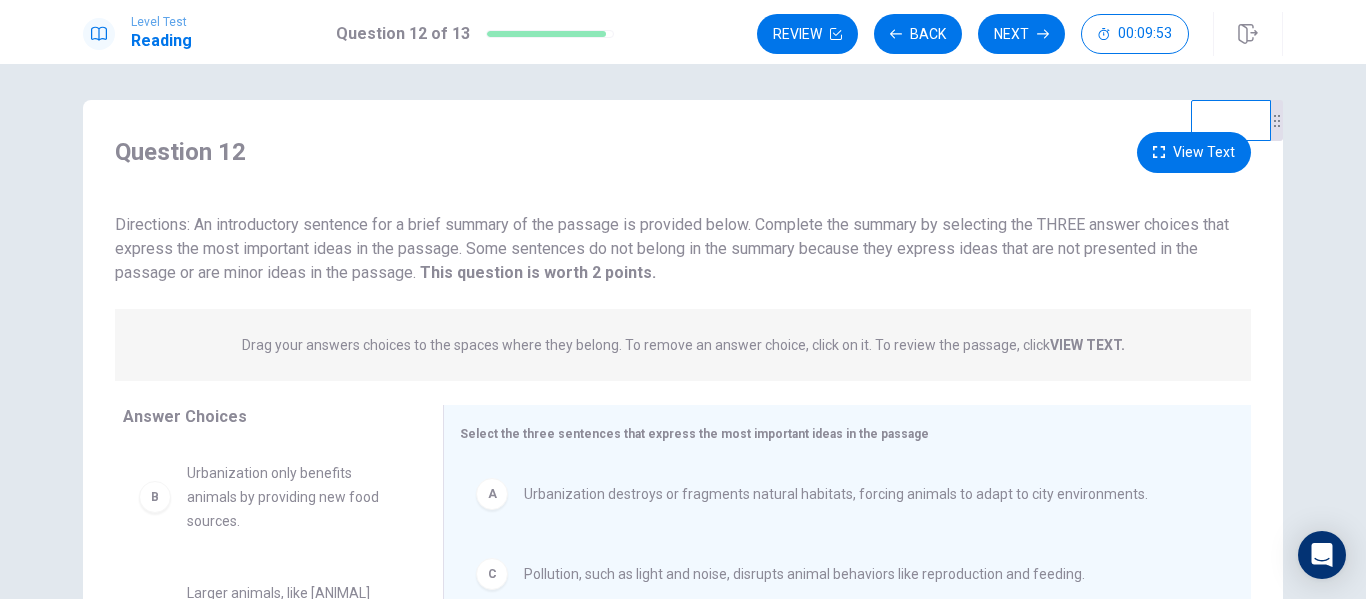 scroll, scrollTop: 204, scrollLeft: 0, axis: vertical 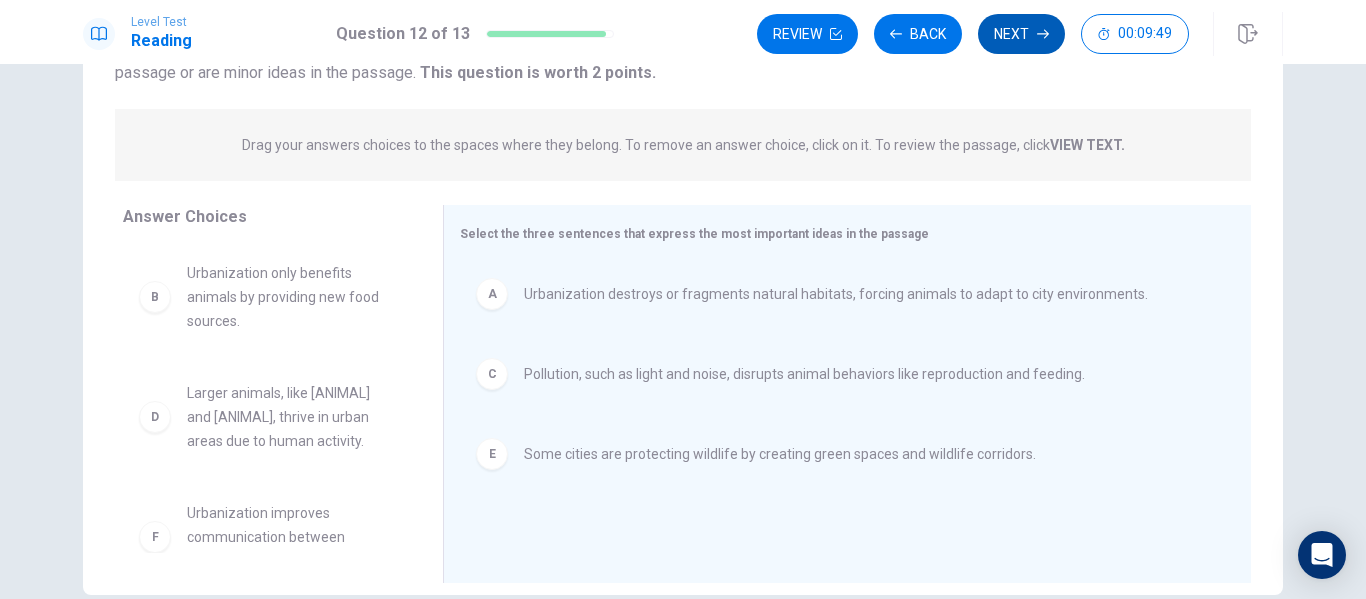 click on "Next" at bounding box center (1021, 34) 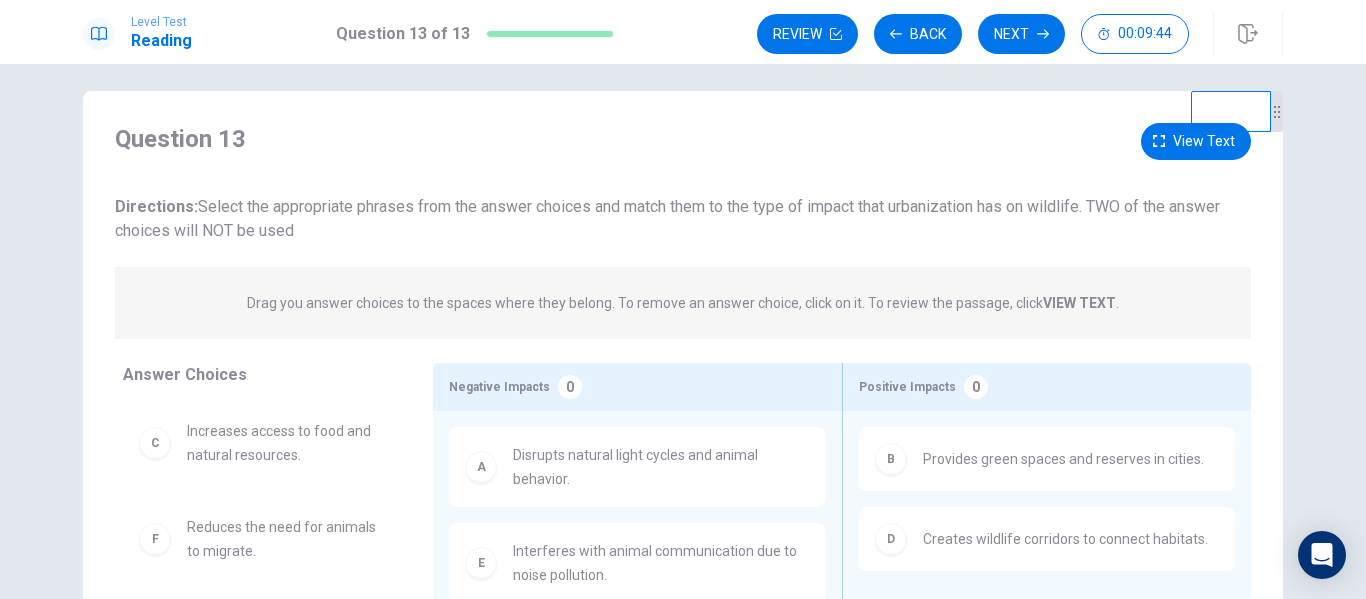 scroll, scrollTop: 4, scrollLeft: 0, axis: vertical 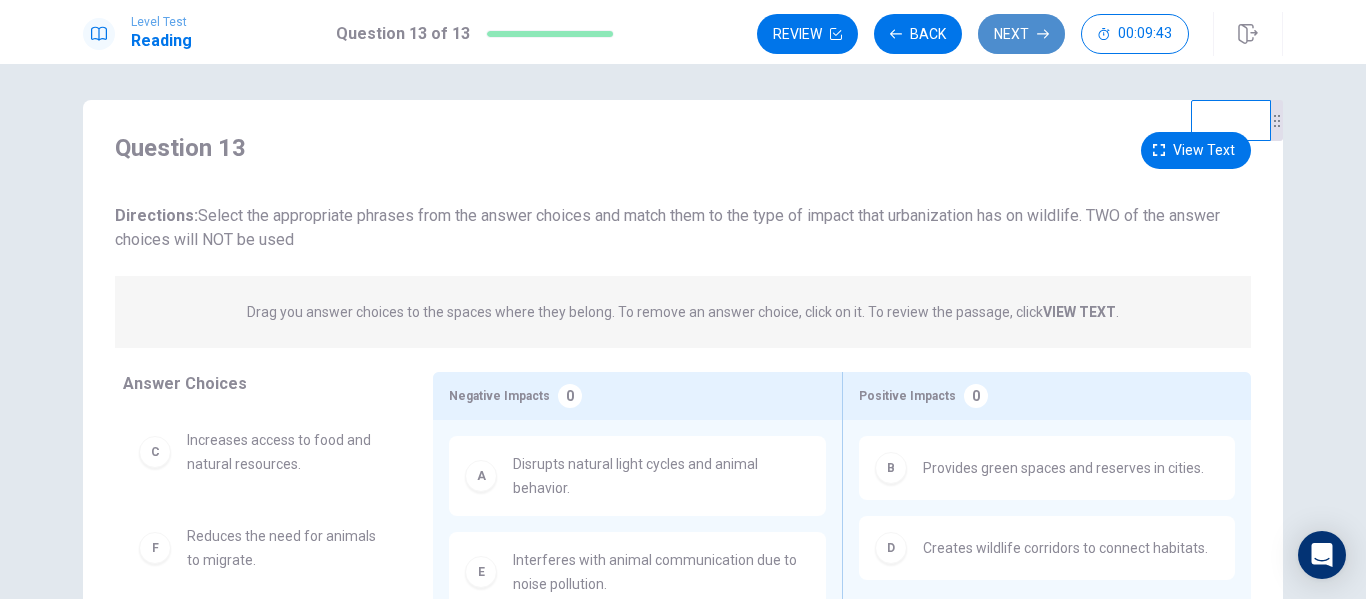 click on "Next" at bounding box center [1021, 34] 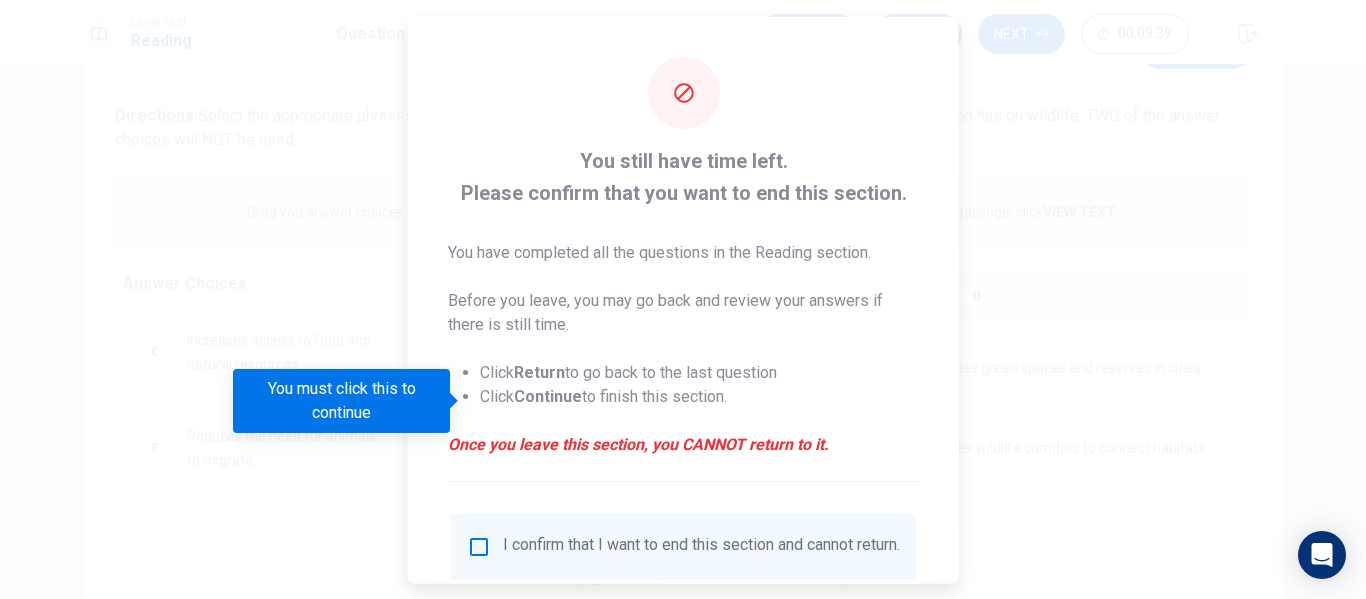 scroll, scrollTop: 145, scrollLeft: 0, axis: vertical 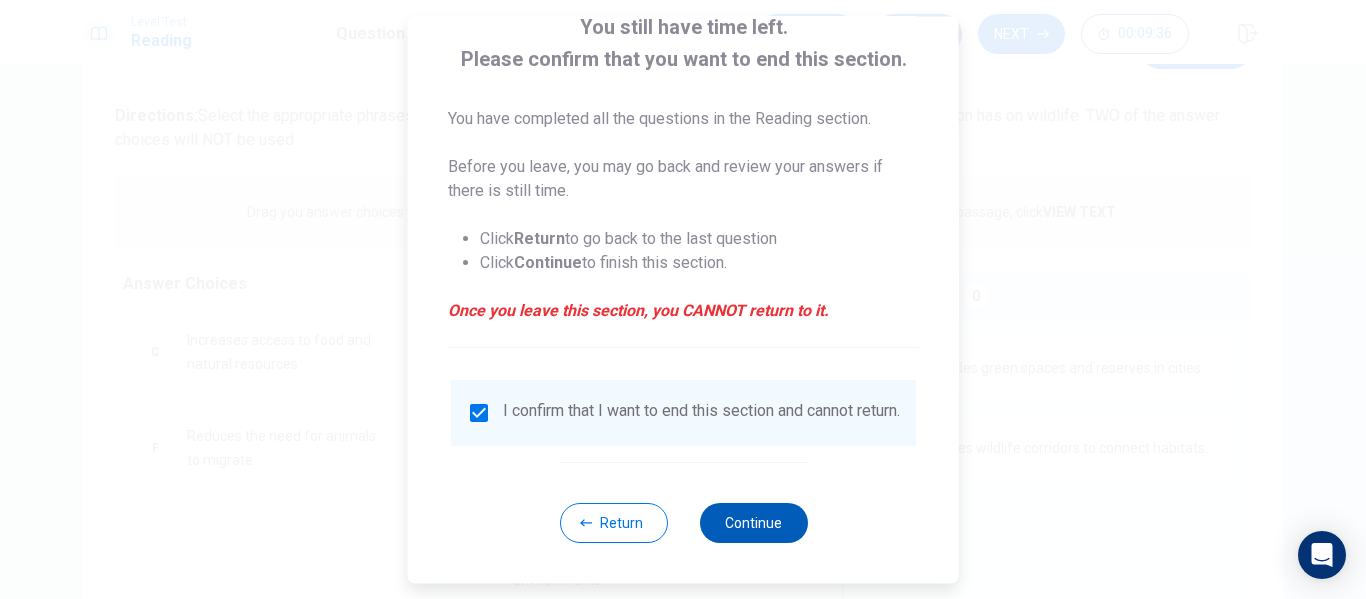 click on "Continue" at bounding box center [753, 523] 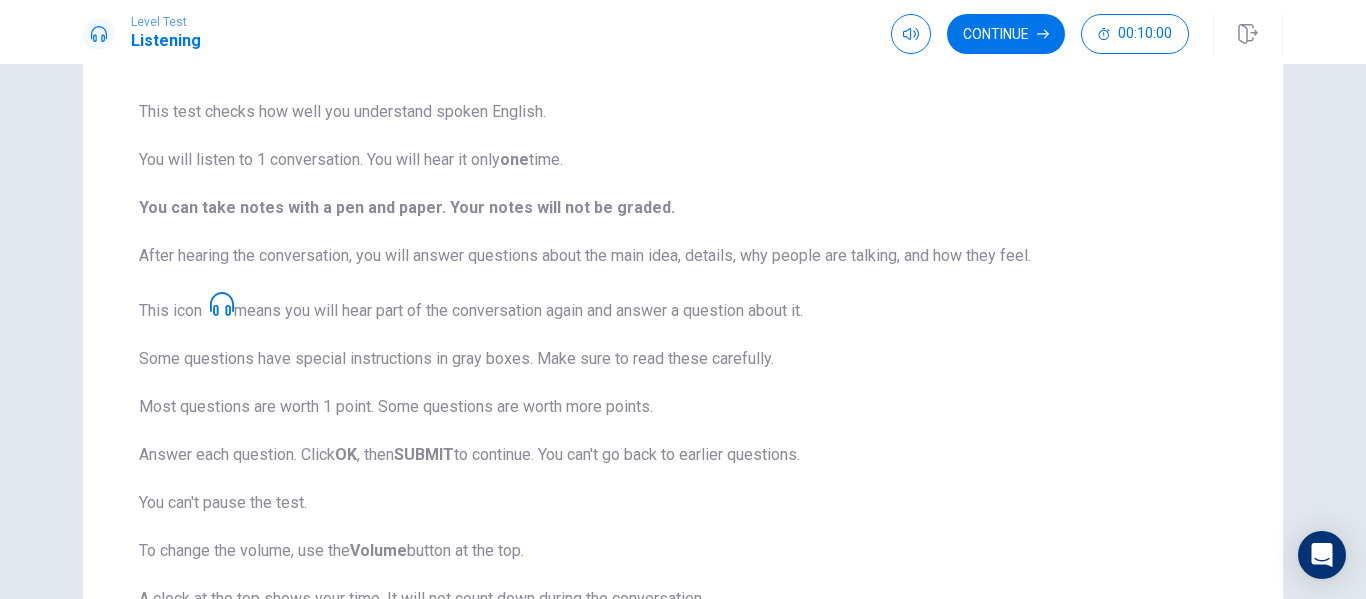 scroll, scrollTop: 104, scrollLeft: 0, axis: vertical 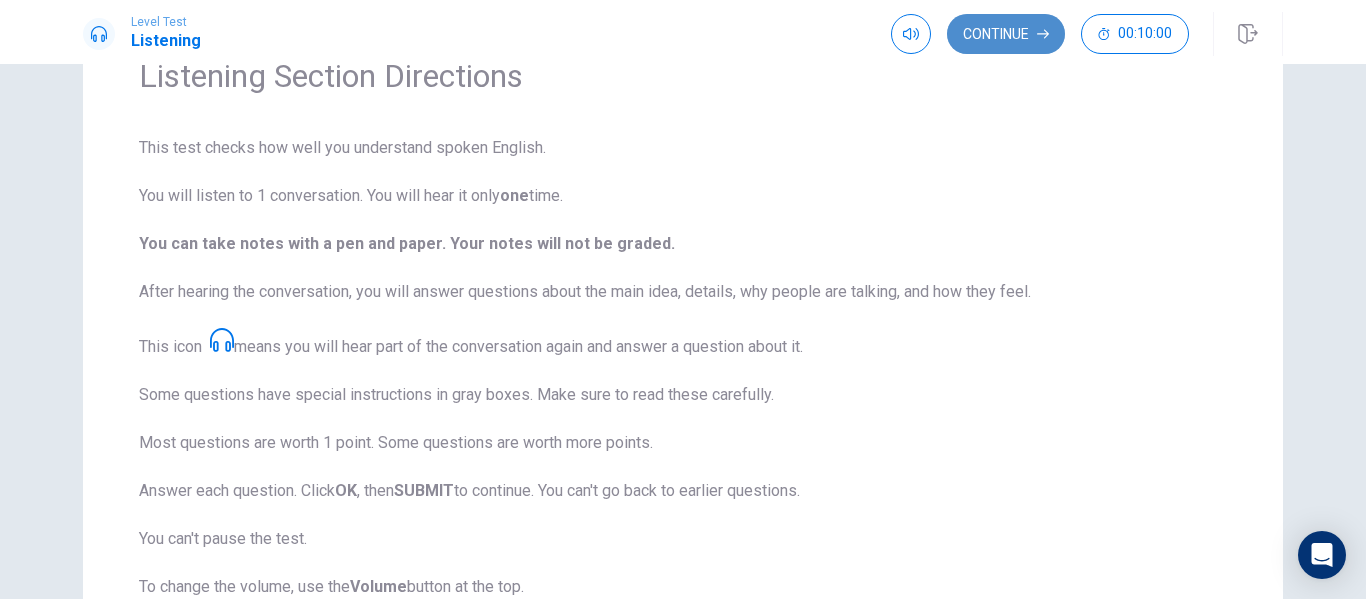 click on "Continue" at bounding box center (1006, 34) 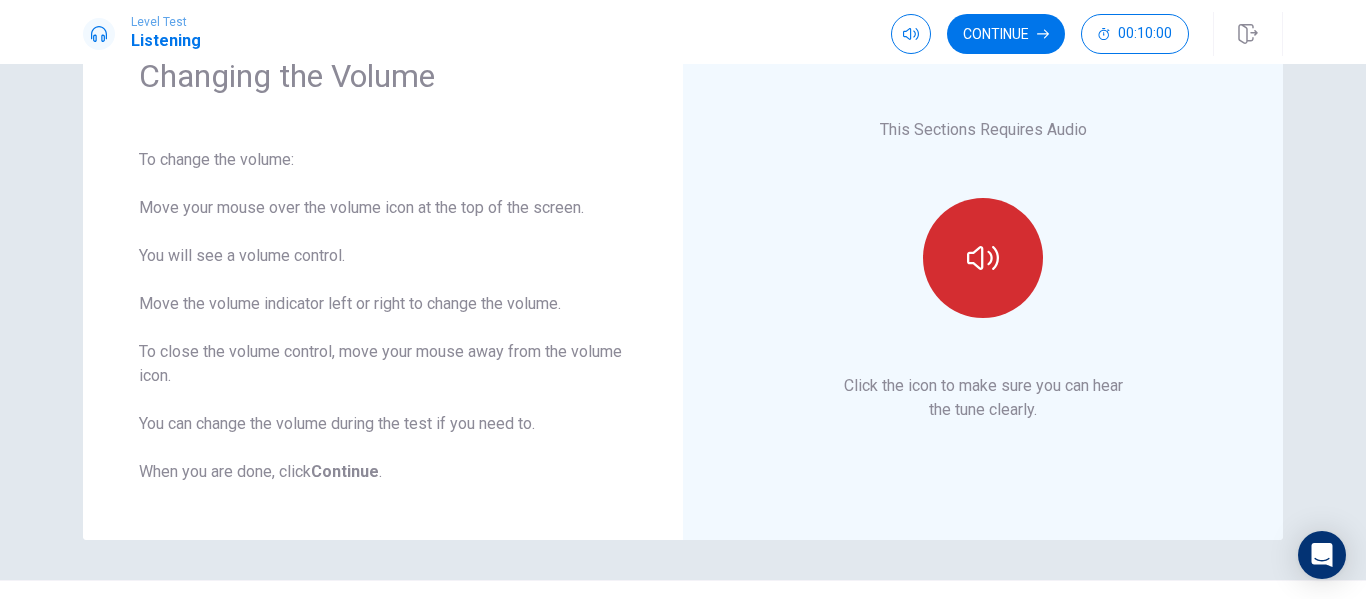 click 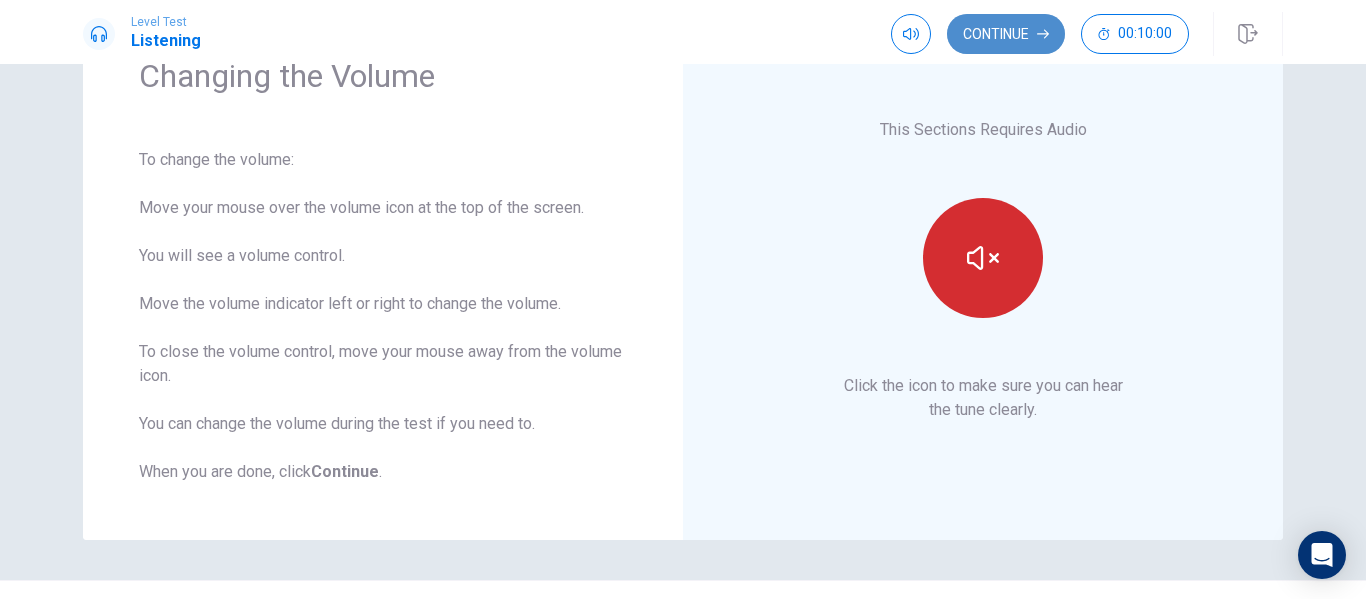 click on "Continue" at bounding box center [1006, 34] 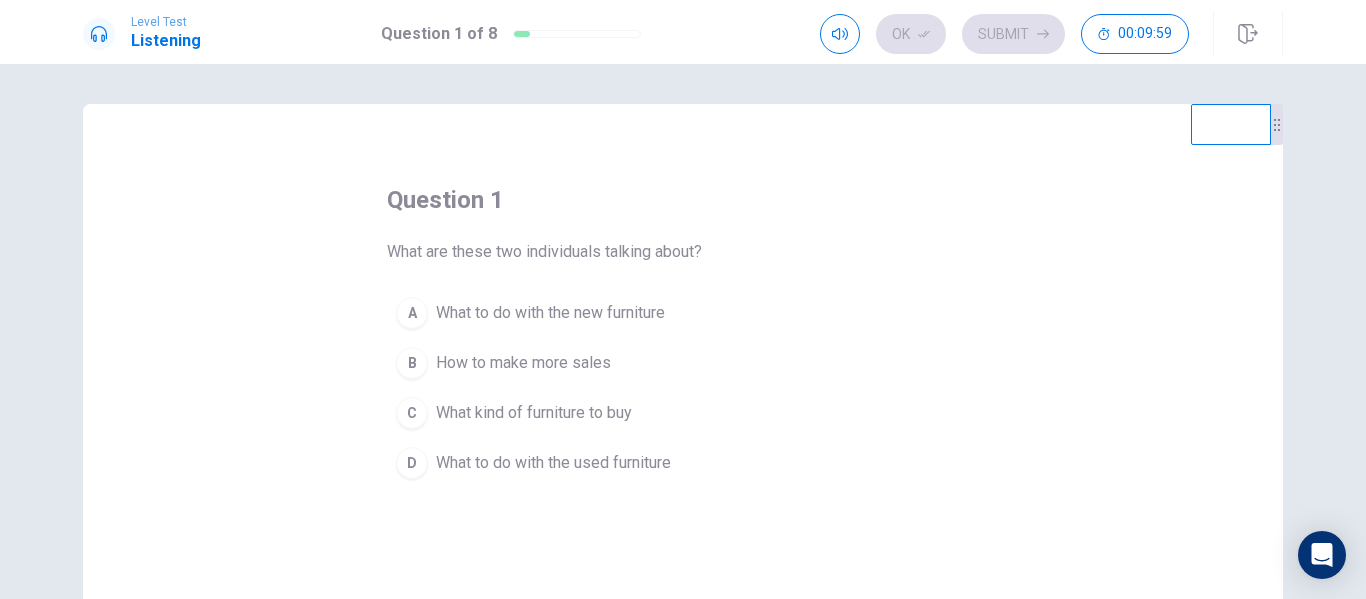 scroll, scrollTop: 100, scrollLeft: 0, axis: vertical 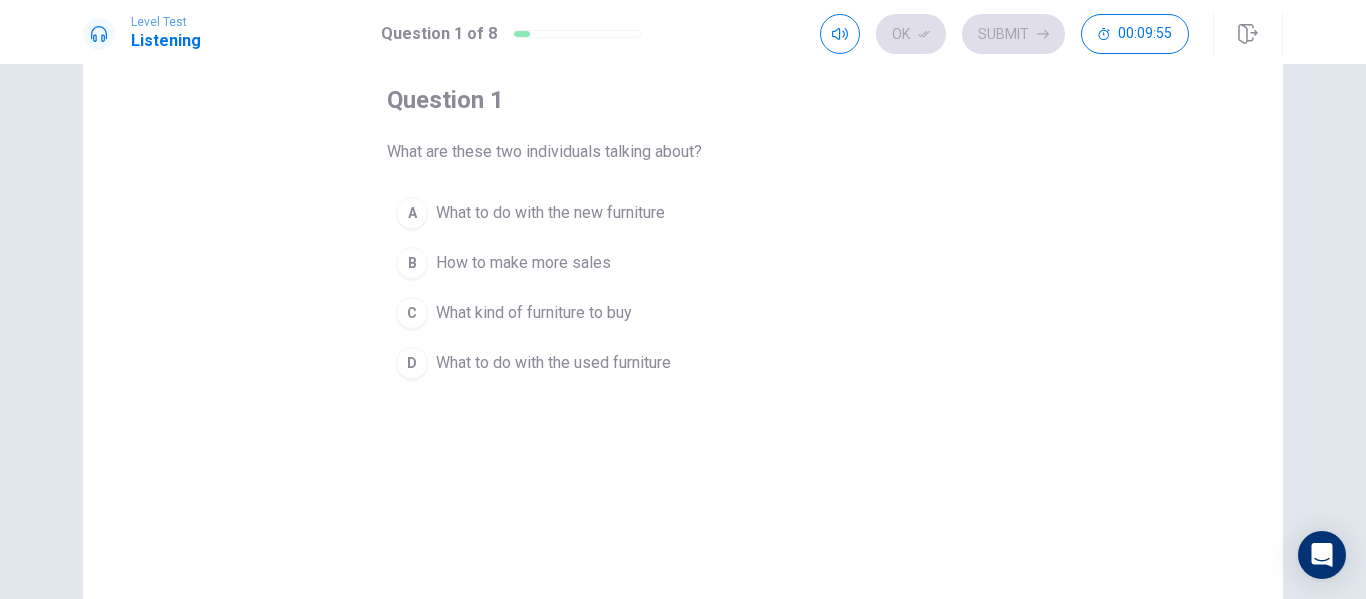 click on "What to do with the used furniture" at bounding box center [553, 363] 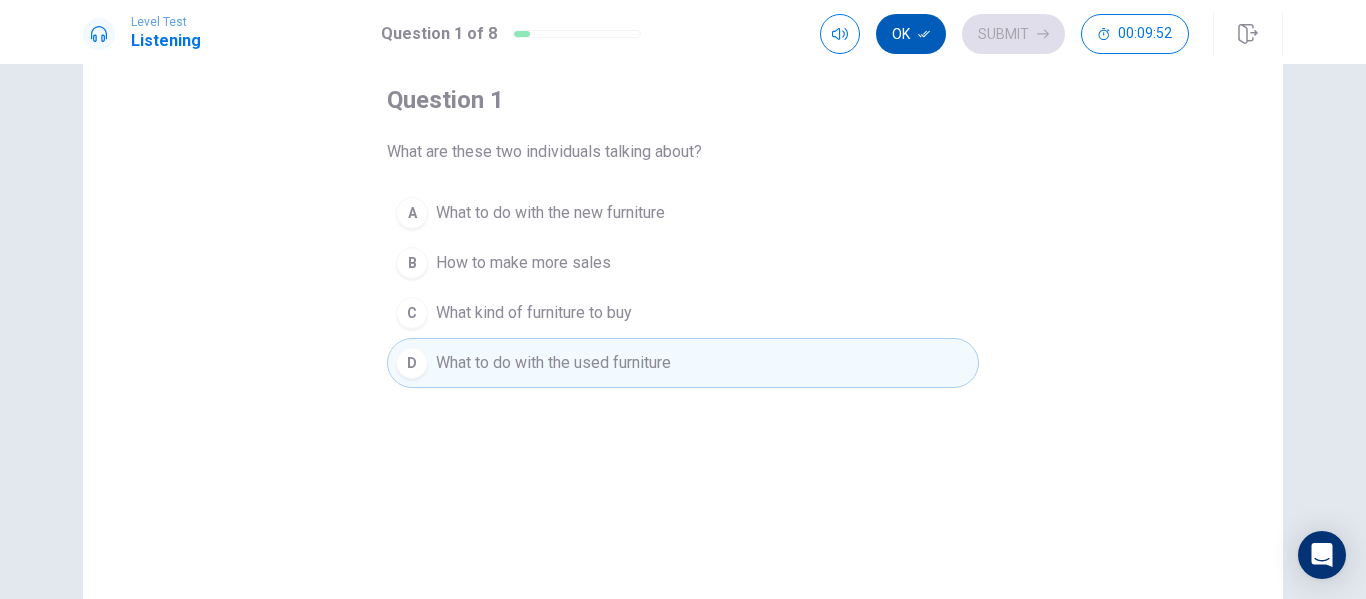 click on "Ok" at bounding box center [911, 34] 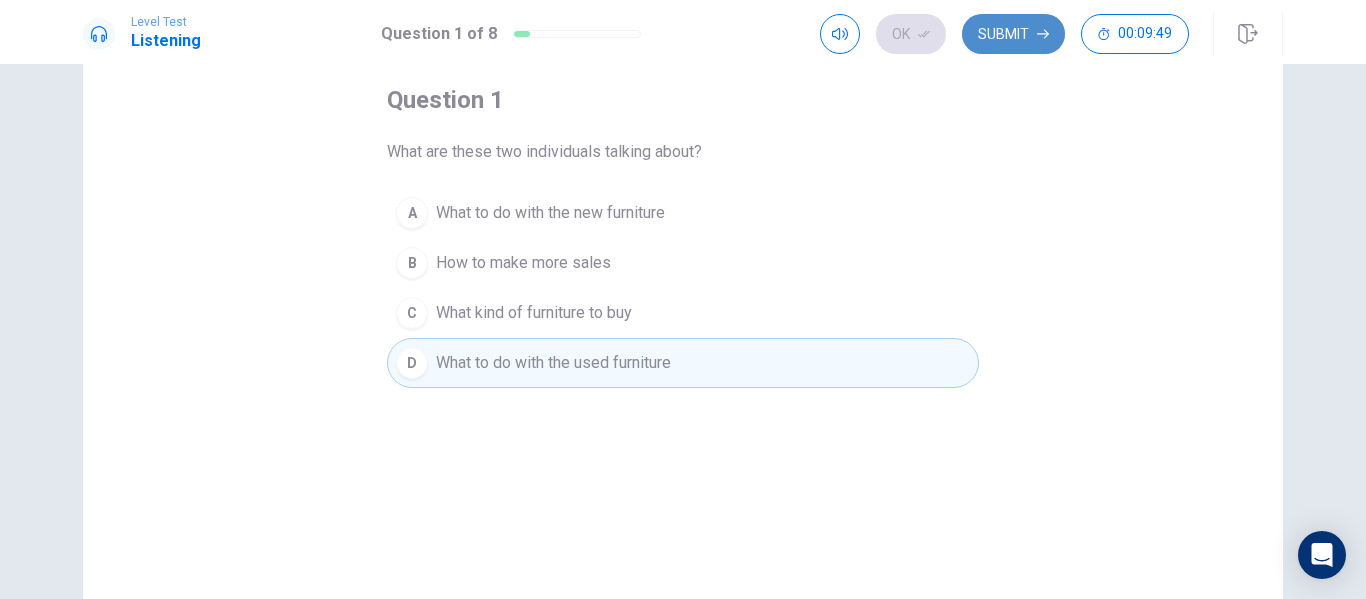 click on "Submit" at bounding box center (1013, 34) 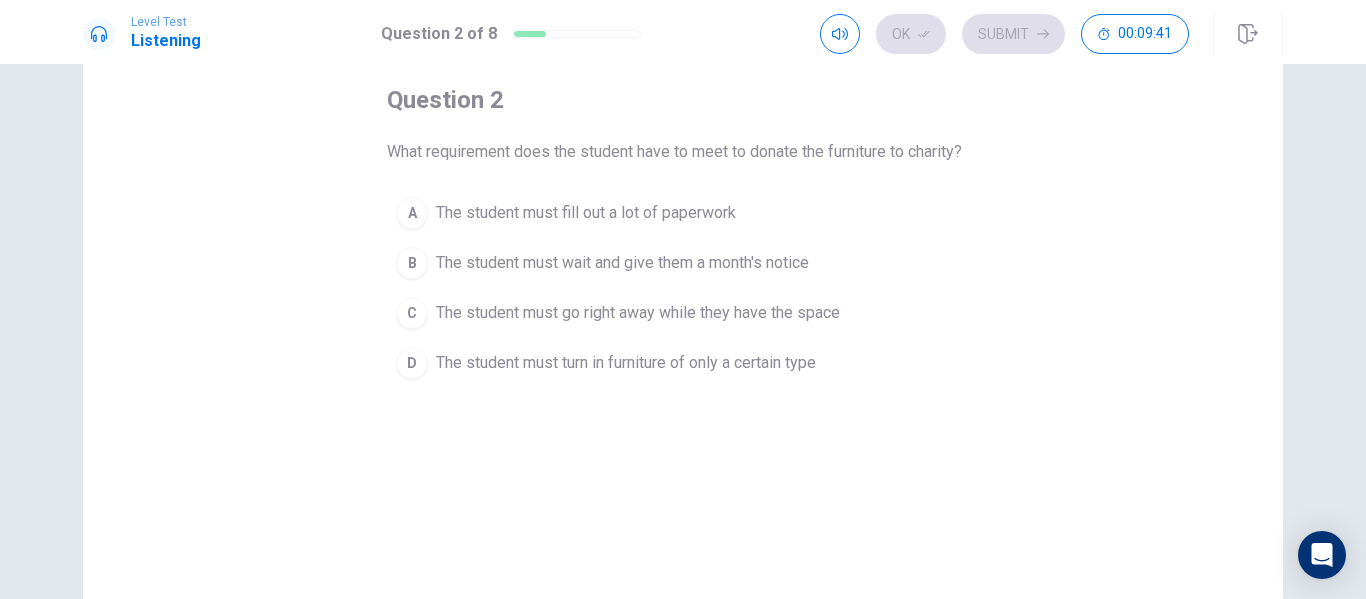 click on "The student must wait and give them a month's notice" at bounding box center (622, 263) 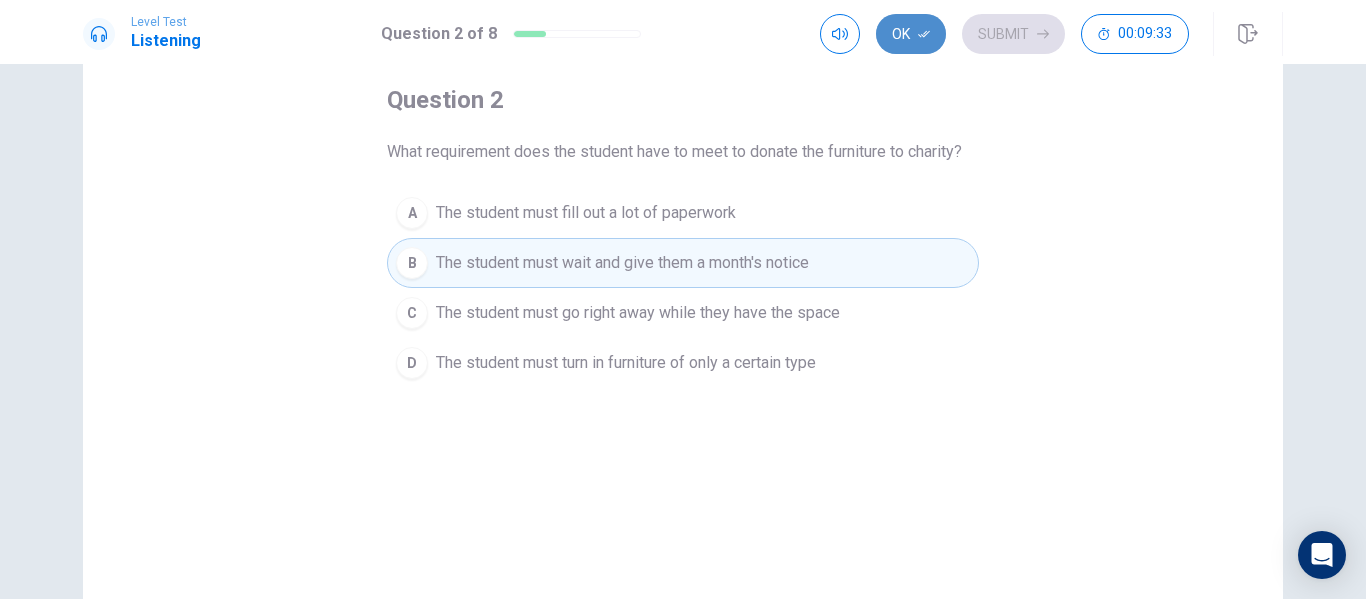click on "Ok" at bounding box center [911, 34] 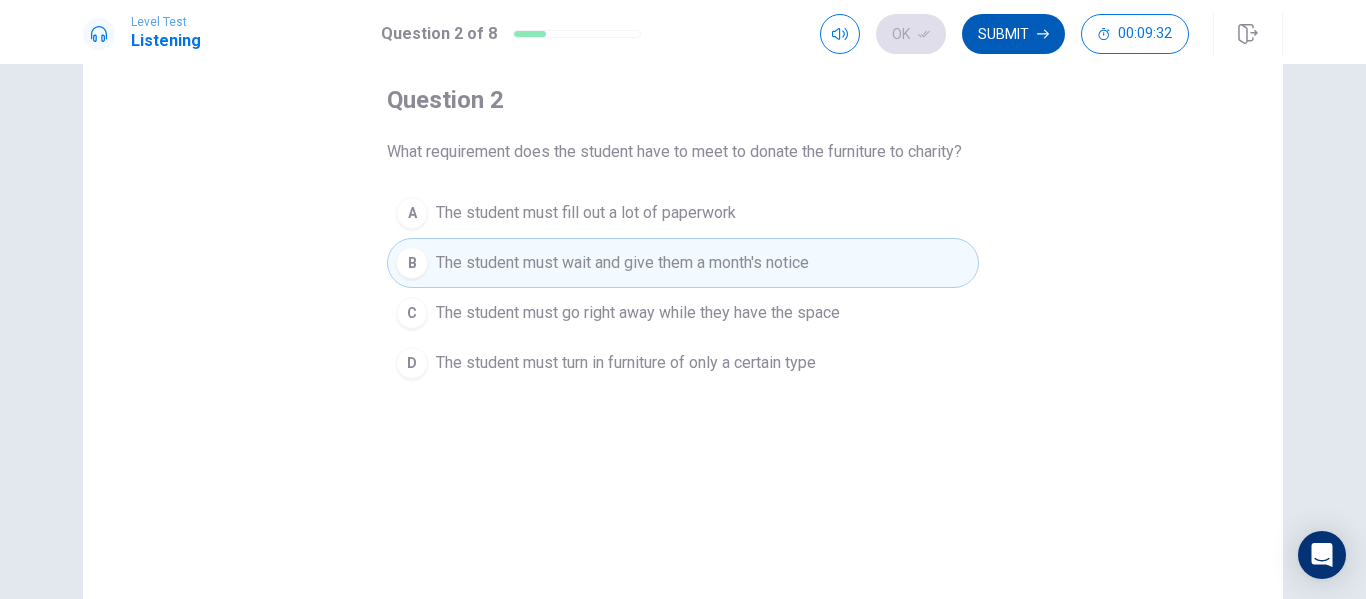 click on "Submit" at bounding box center [1013, 34] 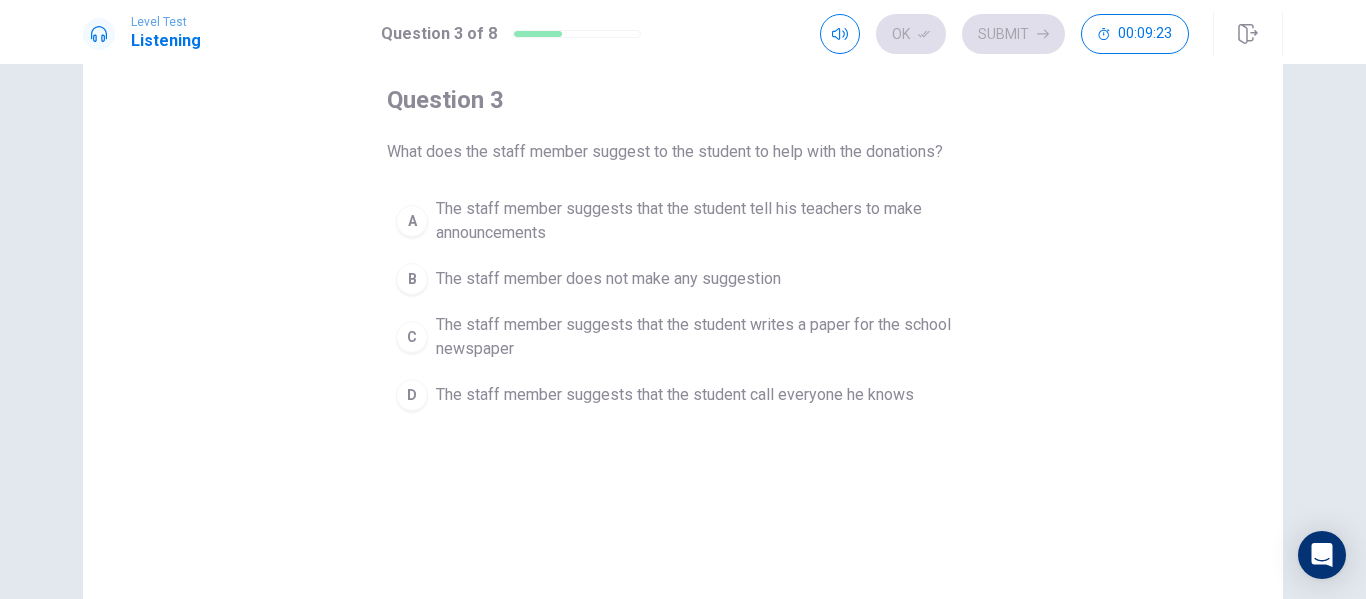 click on "The staff member suggests that the student writes a paper for the school newspaper" at bounding box center (703, 337) 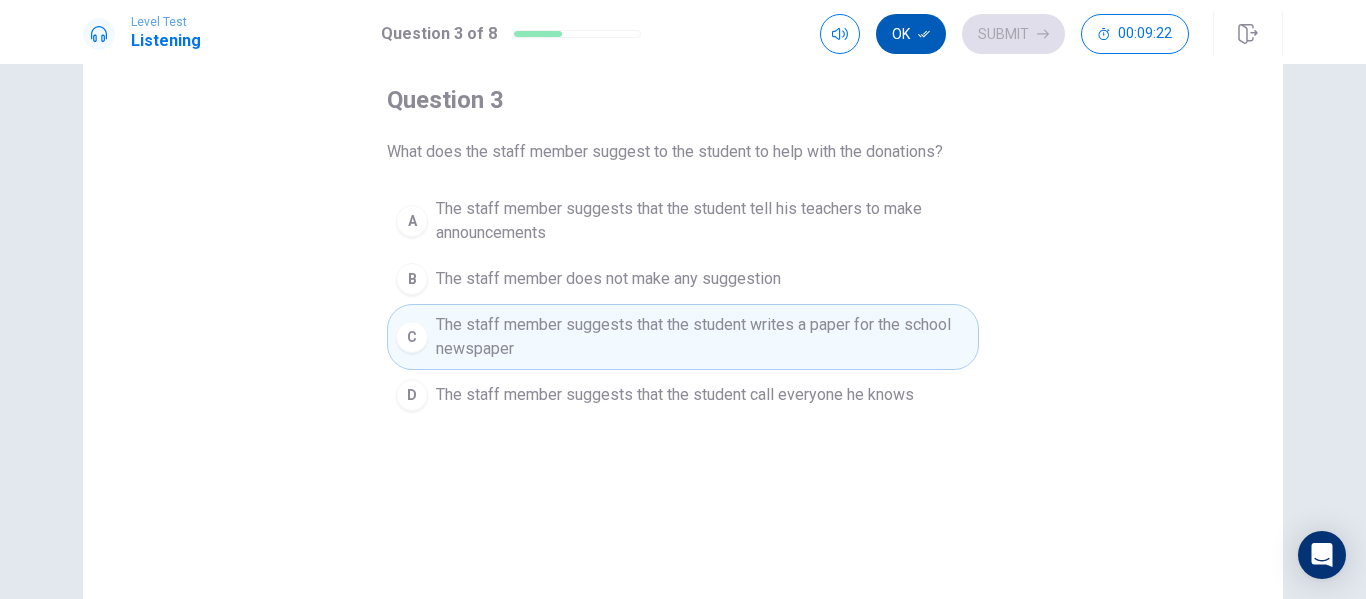 click 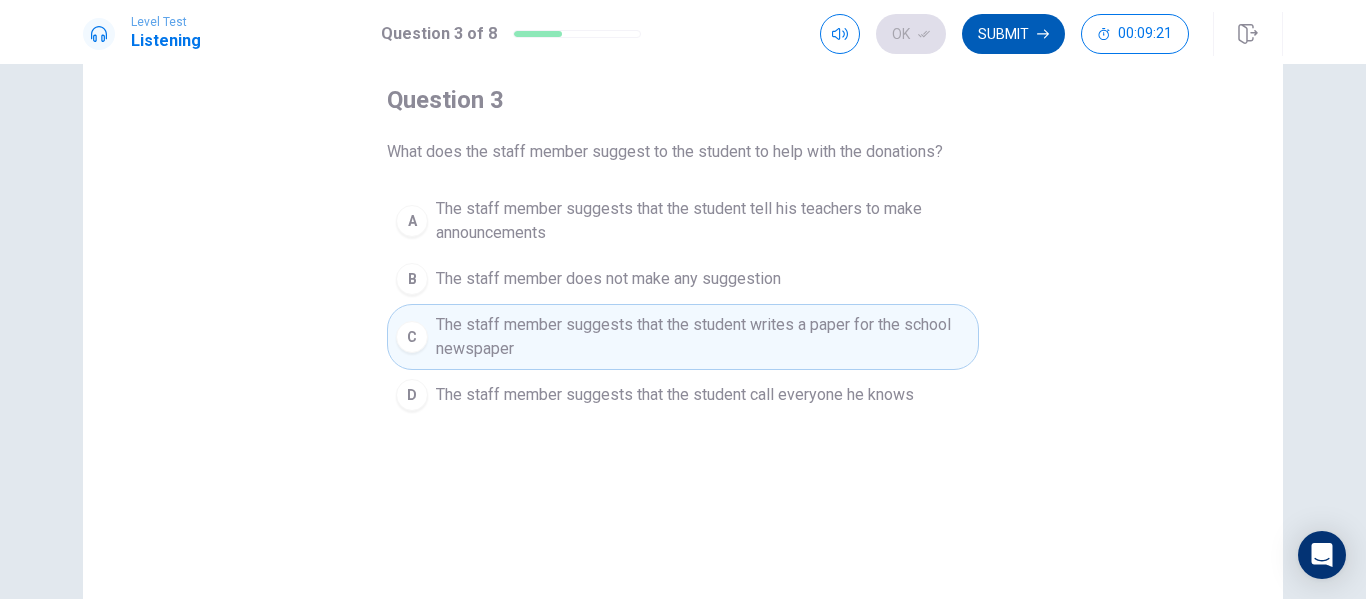 click on "Submit" at bounding box center [1013, 34] 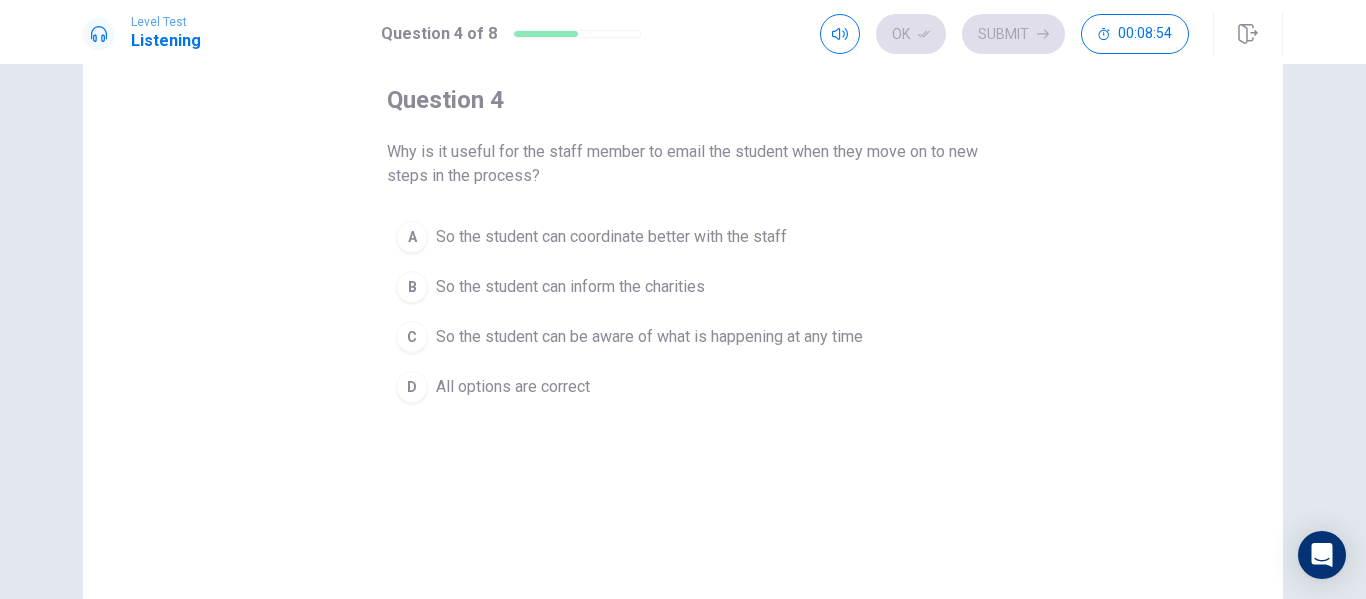 click on "All options are correct" at bounding box center (513, 387) 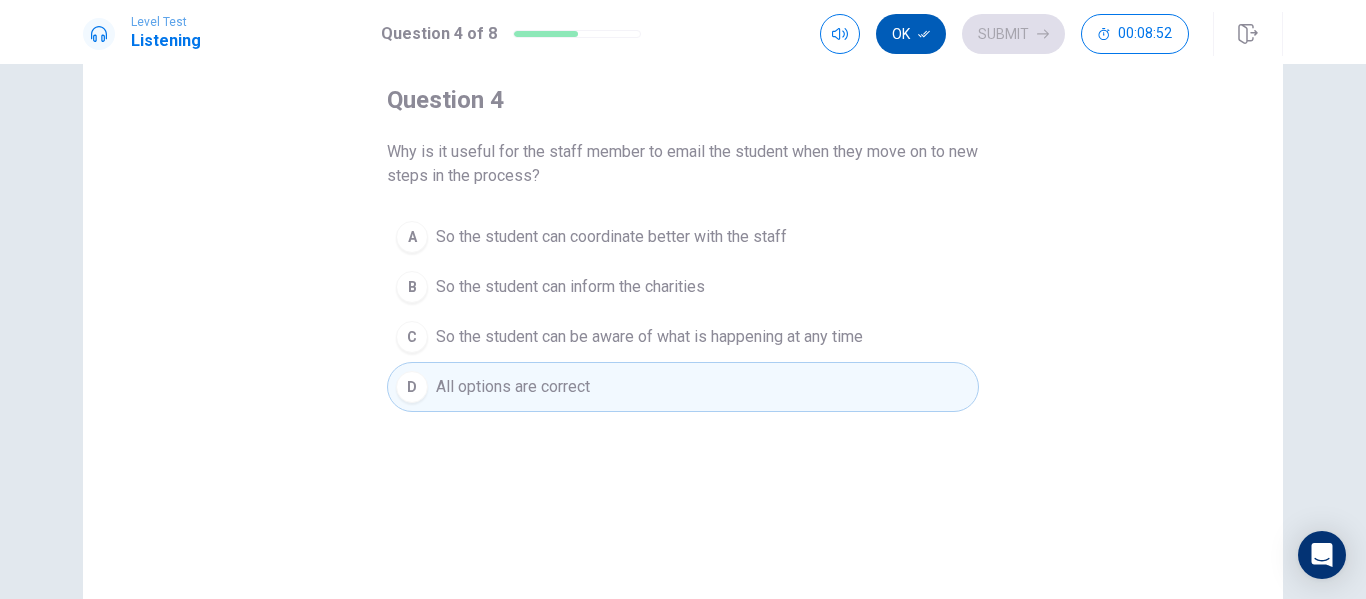 click 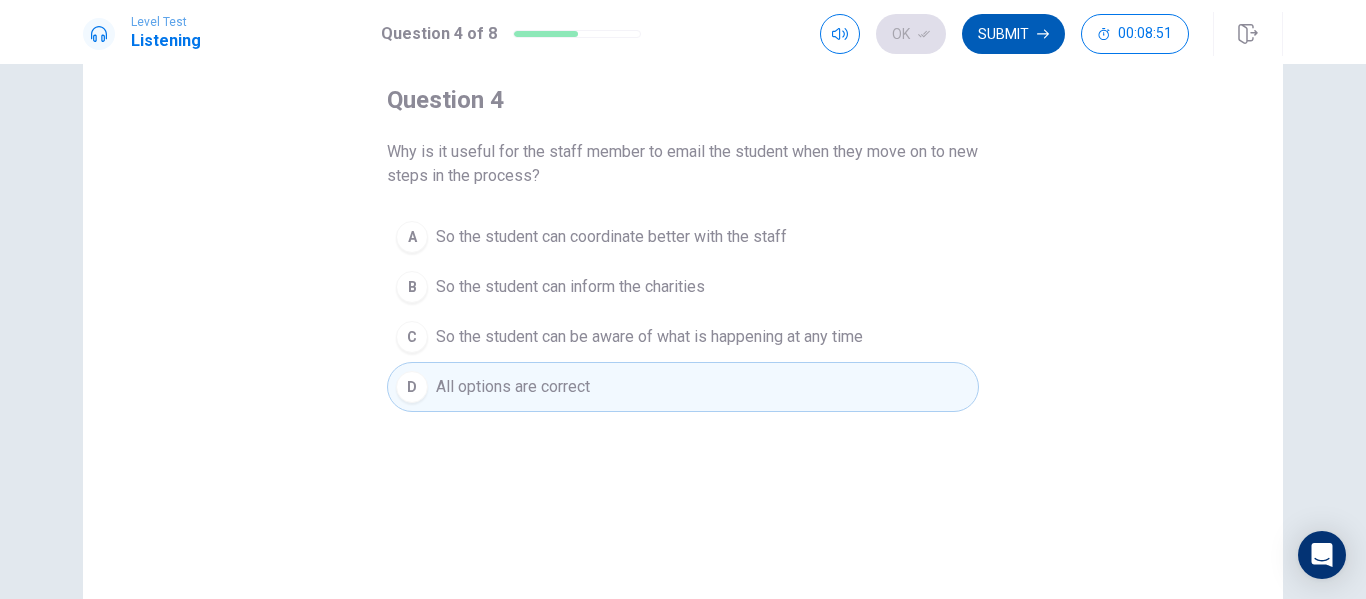click on "Submit" at bounding box center (1013, 34) 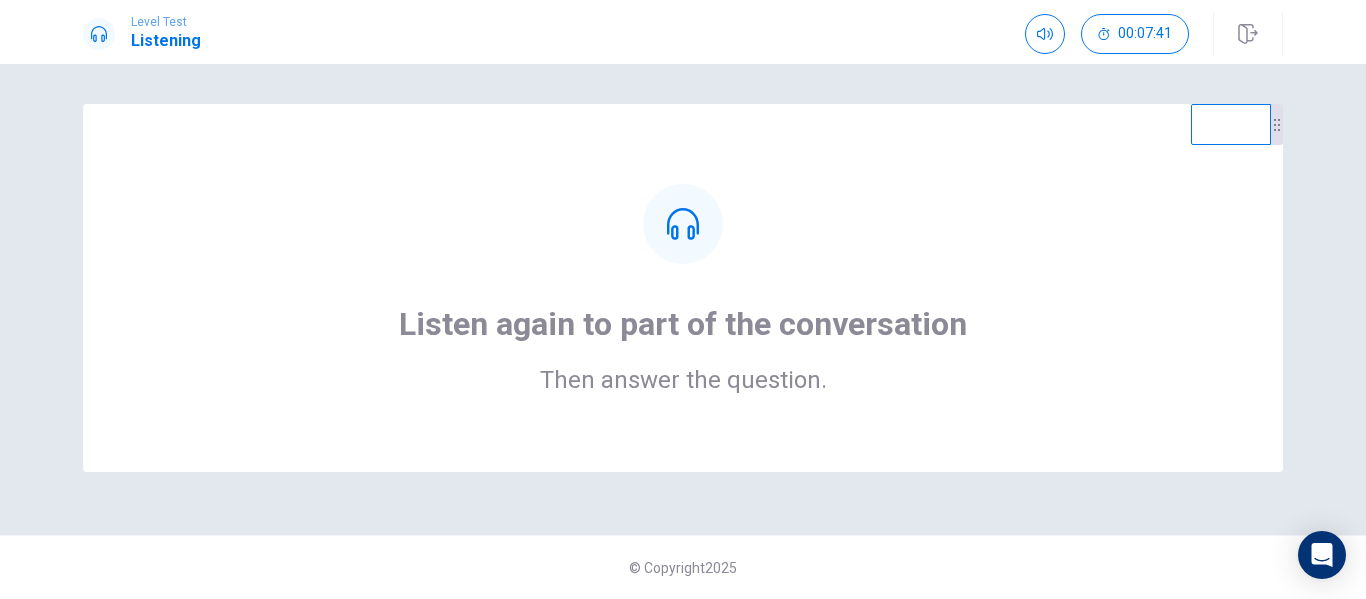 scroll, scrollTop: 0, scrollLeft: 0, axis: both 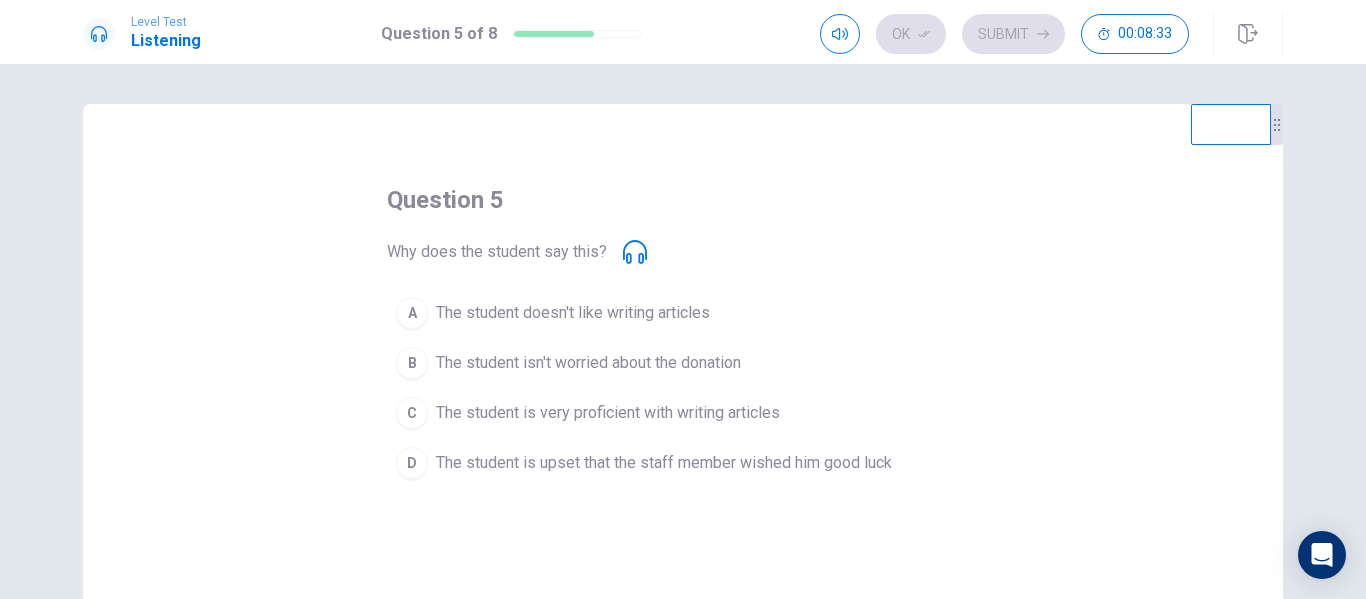 click on "A The student doesn't like writing articles" at bounding box center [683, 313] 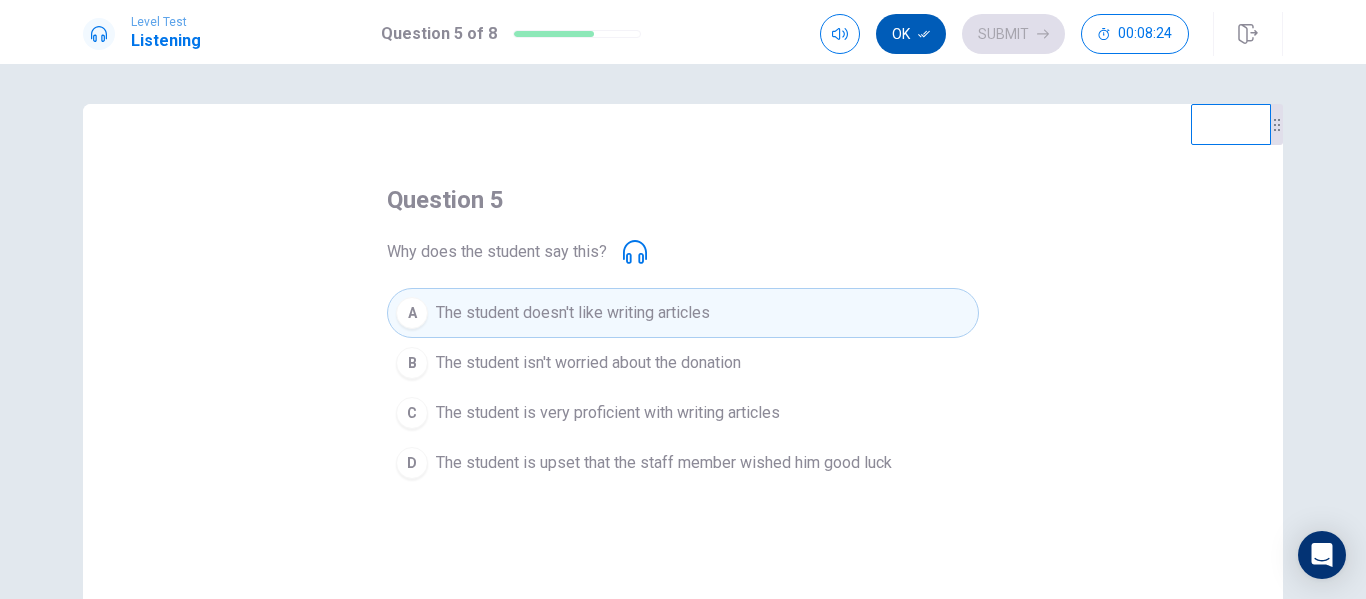 click on "Ok" at bounding box center (911, 34) 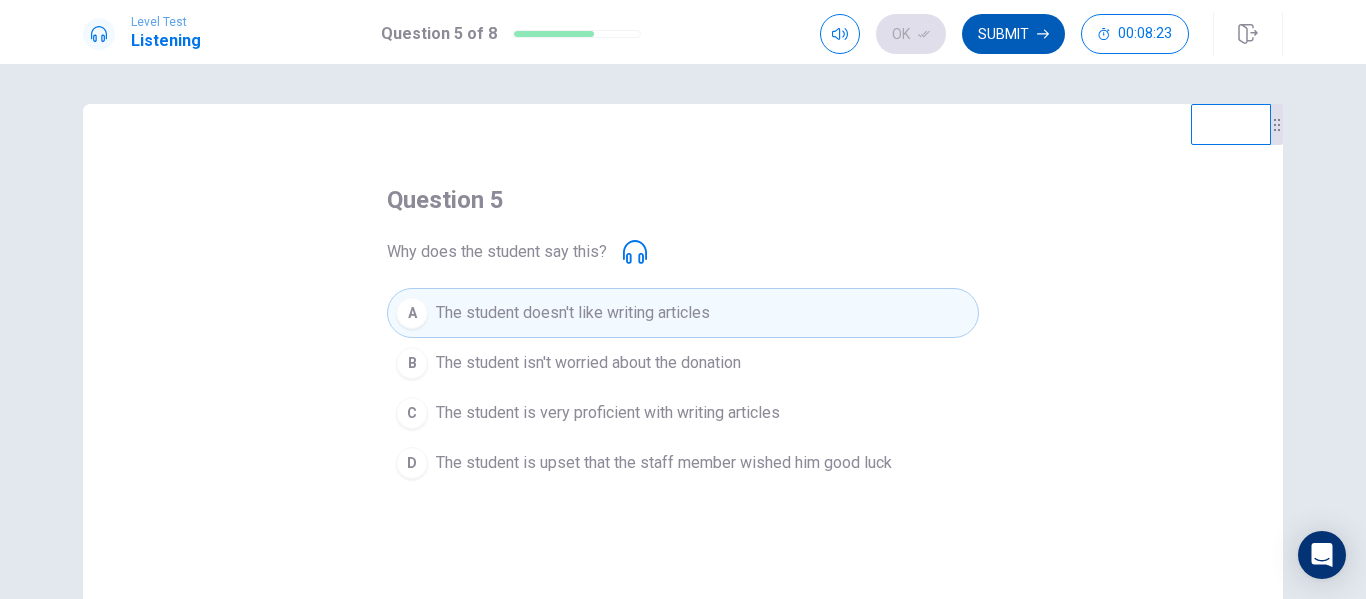 click on "Submit" at bounding box center (1013, 34) 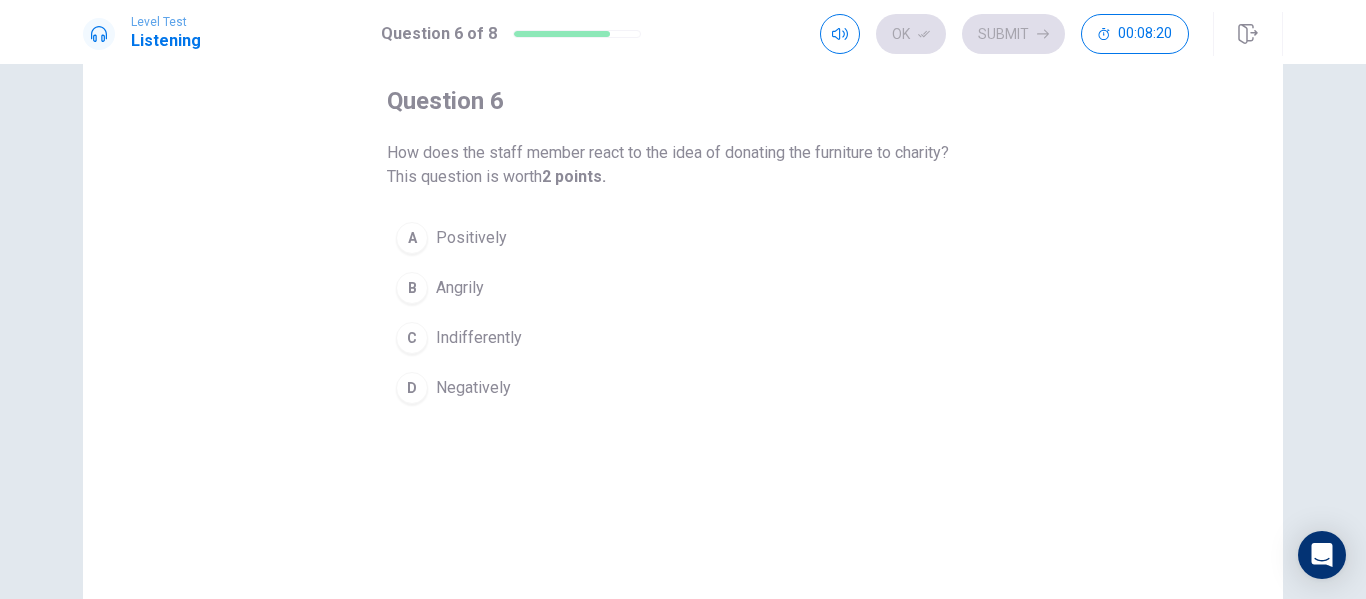 scroll, scrollTop: 100, scrollLeft: 0, axis: vertical 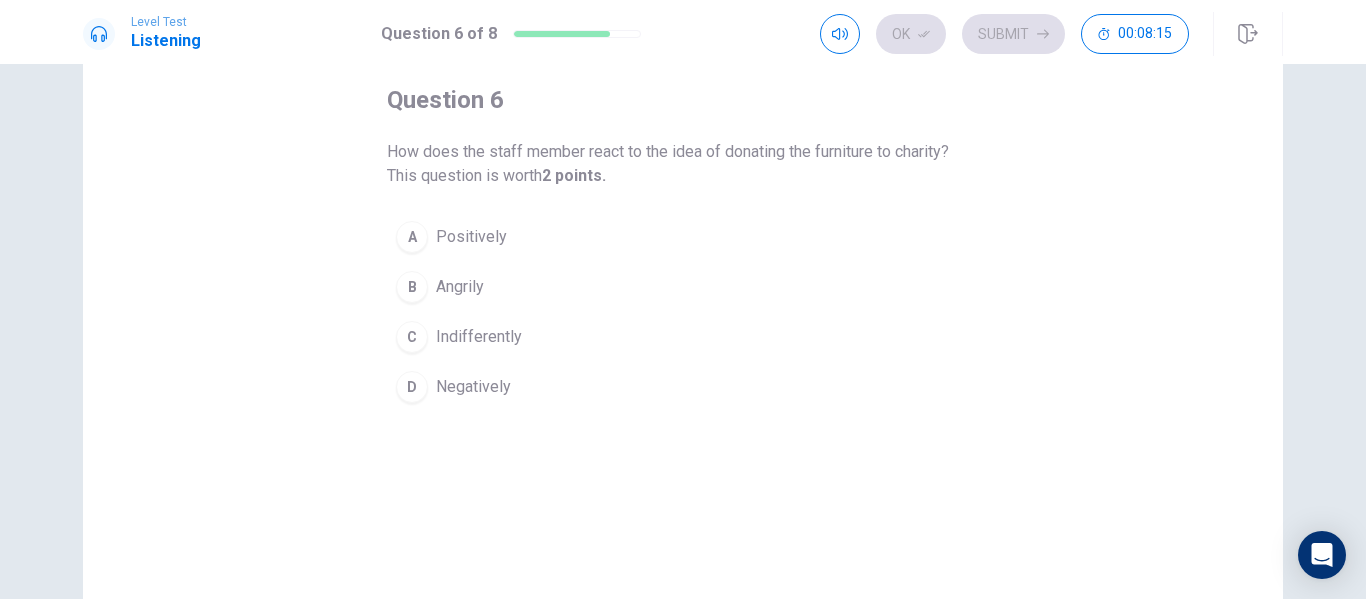 click on "A Positively" at bounding box center (683, 237) 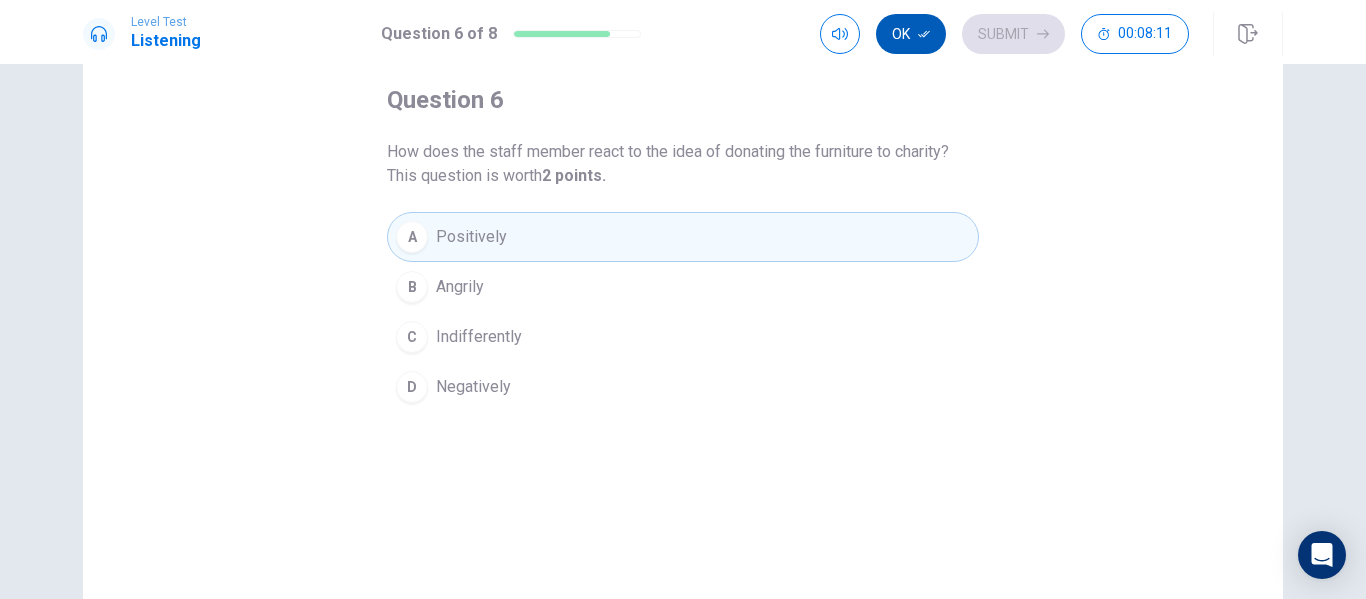 click on "Ok" at bounding box center (911, 34) 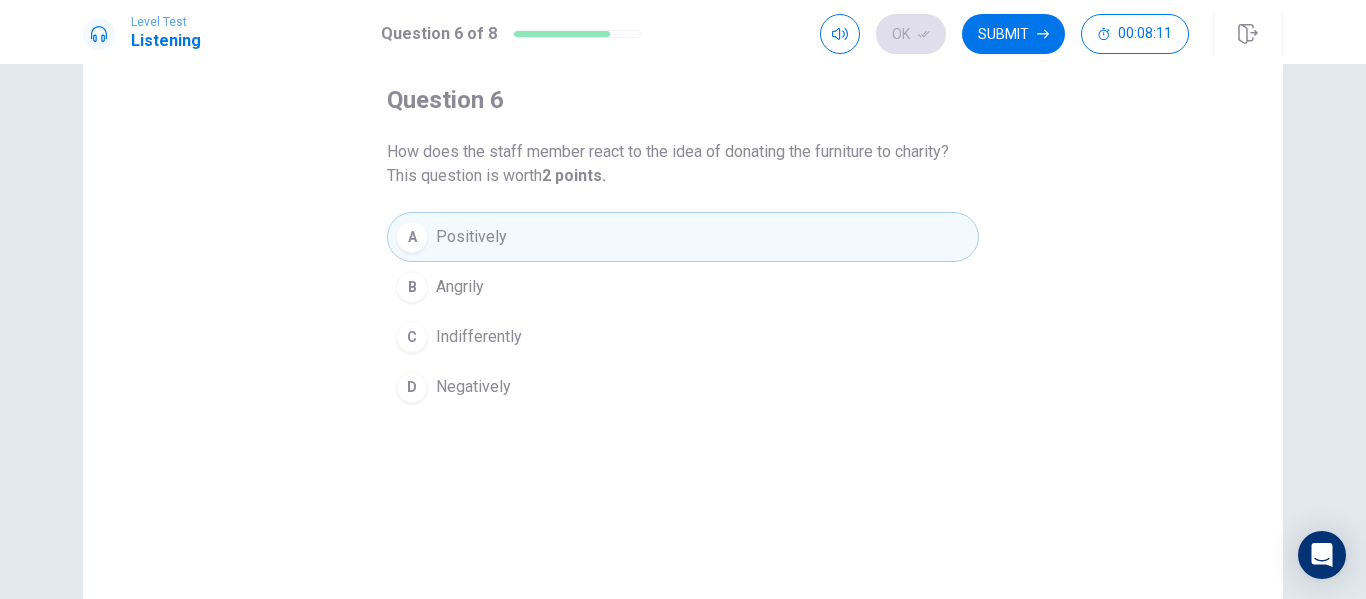 click on "Submit" at bounding box center (1013, 34) 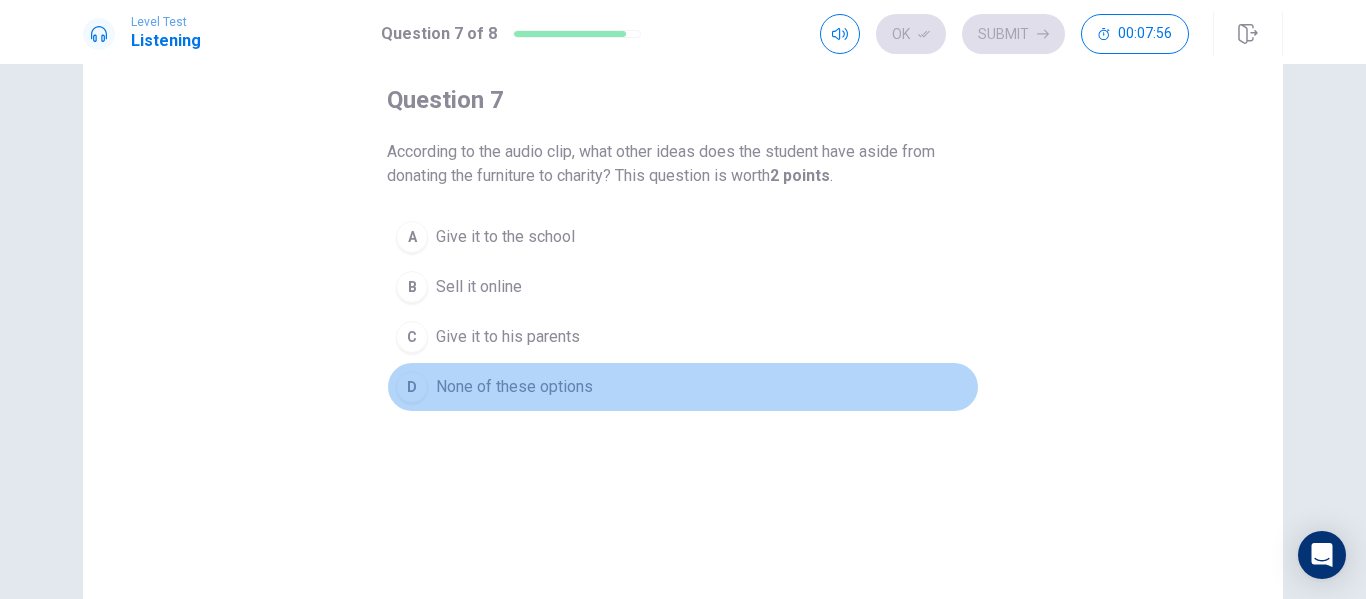 click on "None of these options" at bounding box center [514, 387] 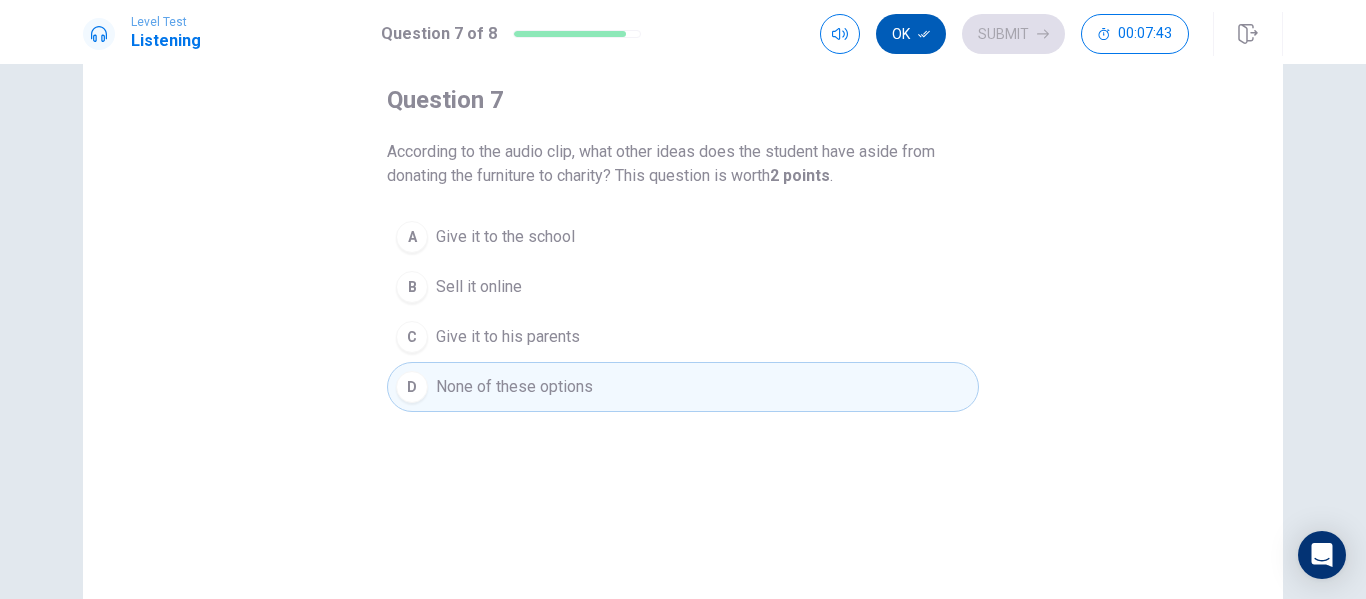 click on "Ok" at bounding box center (911, 34) 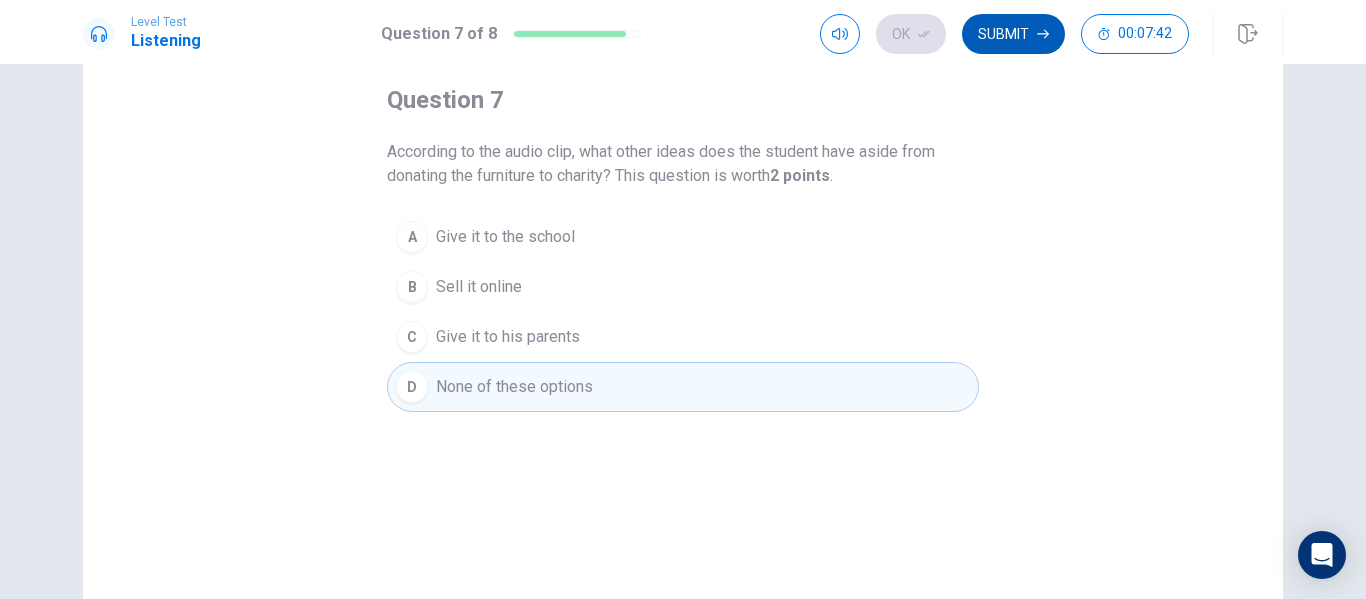 click on "Submit" at bounding box center [1013, 34] 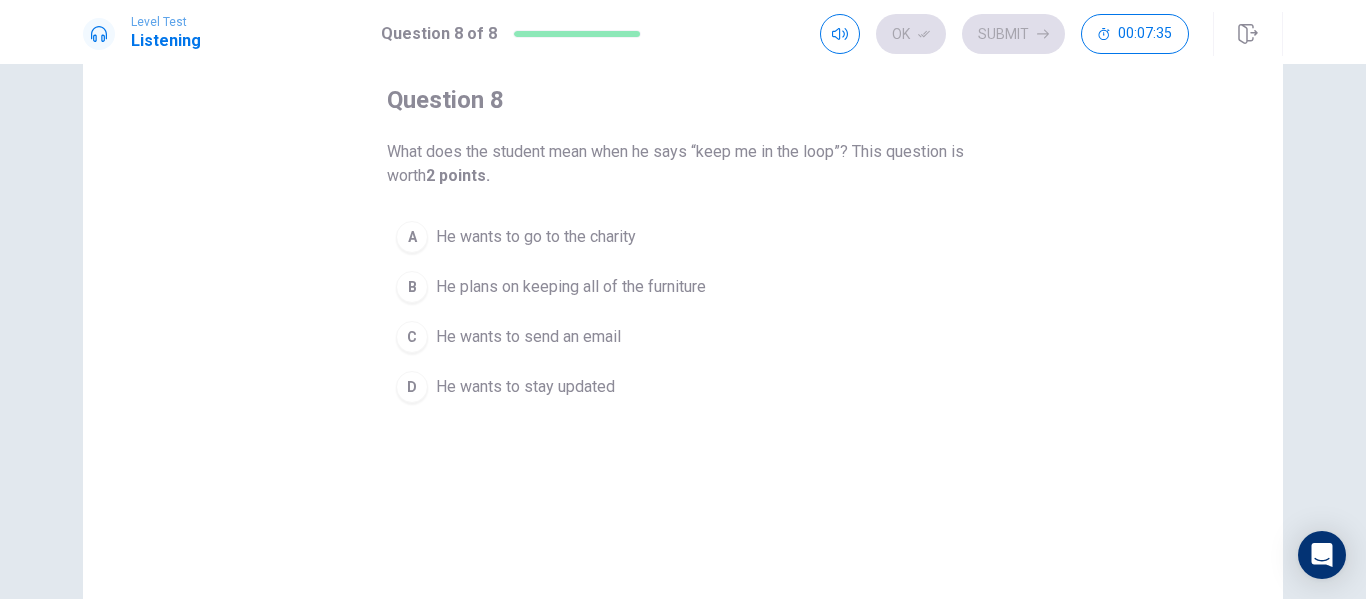 click on "He wants to stay updated" at bounding box center [525, 387] 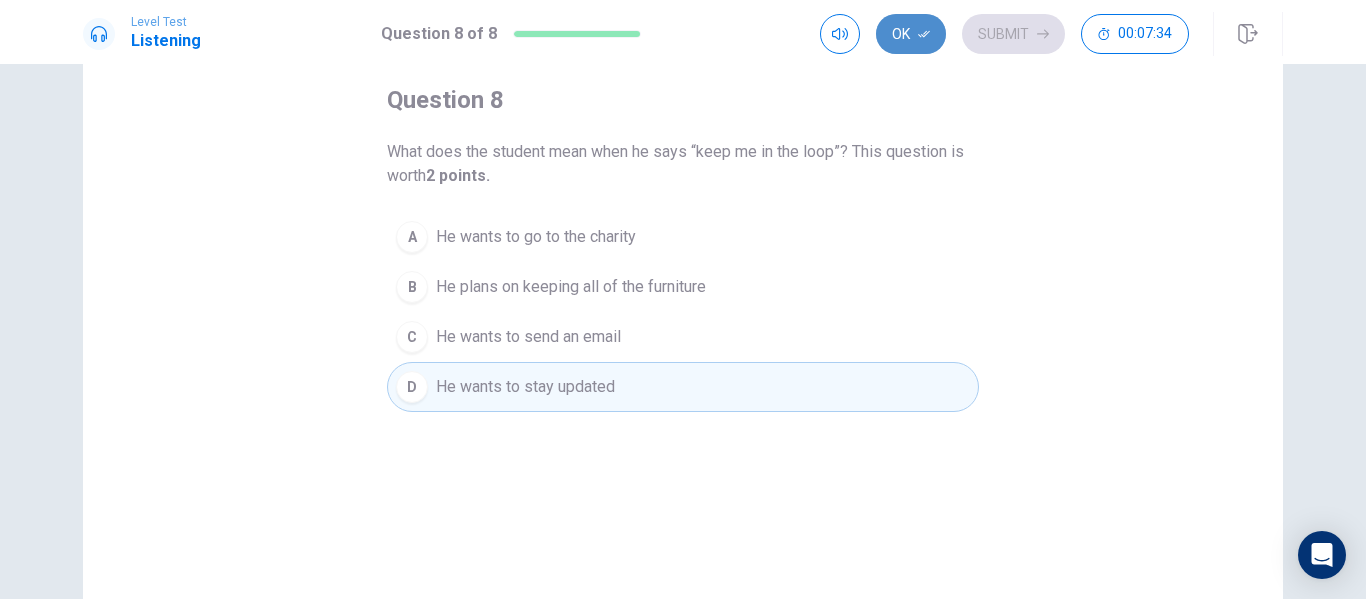 click on "Ok" at bounding box center (911, 34) 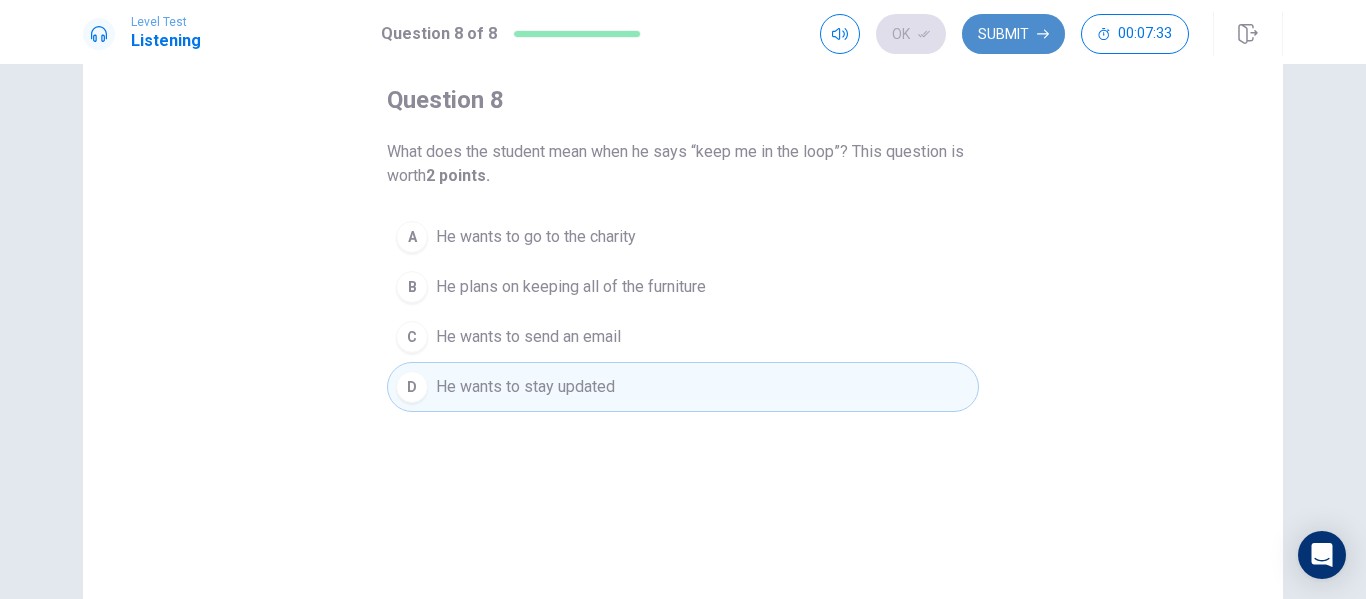click on "Submit" at bounding box center [1013, 34] 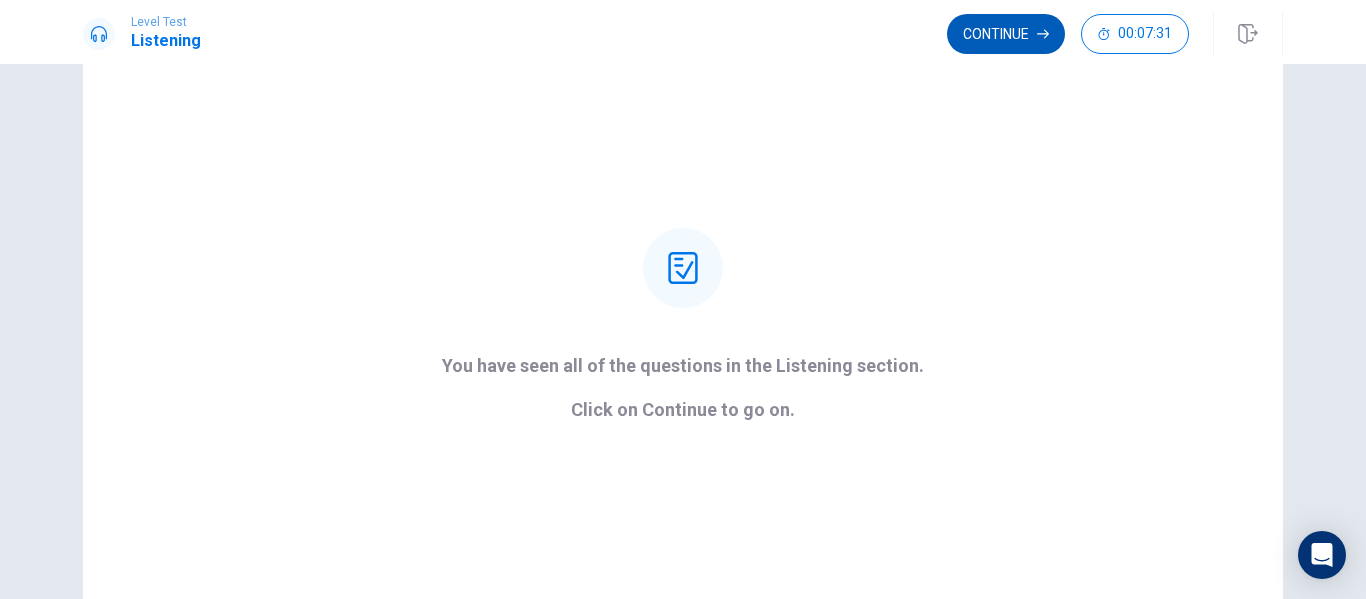 click on "Continue" at bounding box center (1006, 34) 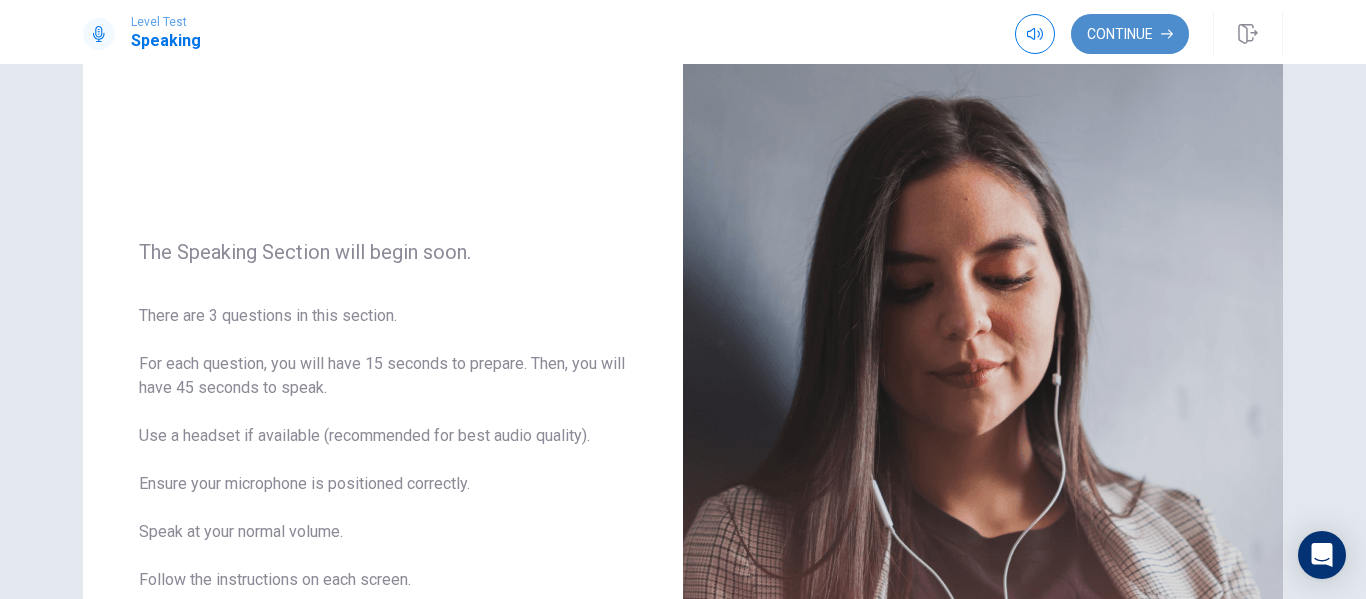 click 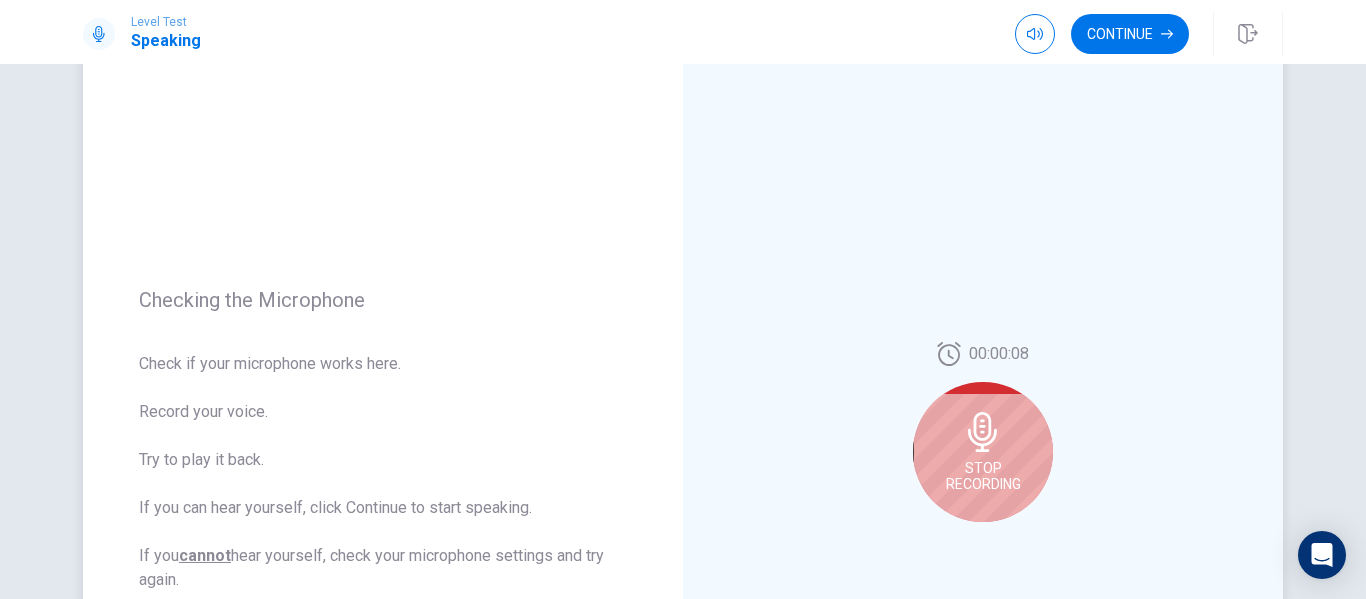 scroll, scrollTop: 200, scrollLeft: 0, axis: vertical 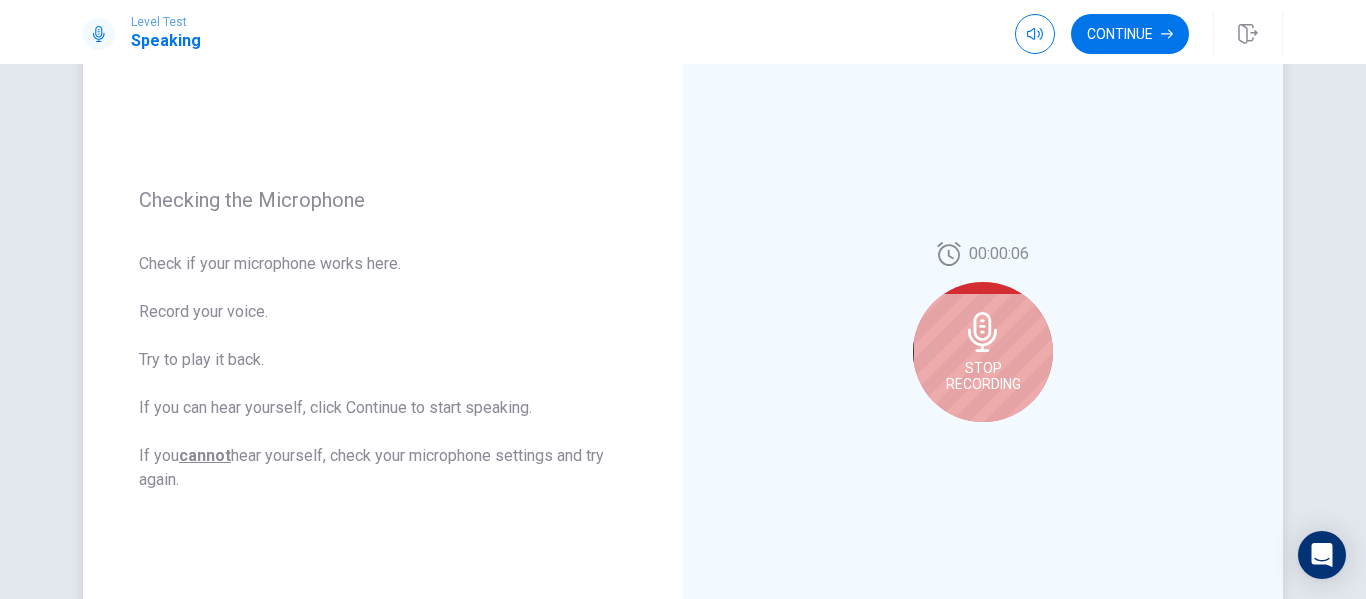 click on "Stop   Recording" at bounding box center [983, 376] 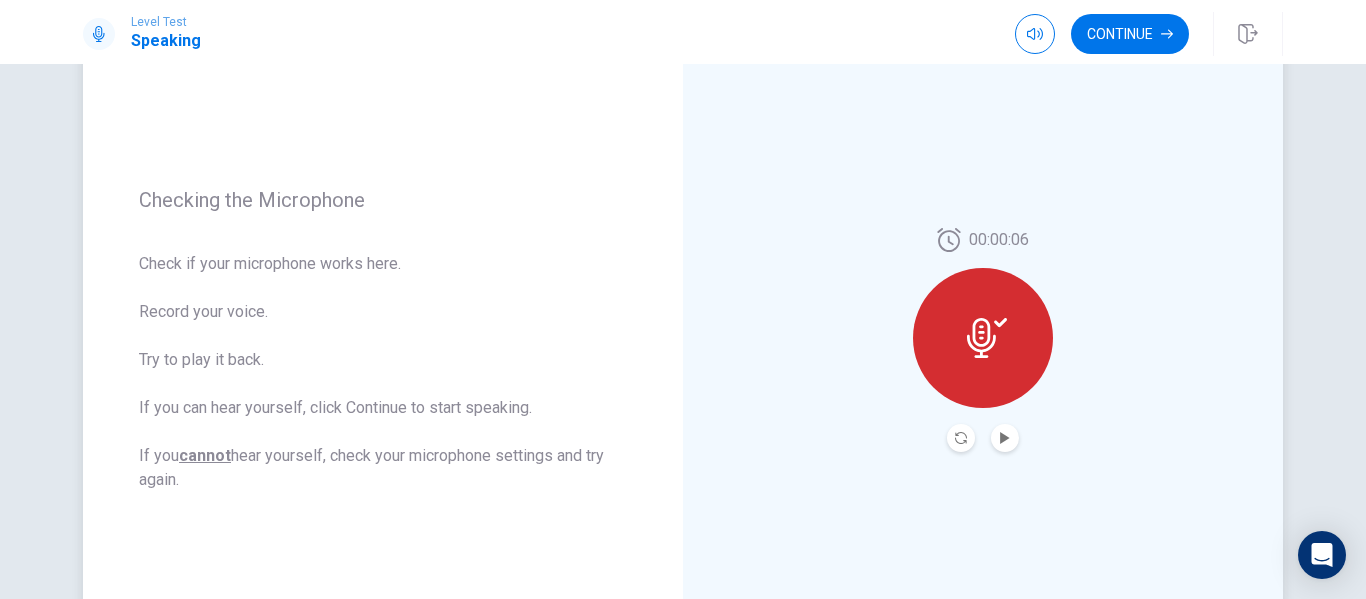 click at bounding box center (1005, 438) 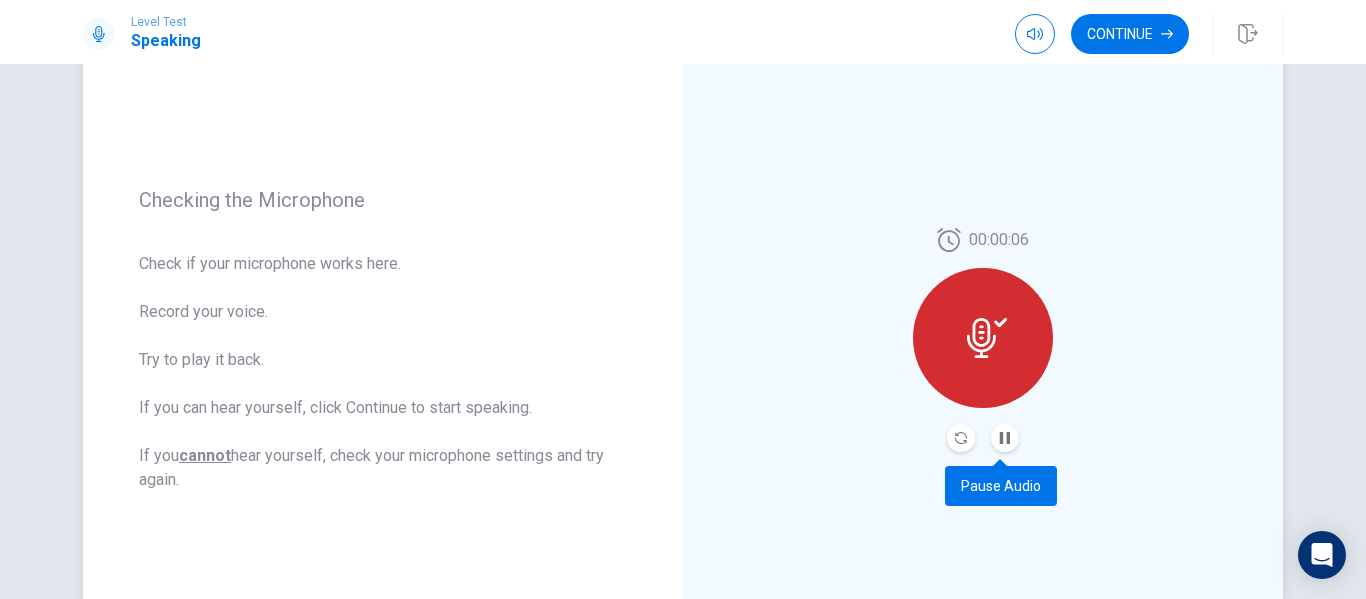 type 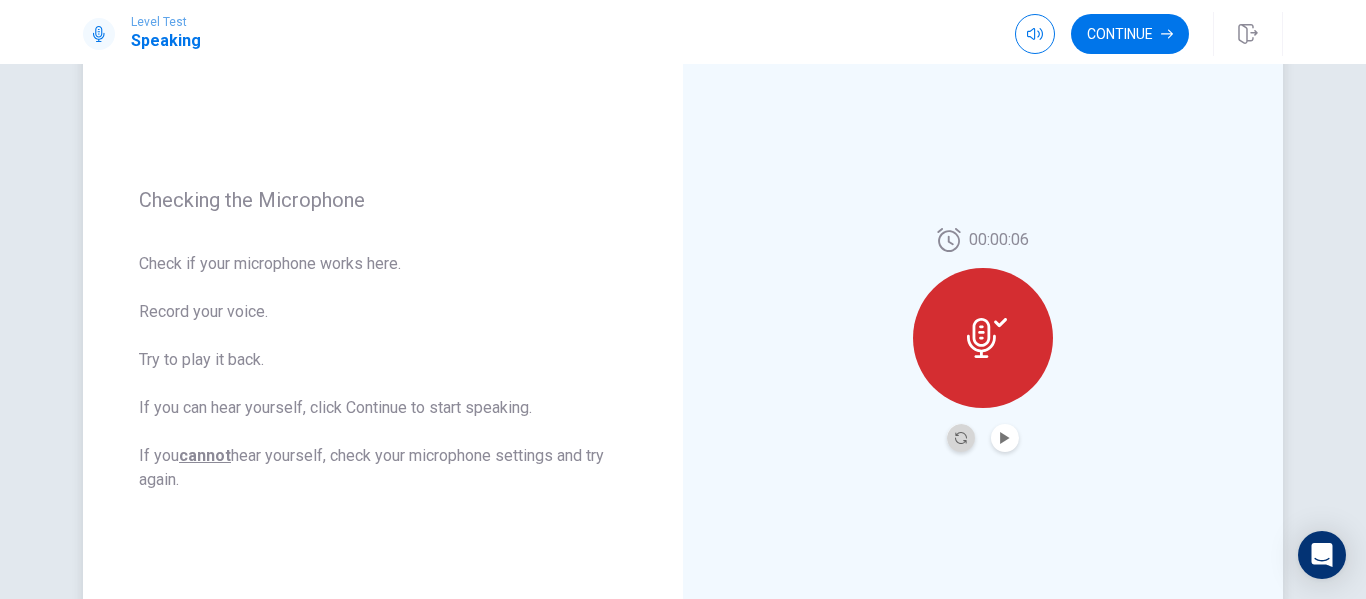 click at bounding box center (961, 438) 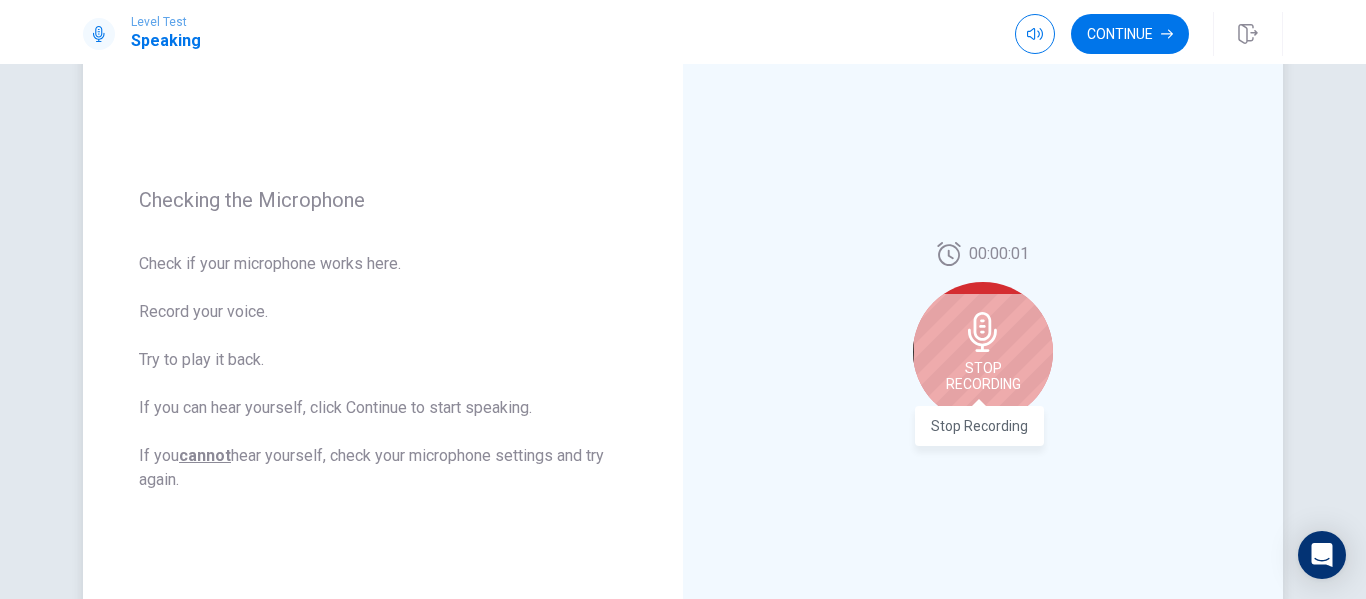 click on "Stop   Recording" at bounding box center (983, 376) 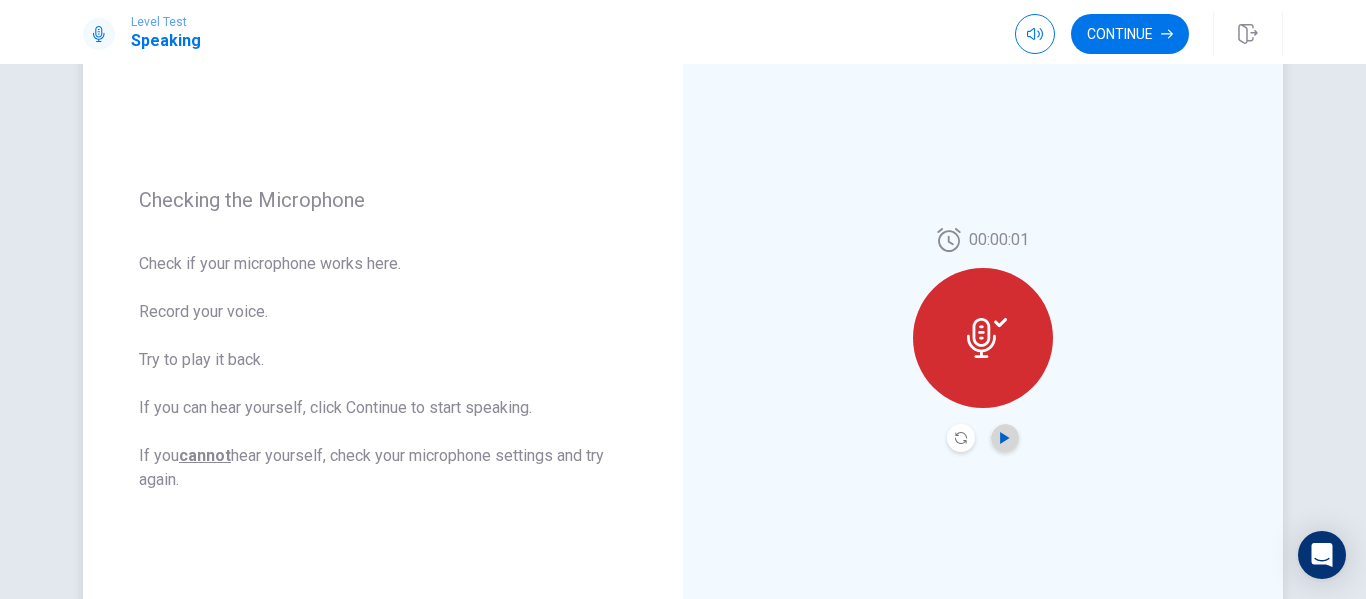 click 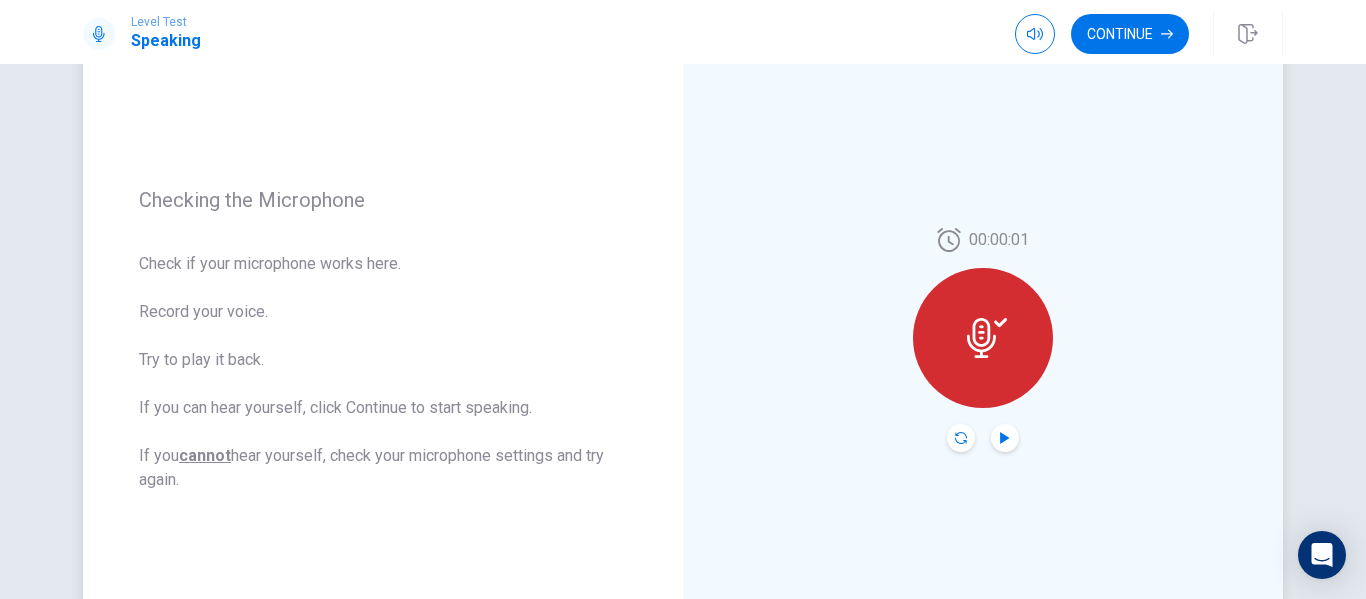 click 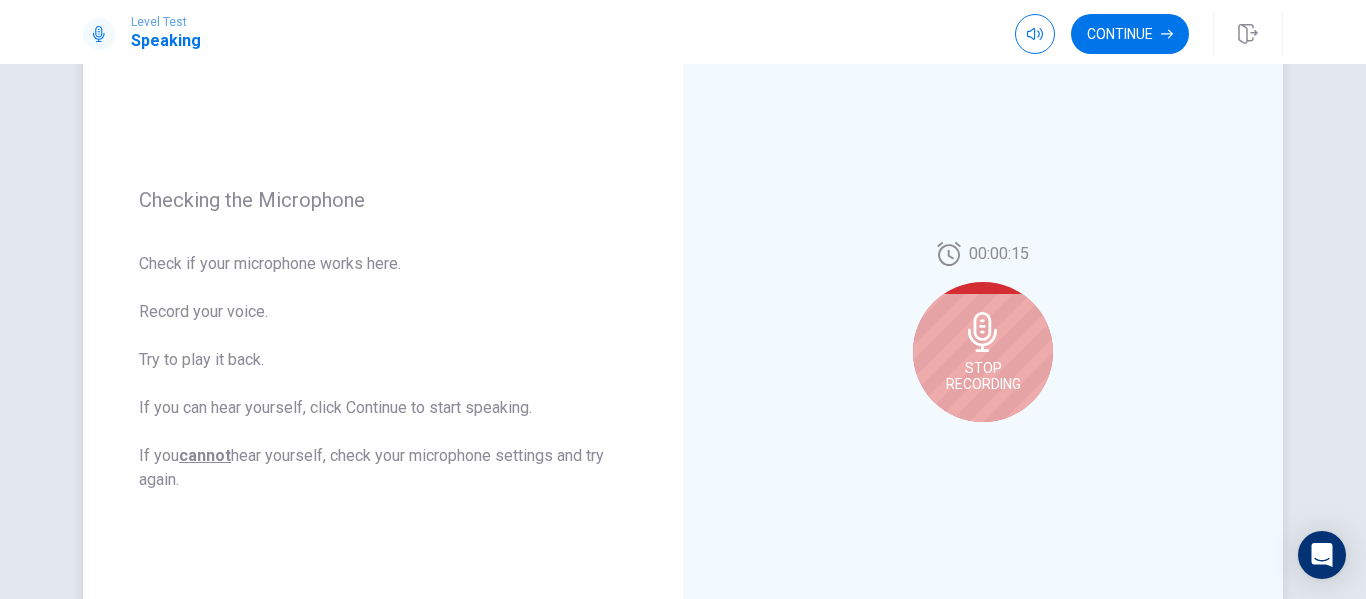 click 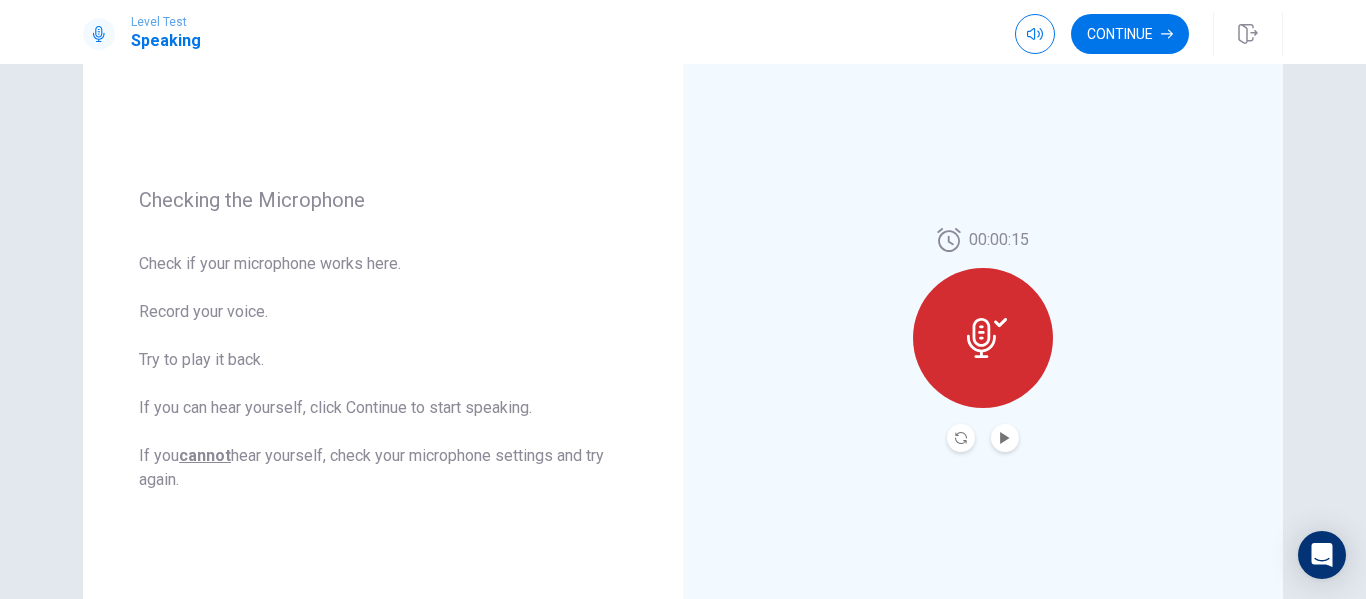 click at bounding box center (961, 438) 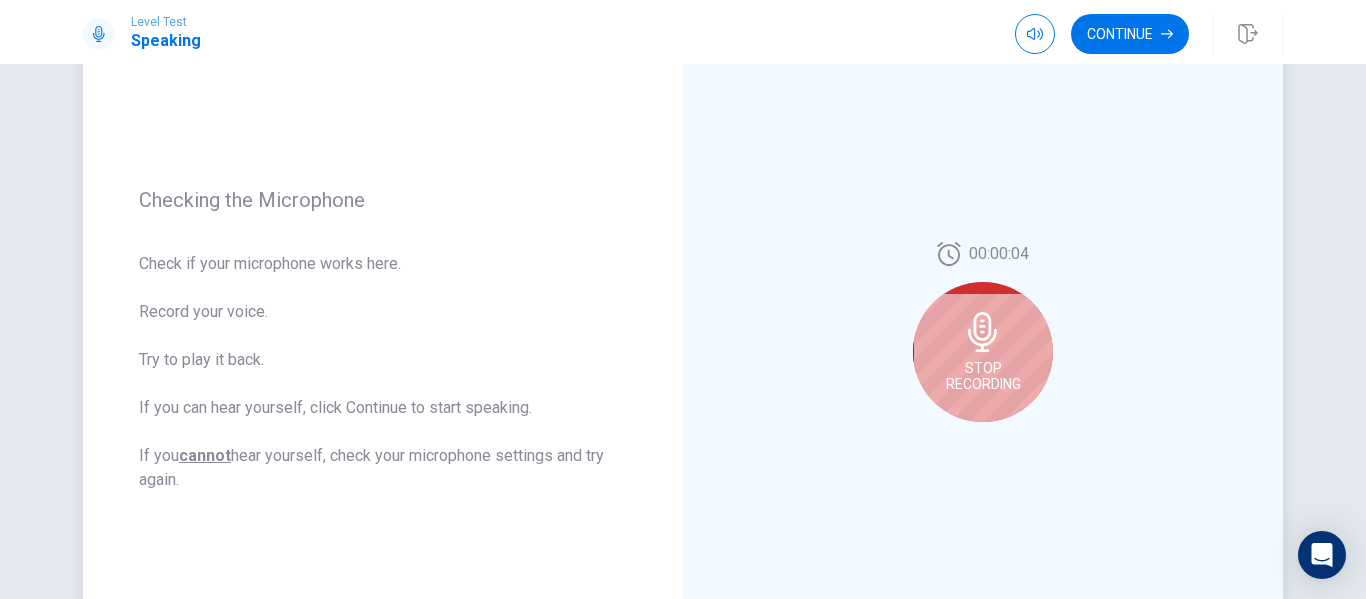 click on "Stop   Recording" at bounding box center [983, 376] 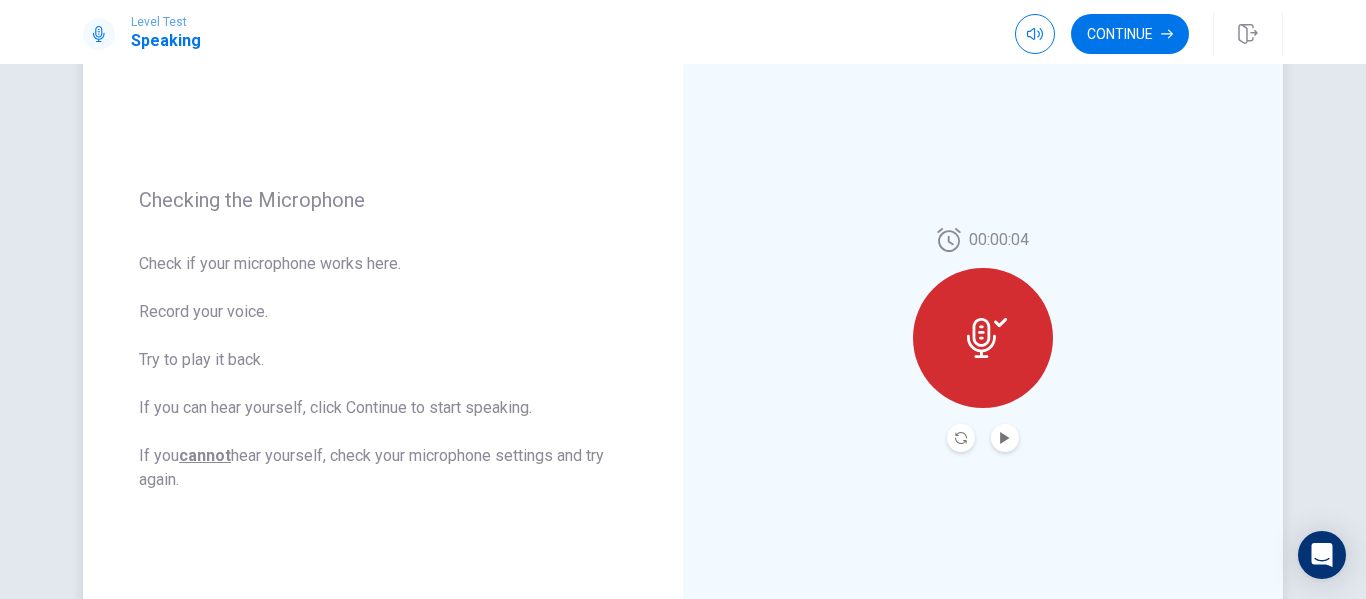 click at bounding box center (1005, 438) 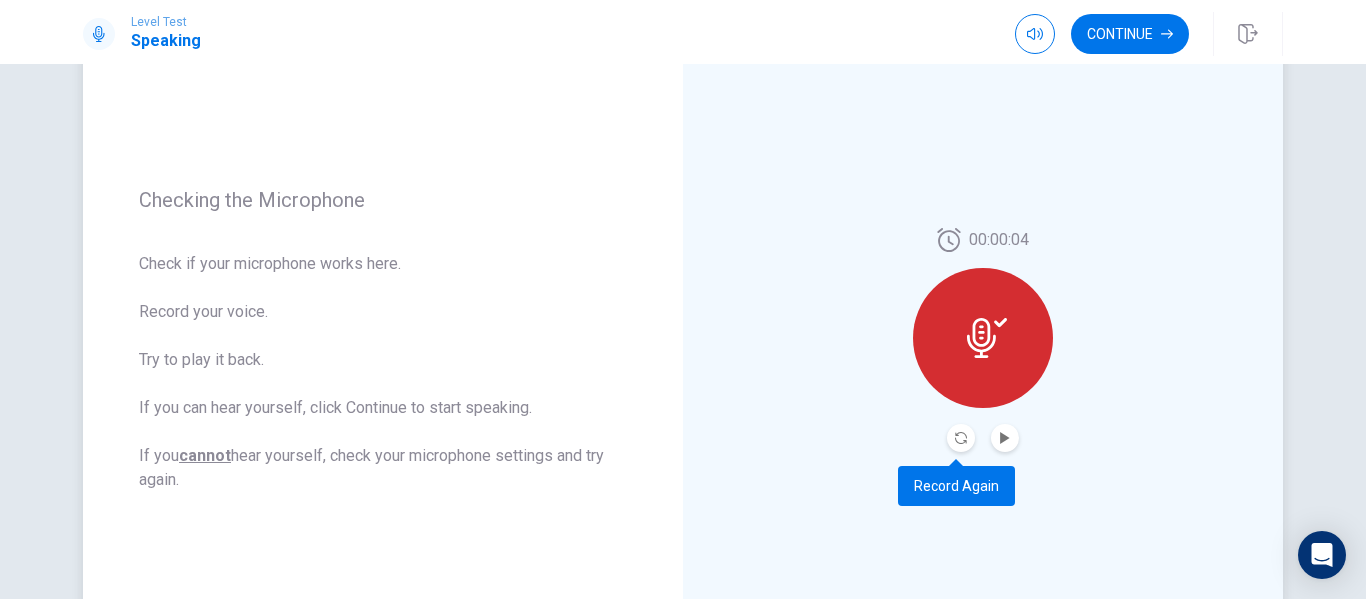 click at bounding box center (961, 438) 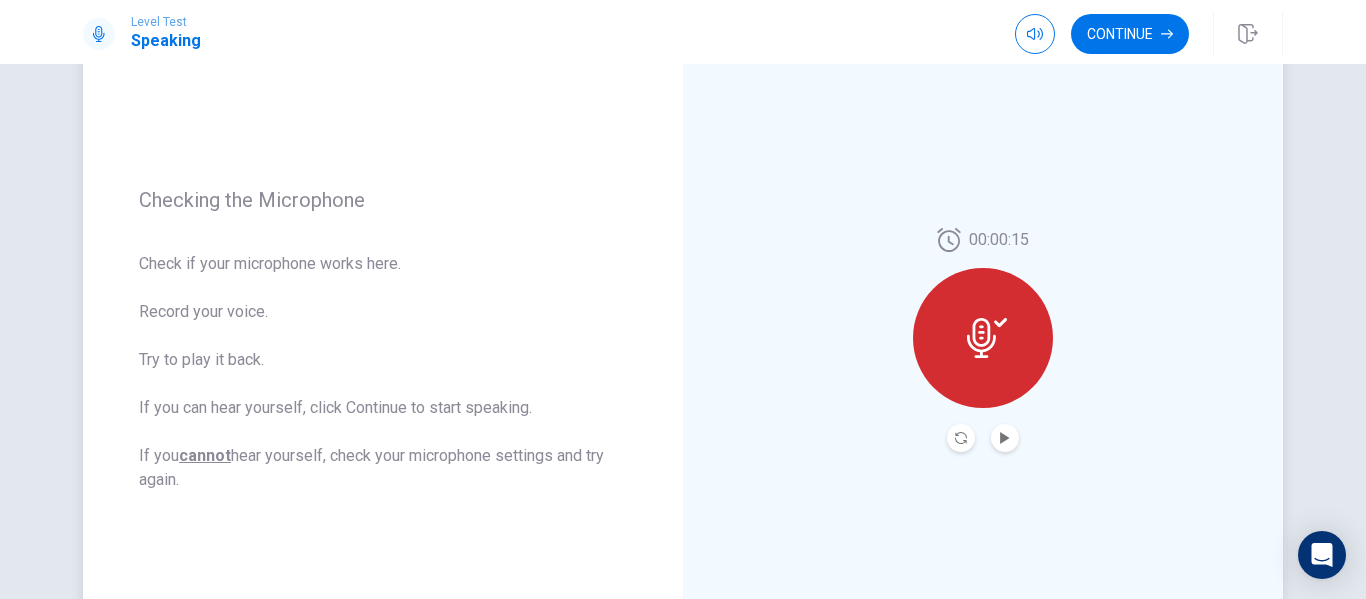 click 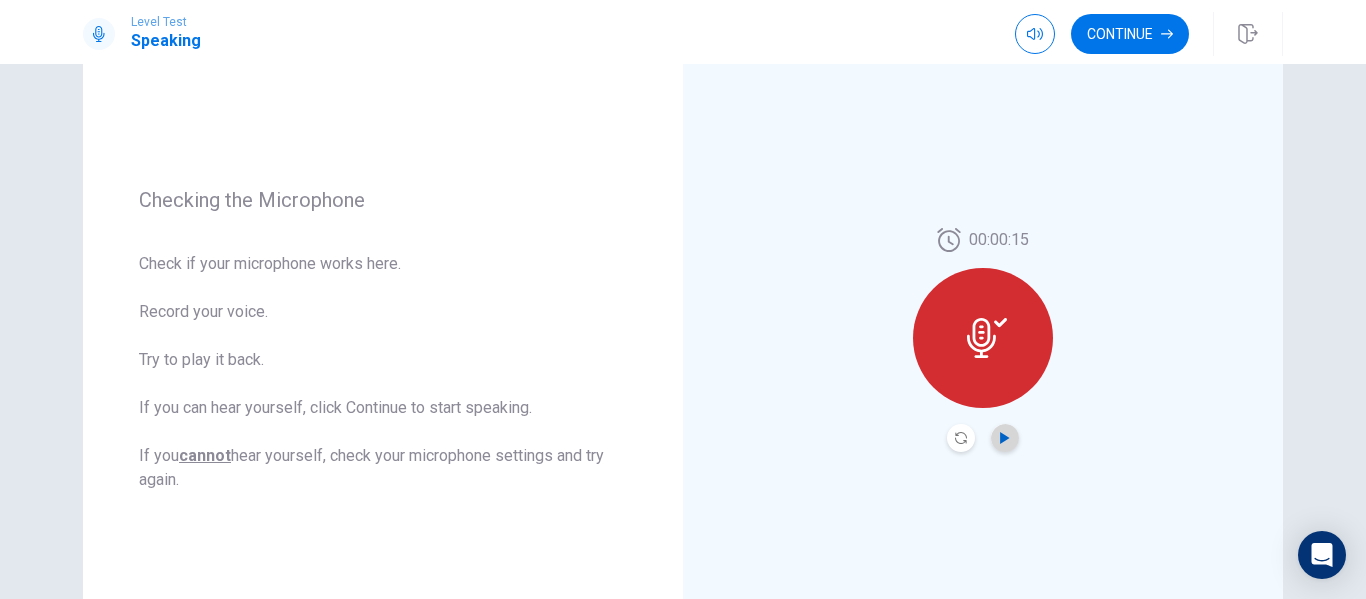 click 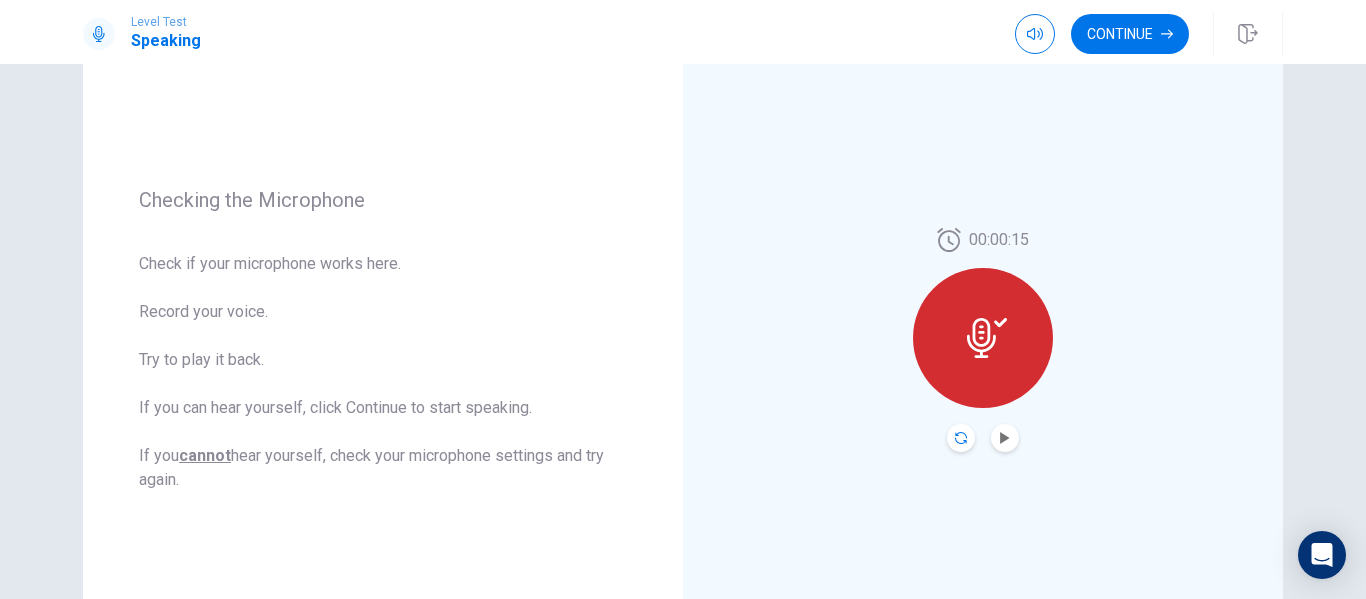 click 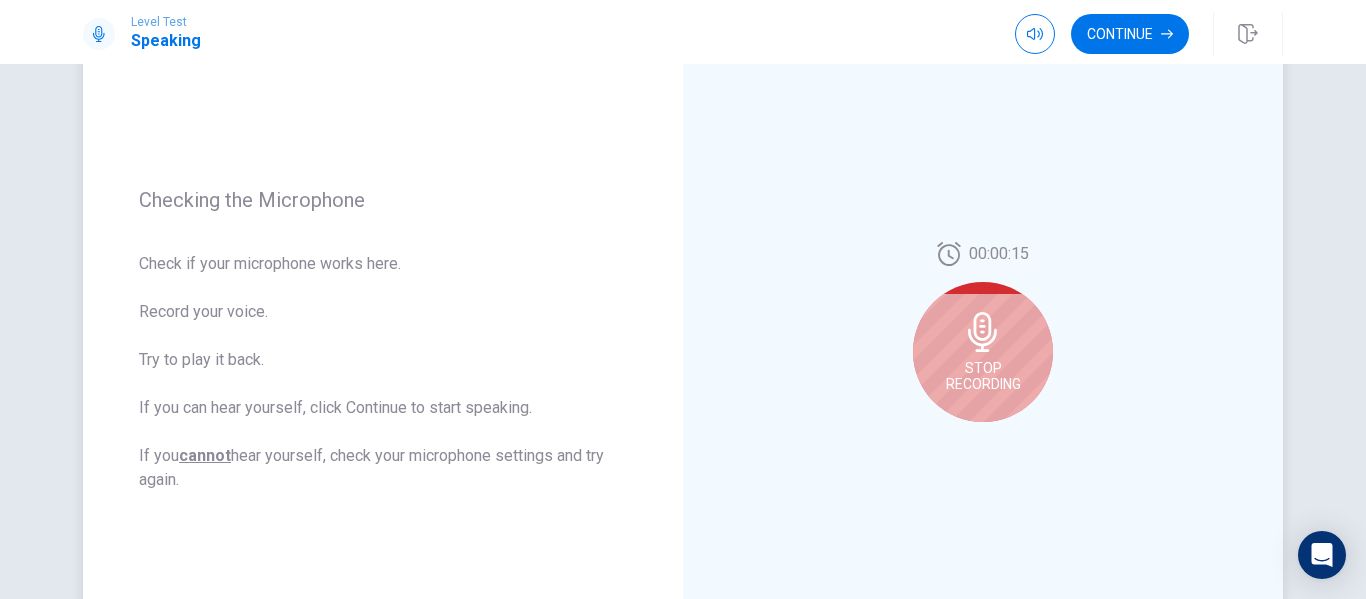 click on "Stop   Recording" at bounding box center [983, 352] 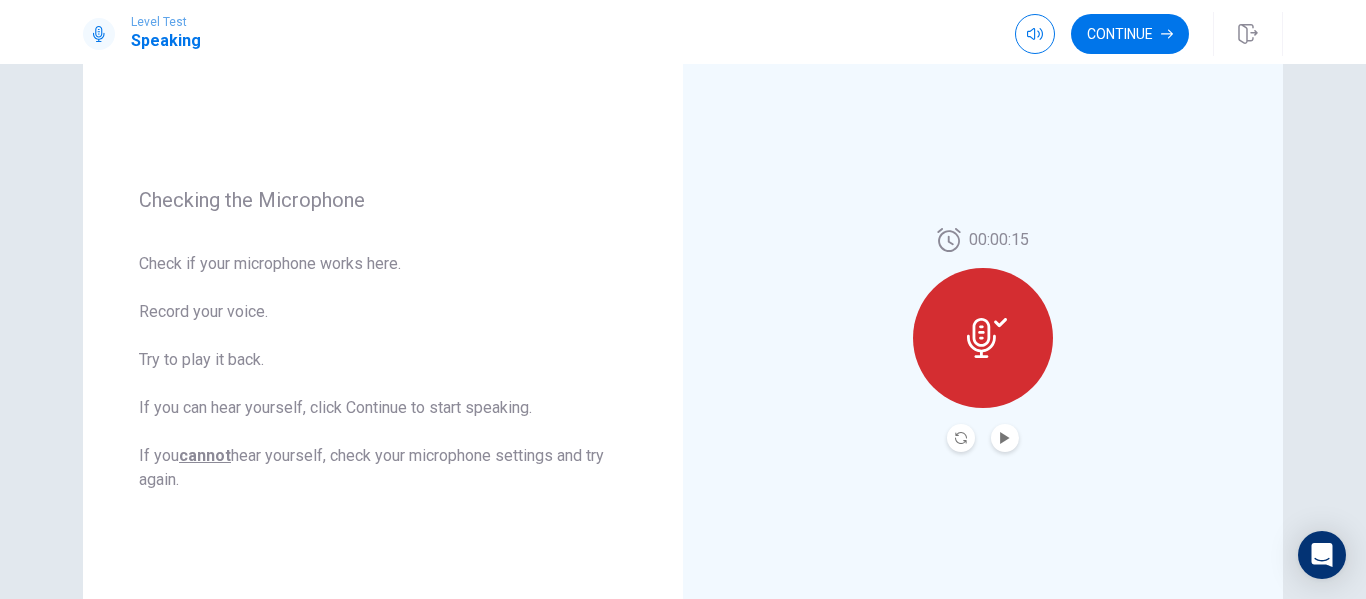click at bounding box center (961, 438) 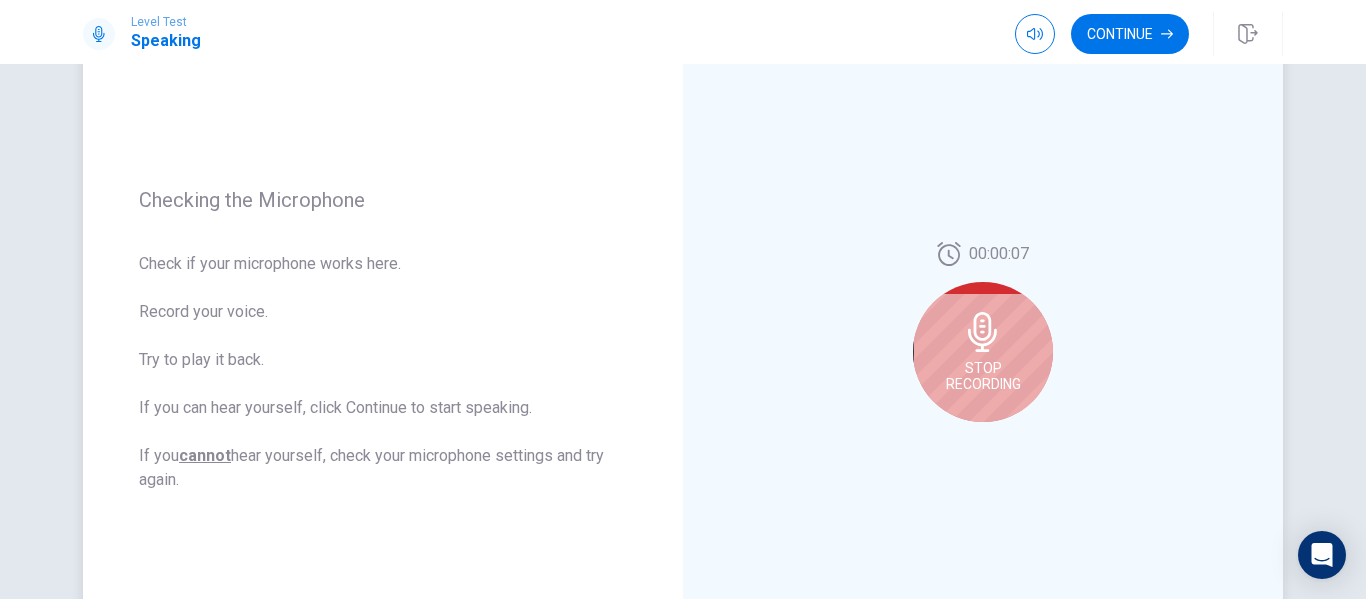 click on "Stop   Recording" at bounding box center (983, 352) 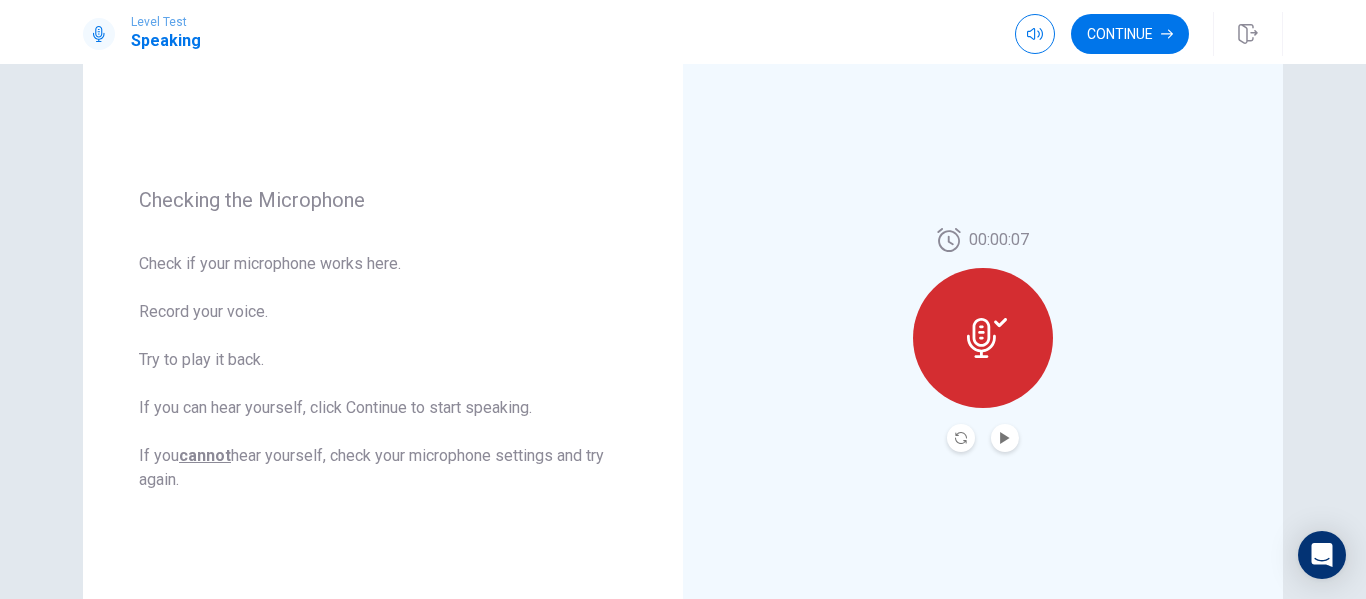 click at bounding box center (1005, 438) 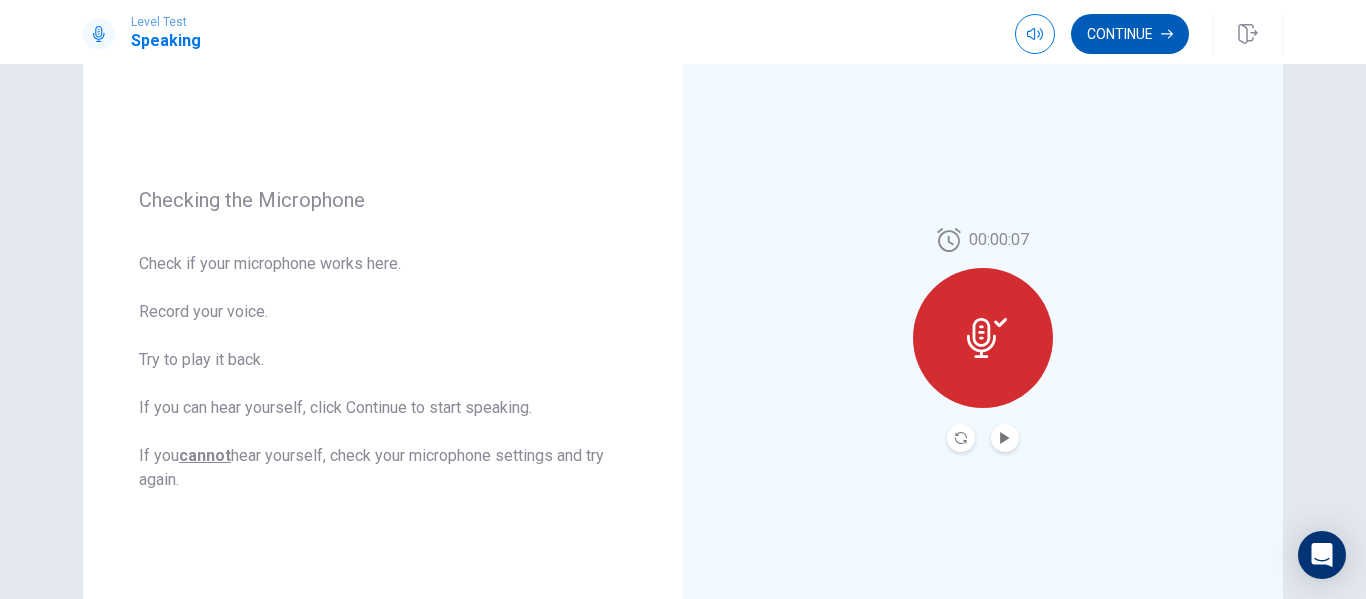 click on "Continue" at bounding box center [1130, 34] 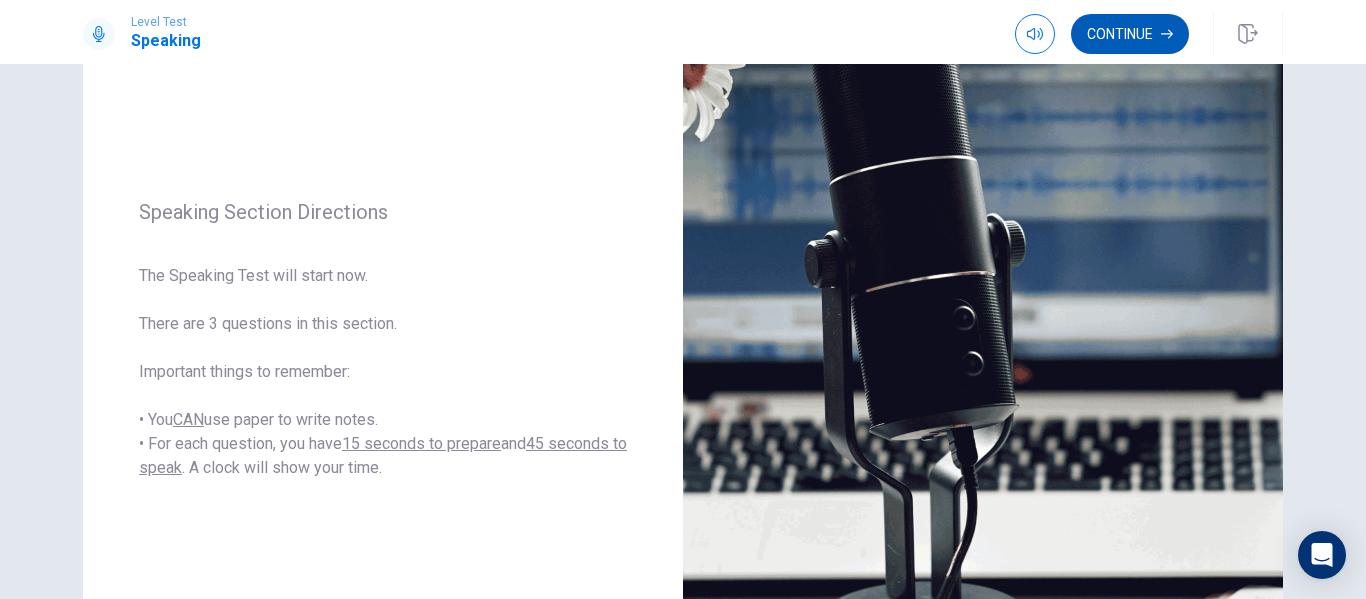 click on "Continue" at bounding box center [1130, 34] 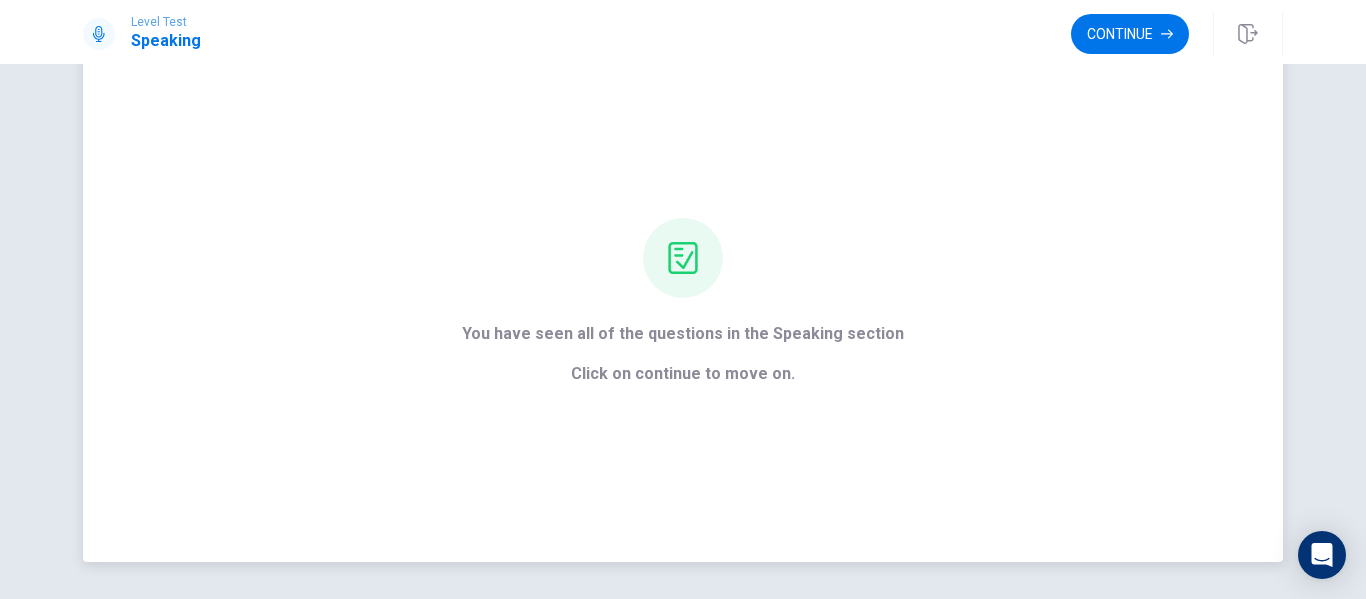 scroll, scrollTop: 0, scrollLeft: 0, axis: both 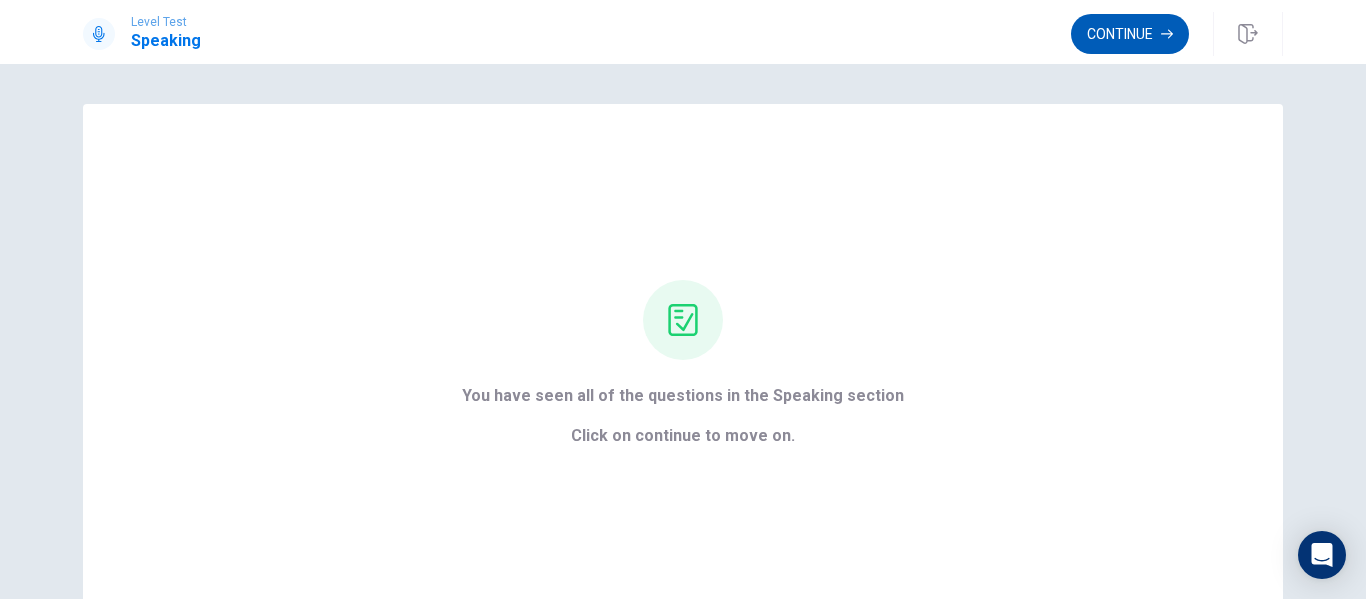 click on "Continue" at bounding box center [1130, 34] 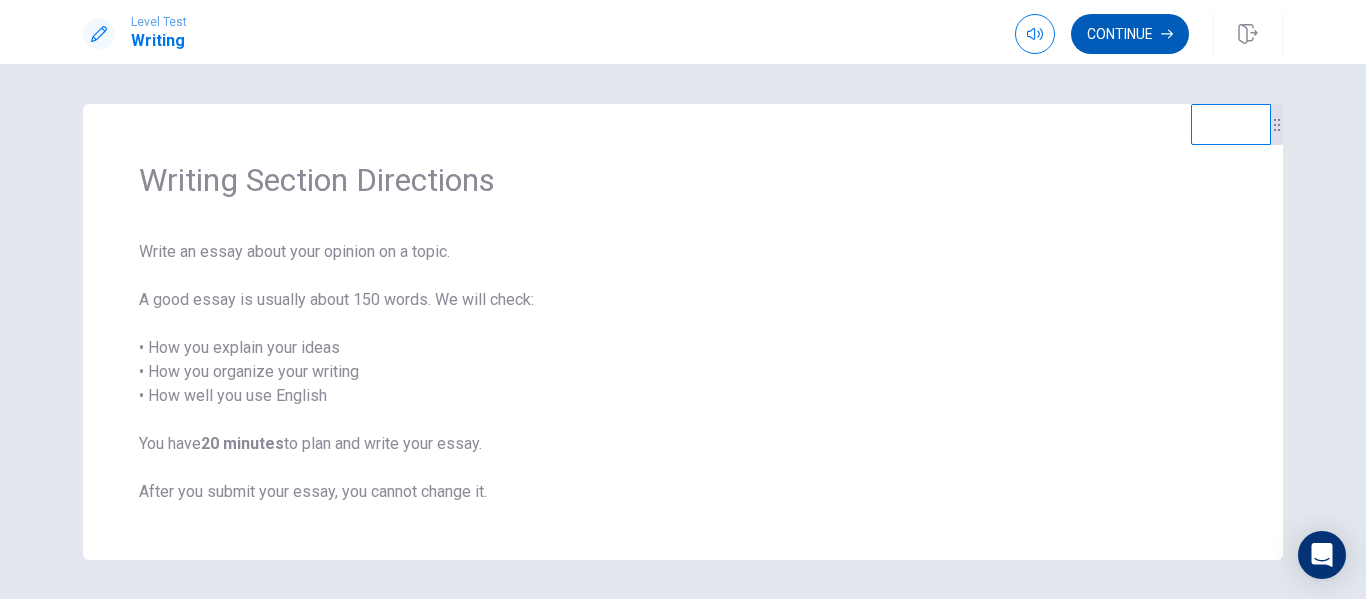 click on "Continue" at bounding box center (1130, 34) 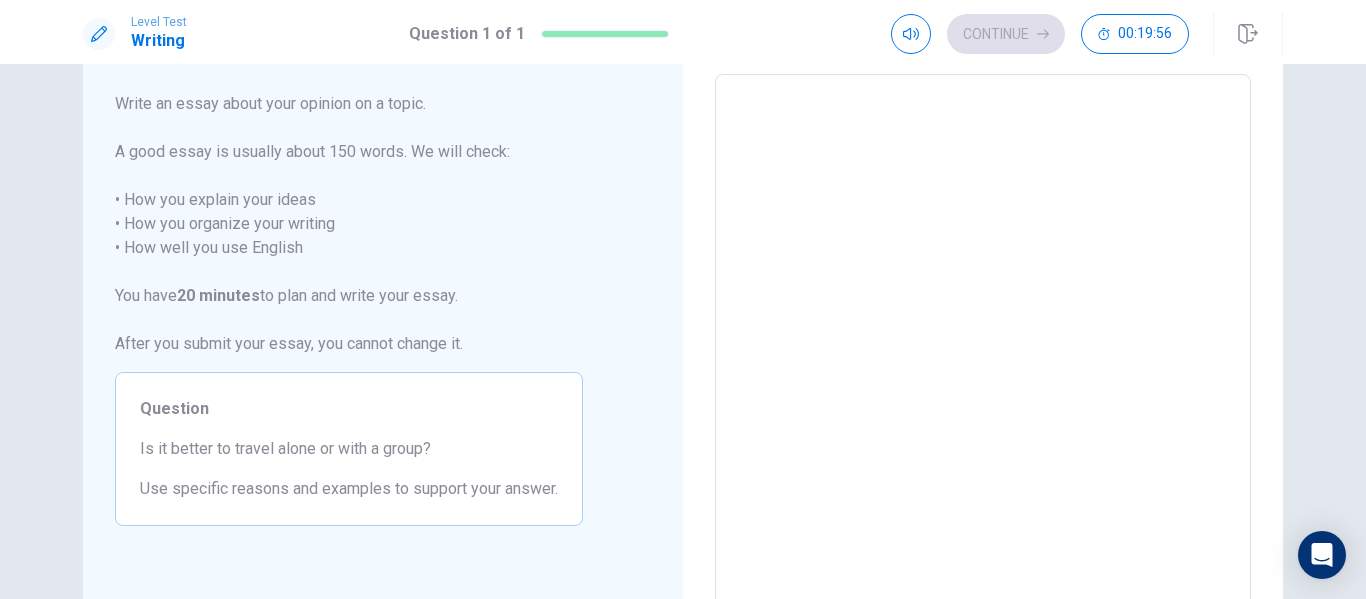 scroll, scrollTop: 0, scrollLeft: 0, axis: both 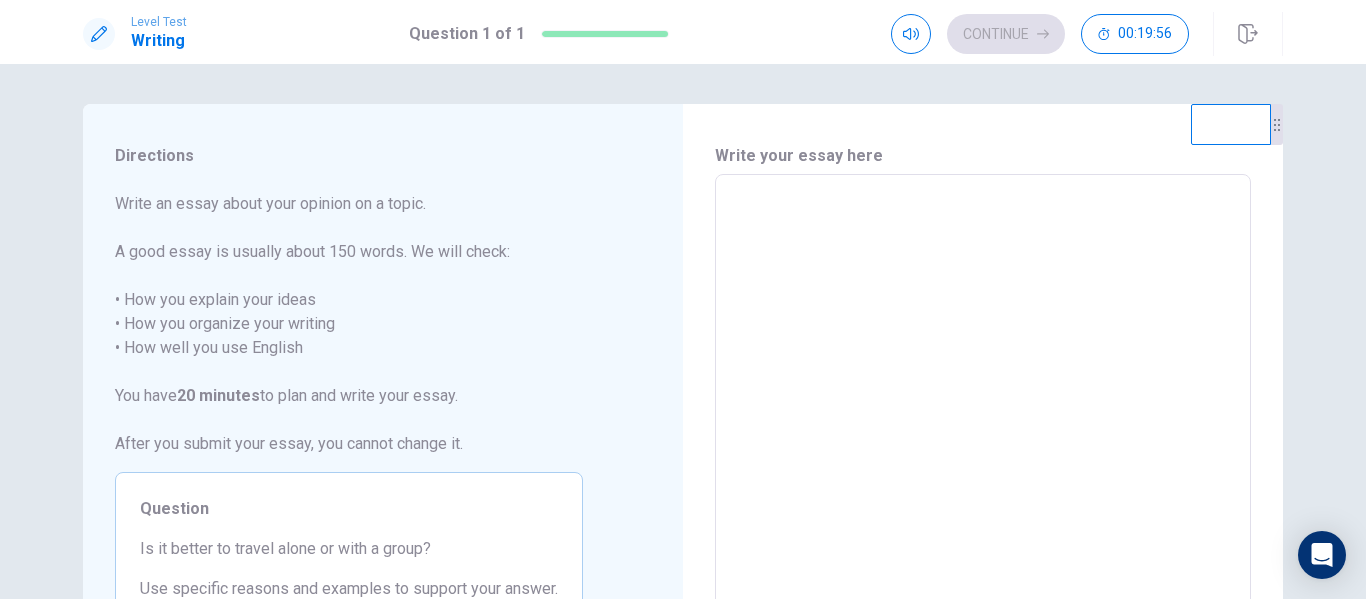 click at bounding box center (983, 451) 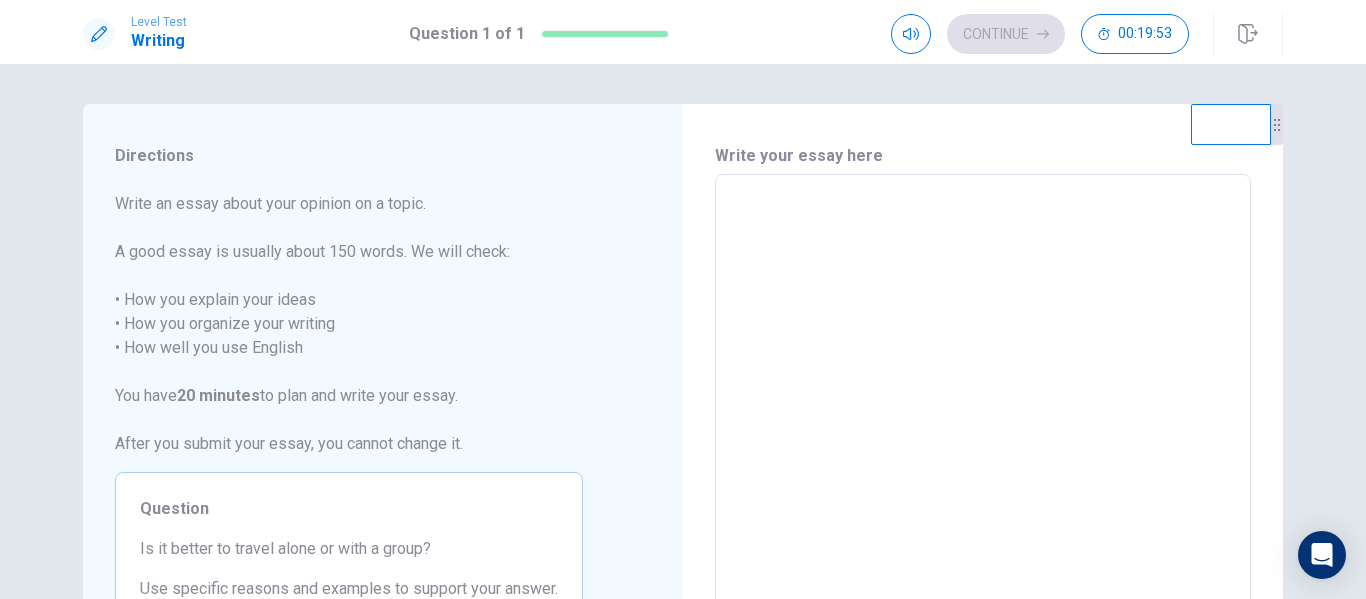 type on "*" 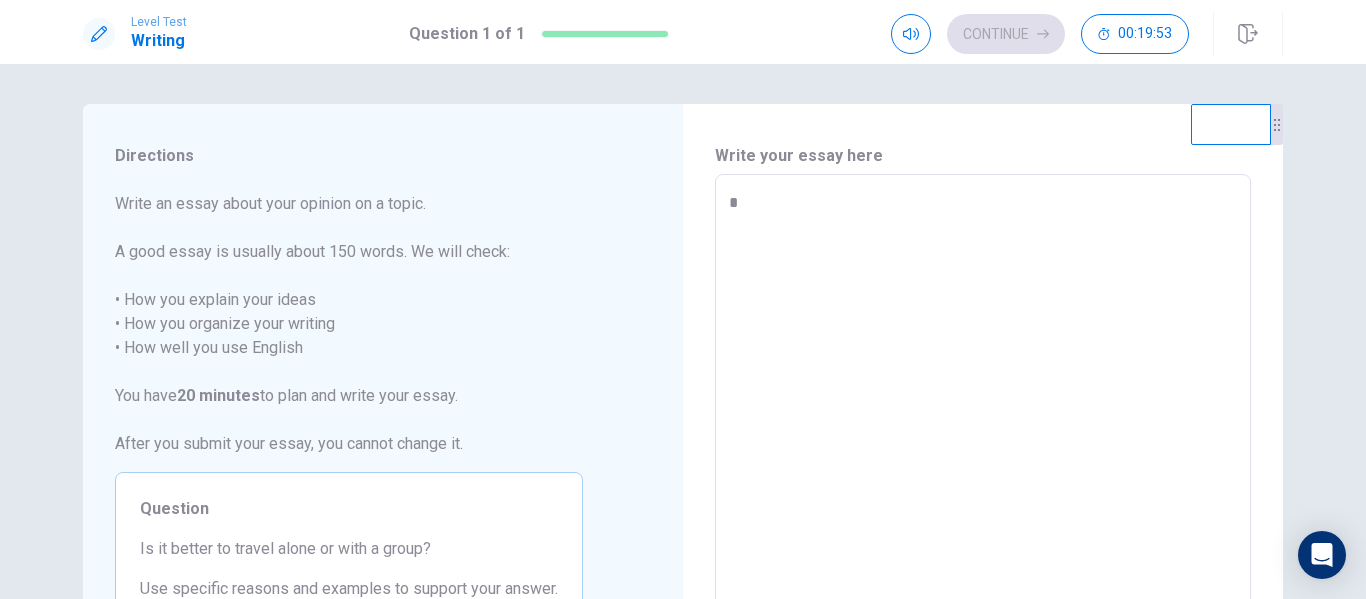 type on "*" 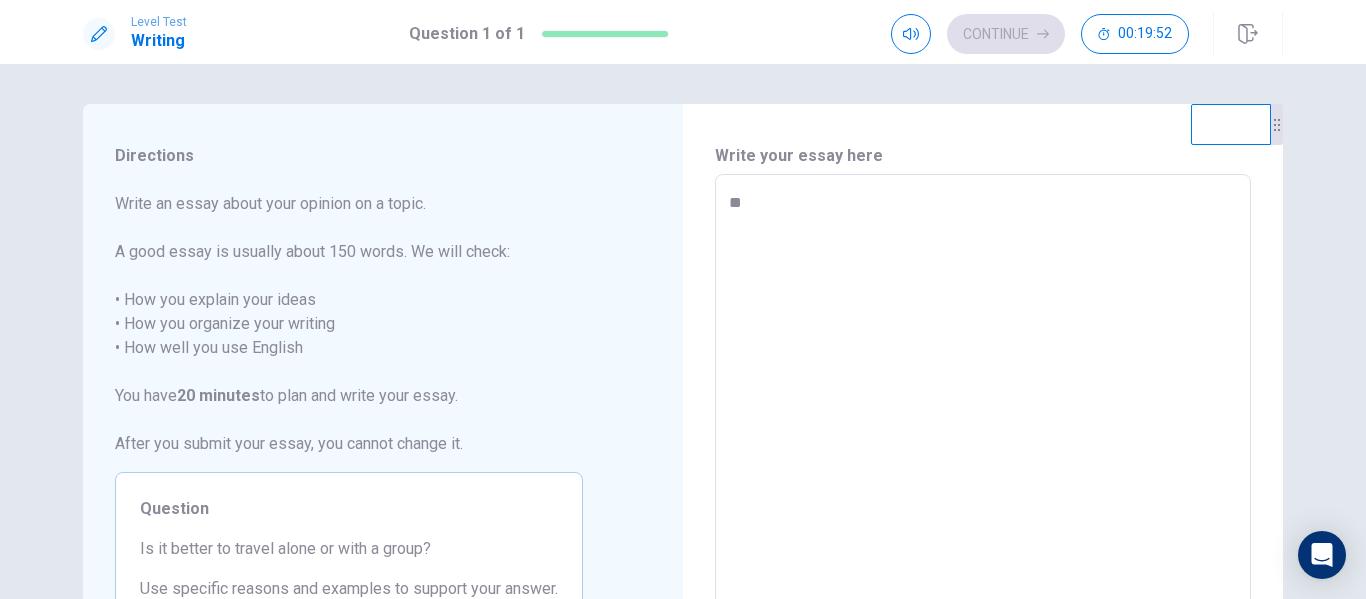 type on "*" 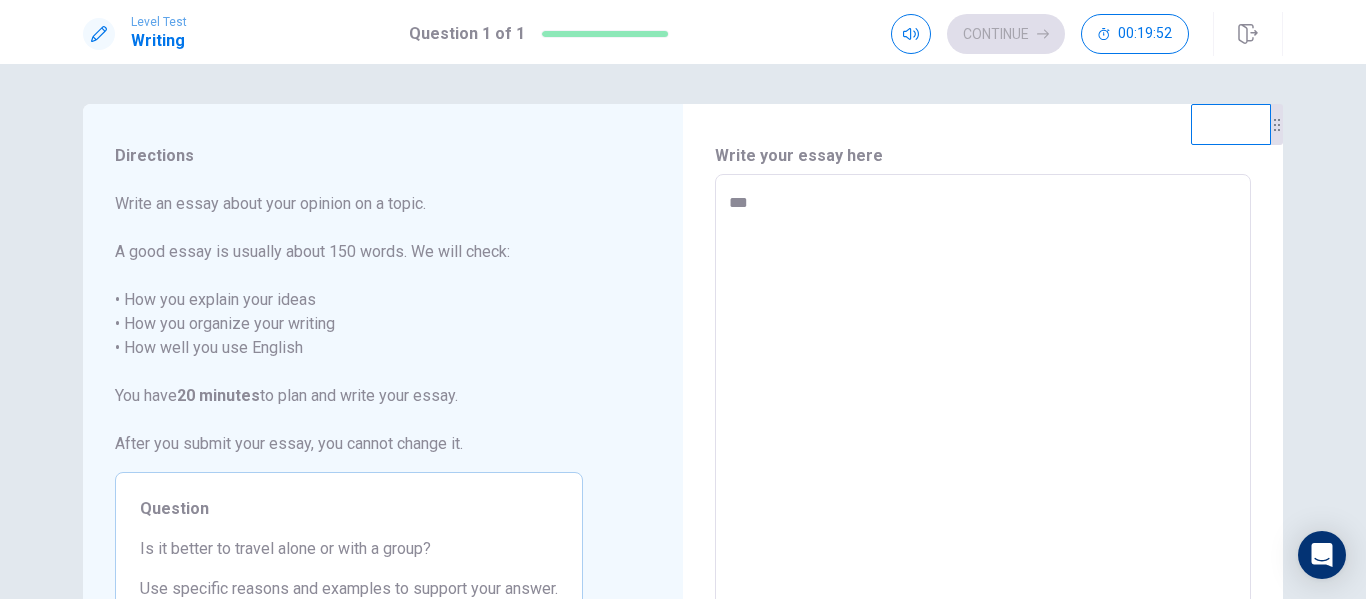 type on "****" 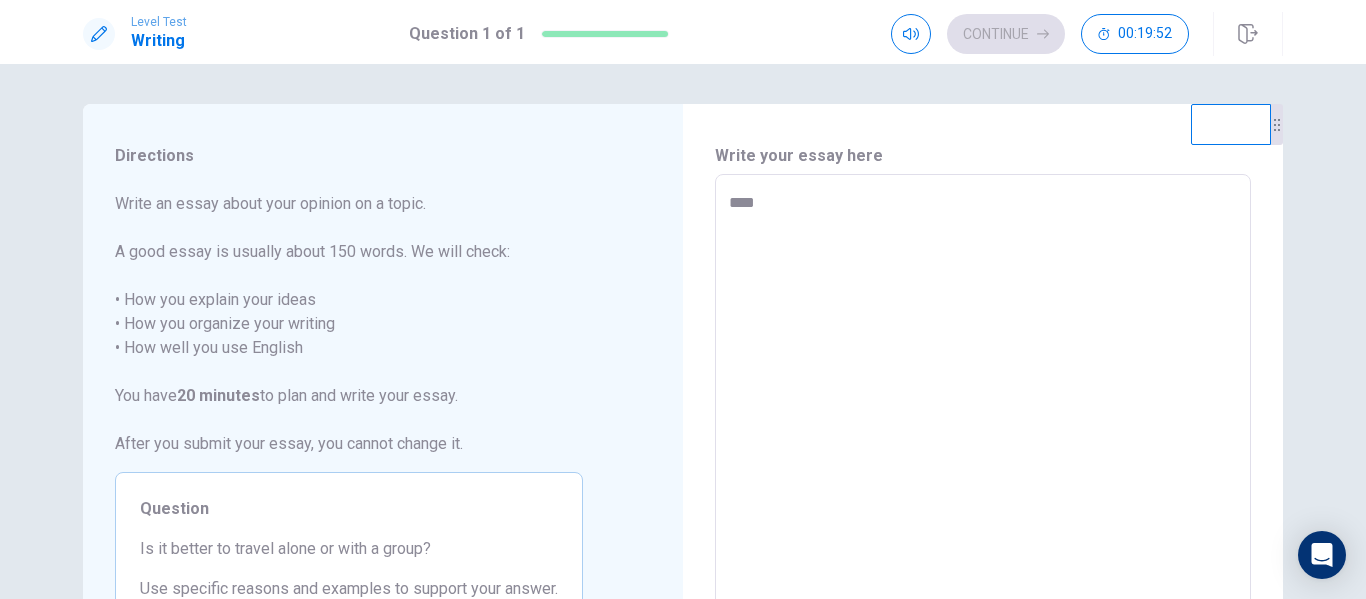 type on "****" 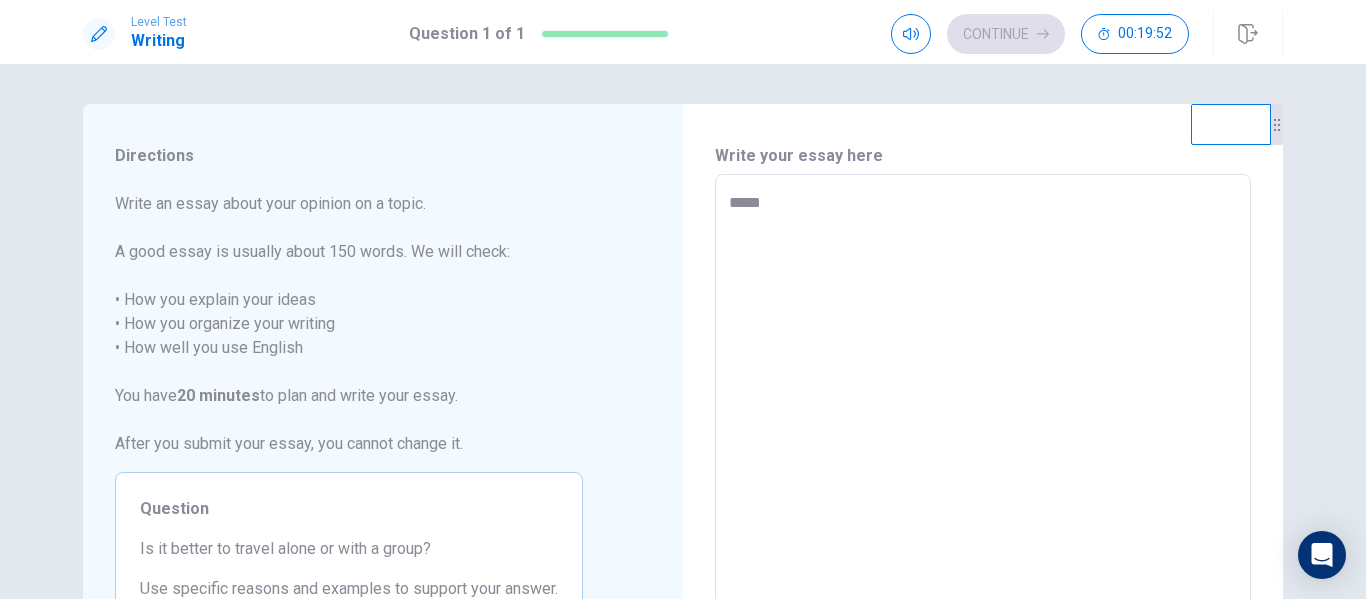 type on "*" 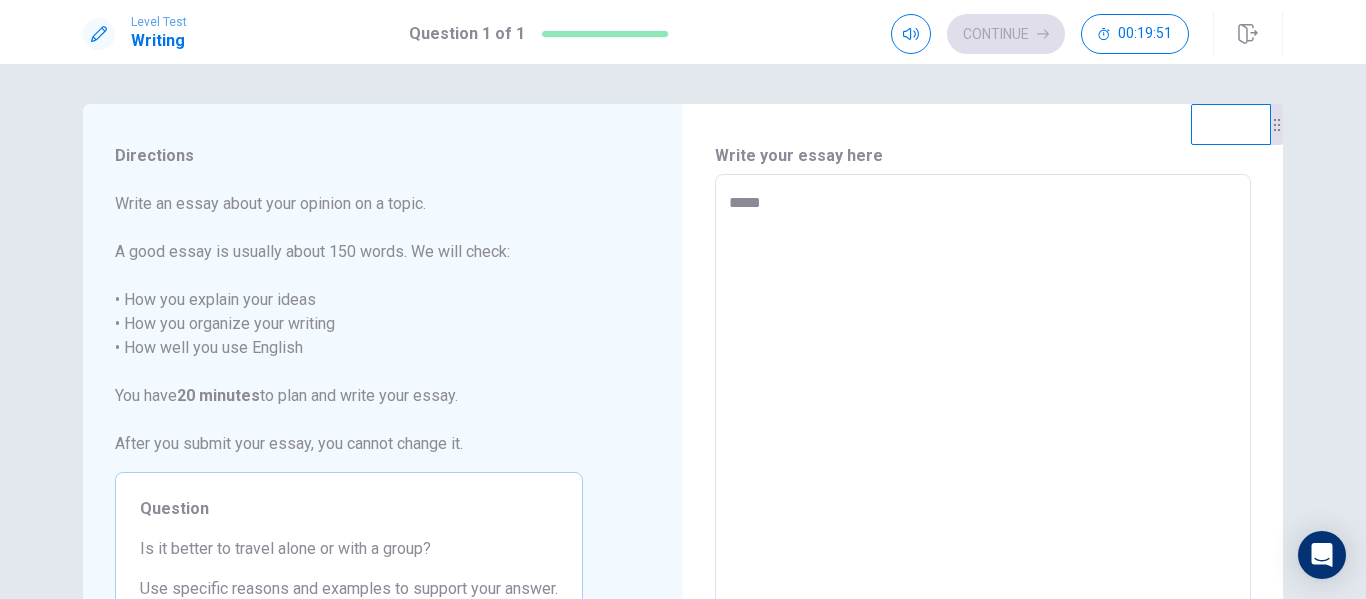 type on "******" 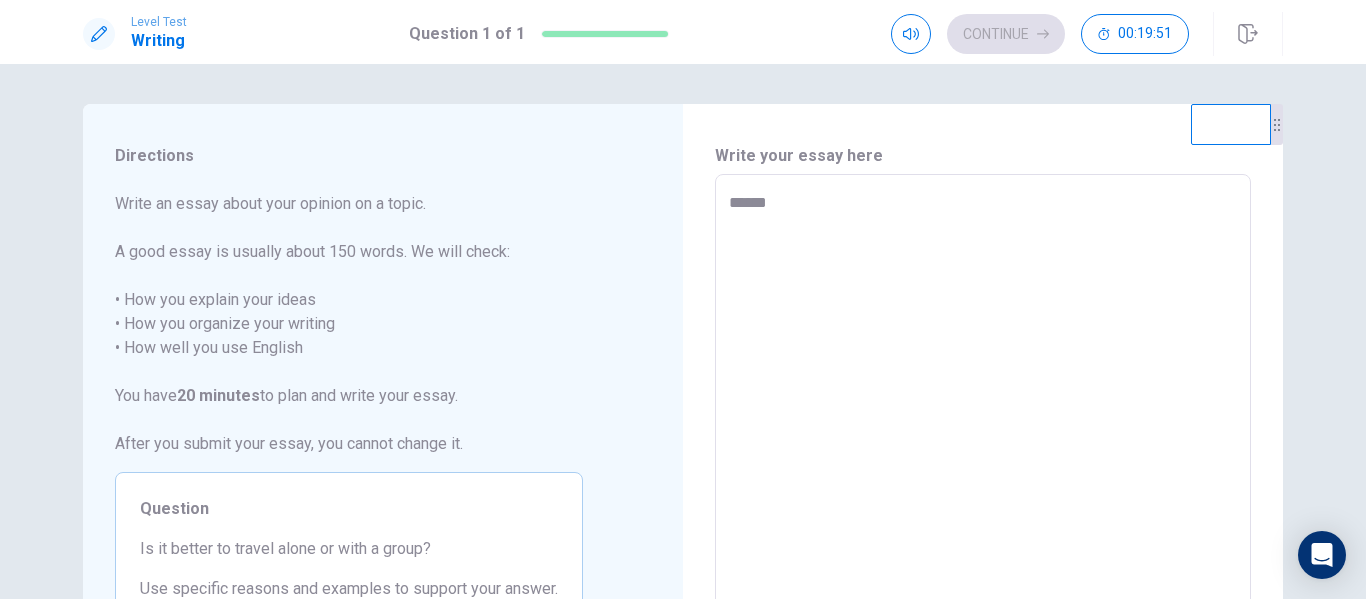 type on "*" 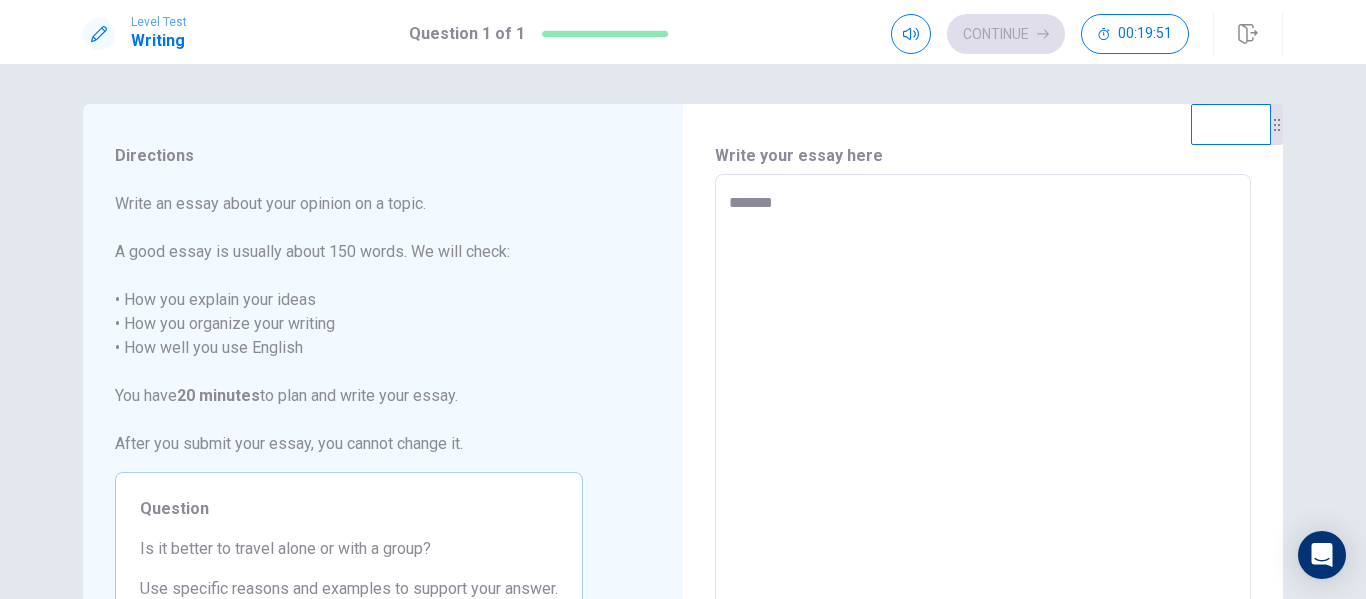 type on "*" 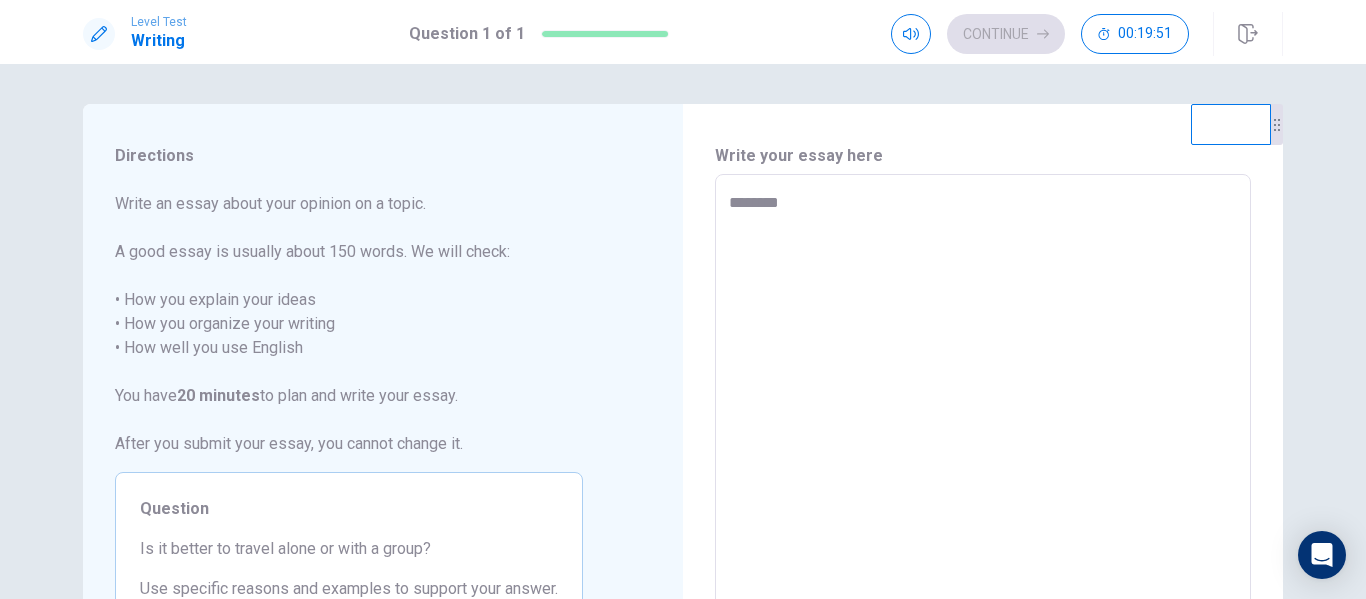 type on "*********" 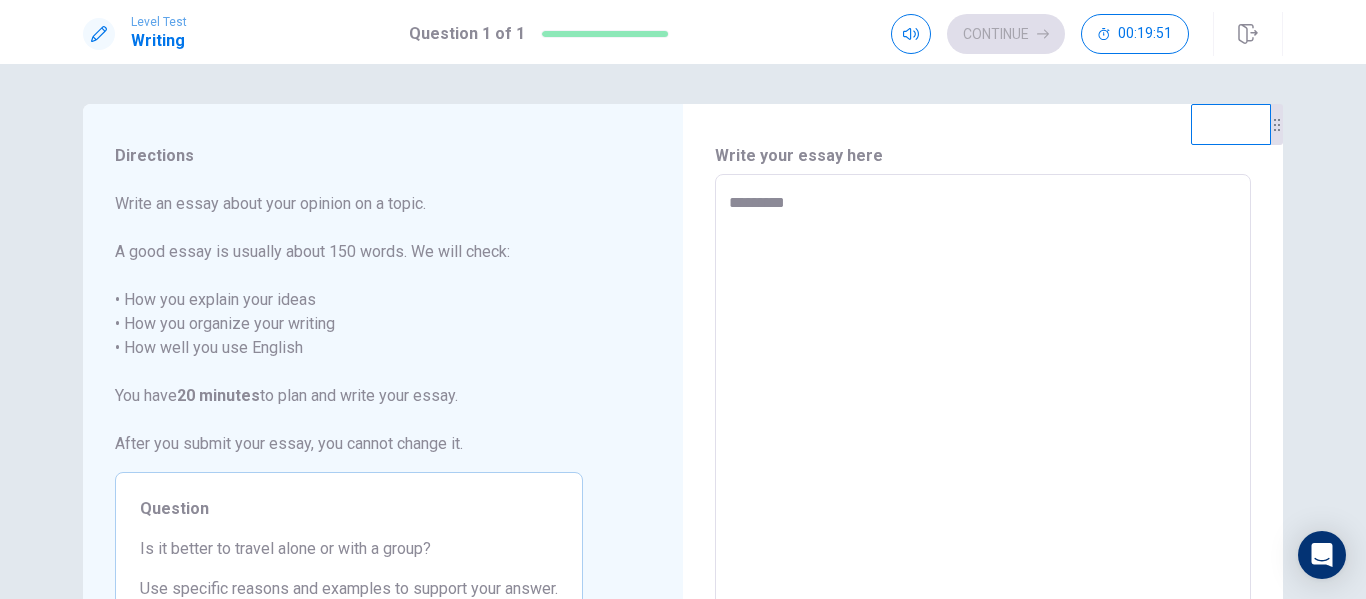 type on "**********" 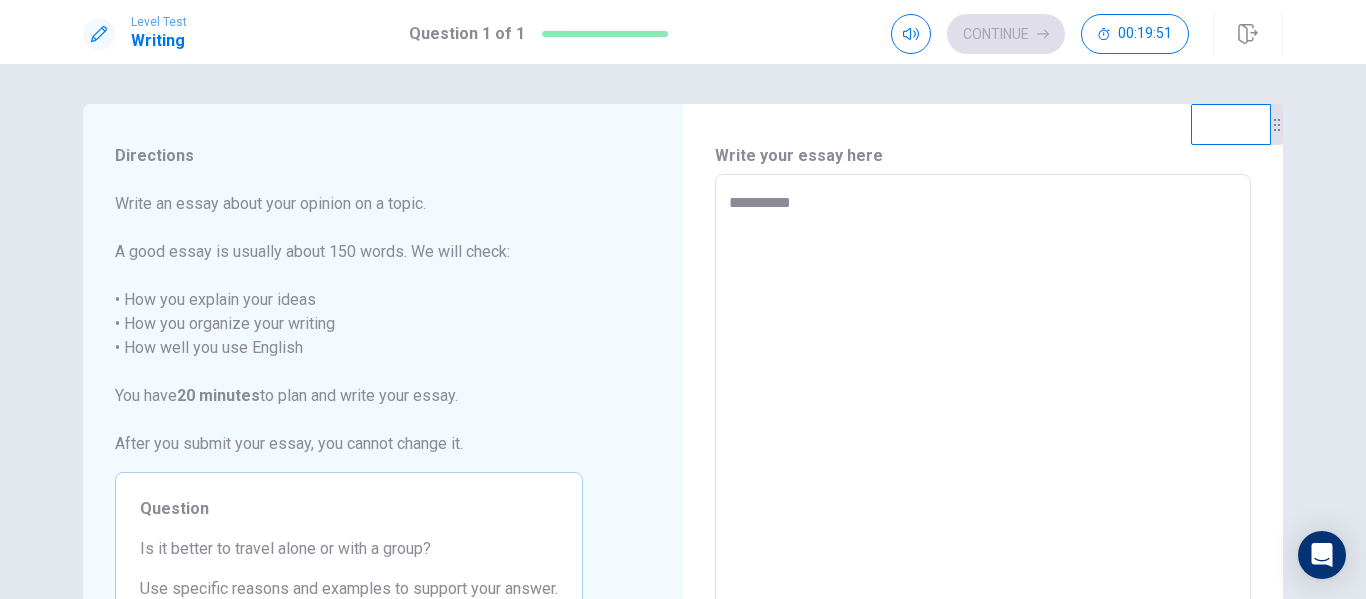 type on "**********" 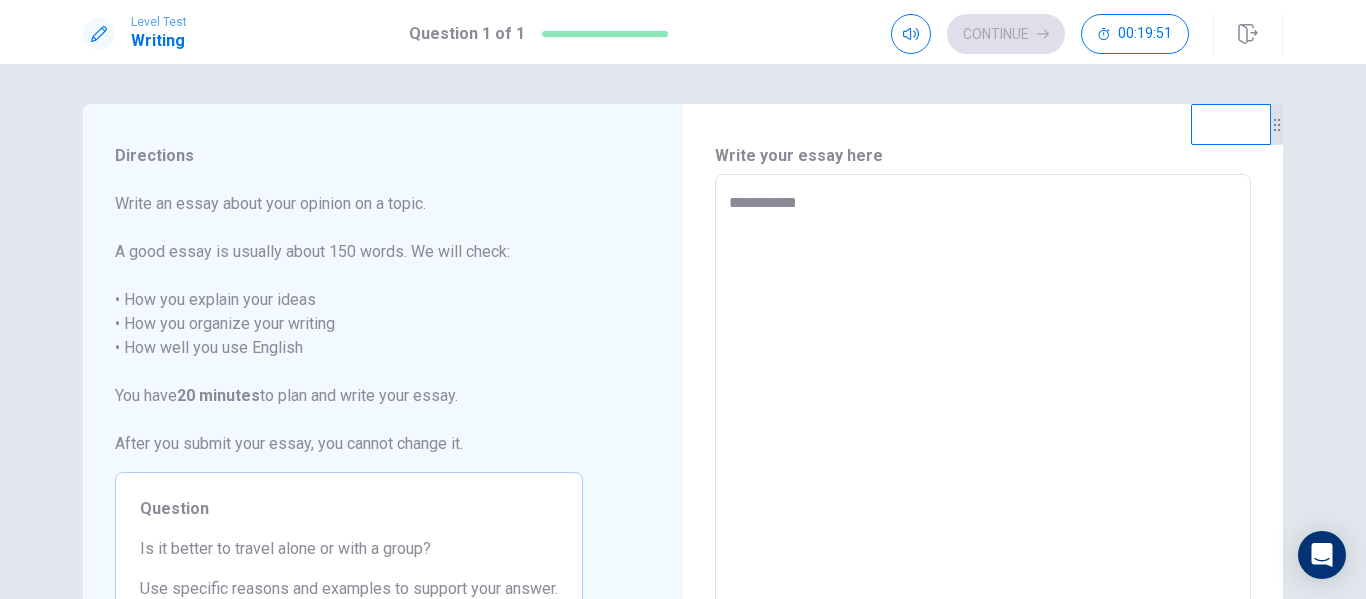 type on "*" 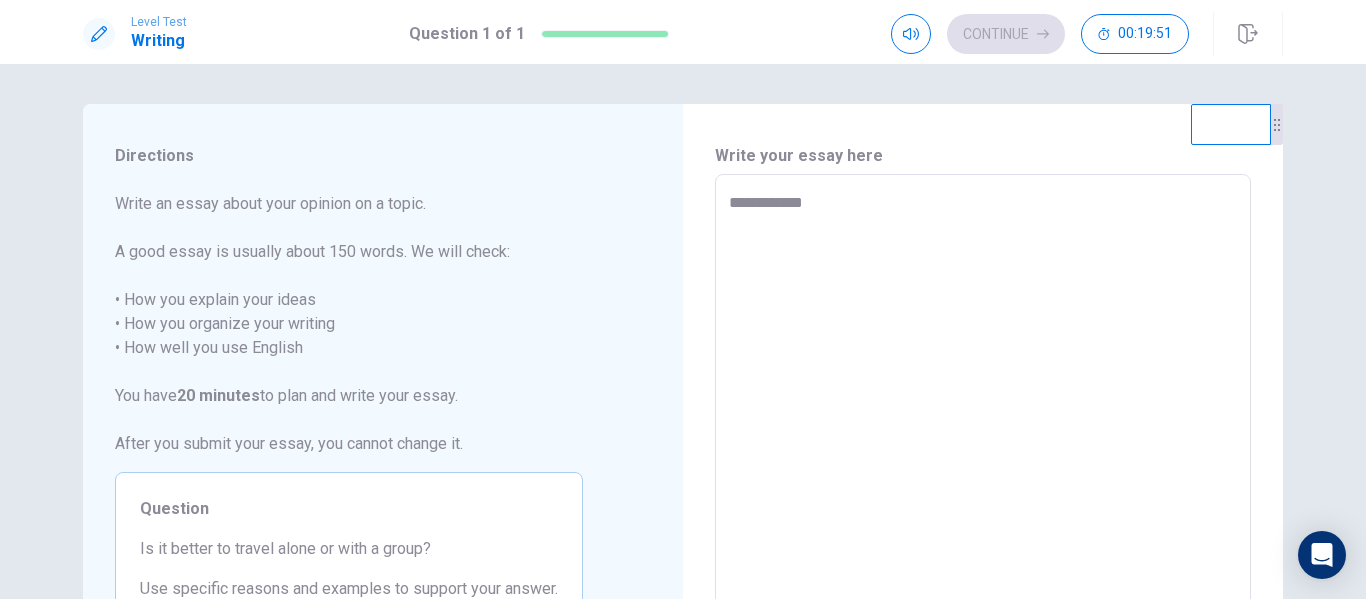 type on "*" 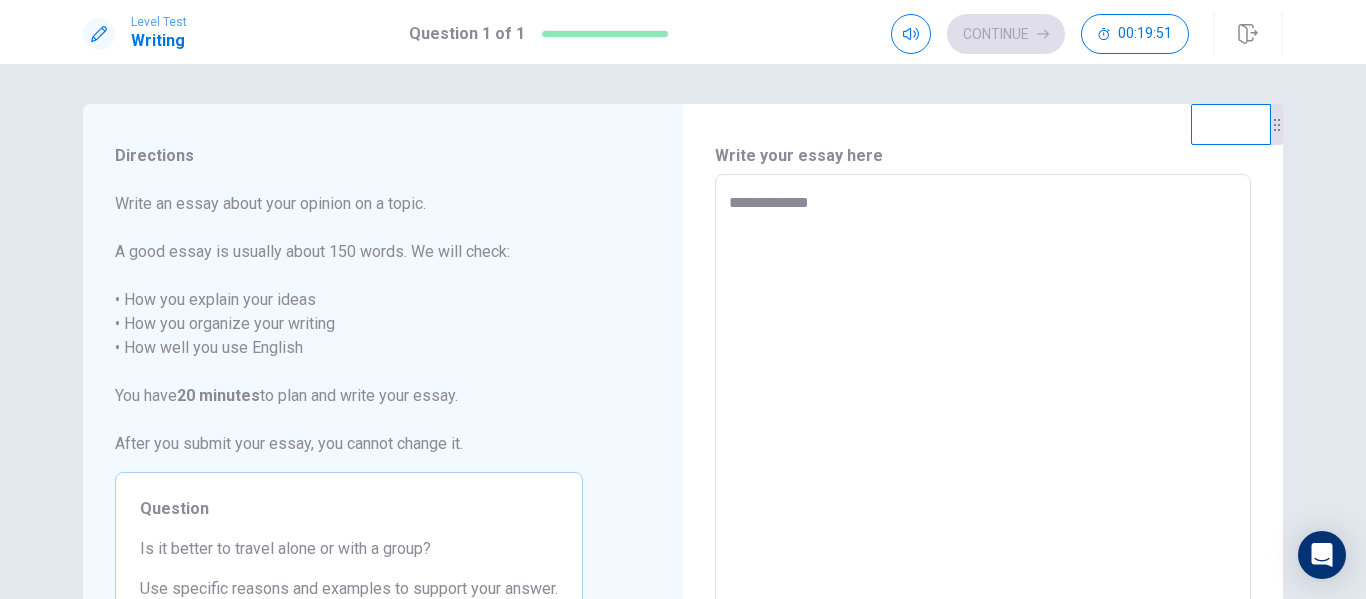 type on "**********" 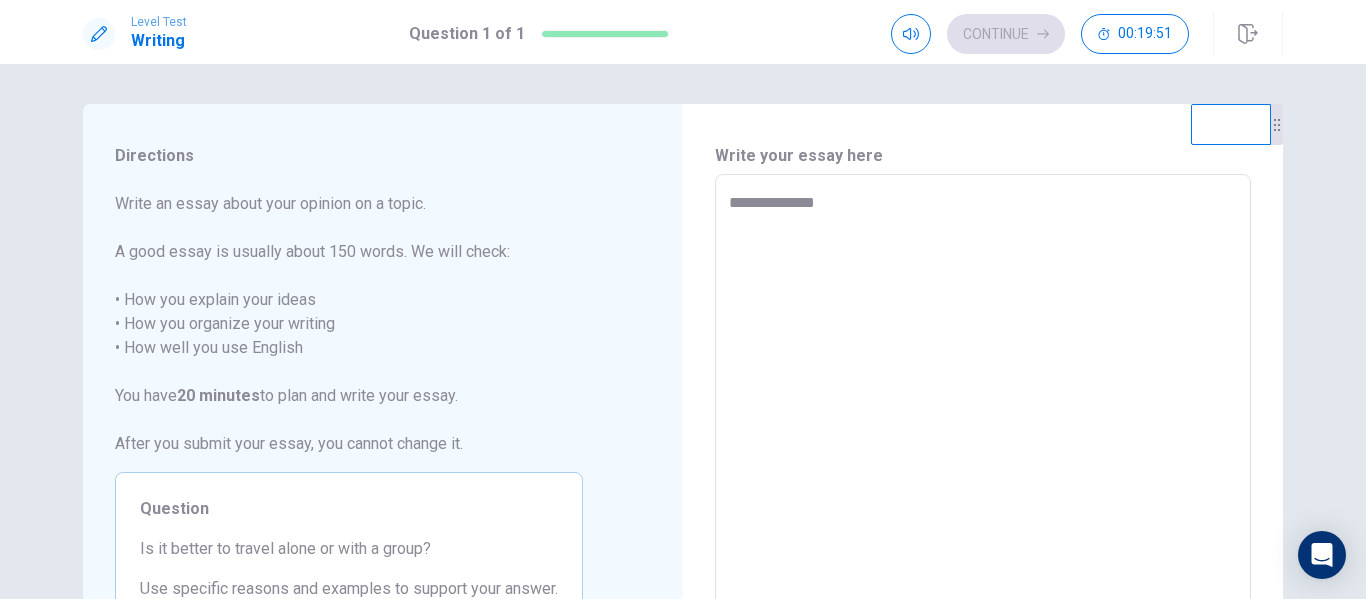 type on "*" 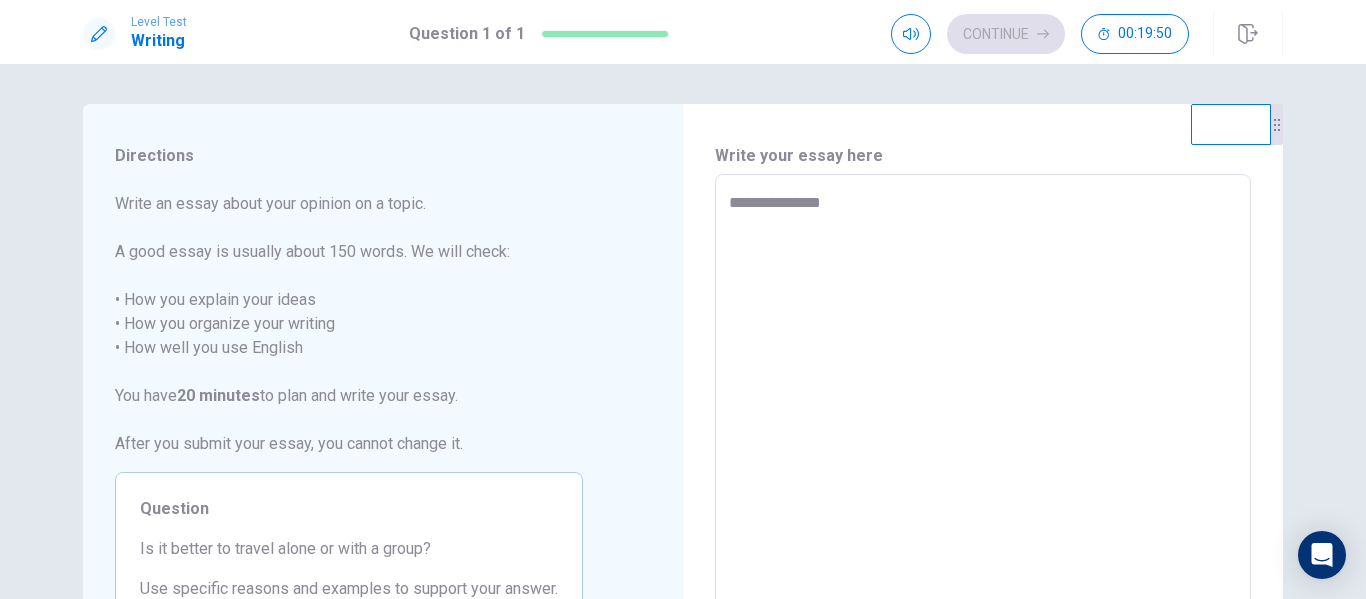 type on "*" 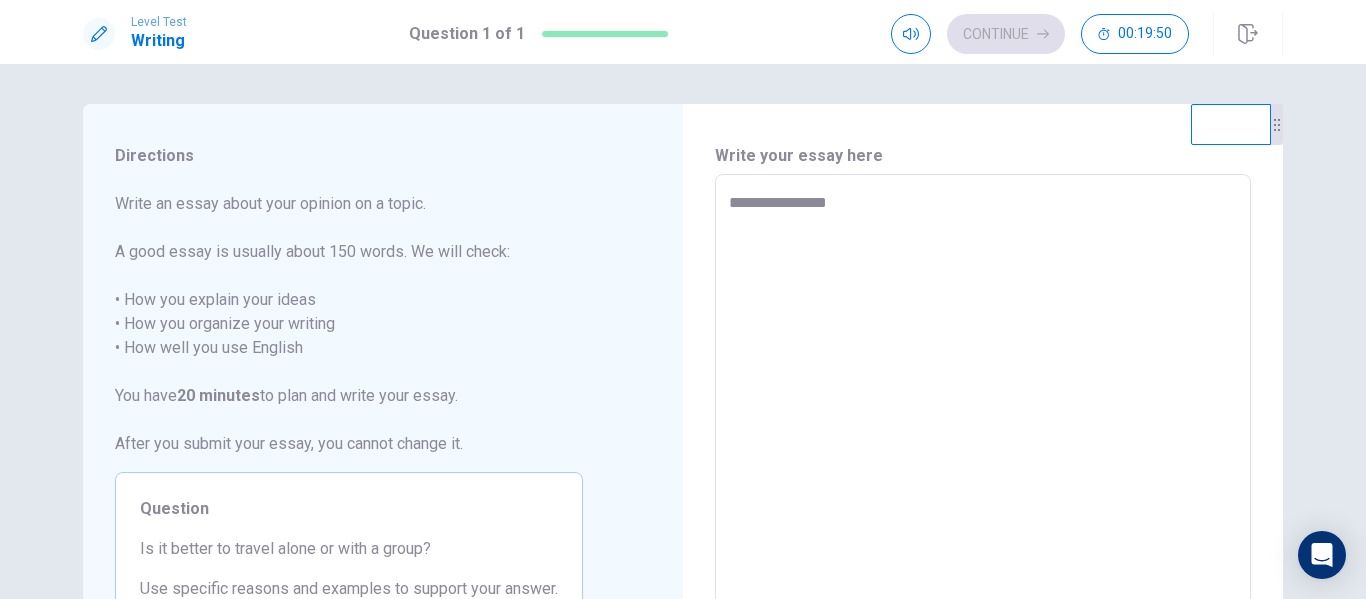 type on "*" 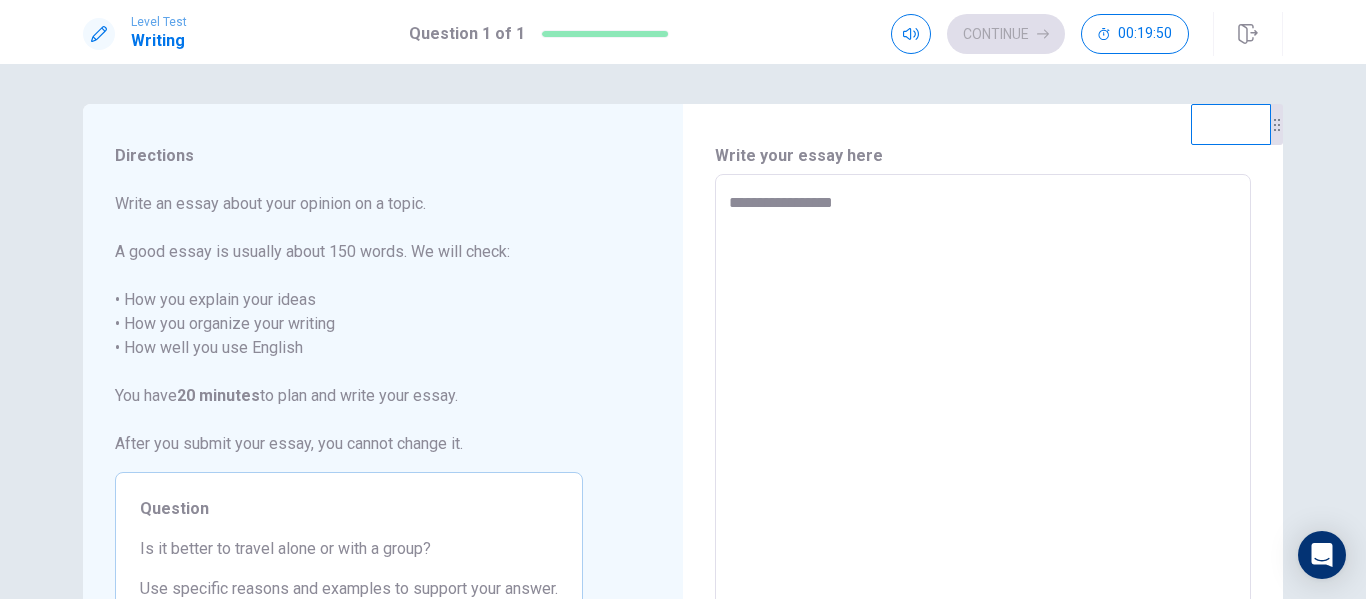 type on "**********" 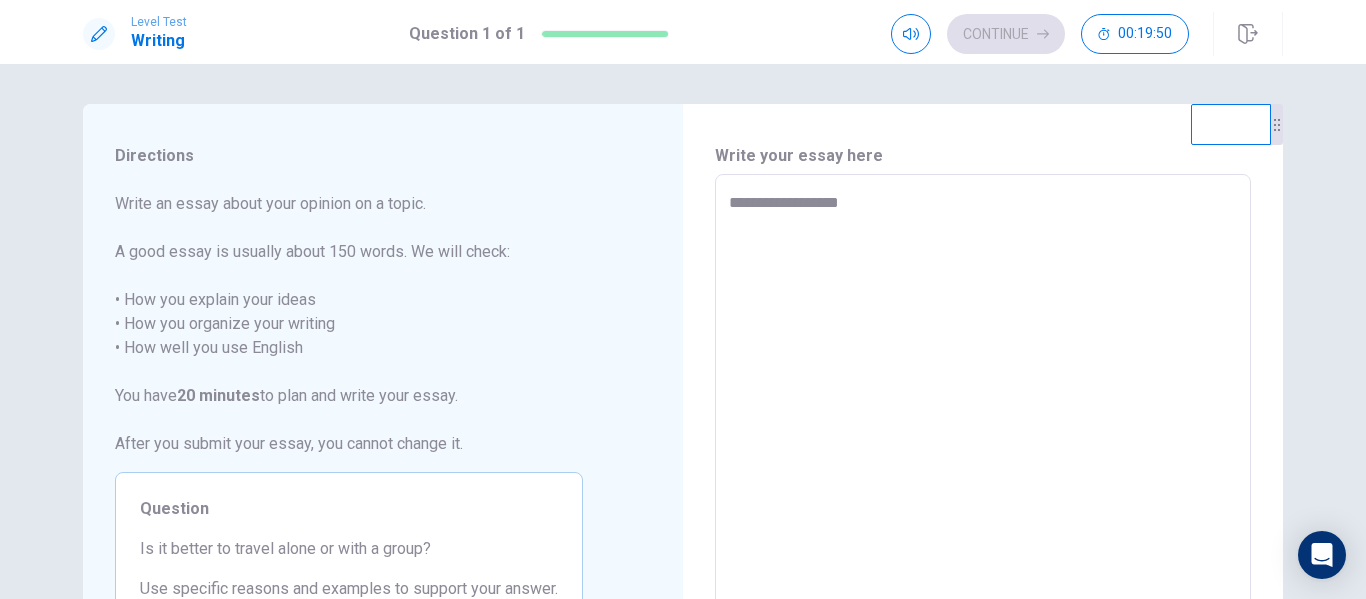 type on "*" 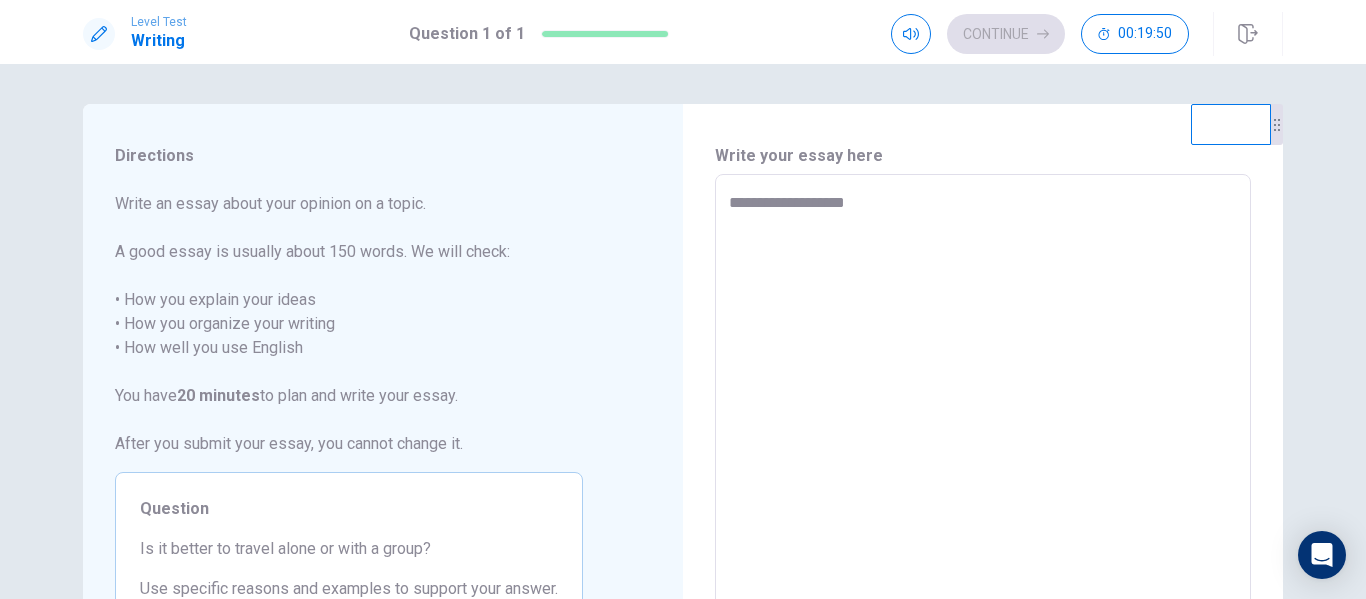 type on "**********" 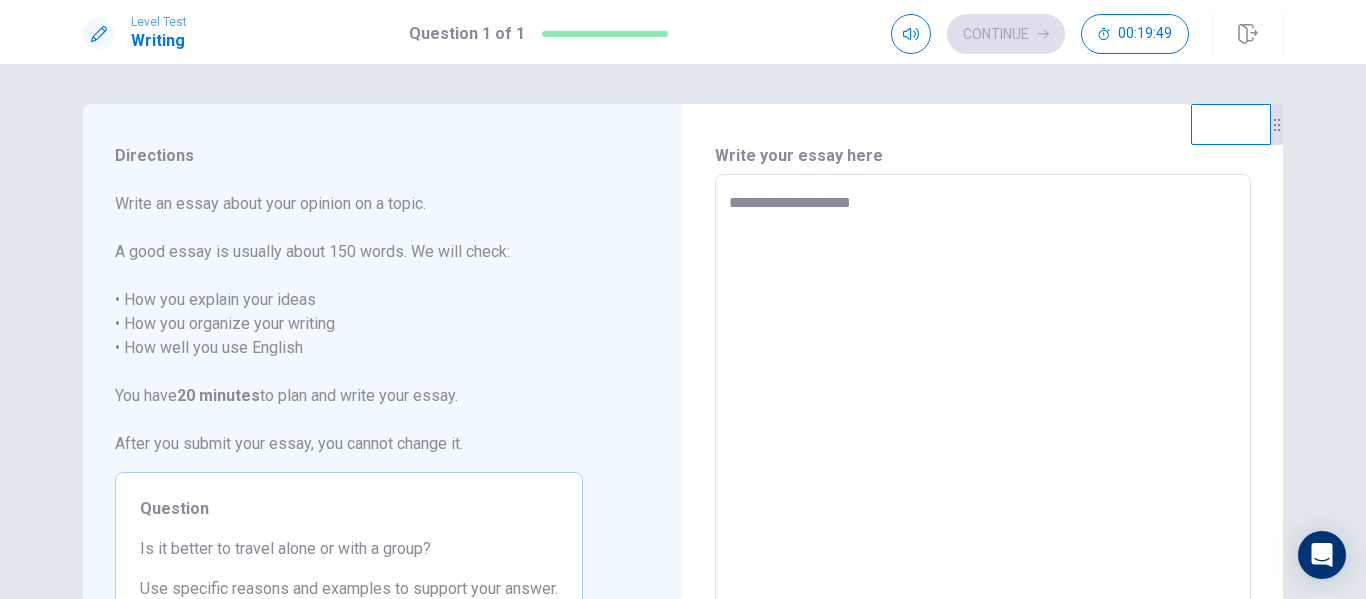 type on "**********" 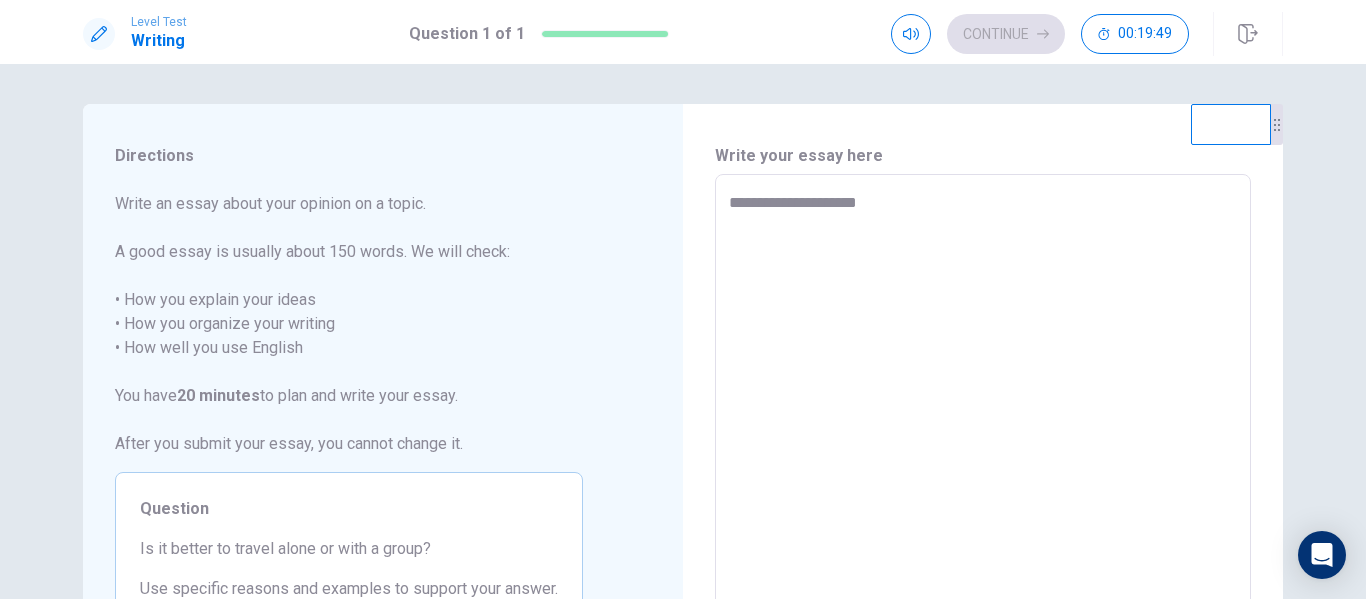 type on "*" 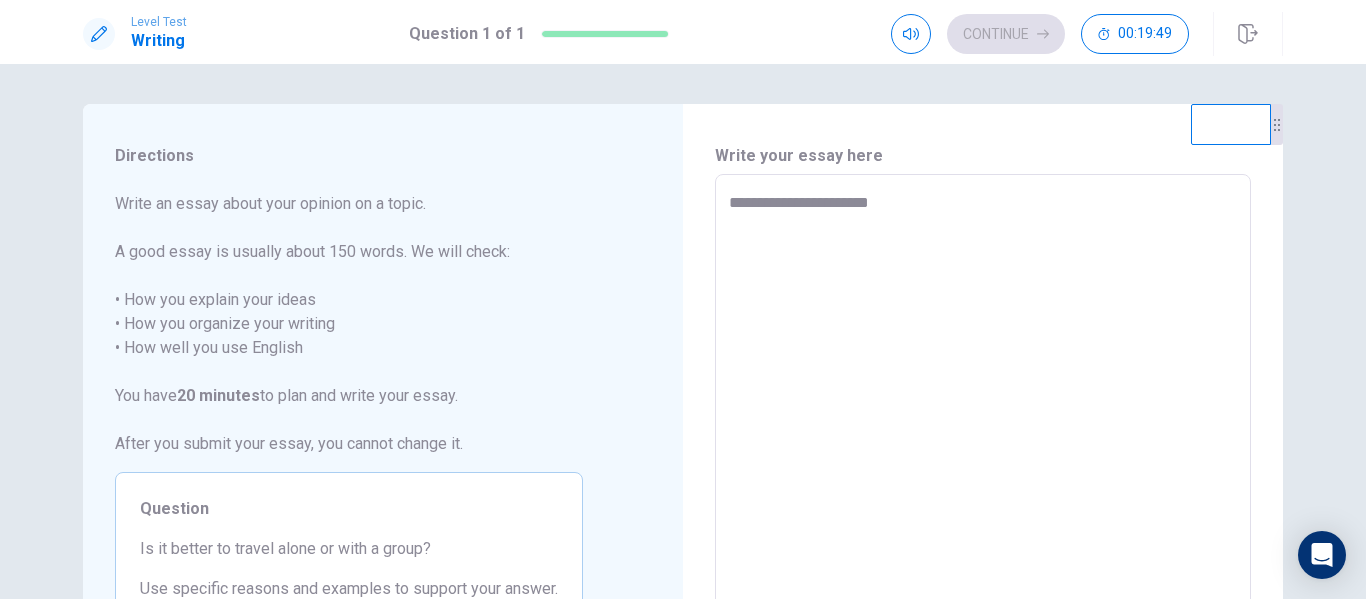 type on "**********" 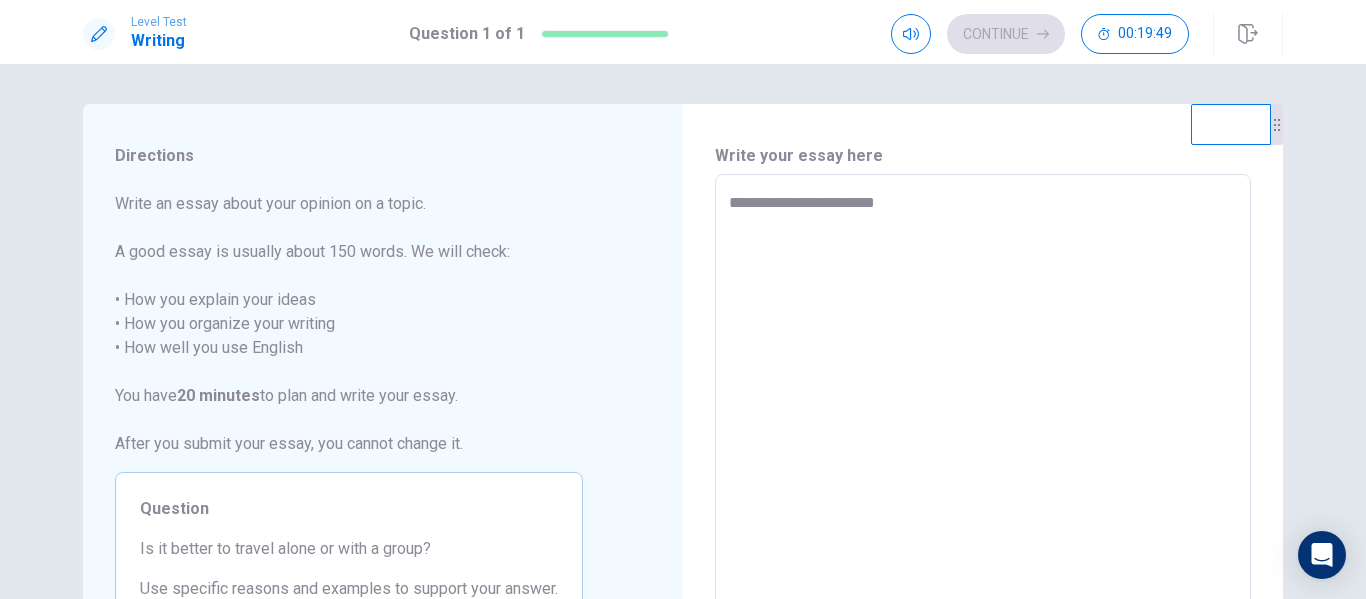 type on "*" 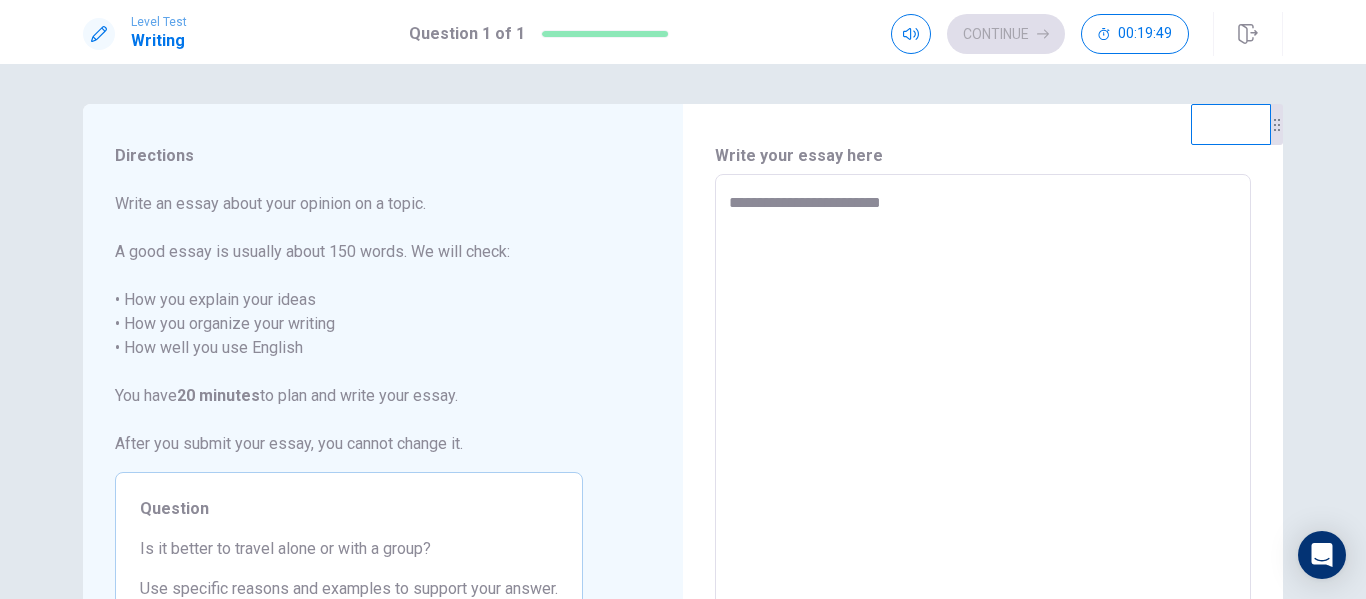 type on "**********" 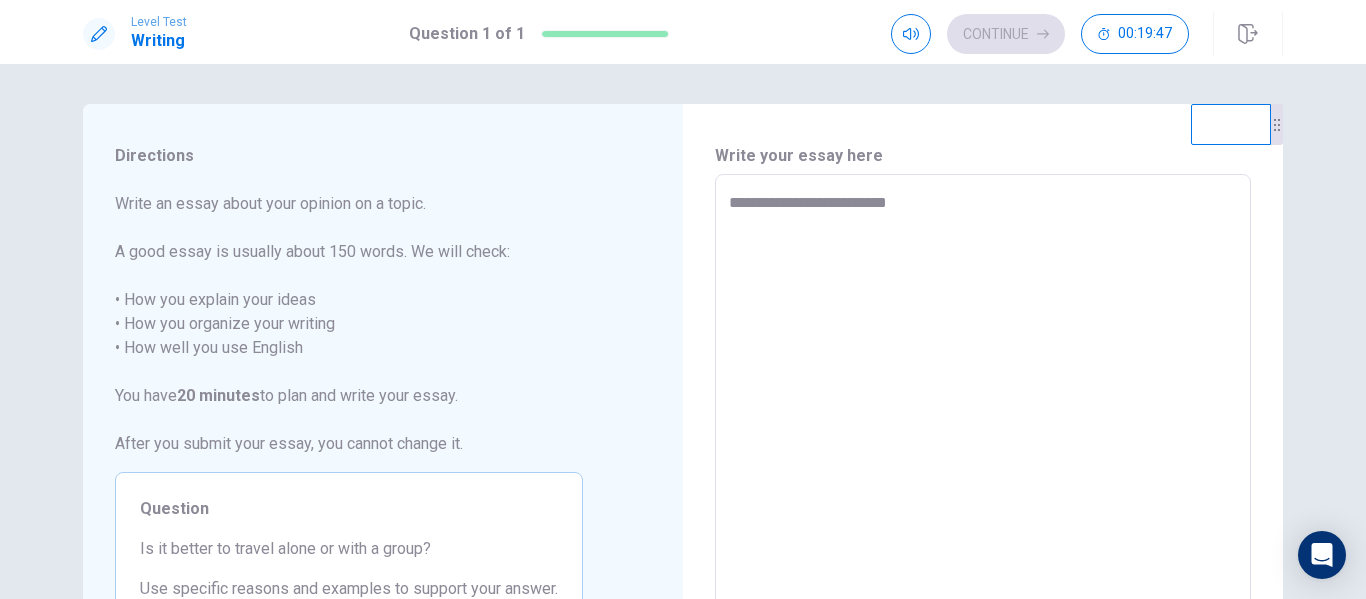 scroll, scrollTop: 164, scrollLeft: 0, axis: vertical 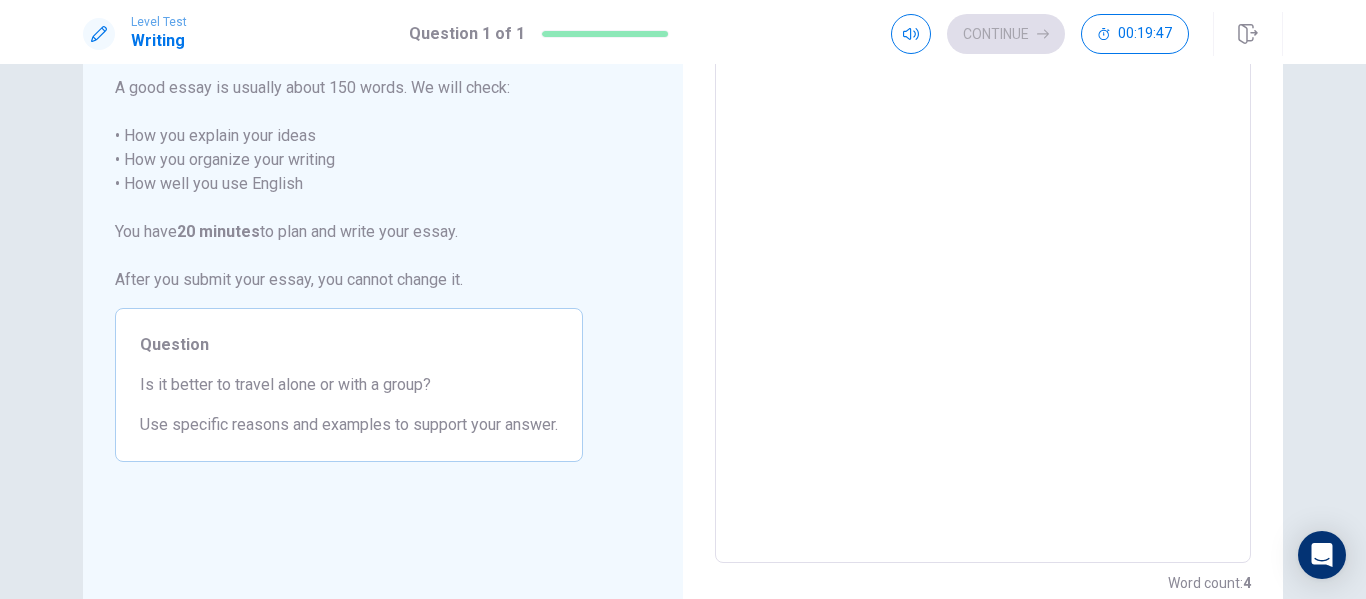 type on "*" 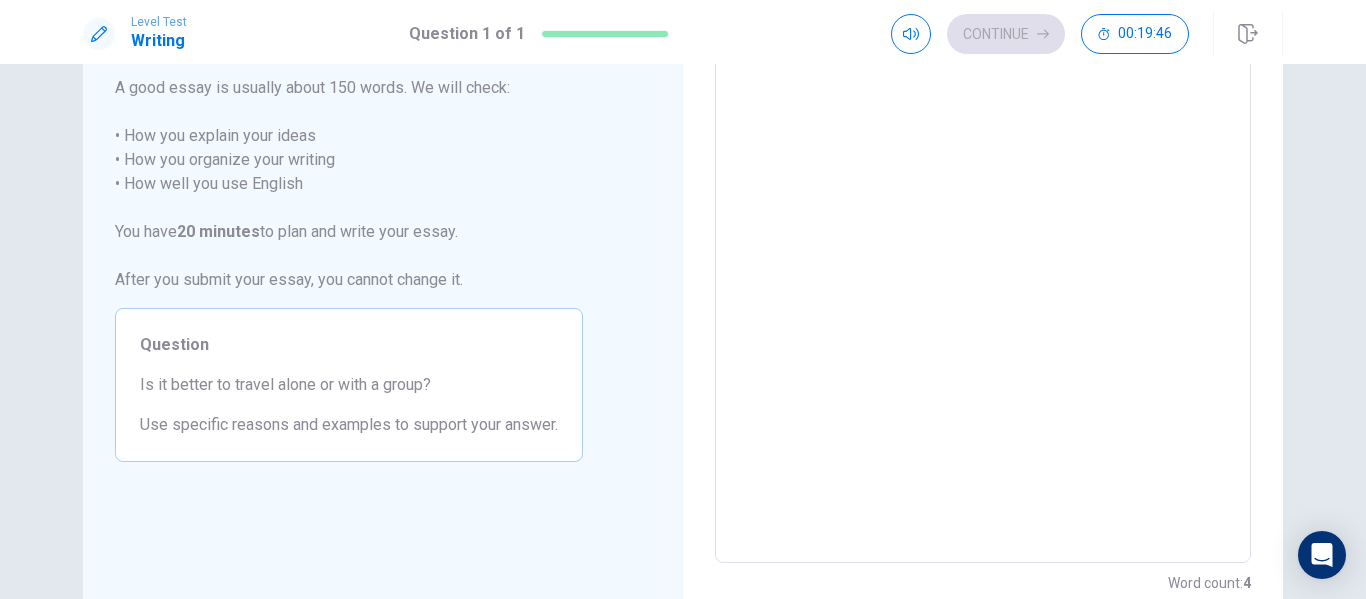 type on "**********" 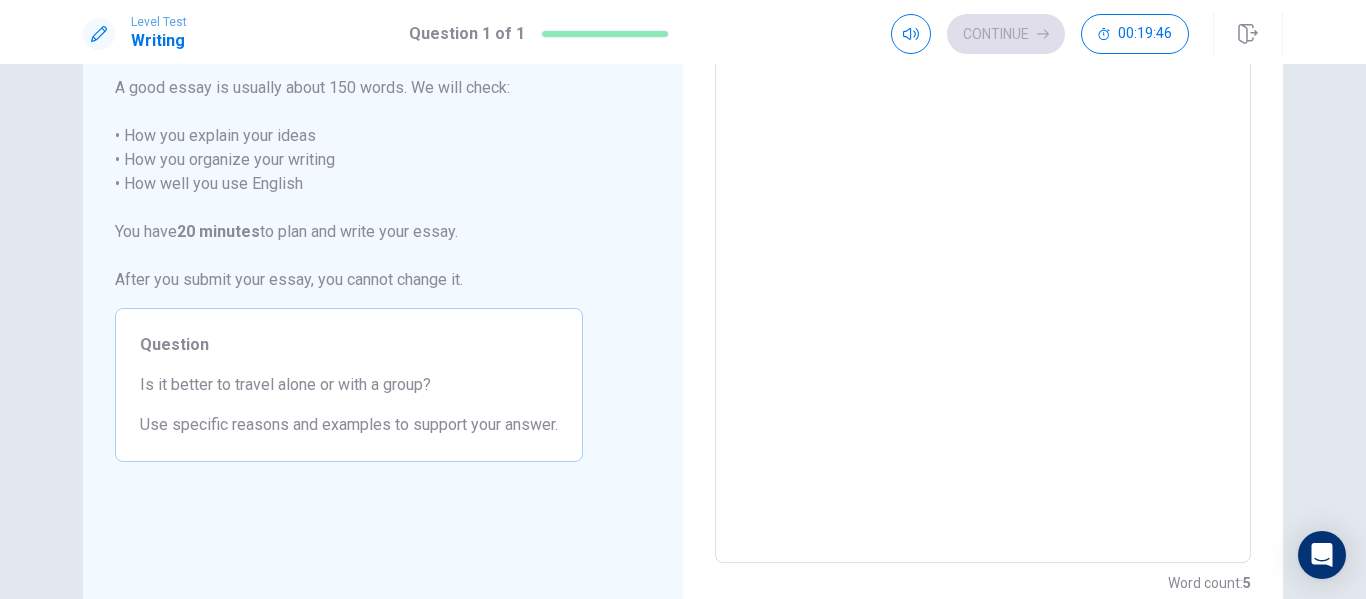 type on "*" 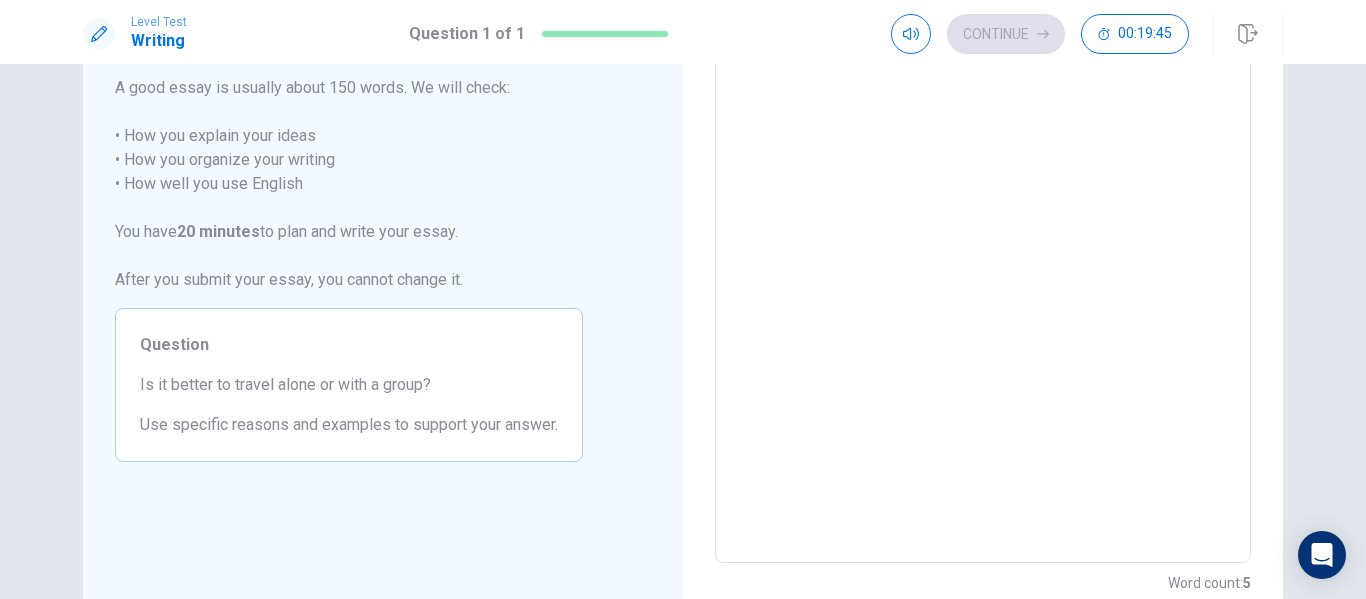 scroll, scrollTop: 8, scrollLeft: 0, axis: vertical 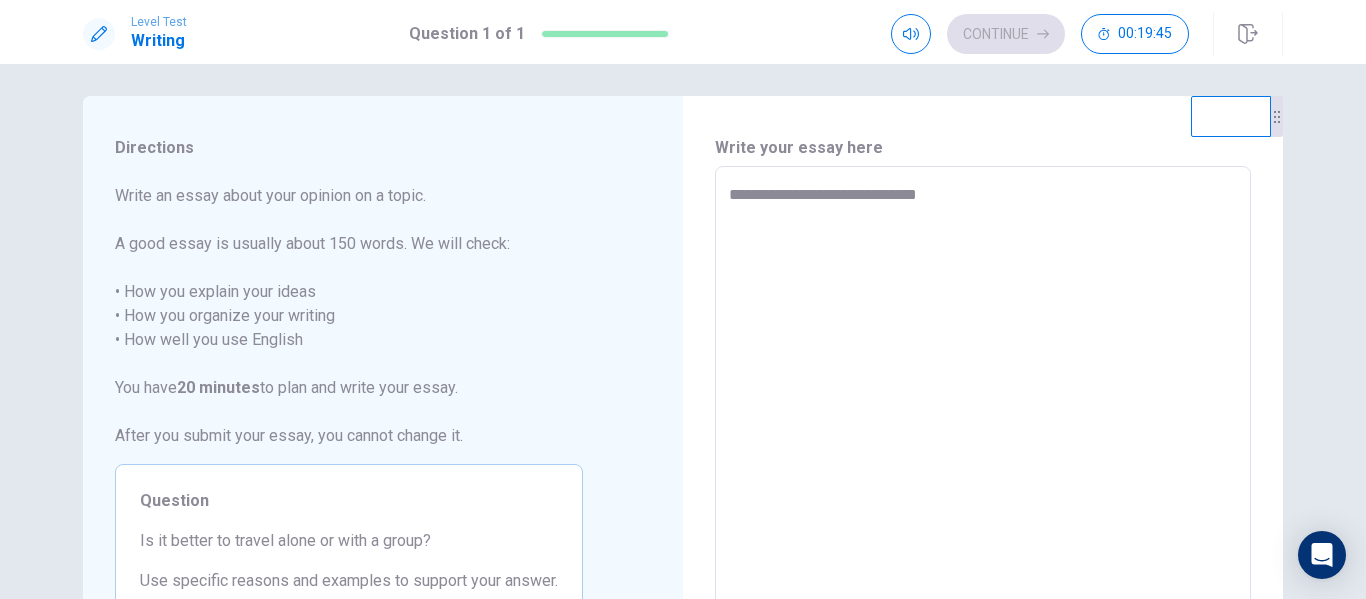 type on "**********" 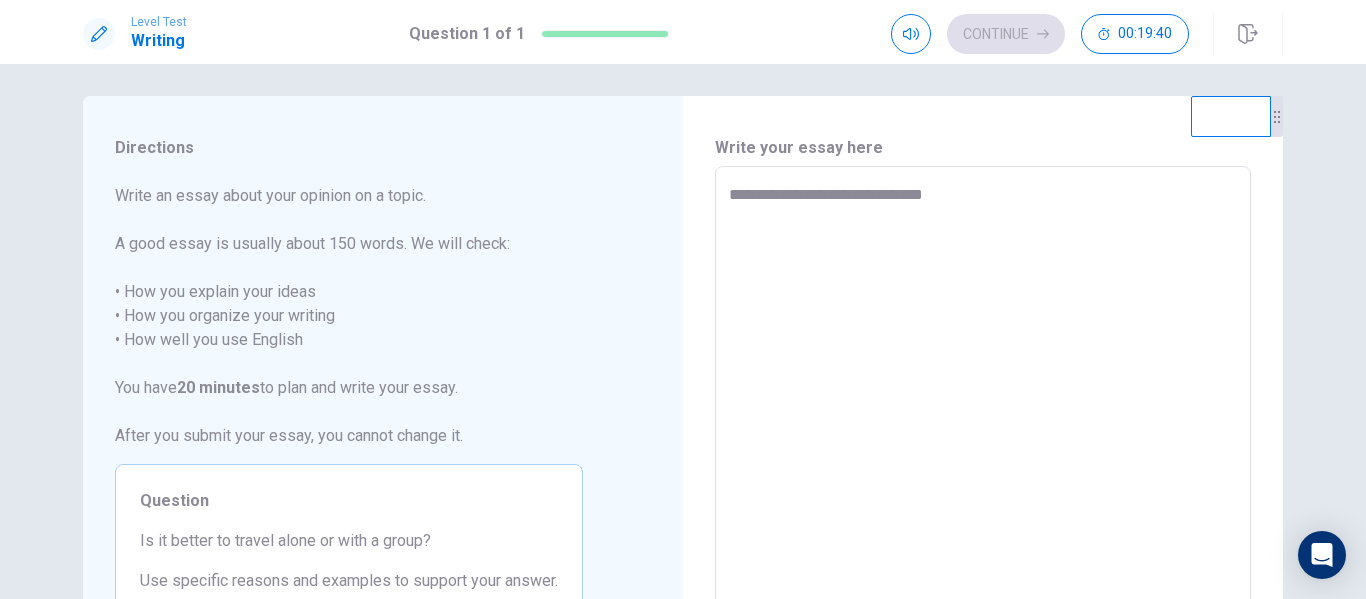 type on "*" 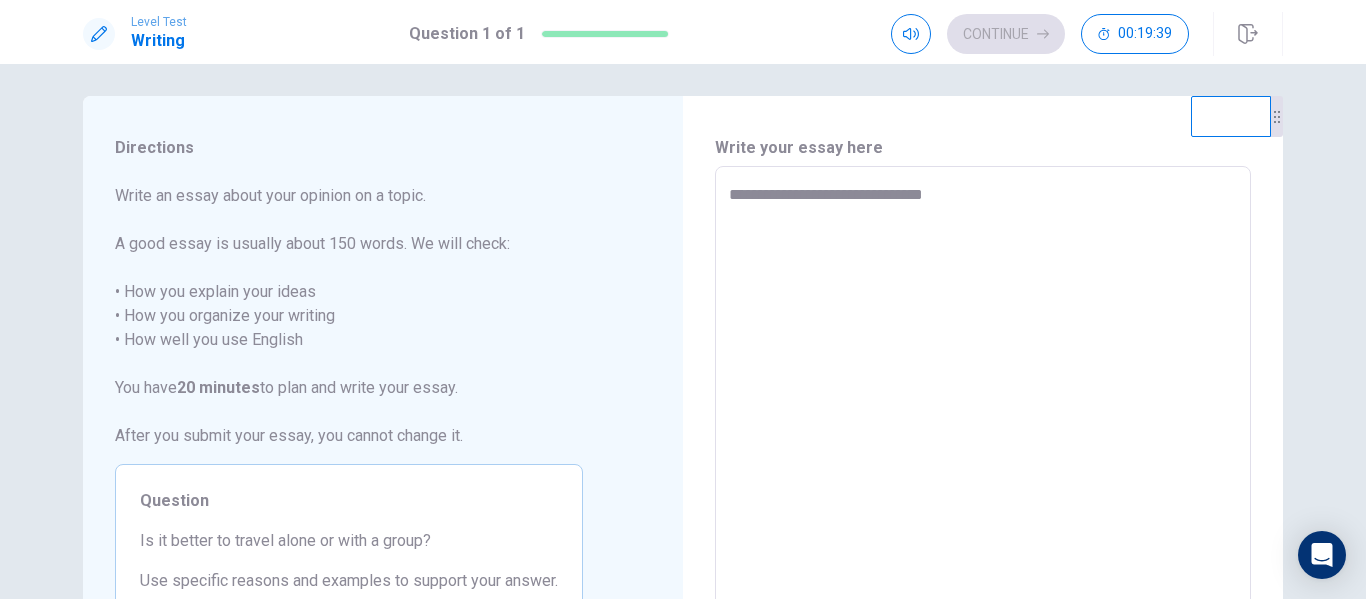 type on "**********" 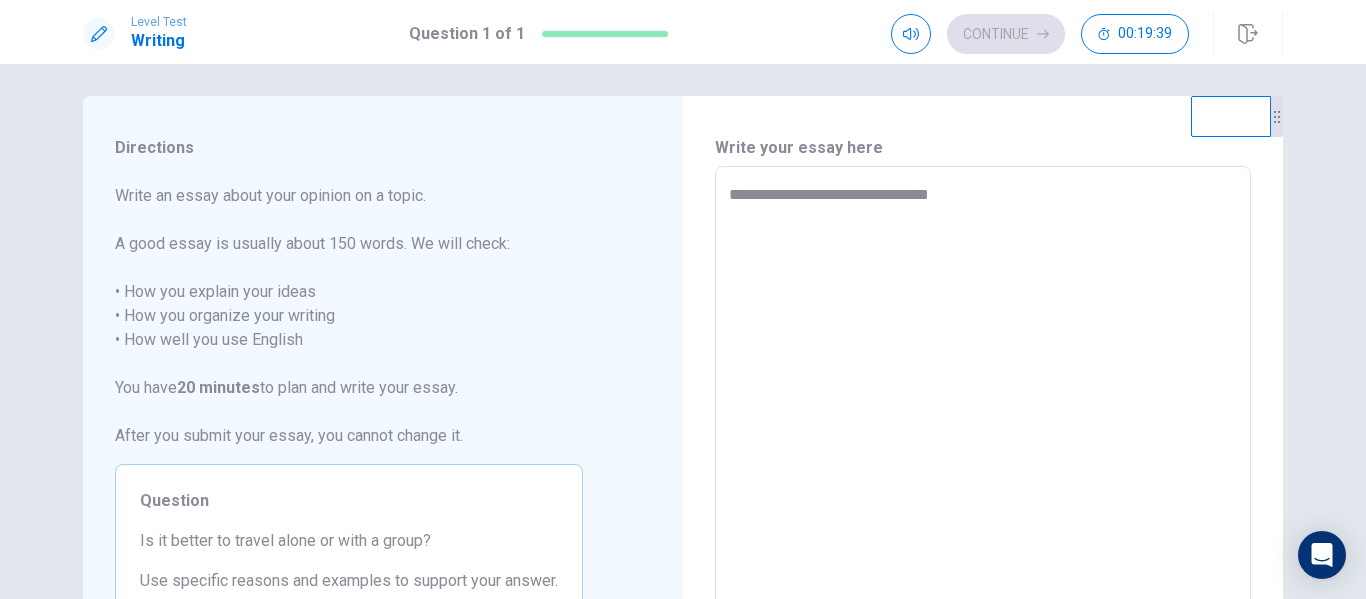 type on "*" 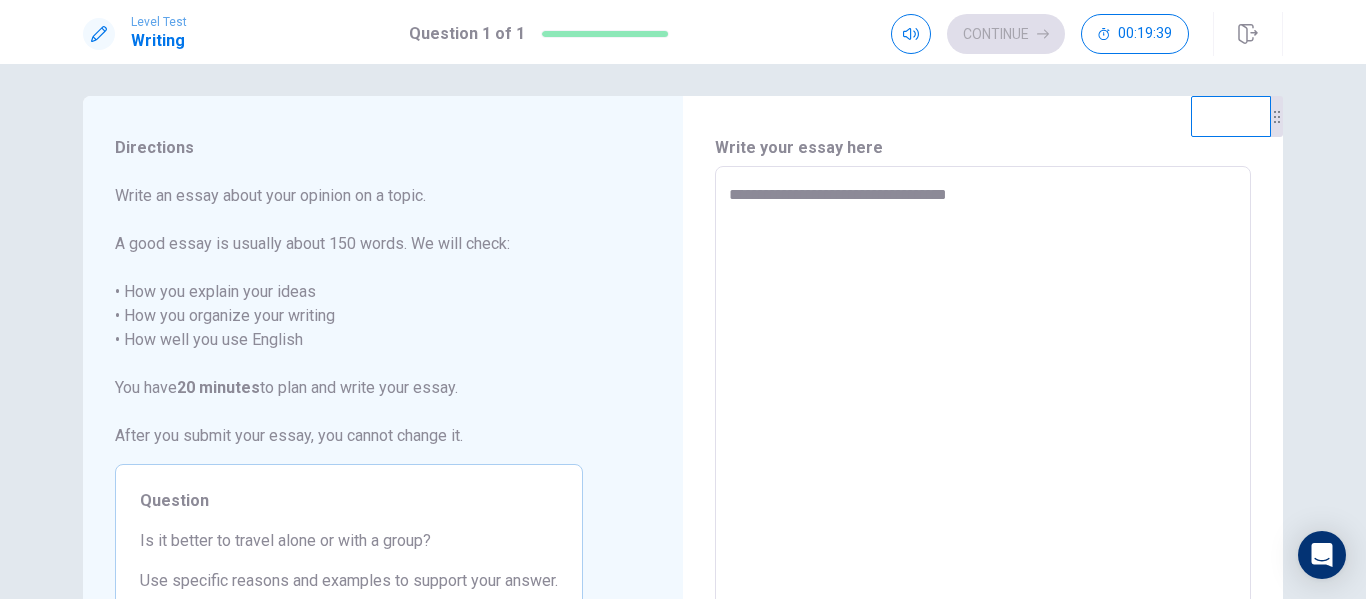 type on "**********" 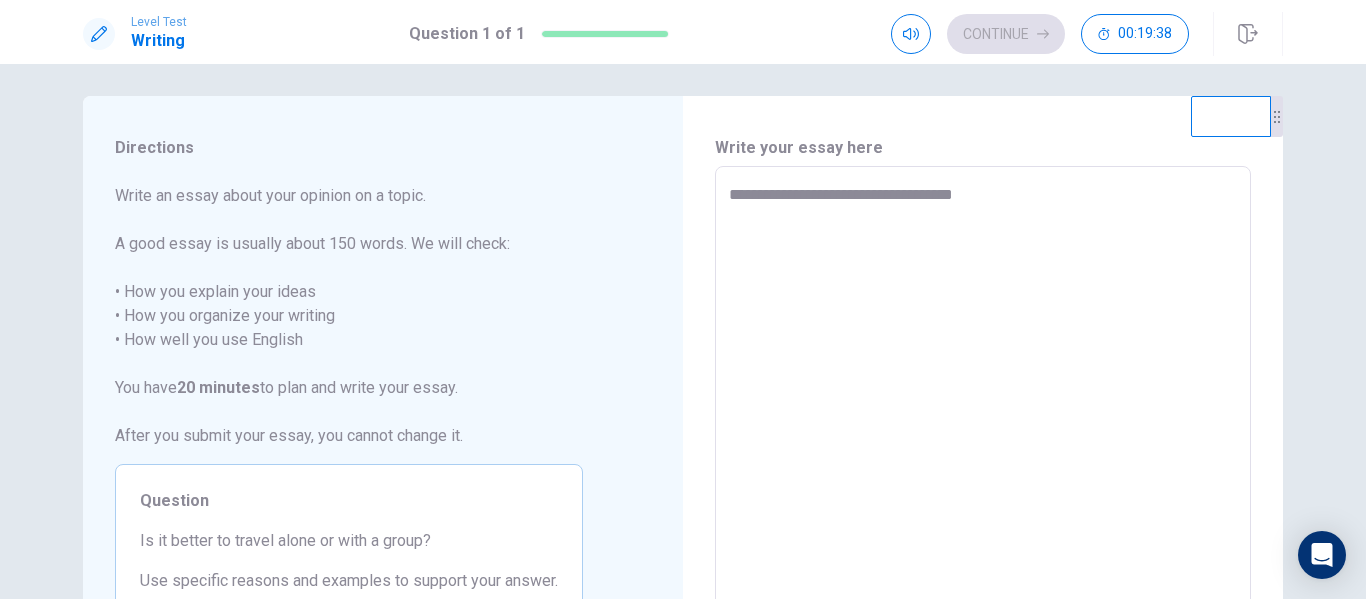 type on "*" 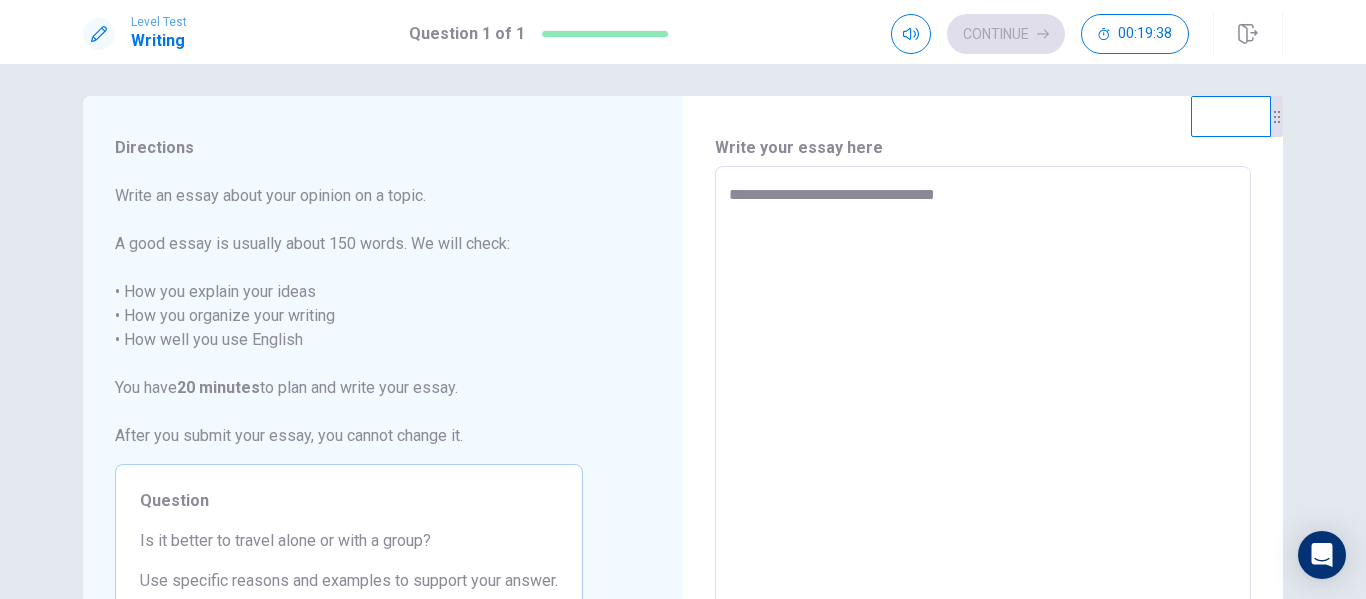 type on "**********" 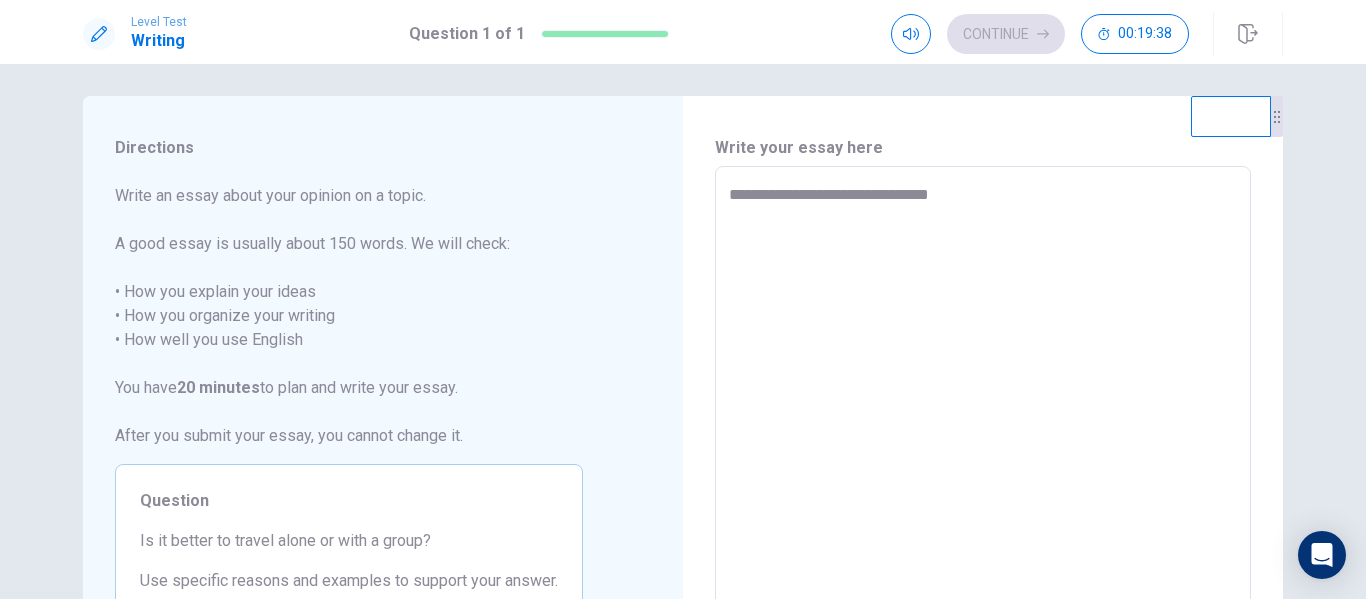 type on "*" 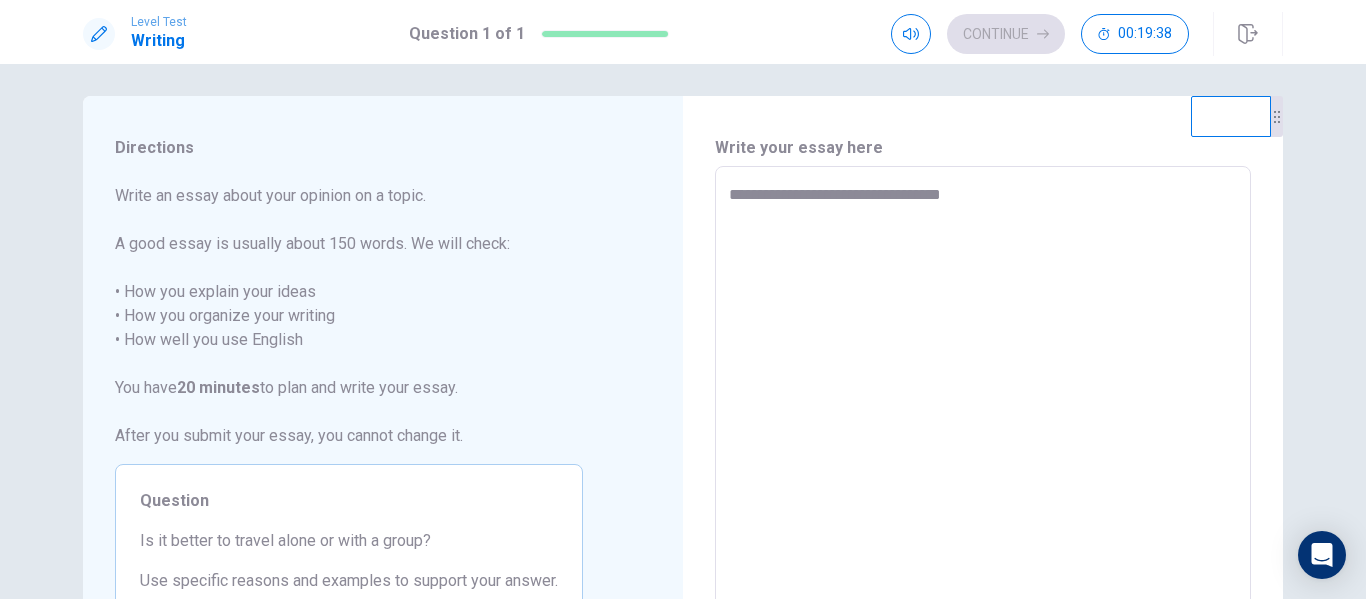 type on "**********" 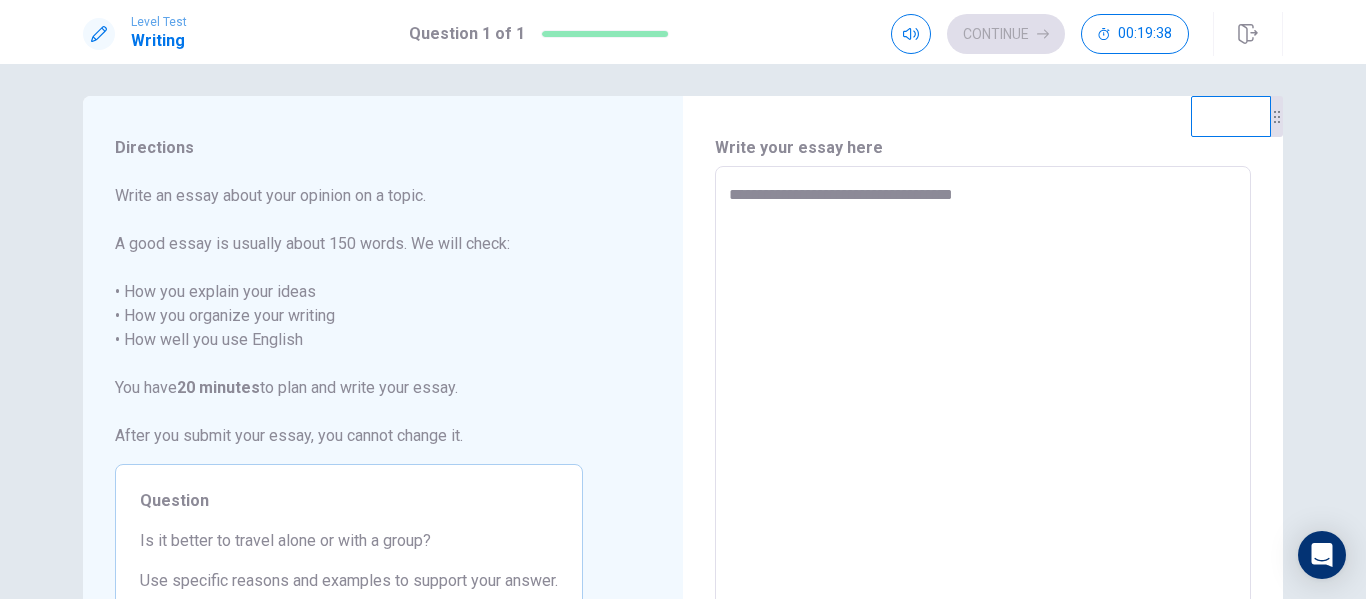type on "**********" 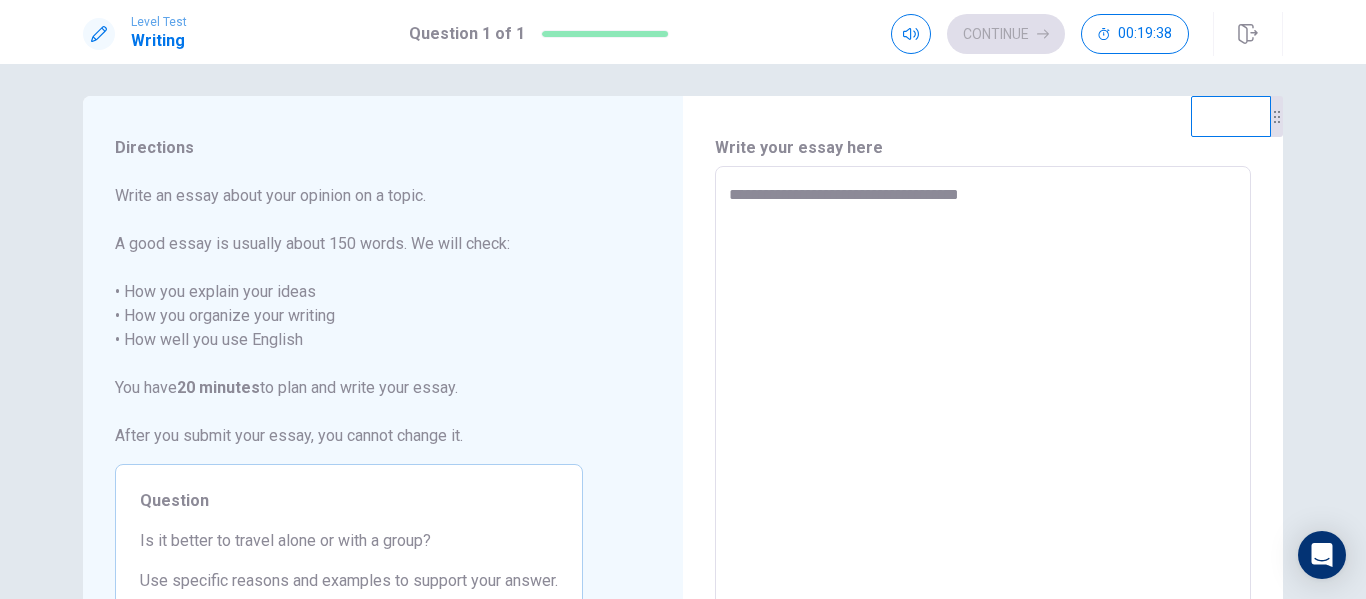 type on "*" 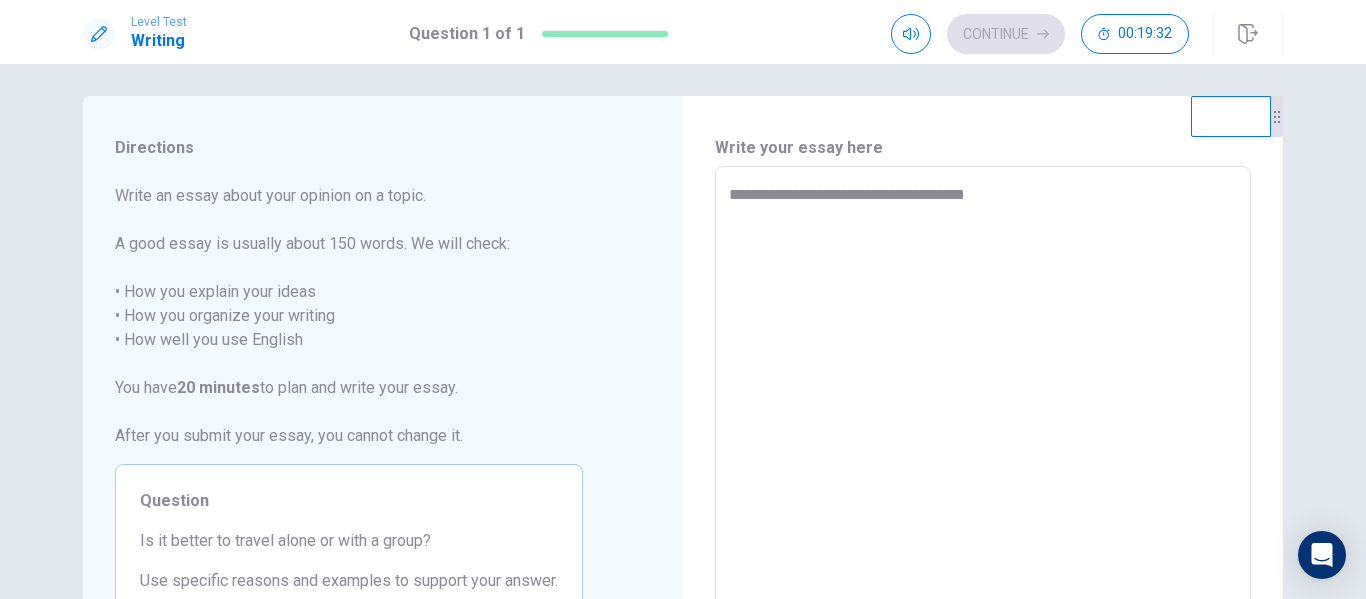 type on "**********" 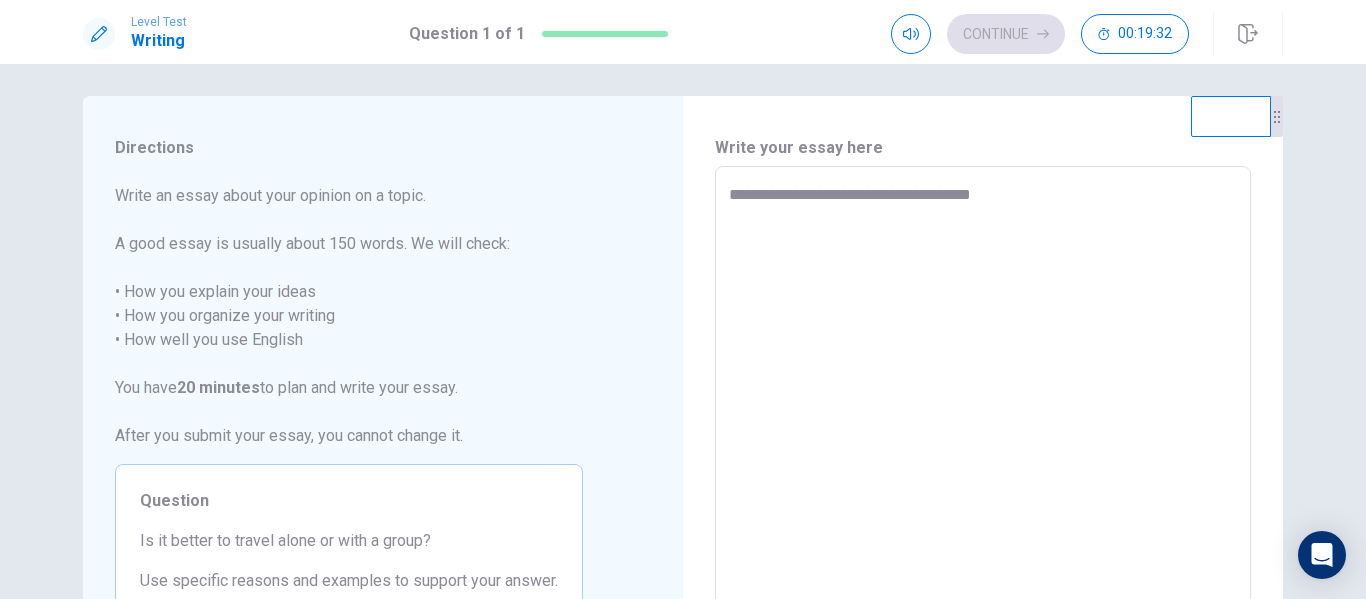 type on "*" 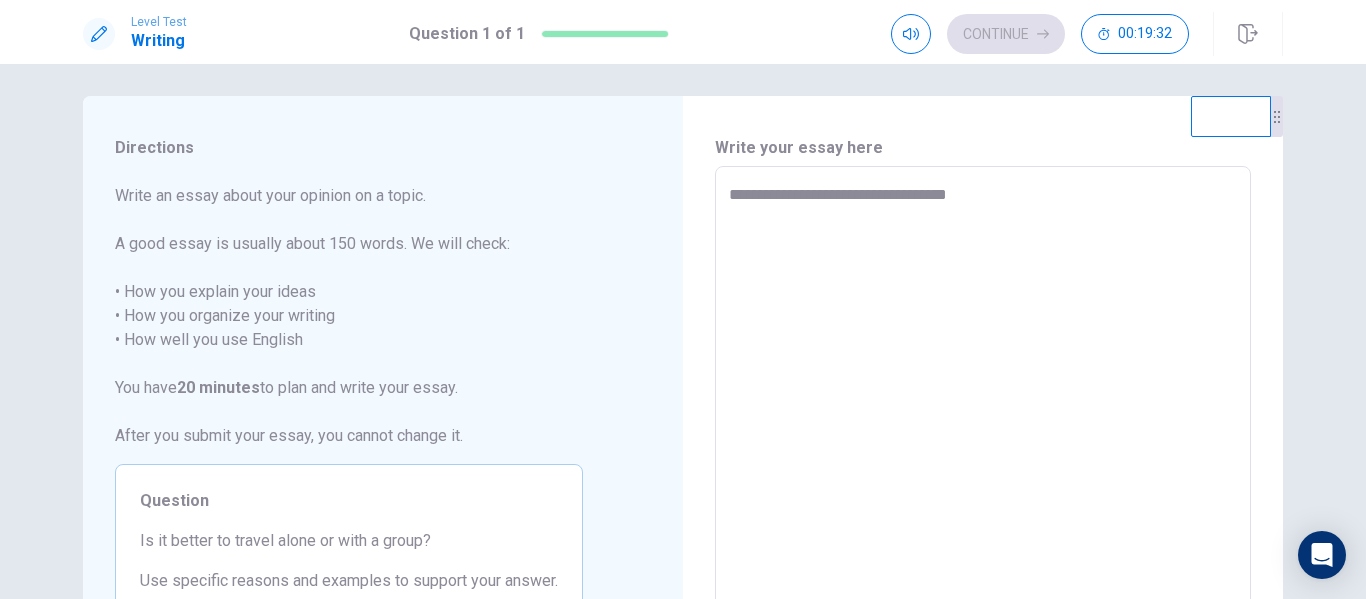 type on "**********" 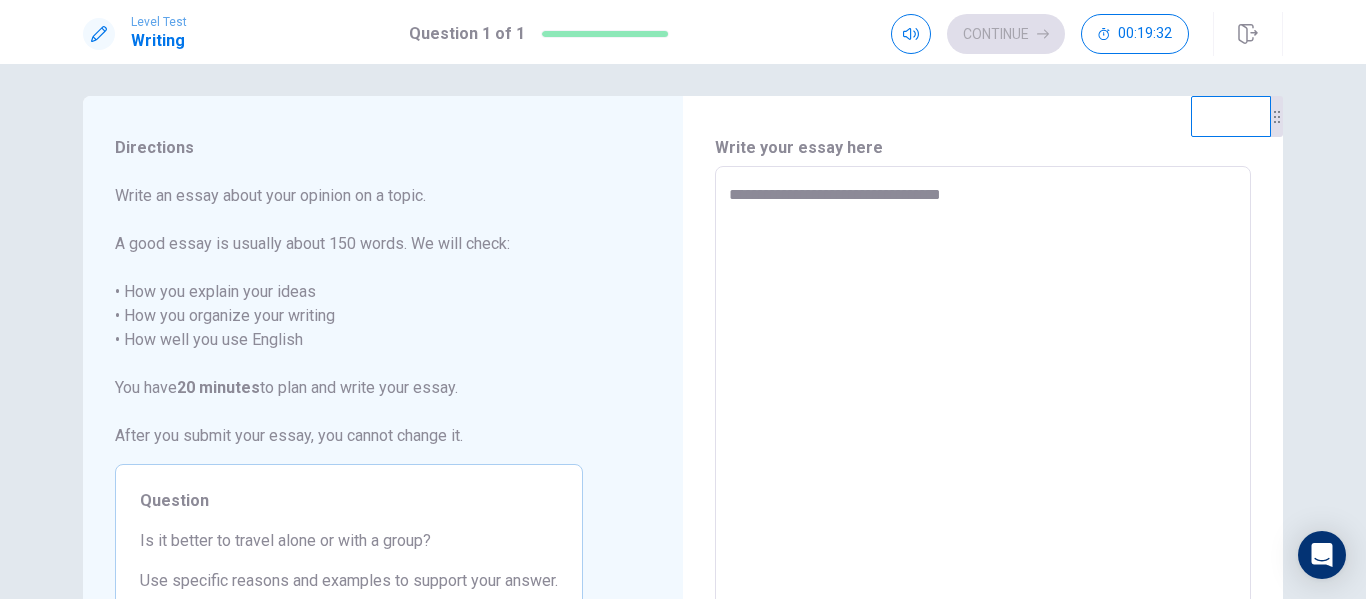 type on "*" 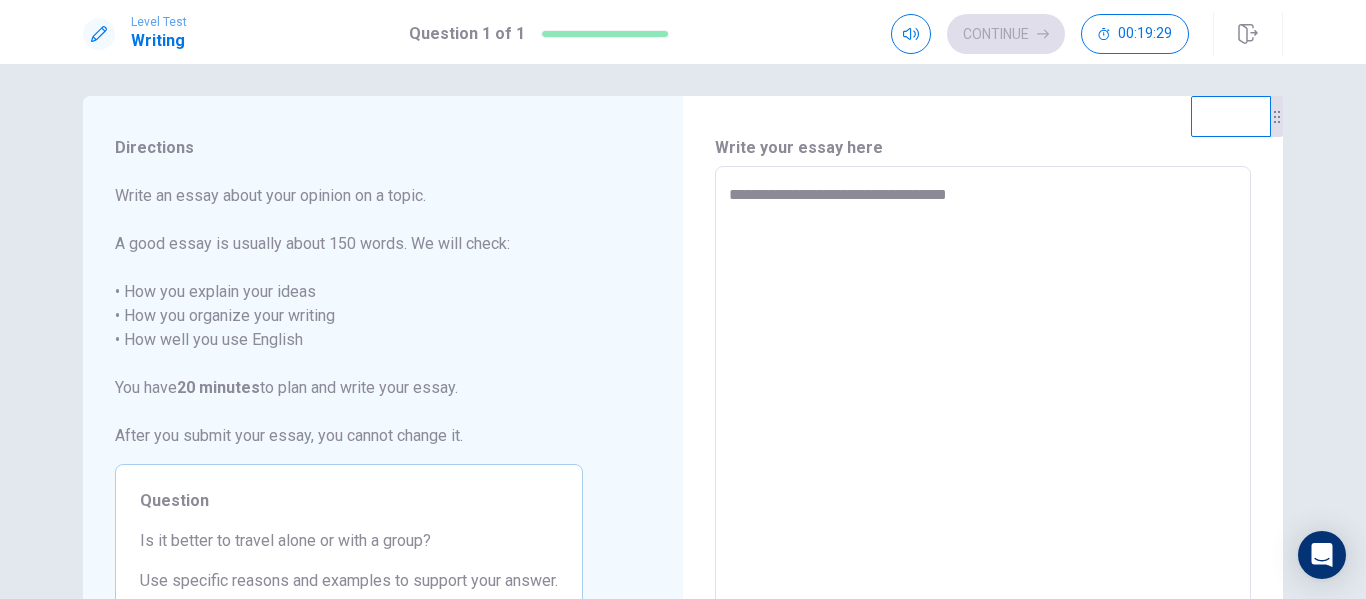 type on "*" 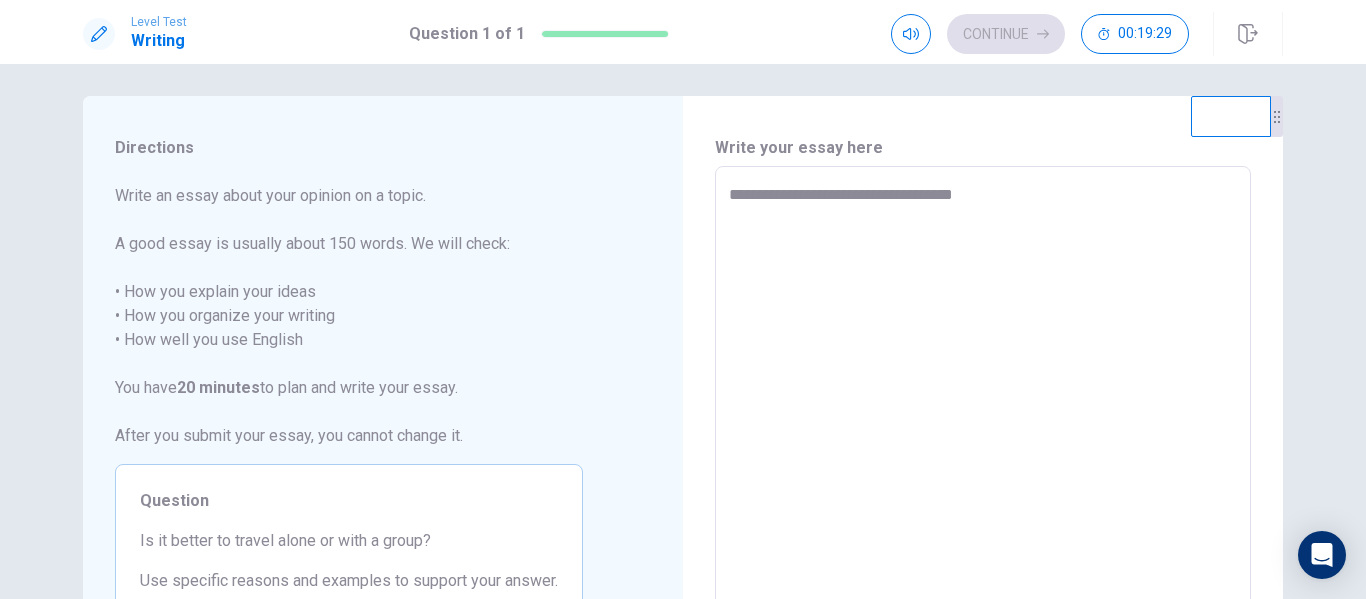 type on "**********" 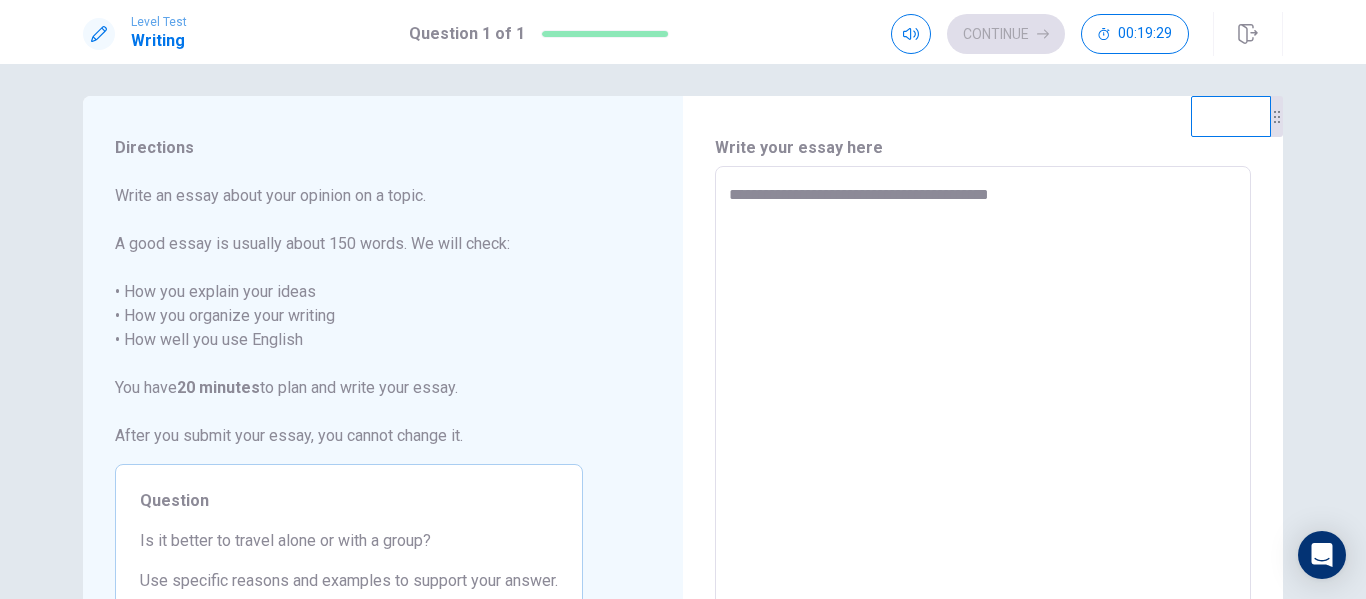 type on "**********" 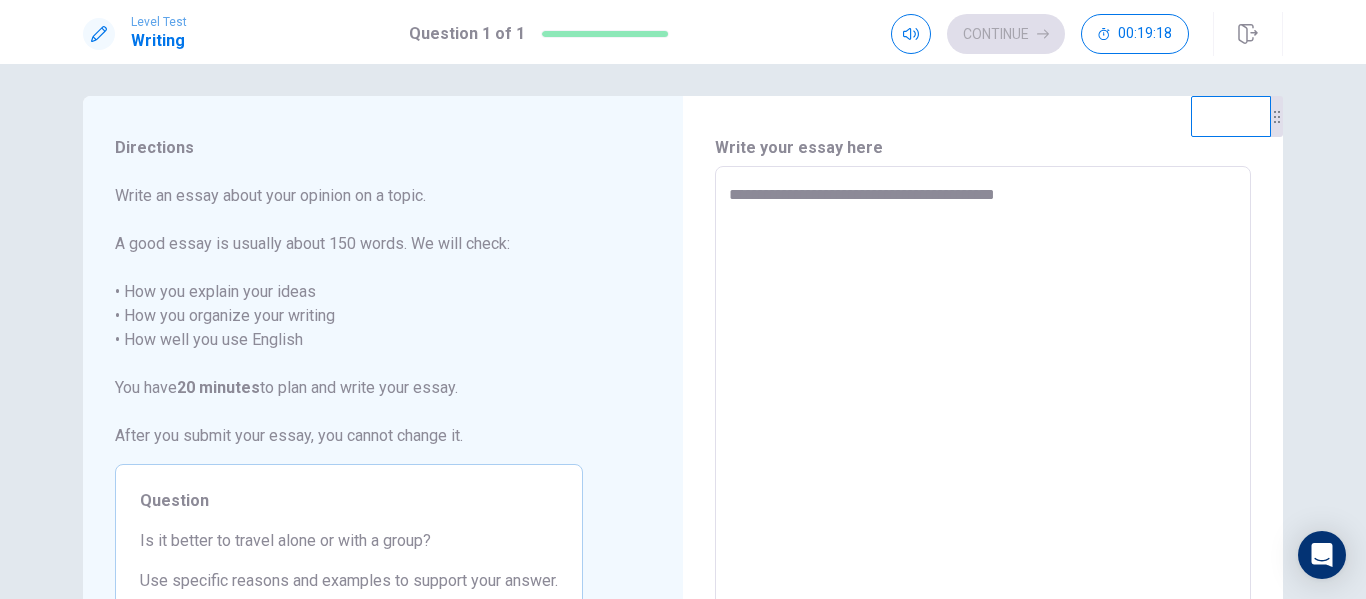 type on "*" 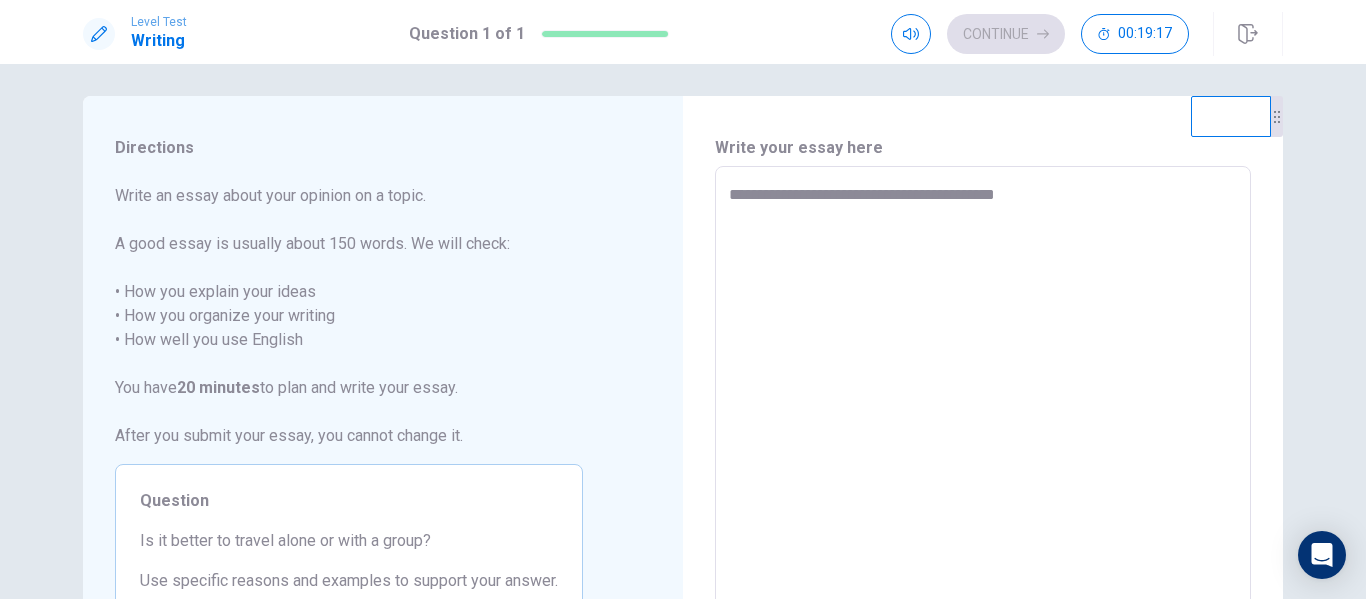 type on "**********" 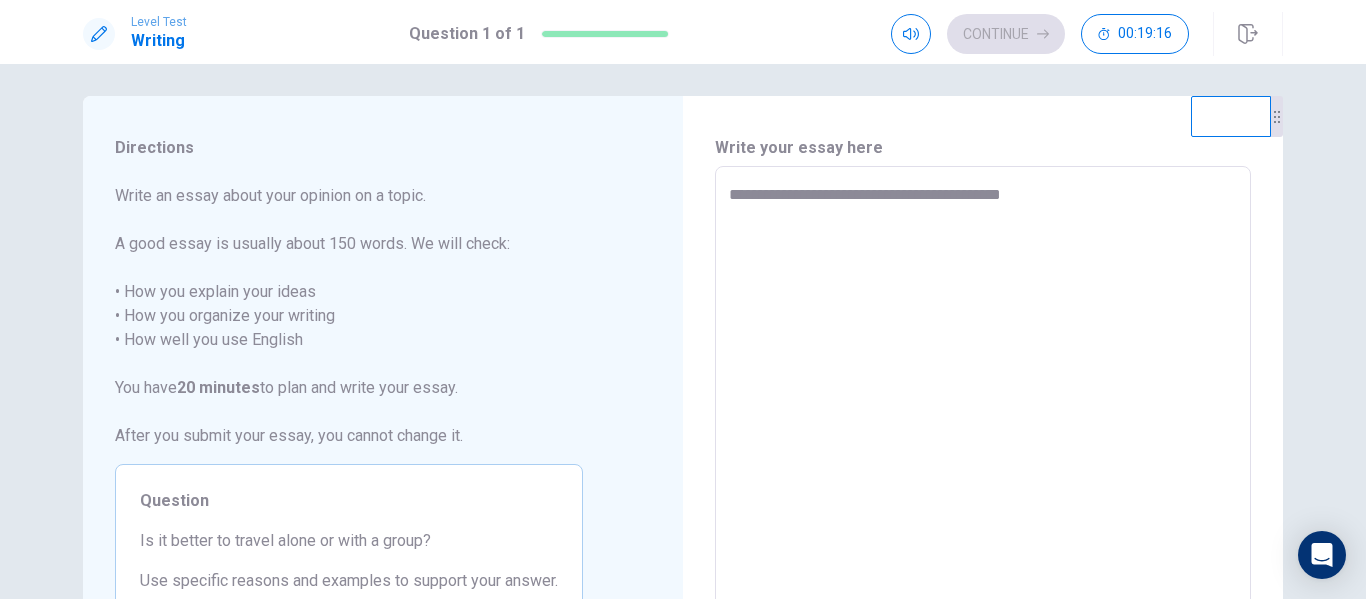type on "**********" 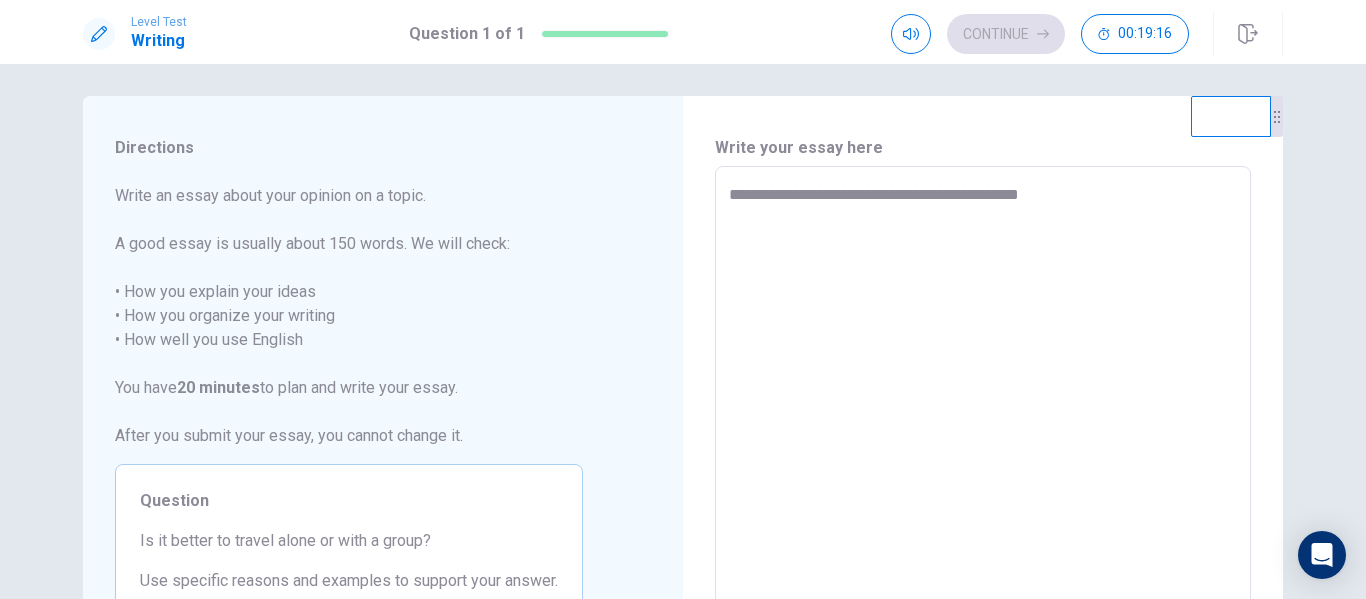 type on "**********" 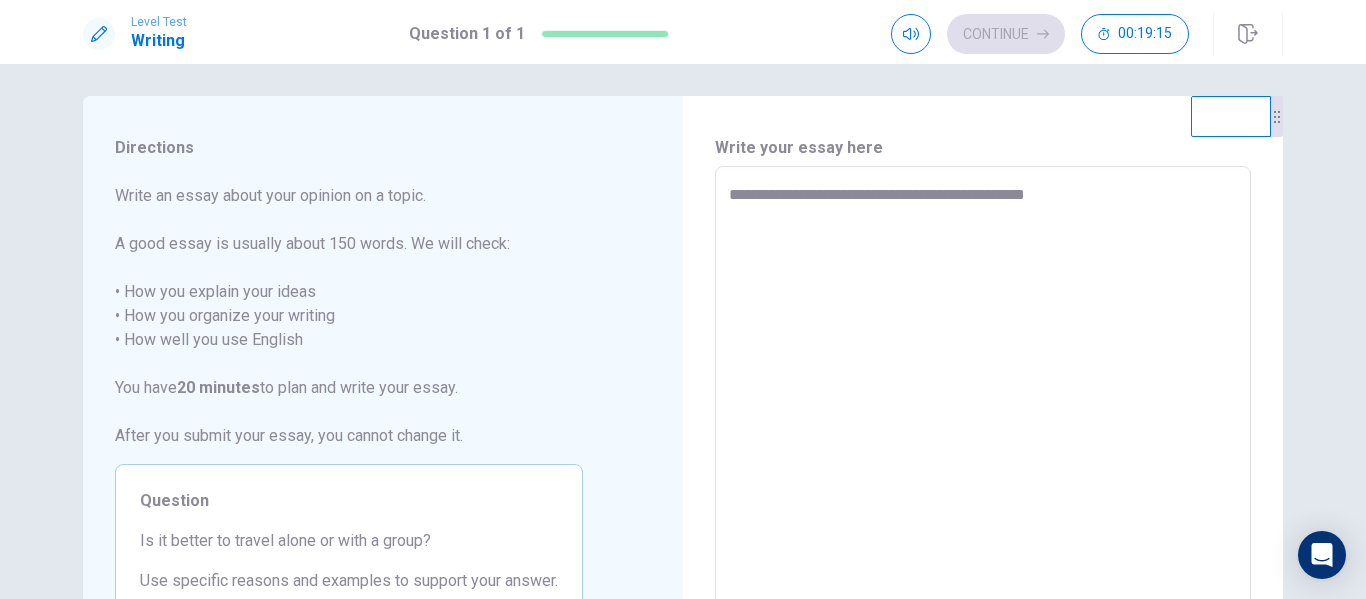 type on "*" 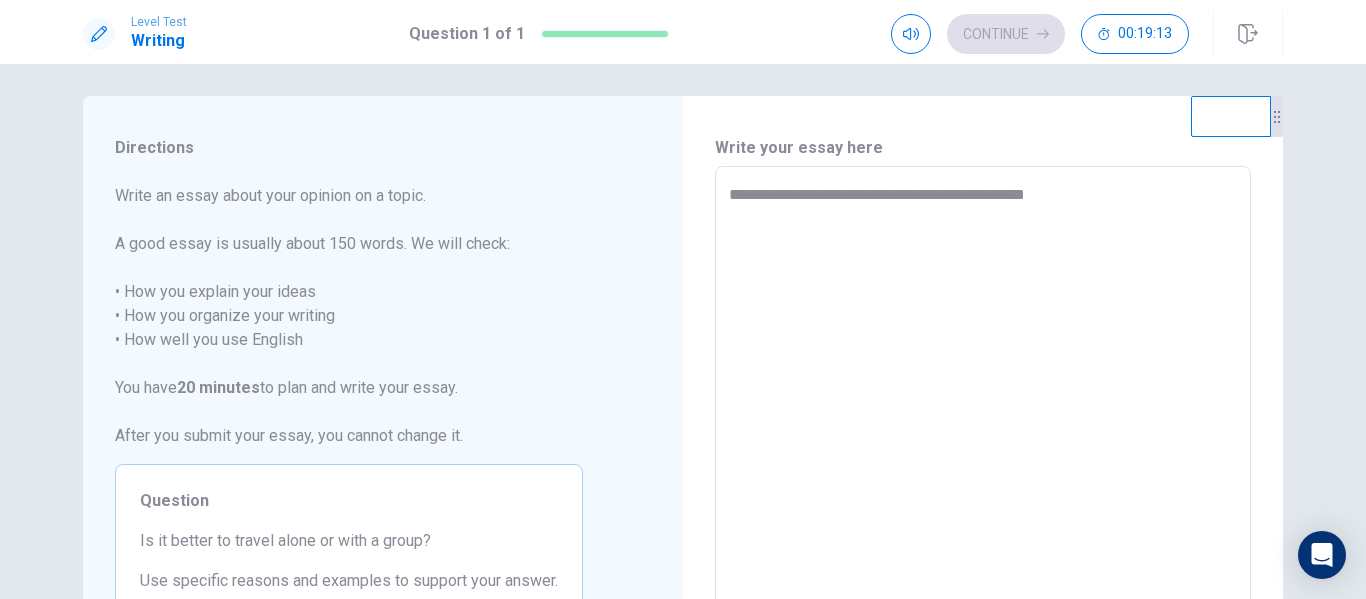 type on "**********" 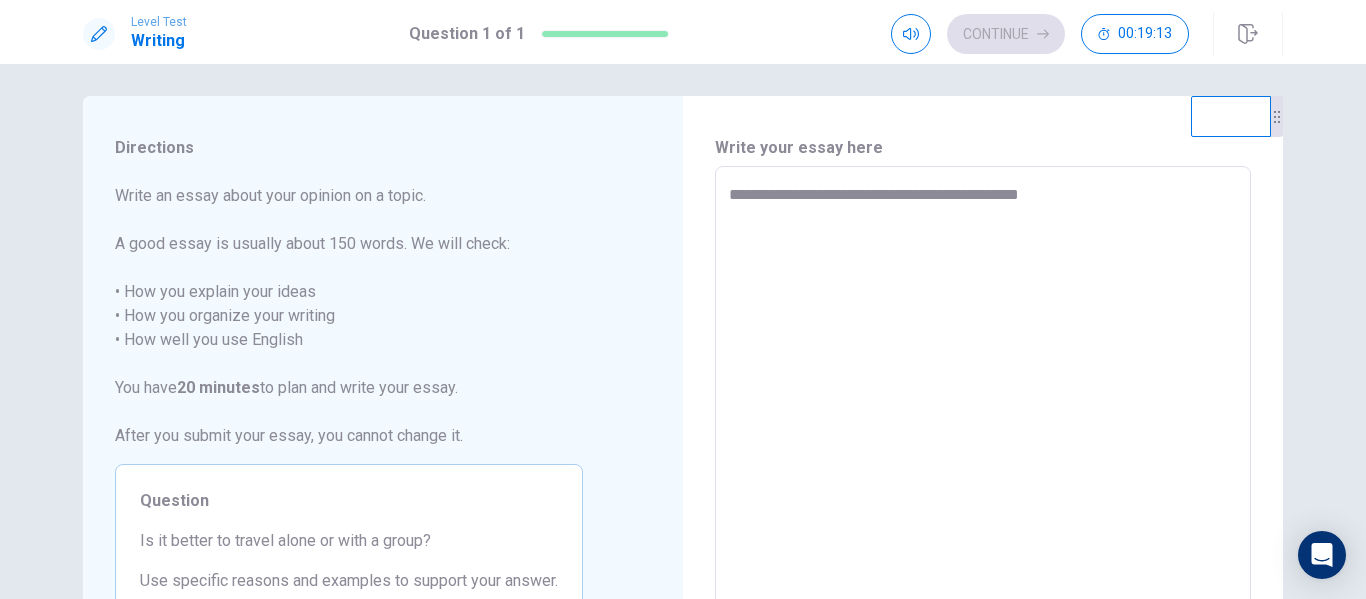 type on "*" 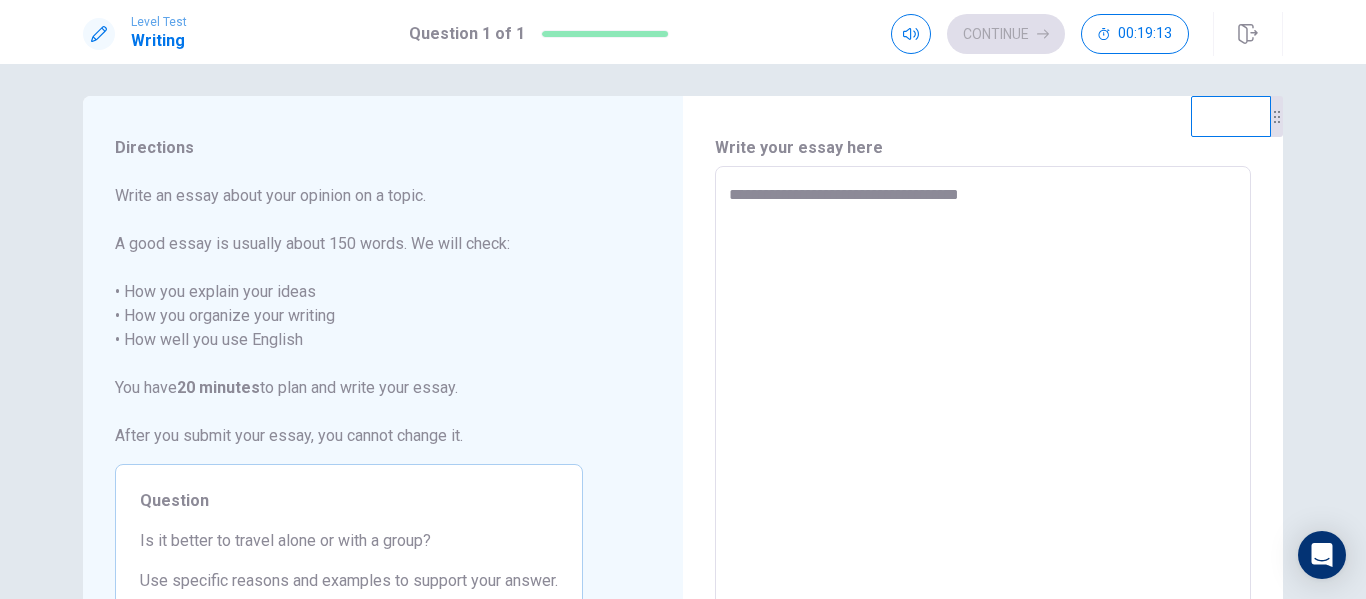 type on "**********" 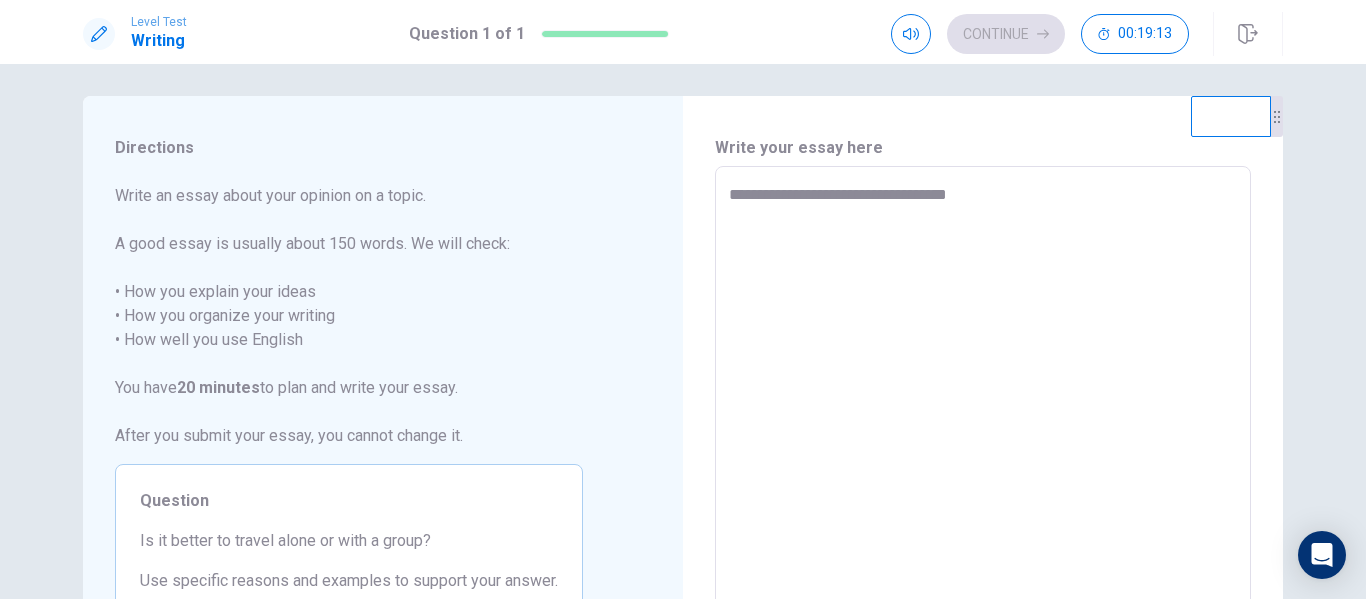 type on "**********" 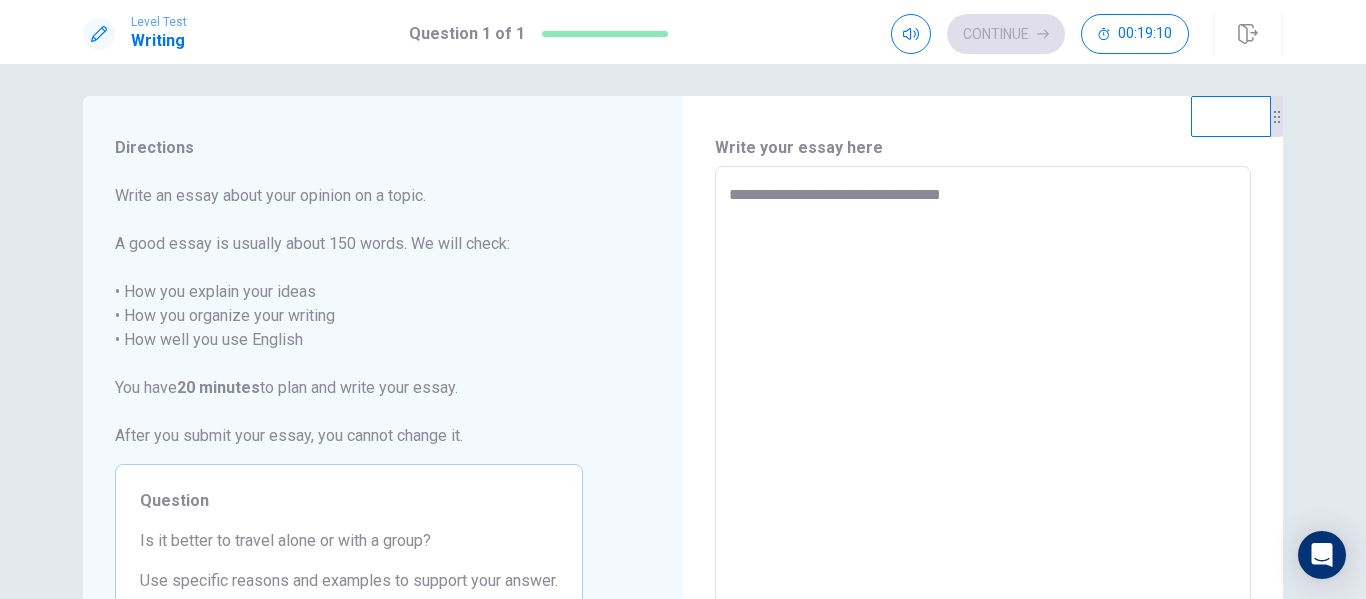 type on "*" 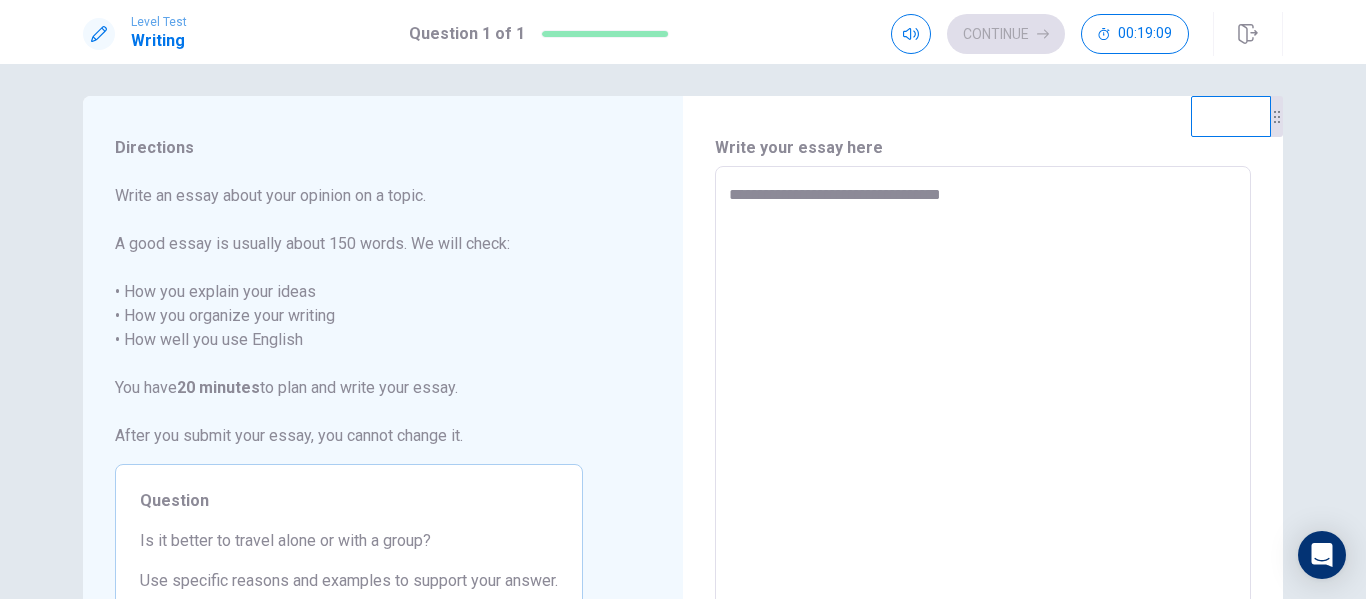 type on "**********" 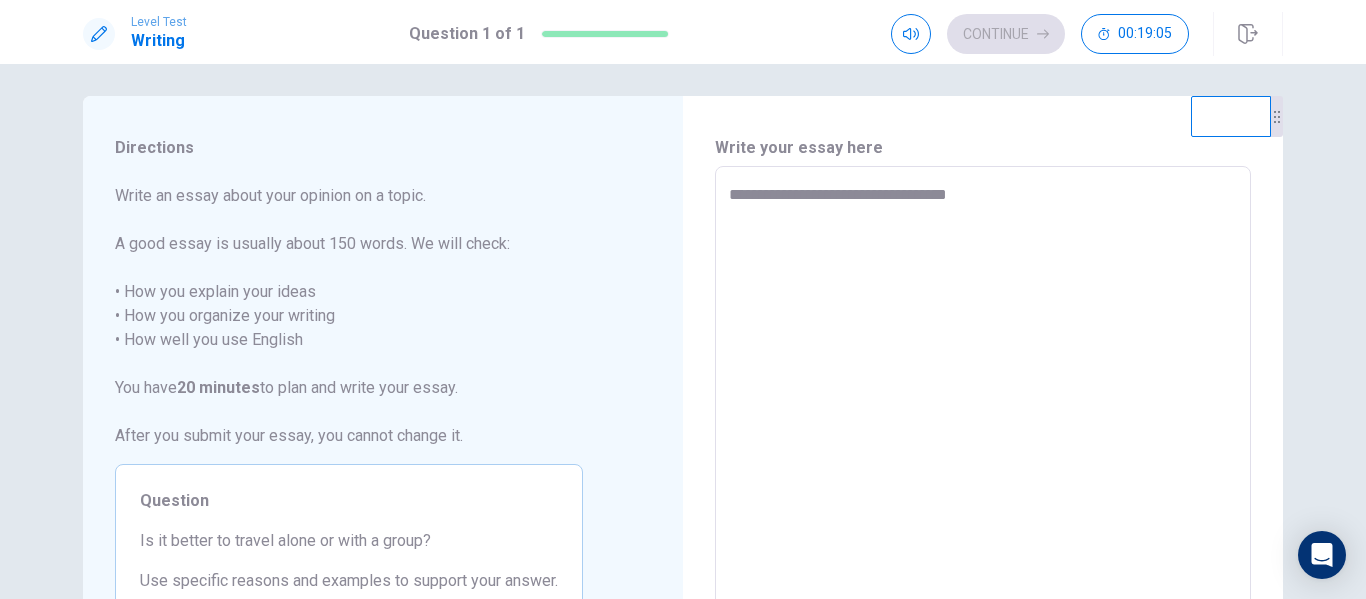 type on "*" 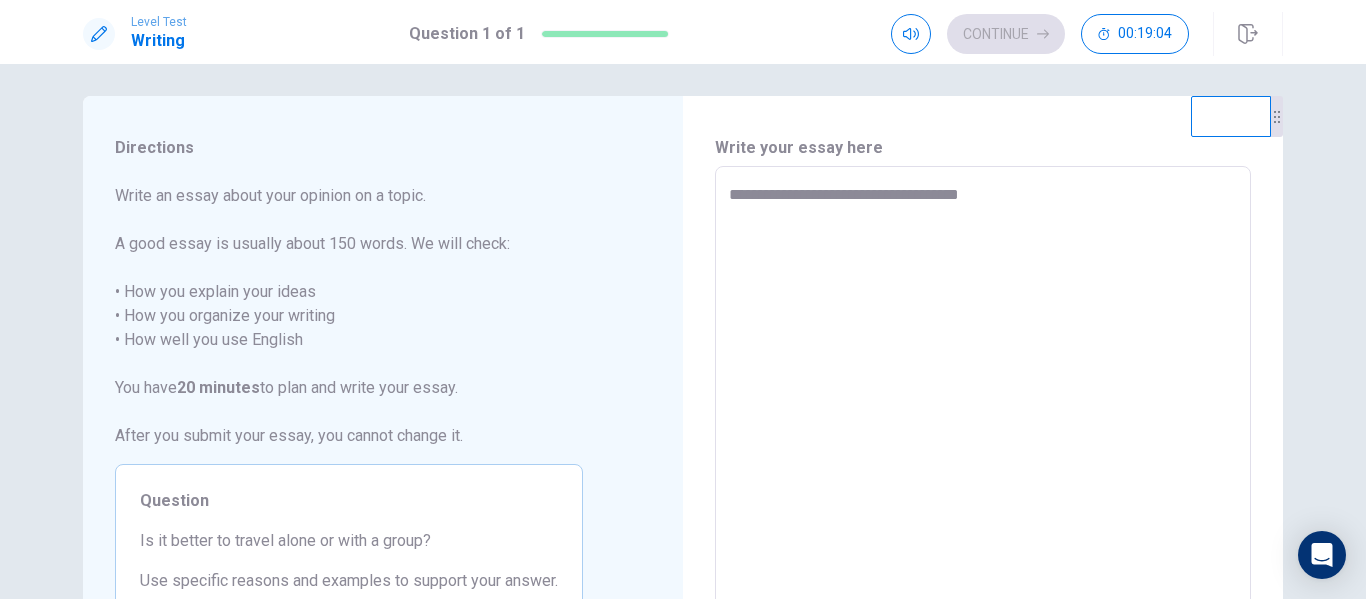 type on "**********" 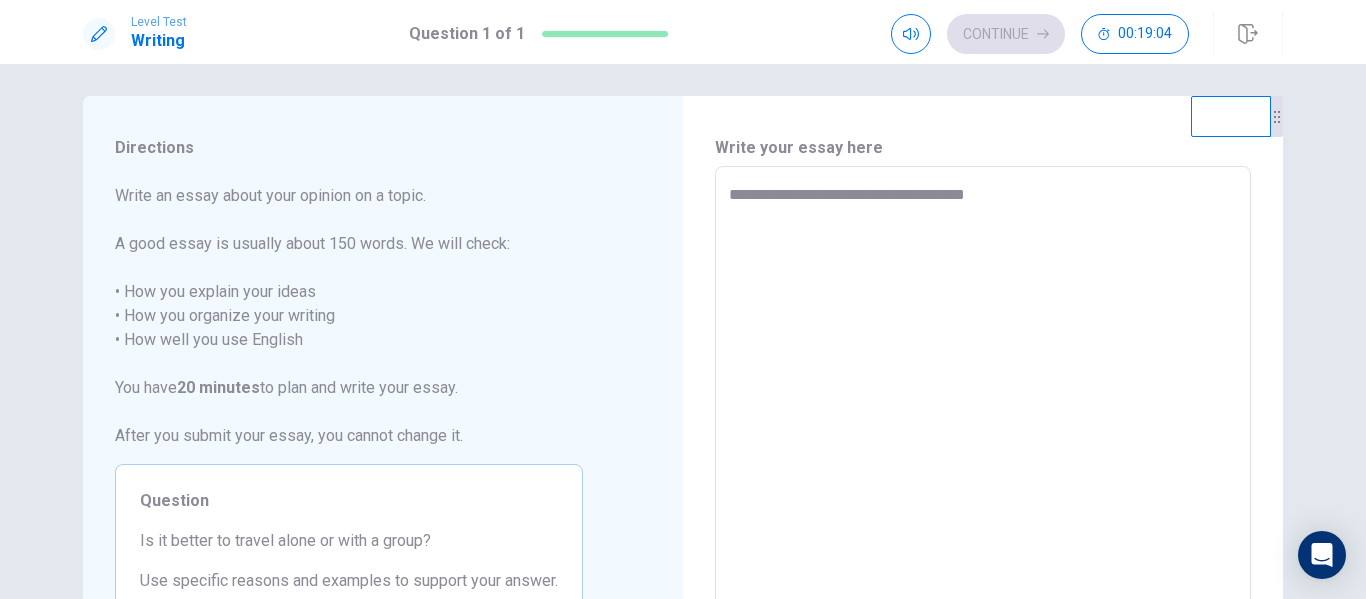 type on "*" 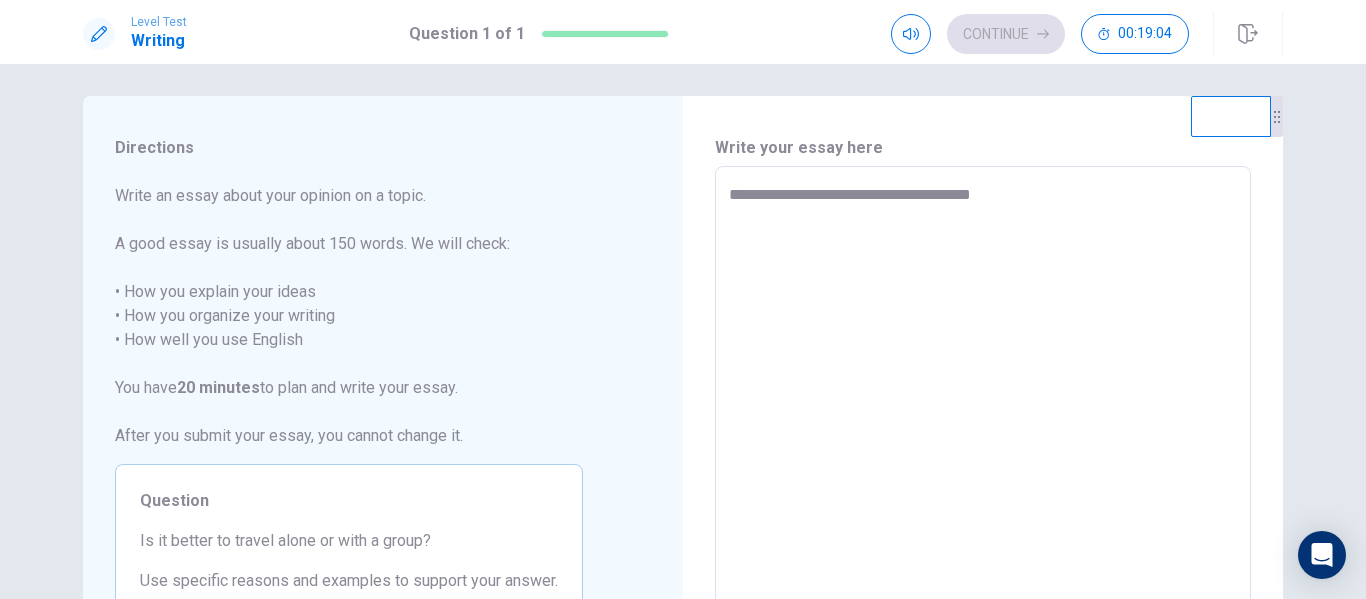 type on "**********" 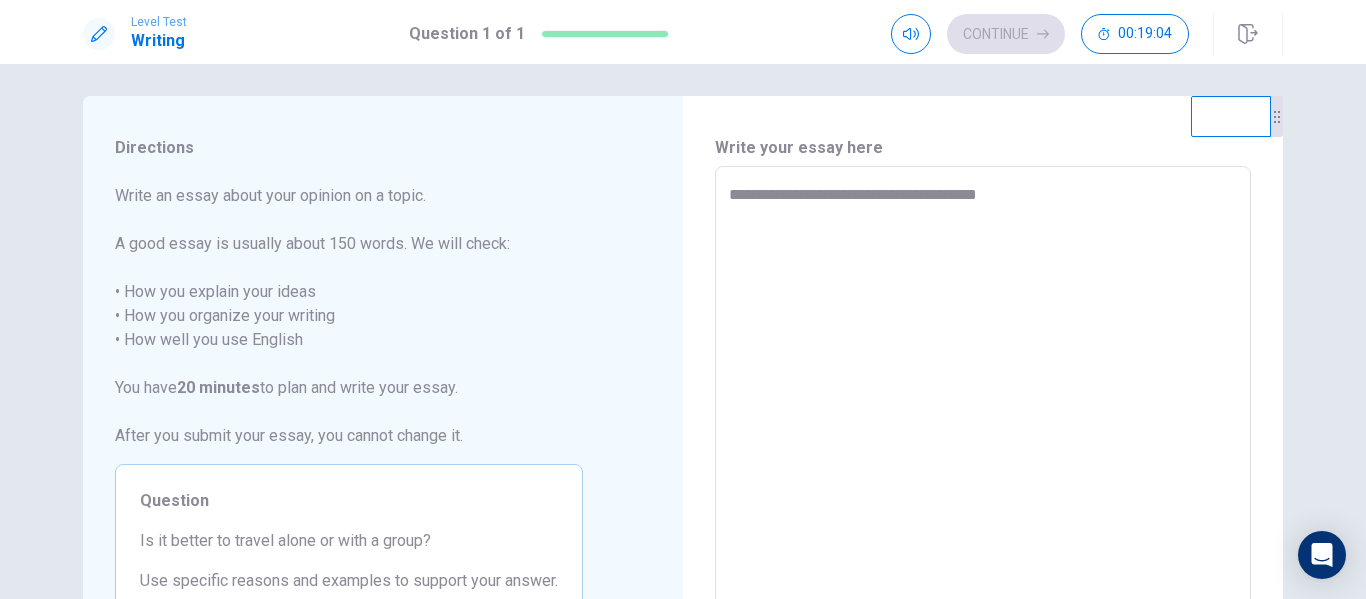 type on "*" 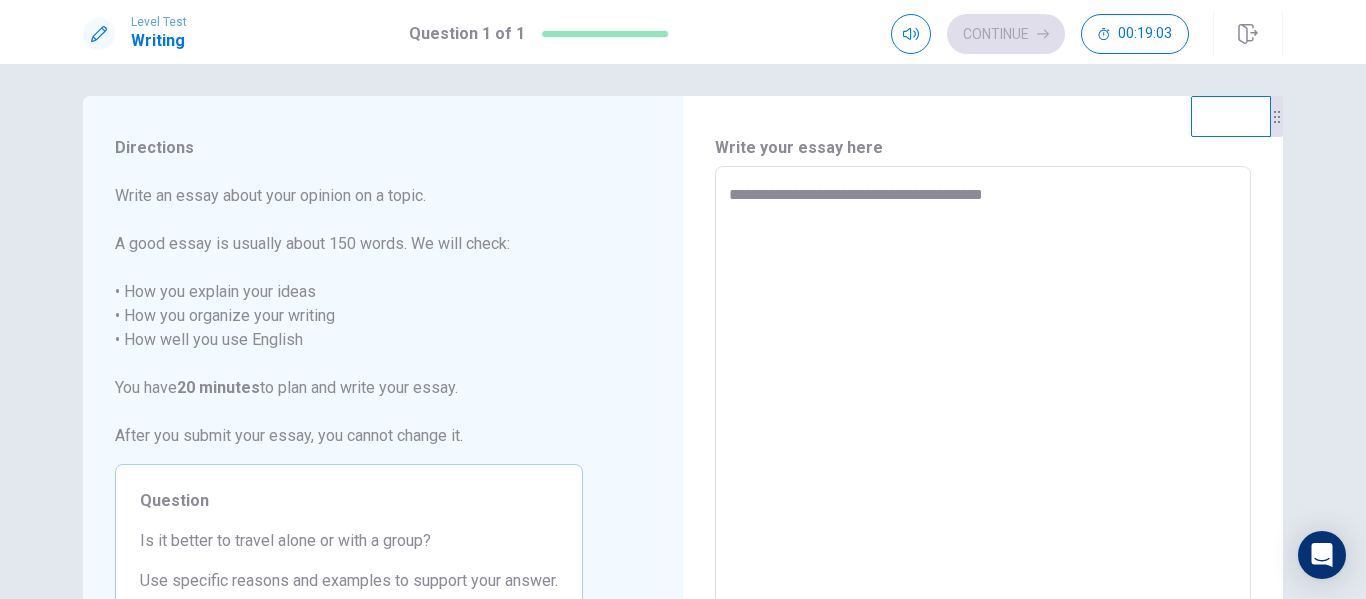 type on "**********" 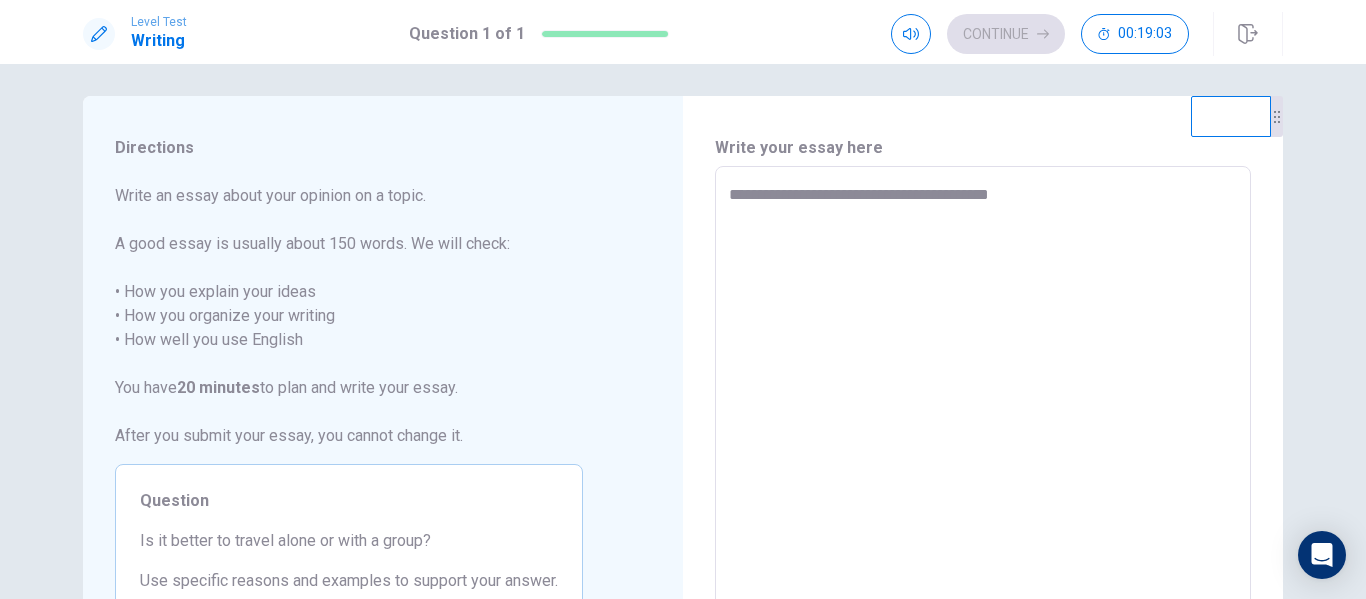 type on "*" 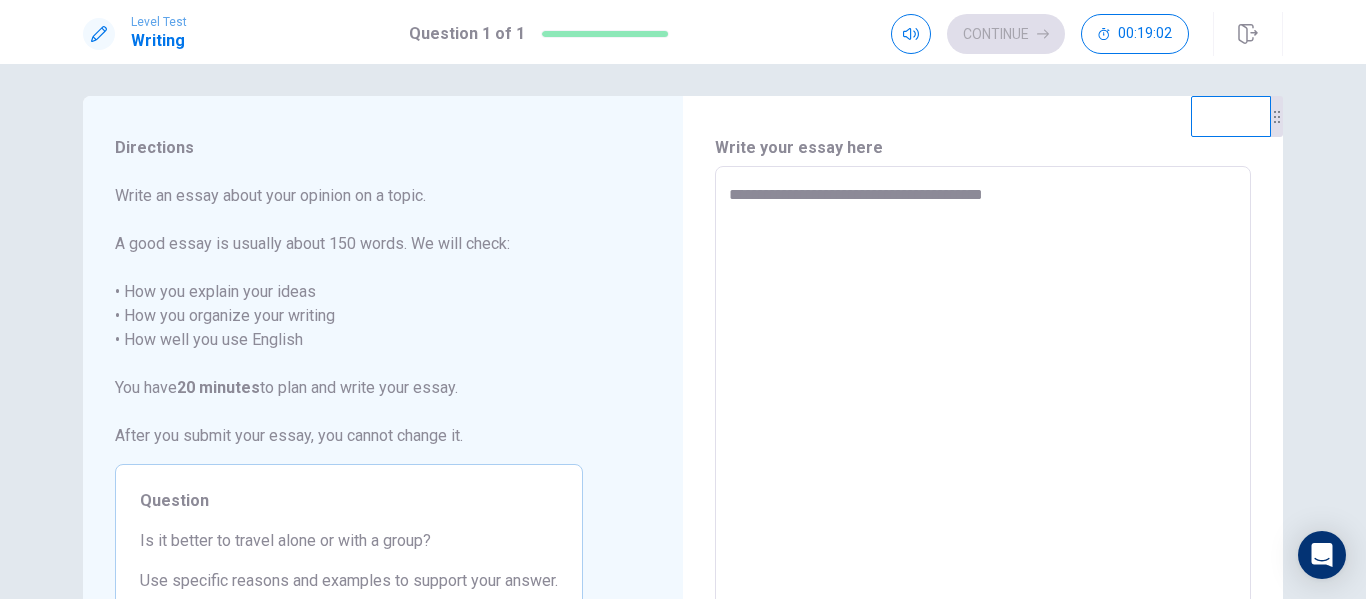 type on "**********" 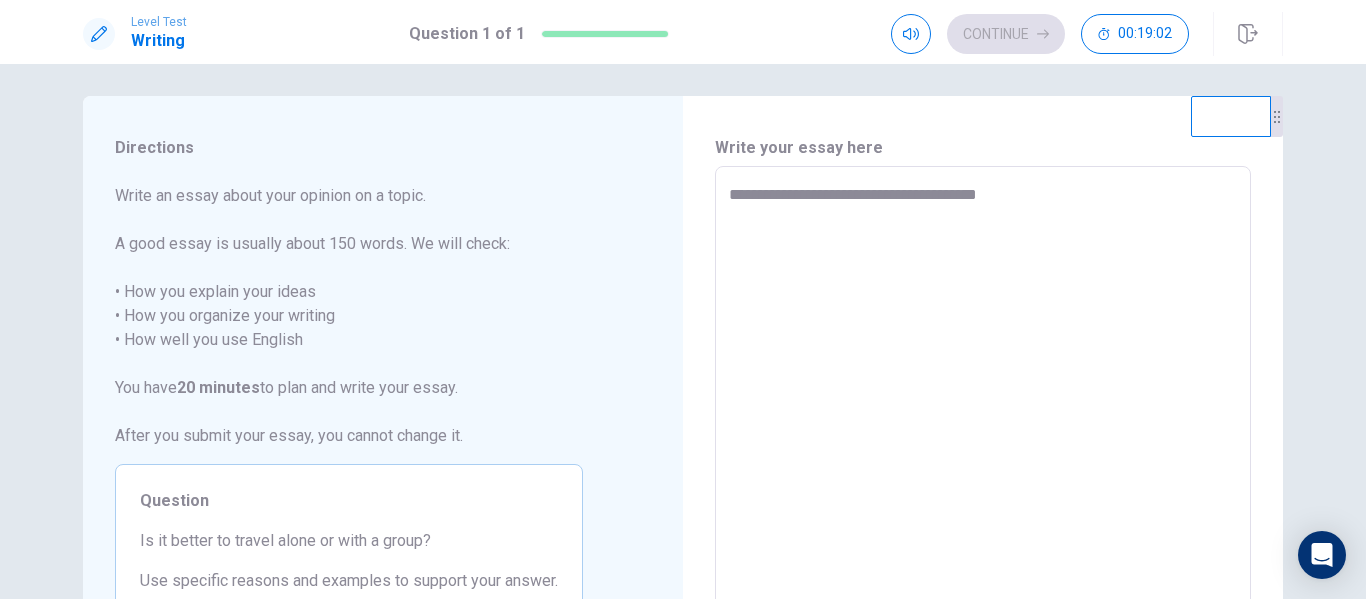 type on "*" 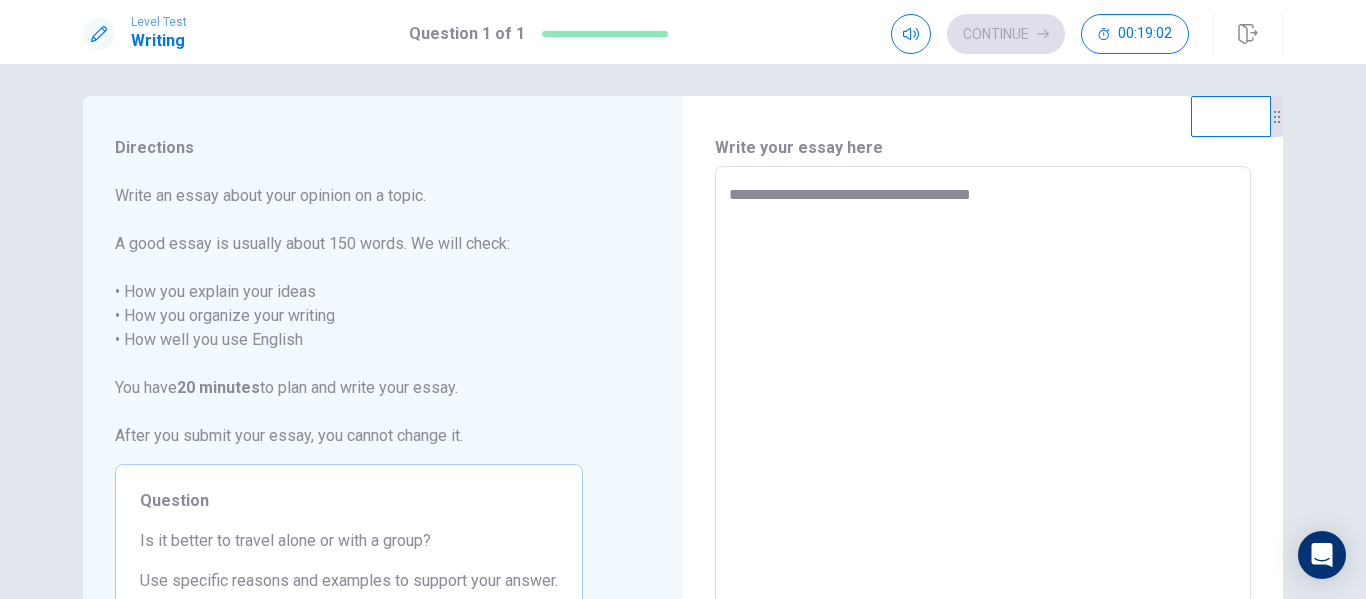 type on "*" 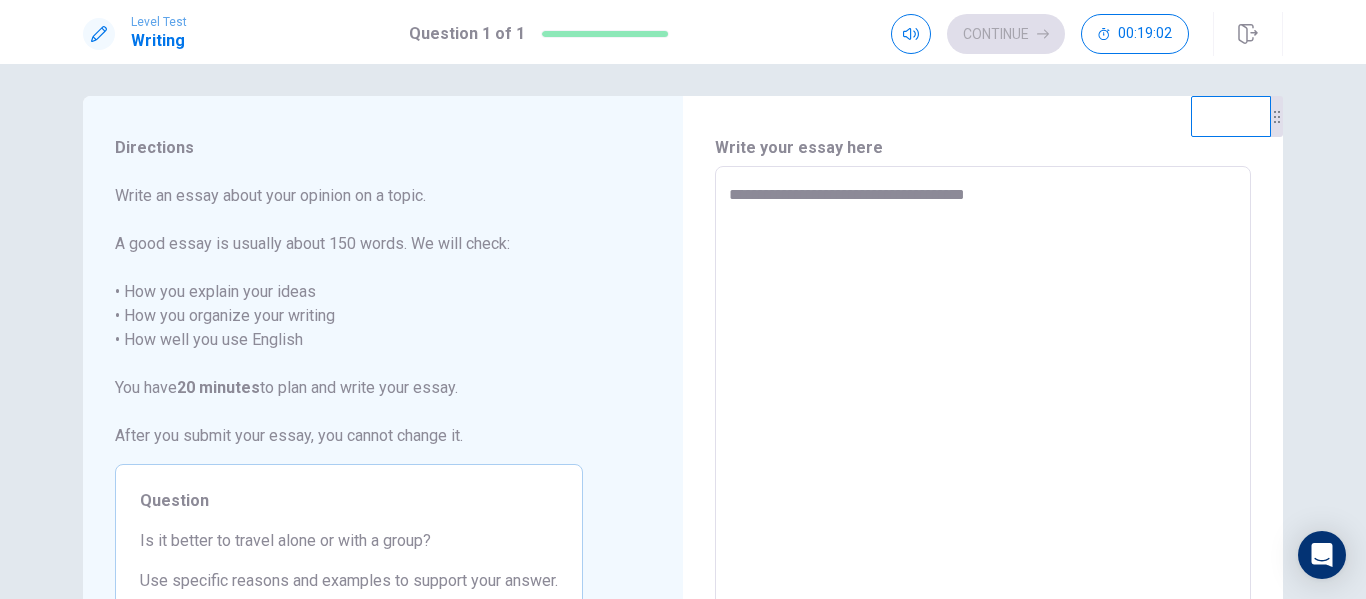 type on "**********" 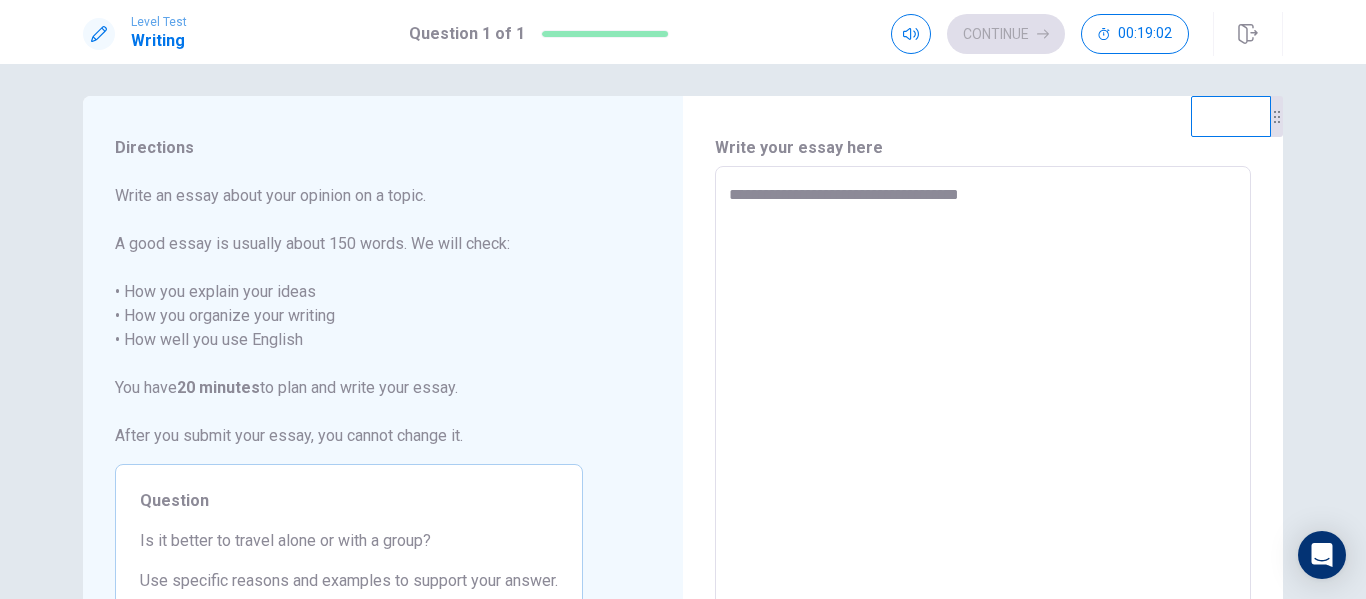 type on "*" 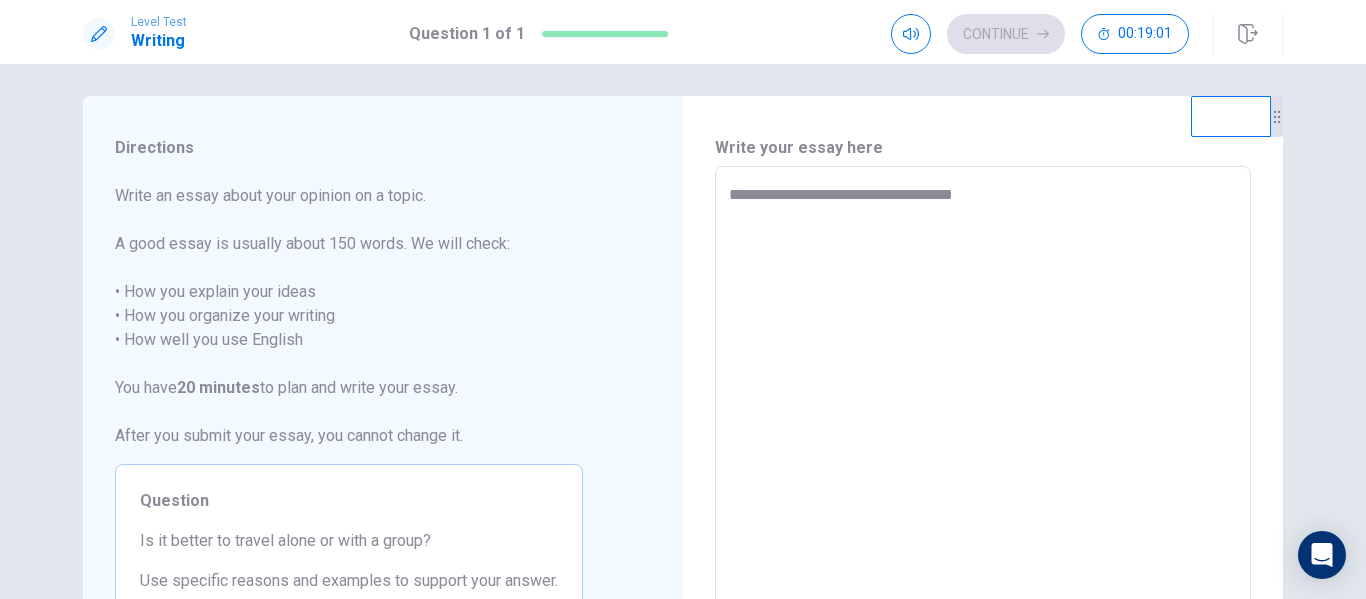 type on "*" 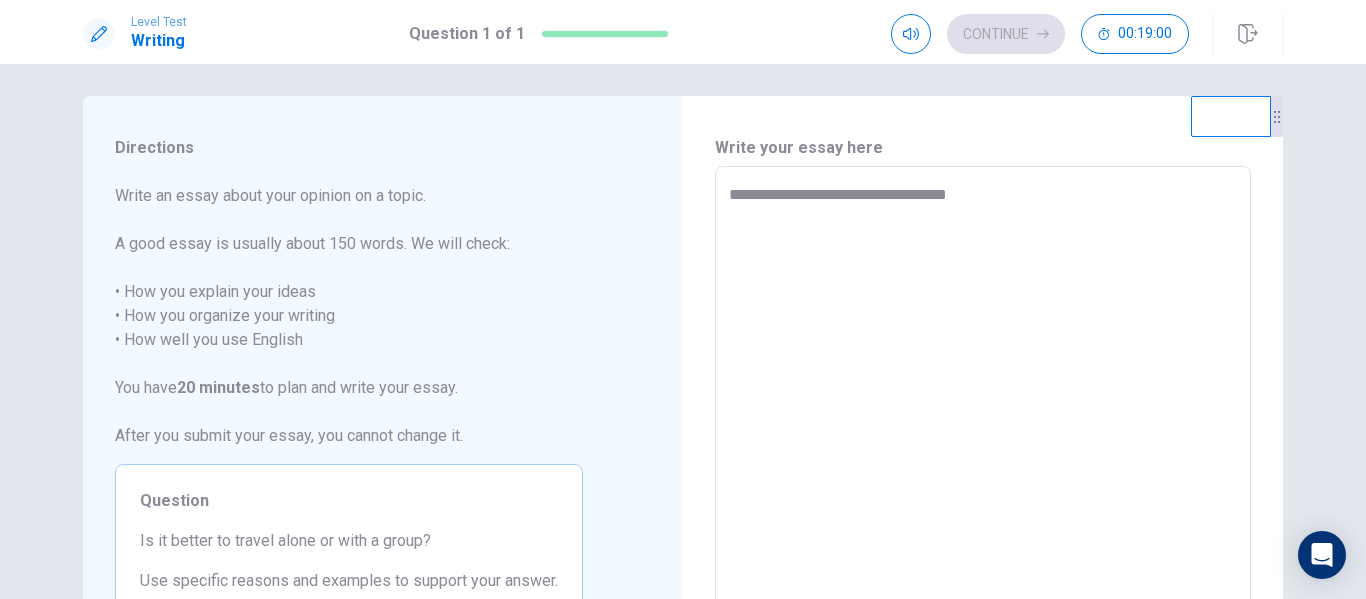 type on "*" 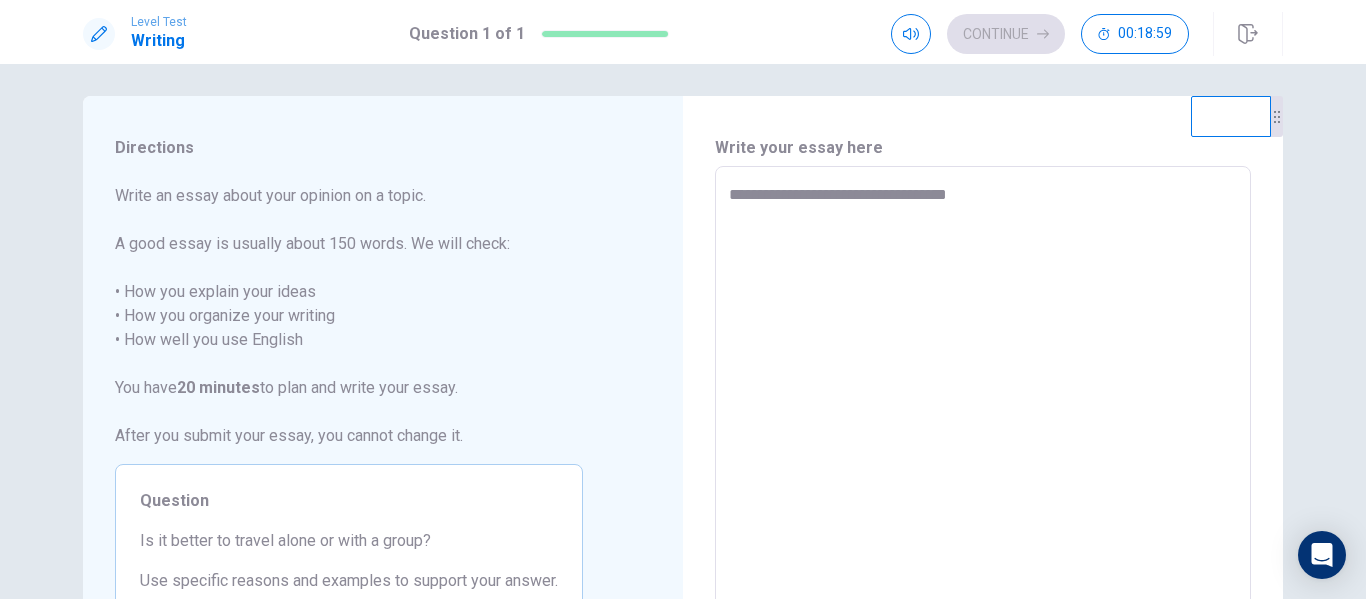 type on "**********" 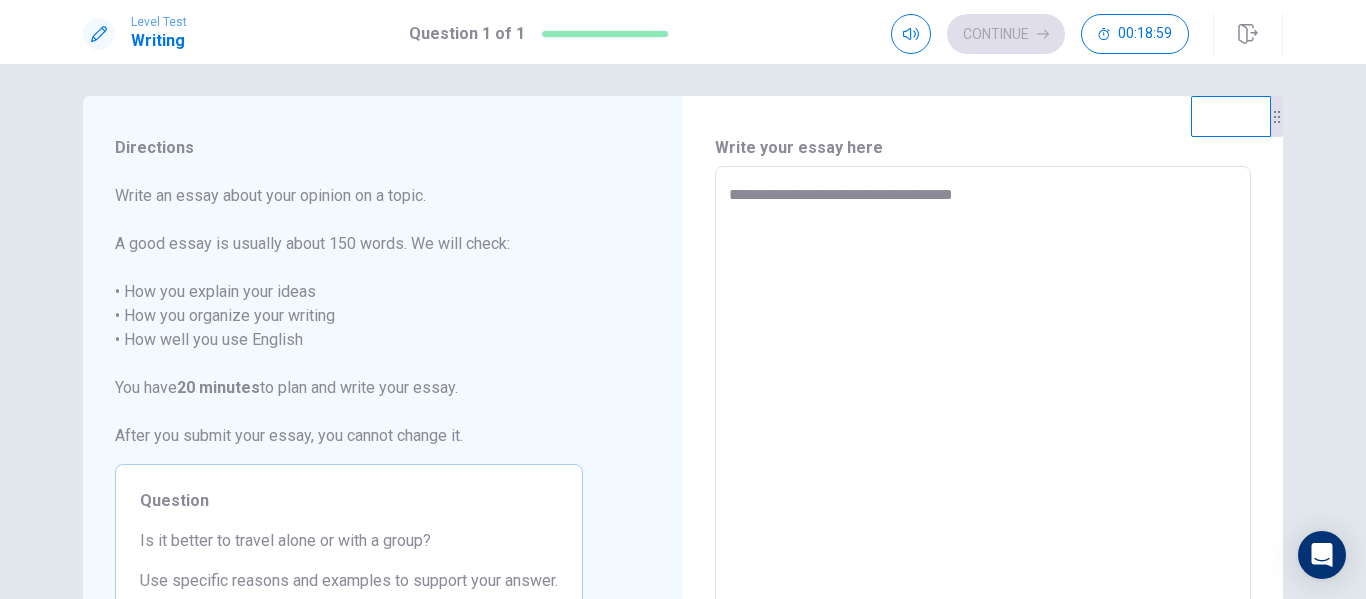 type on "**********" 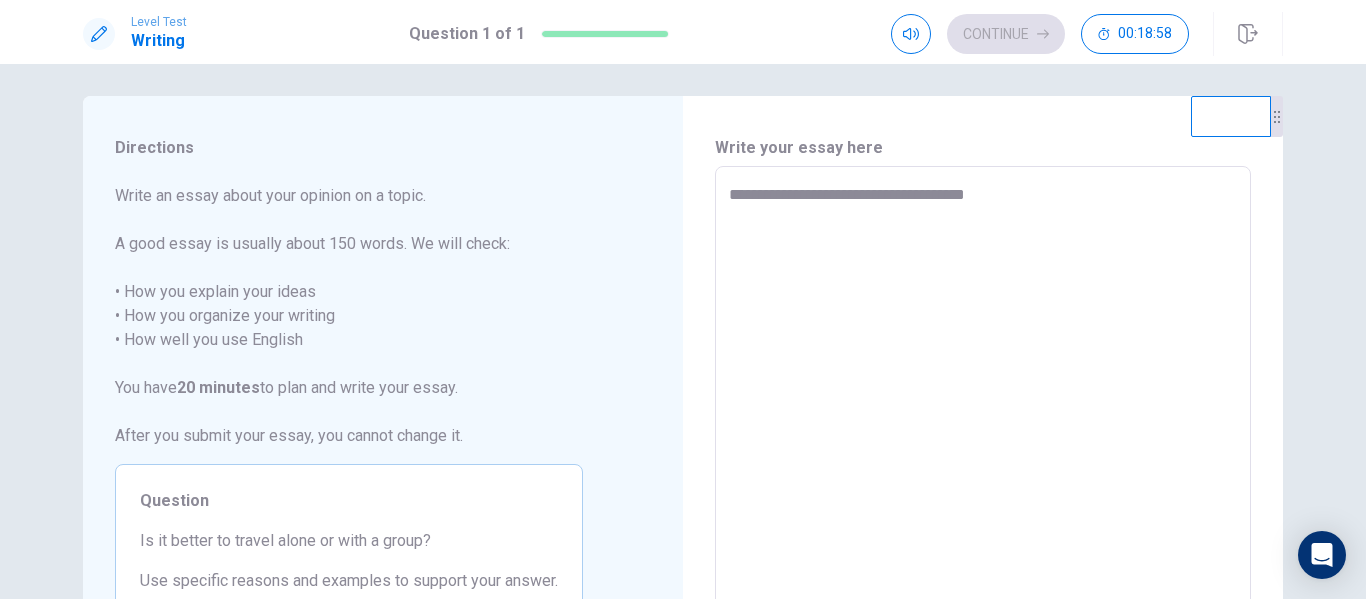 type on "**********" 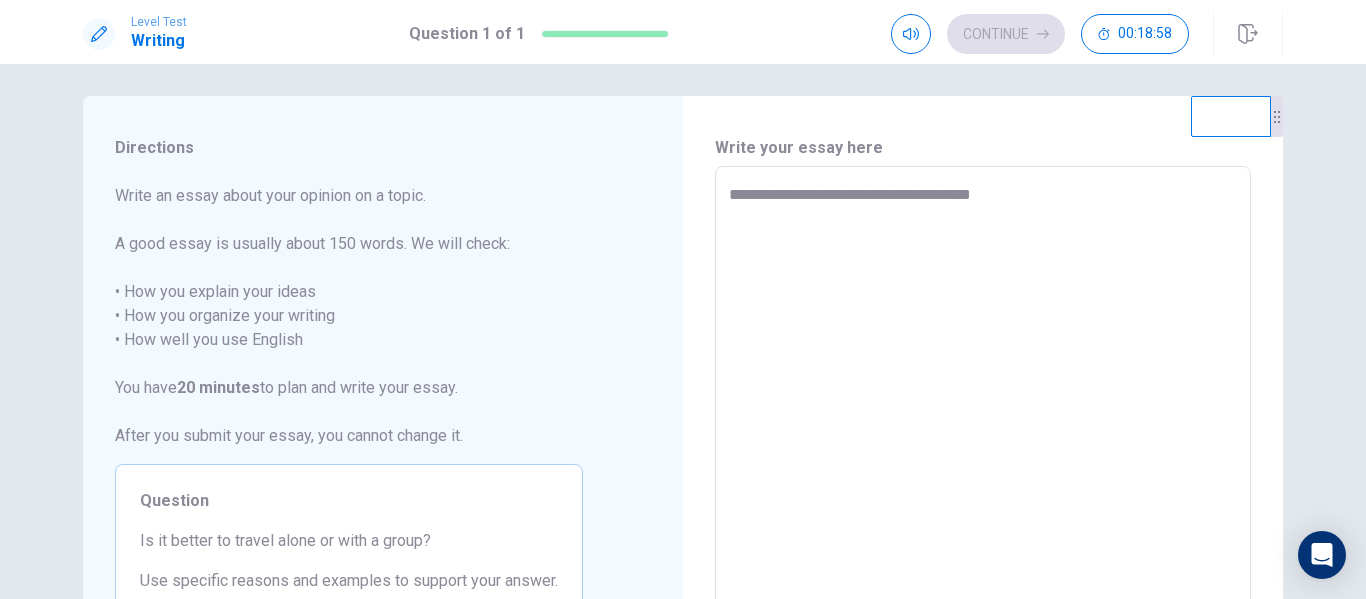 type on "**********" 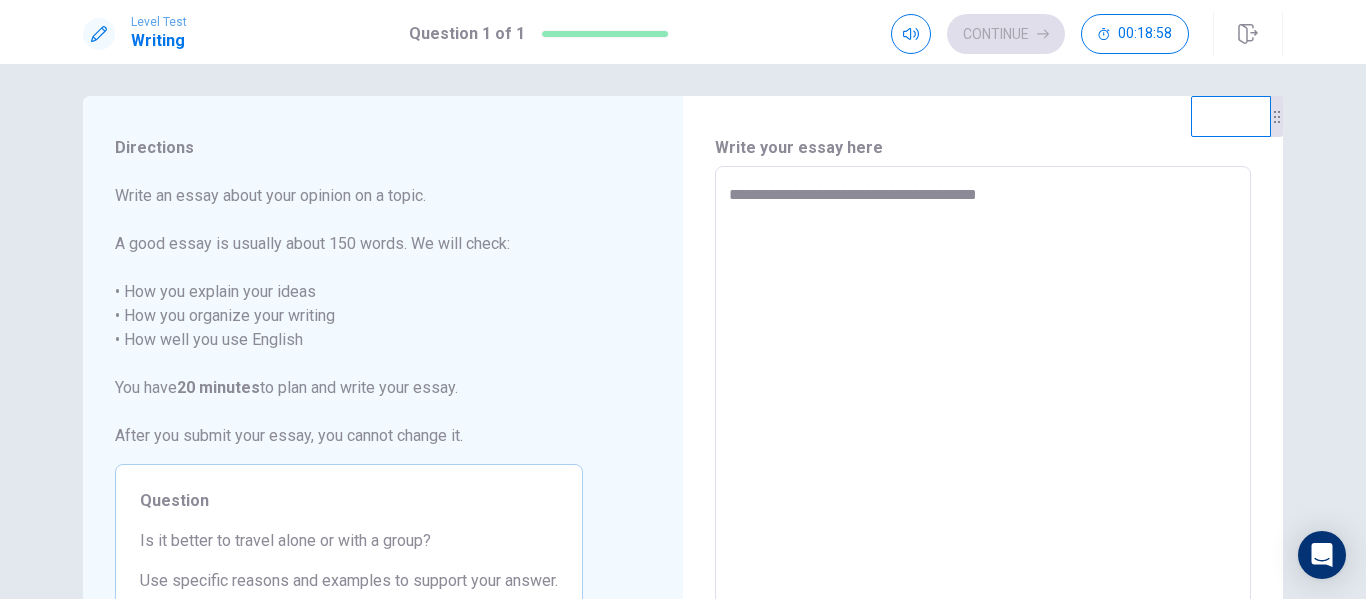 type on "*" 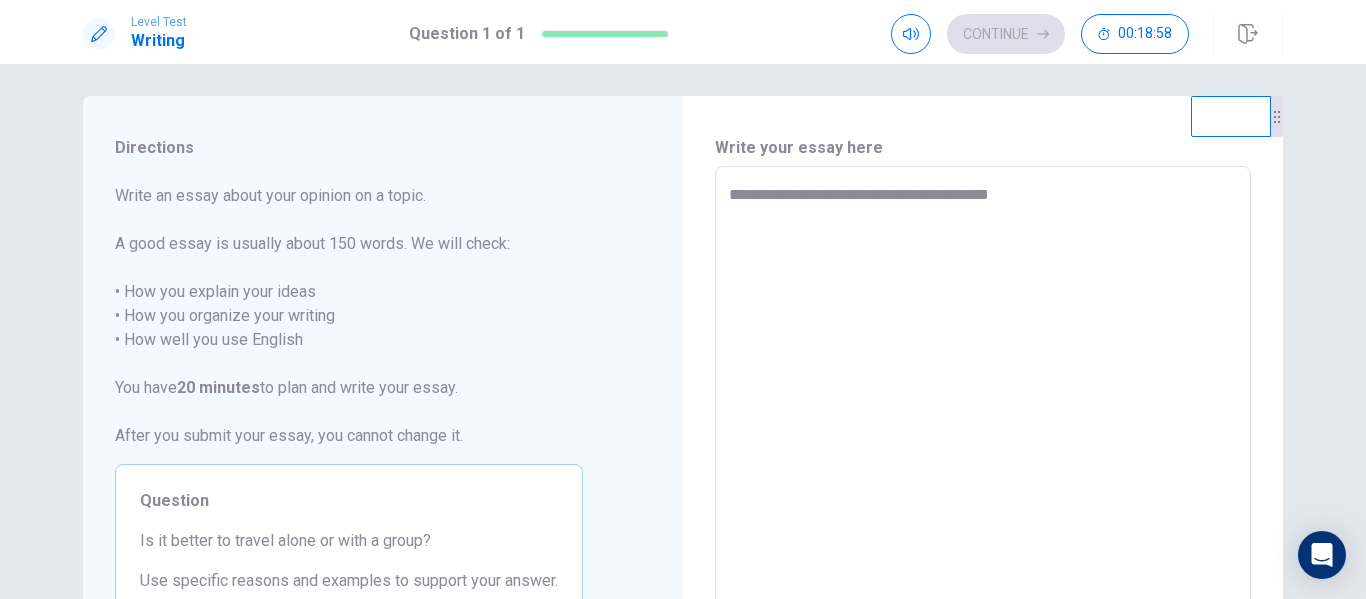 type on "**********" 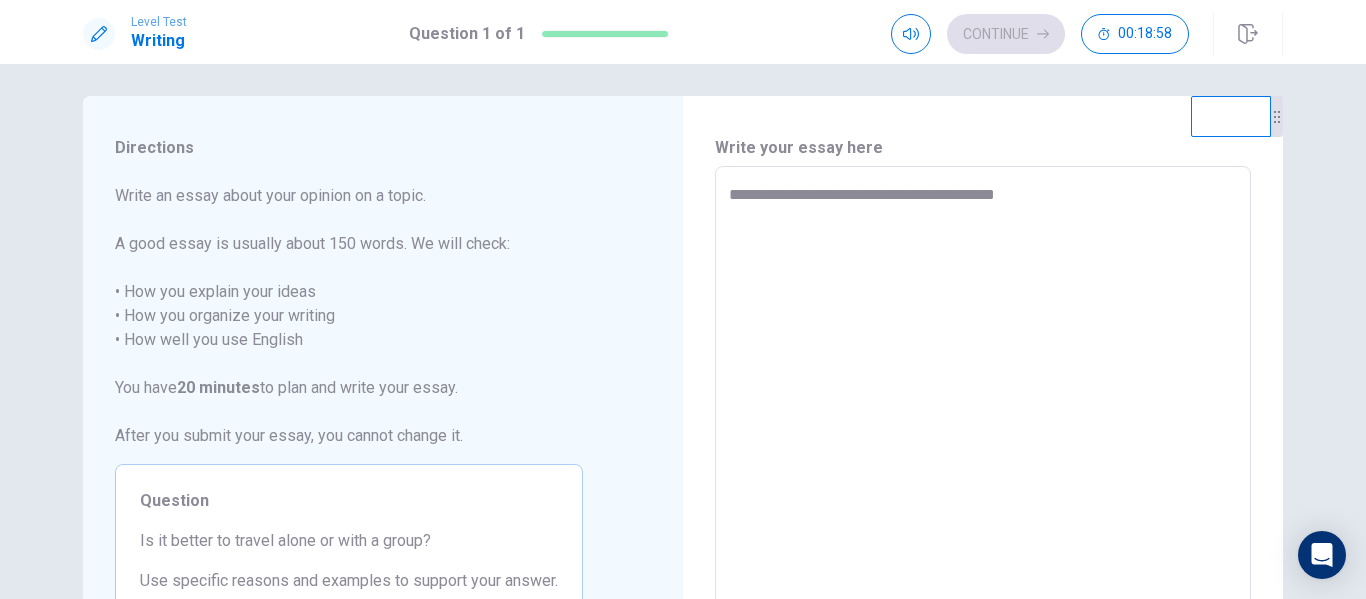type on "*" 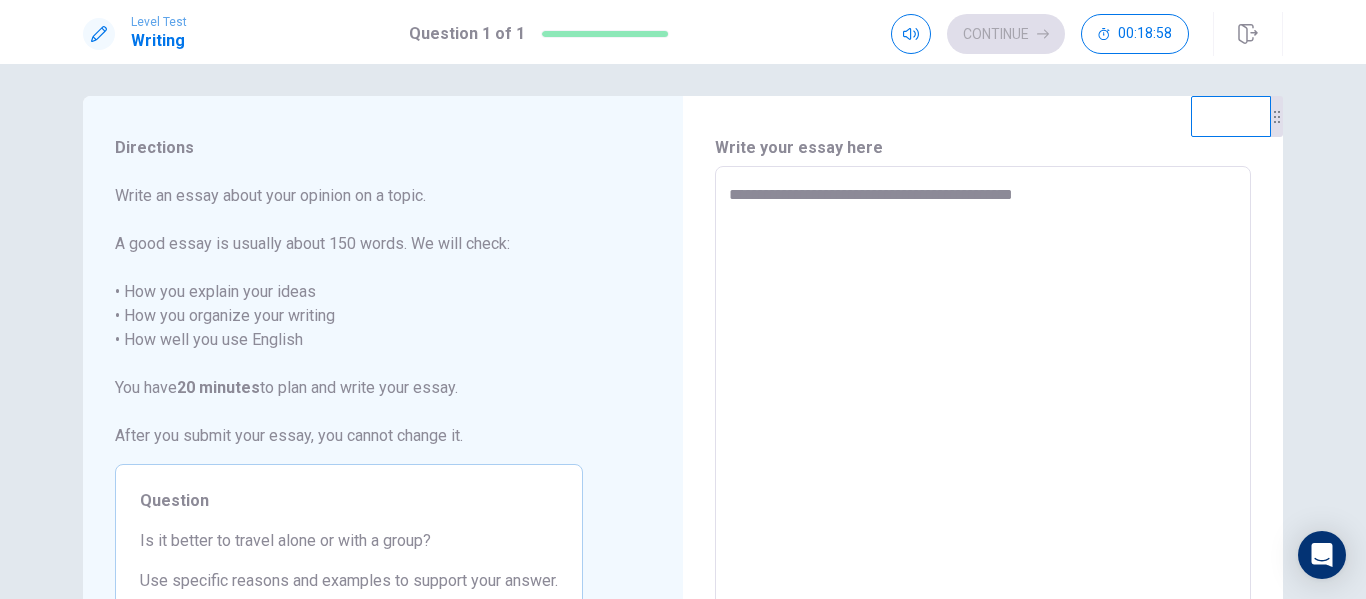 type on "**********" 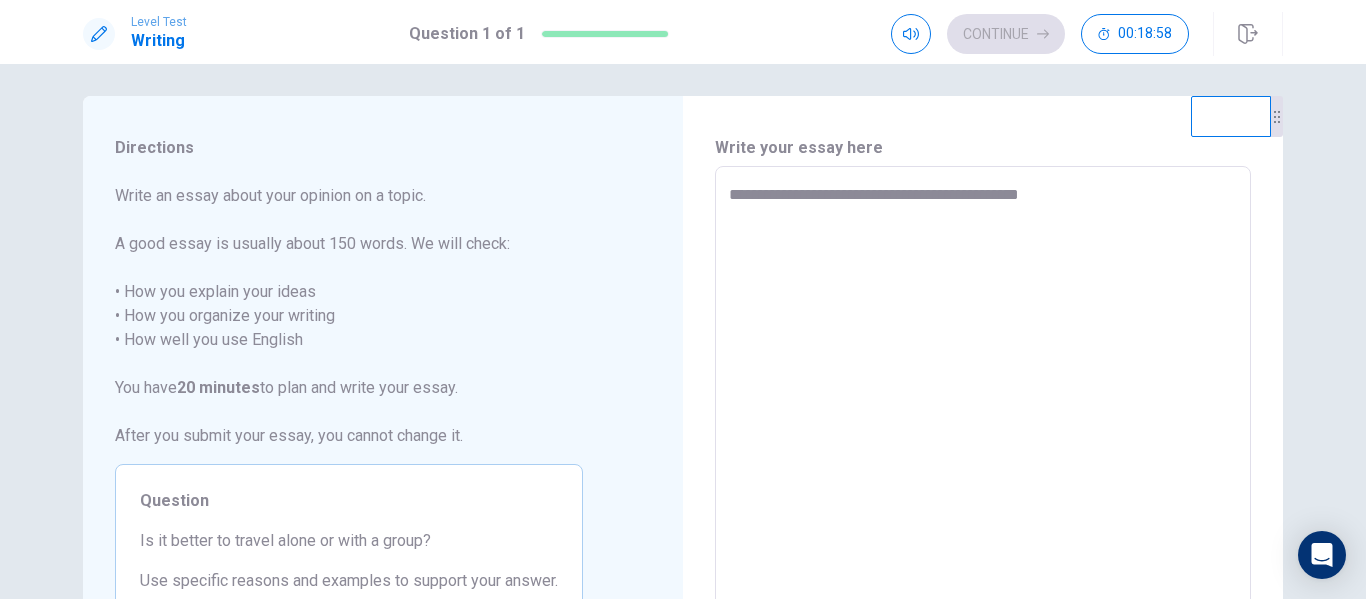 type on "**********" 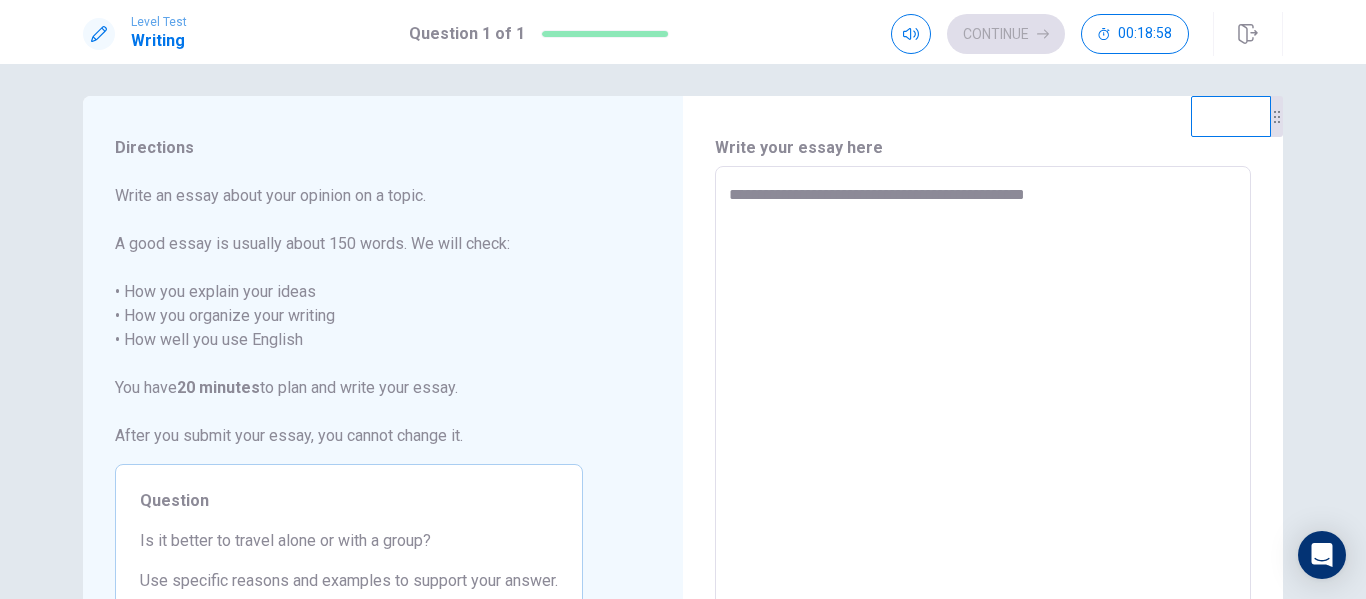type on "*" 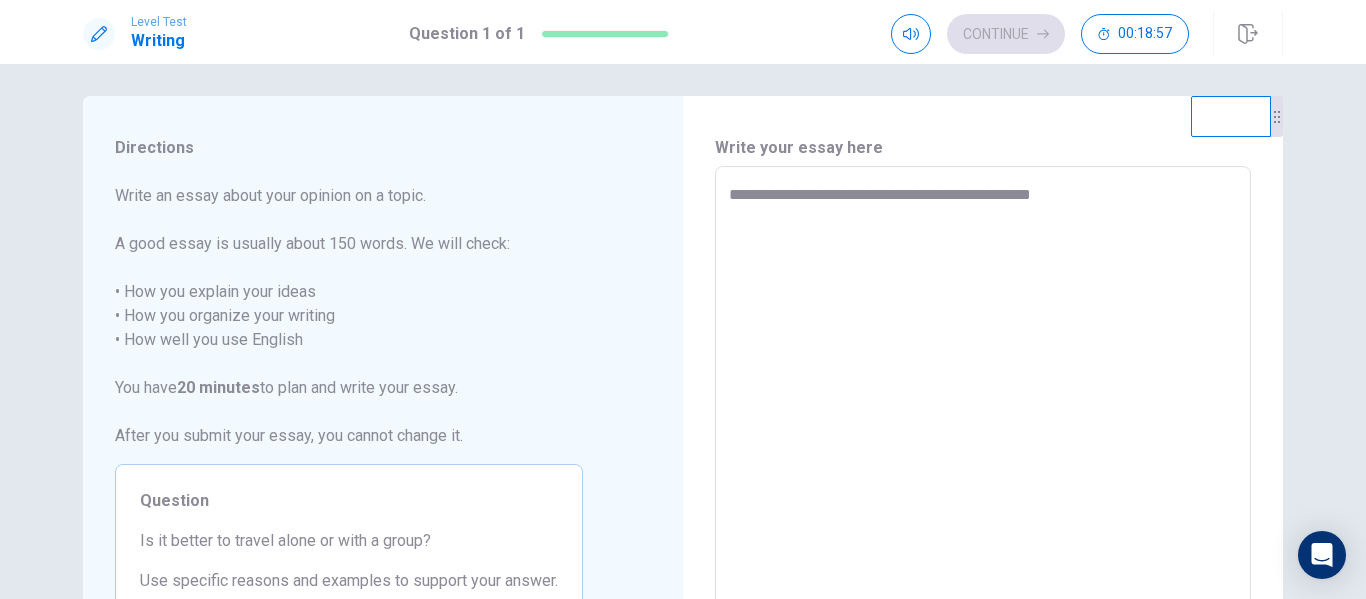type on "**********" 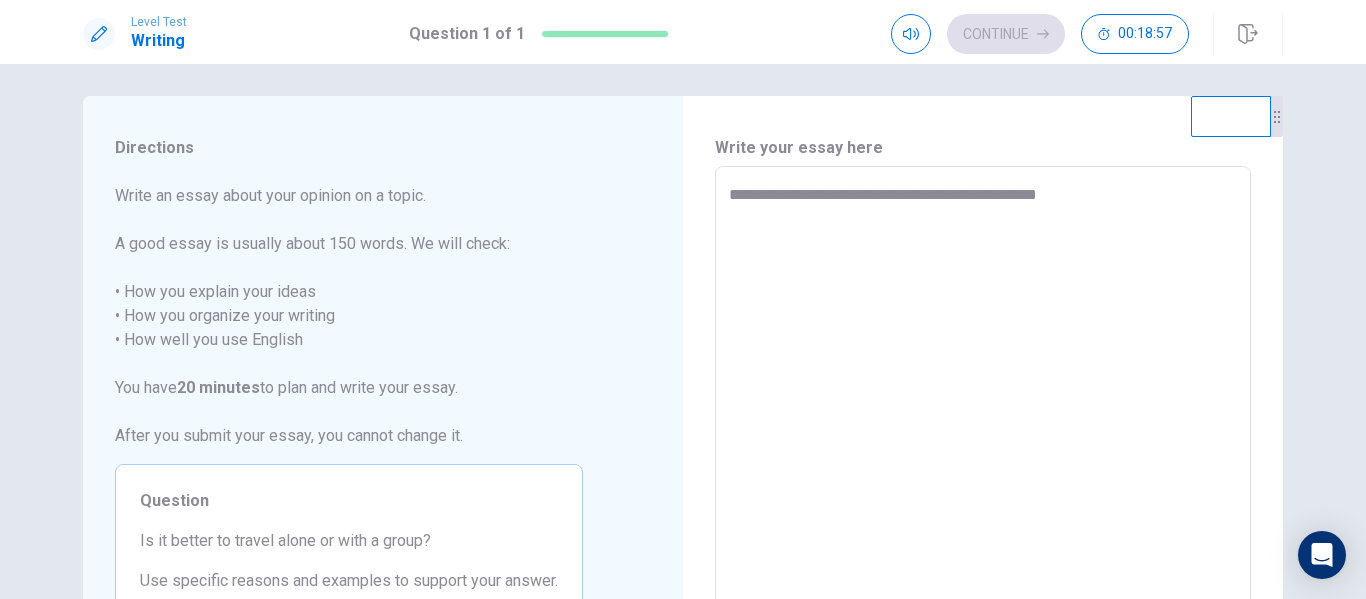 type on "*" 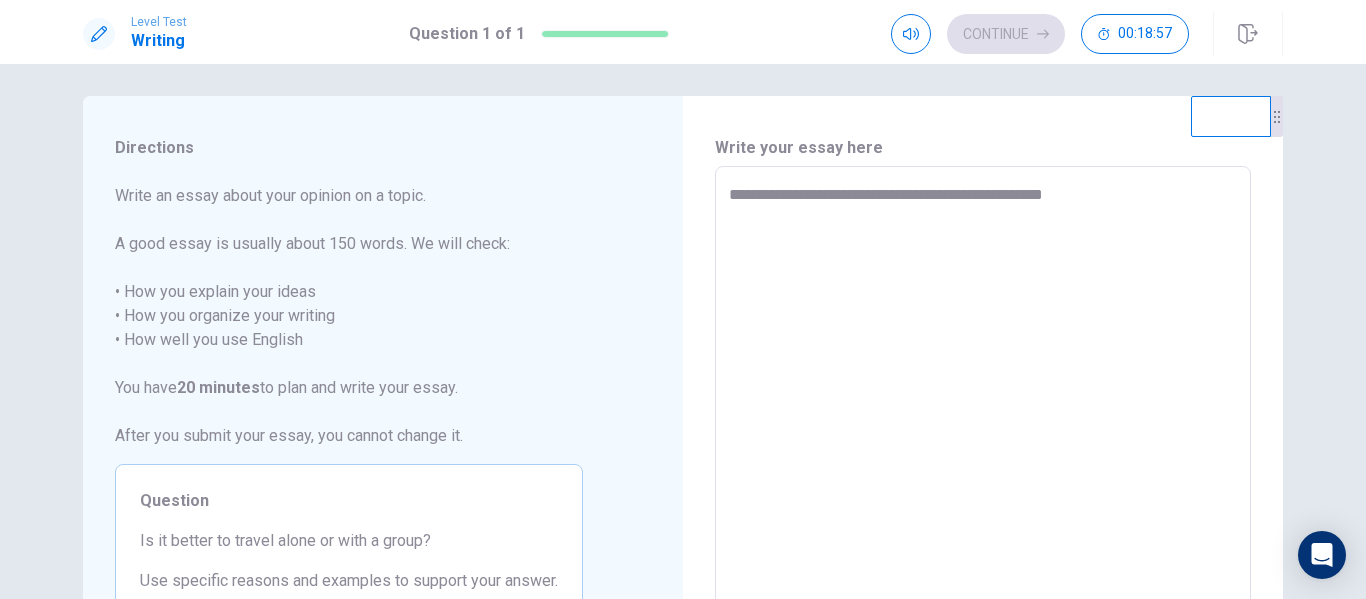 type on "**********" 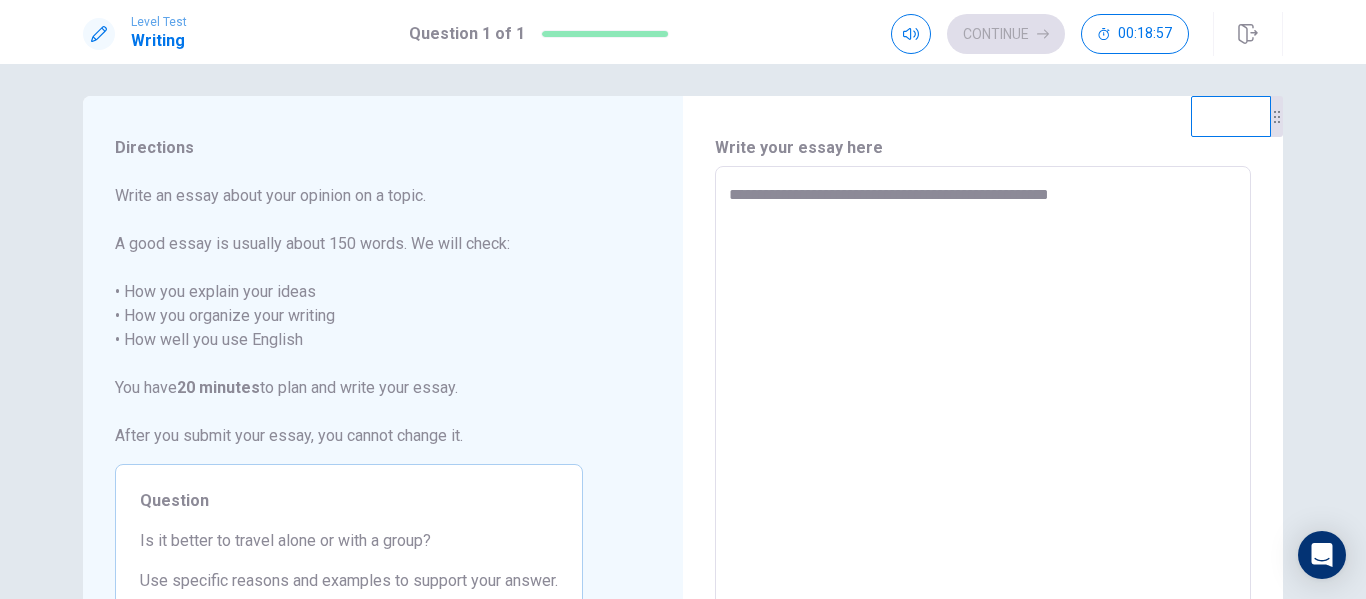 type on "*" 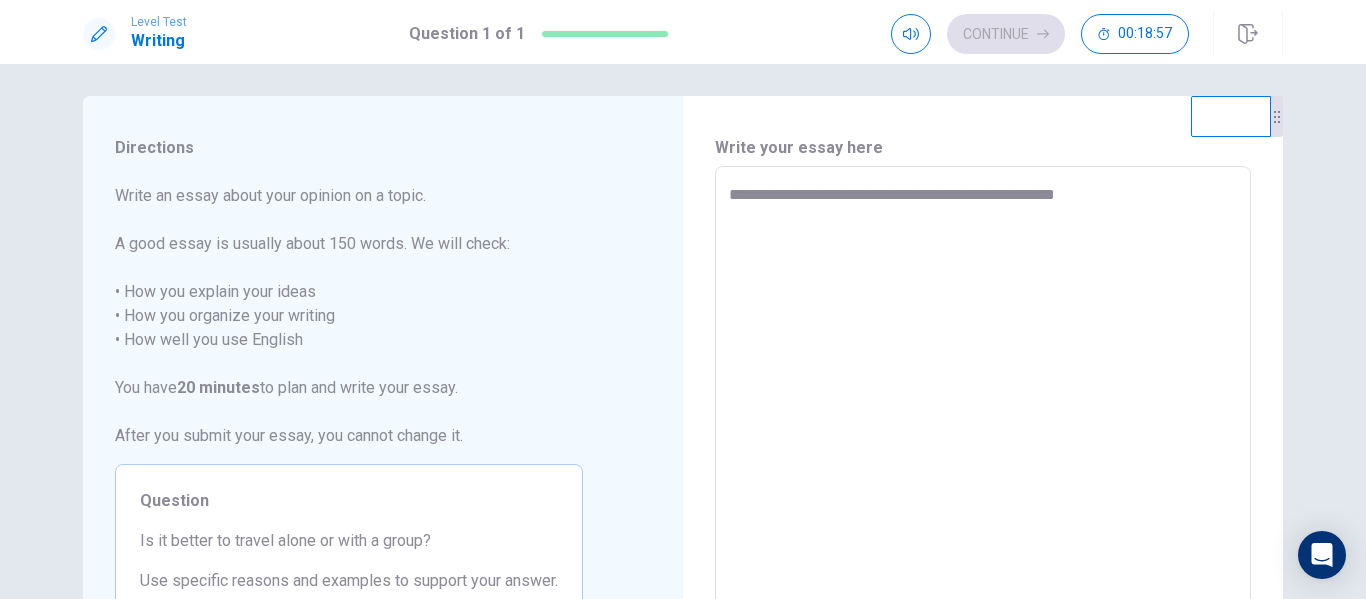 type on "**********" 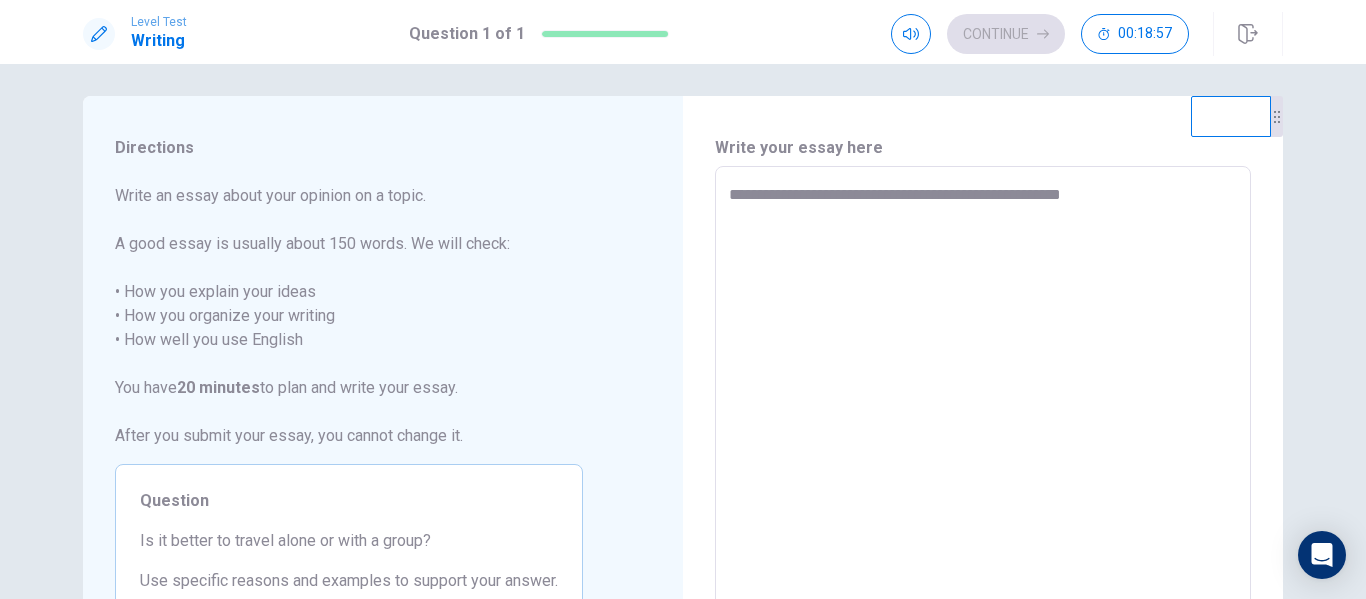 type on "*" 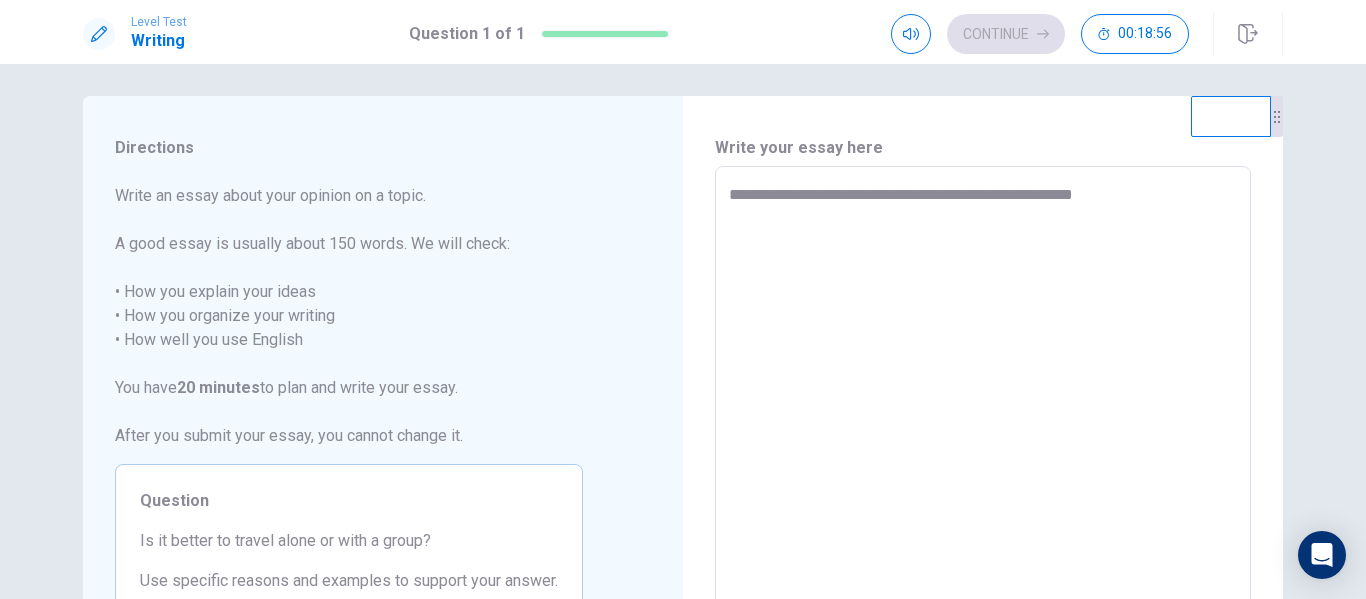 type on "**********" 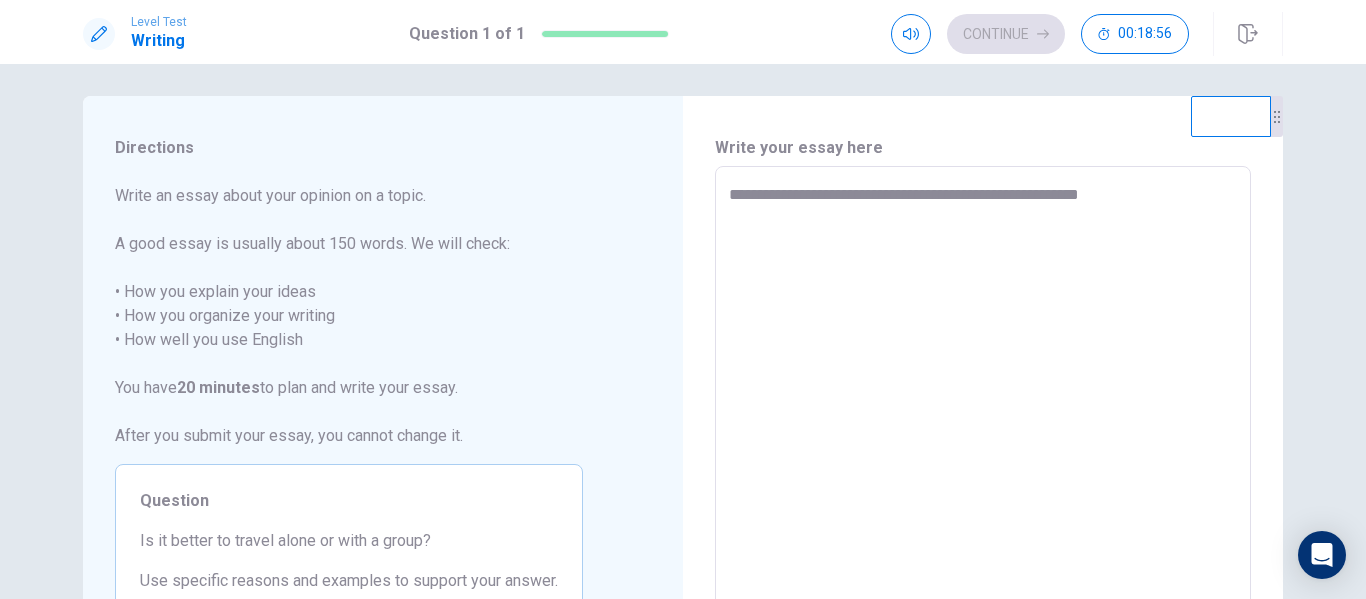 type on "*" 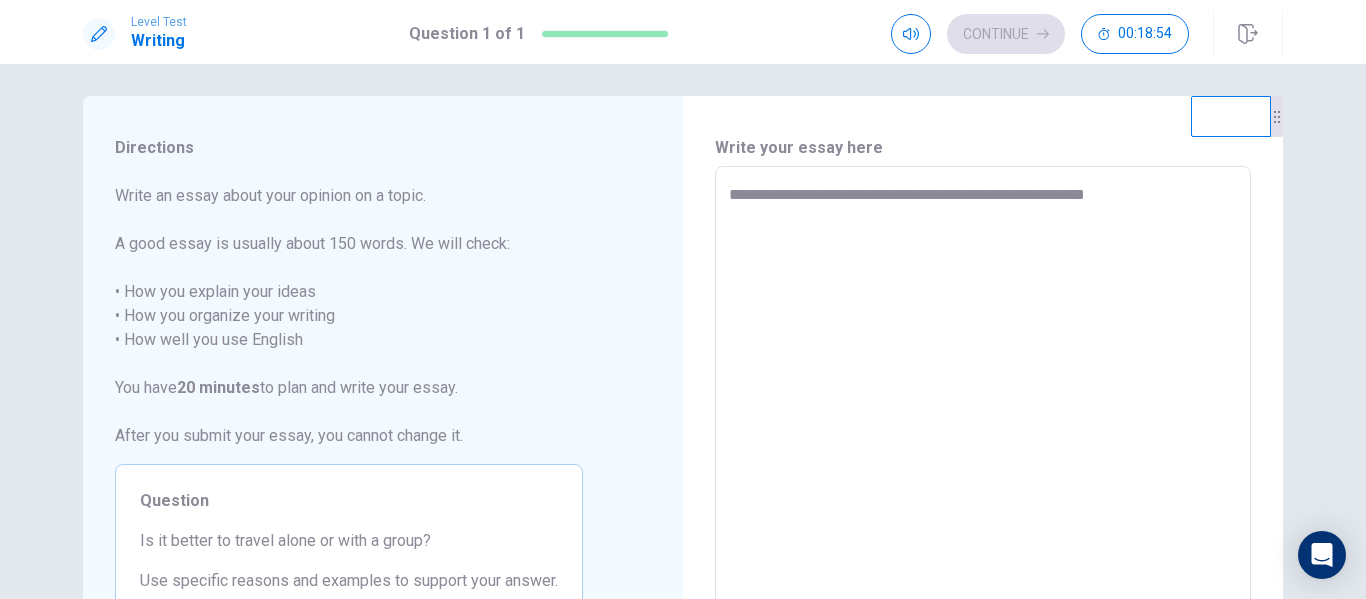 type on "*" 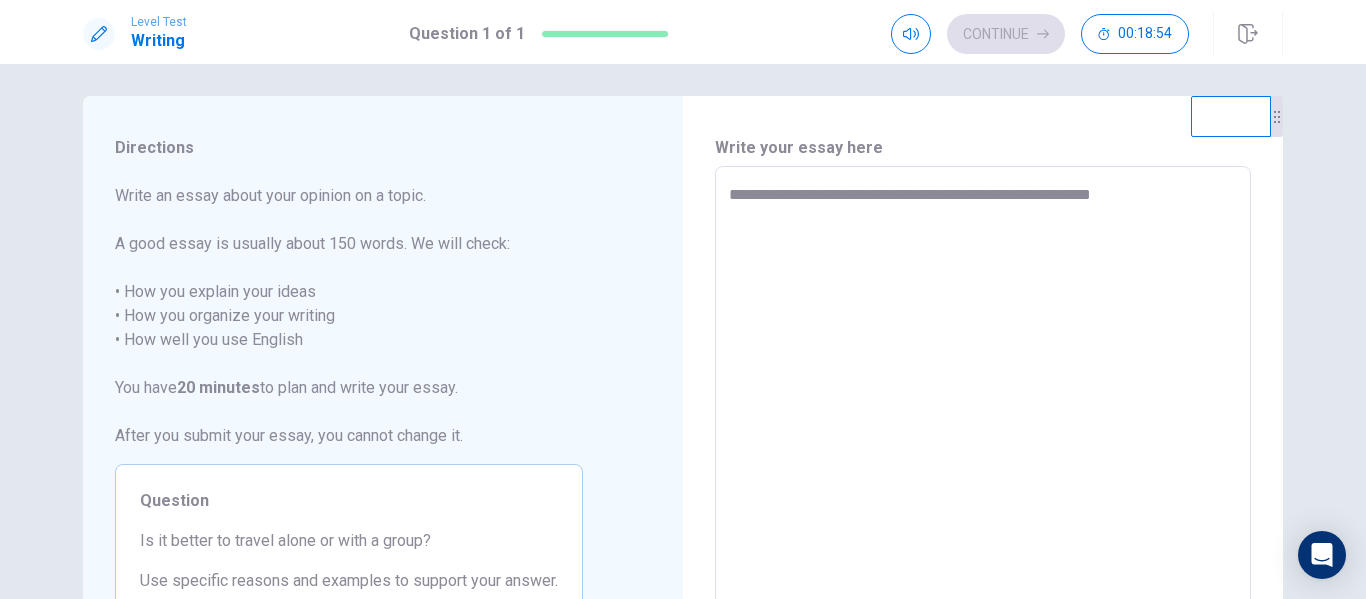 type on "**********" 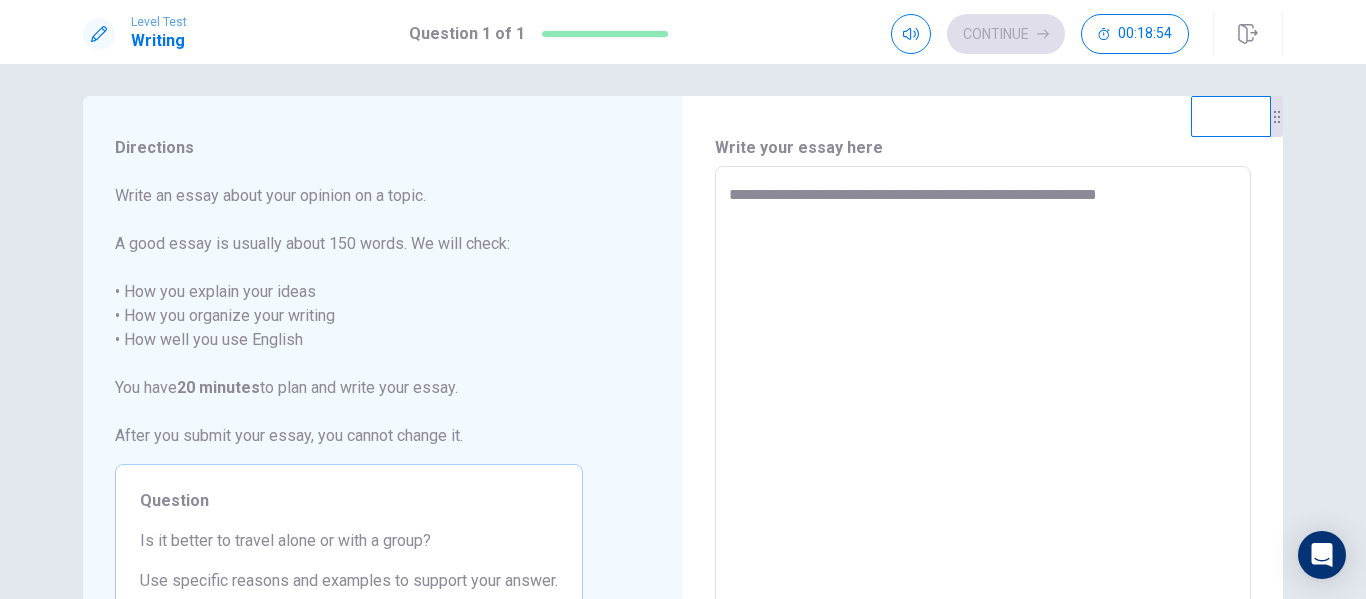 type on "*" 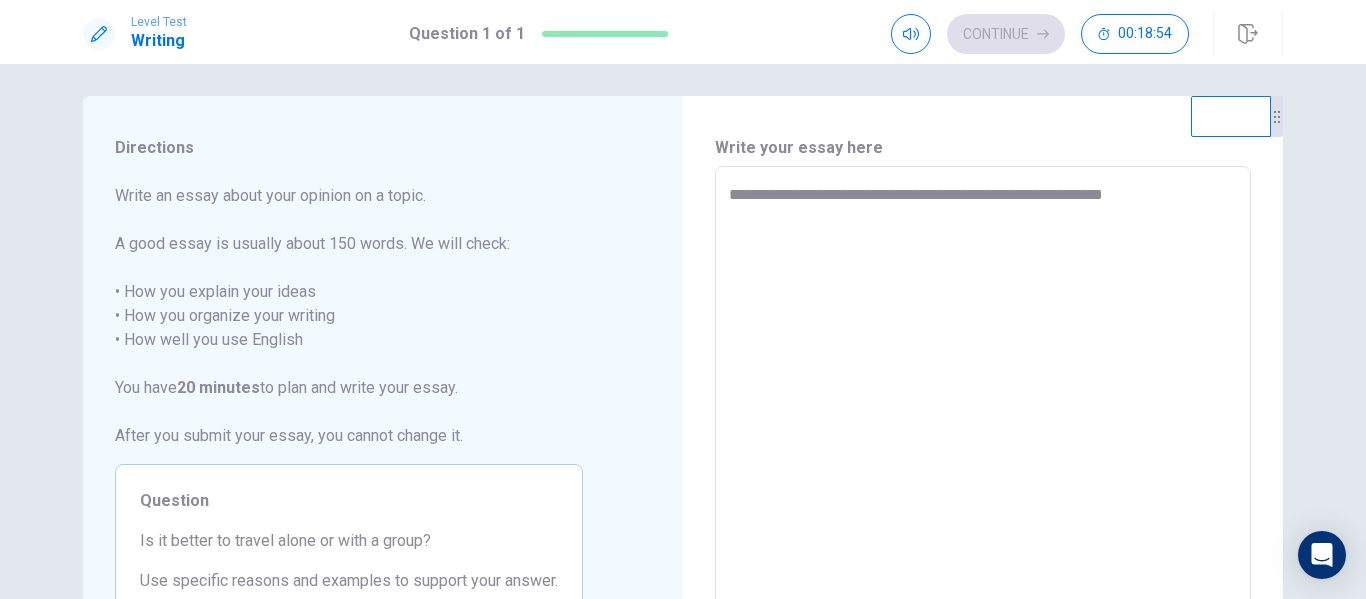 type on "*" 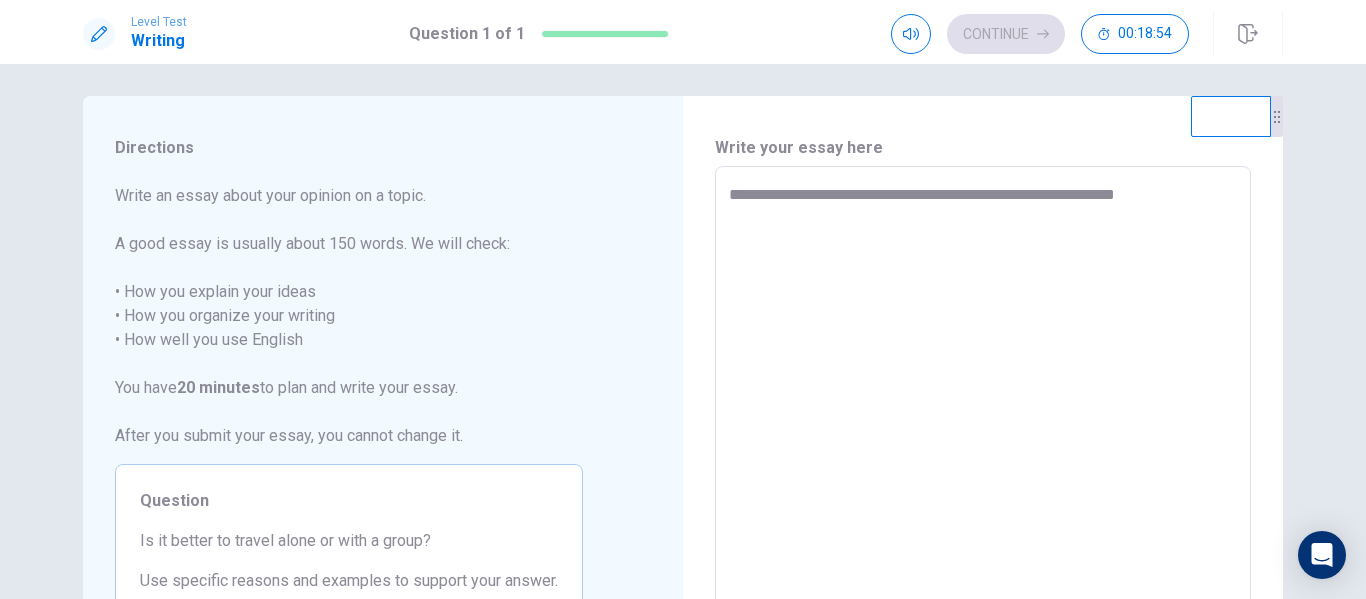 type on "**********" 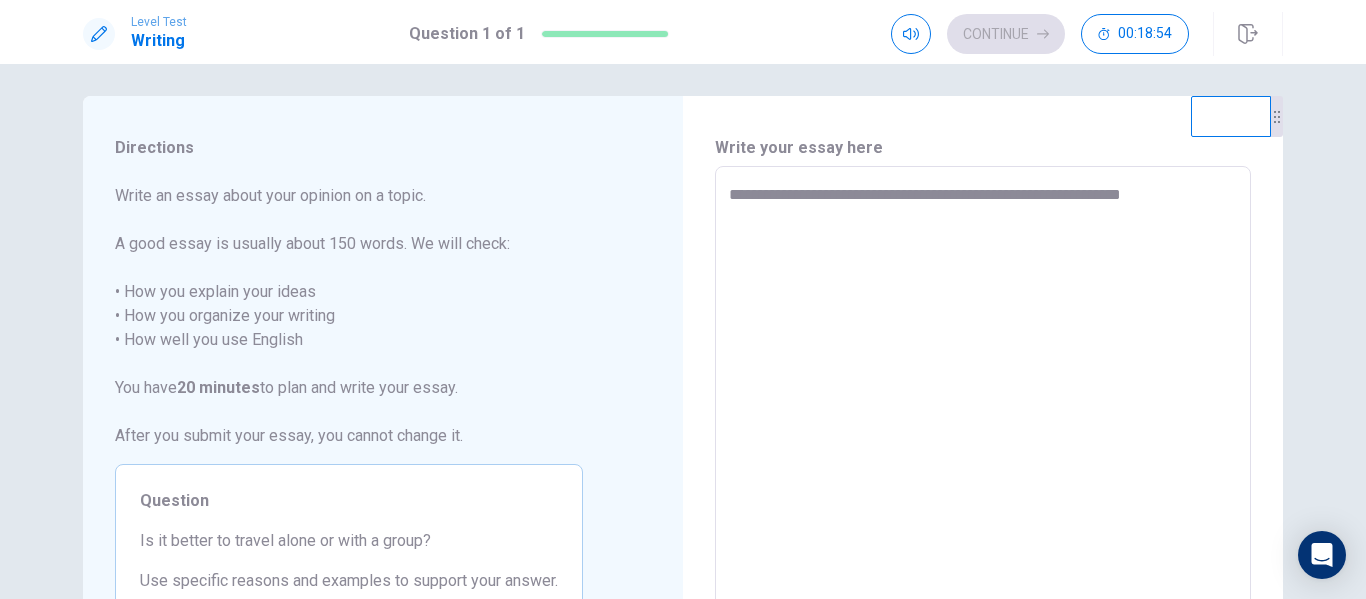 type on "*" 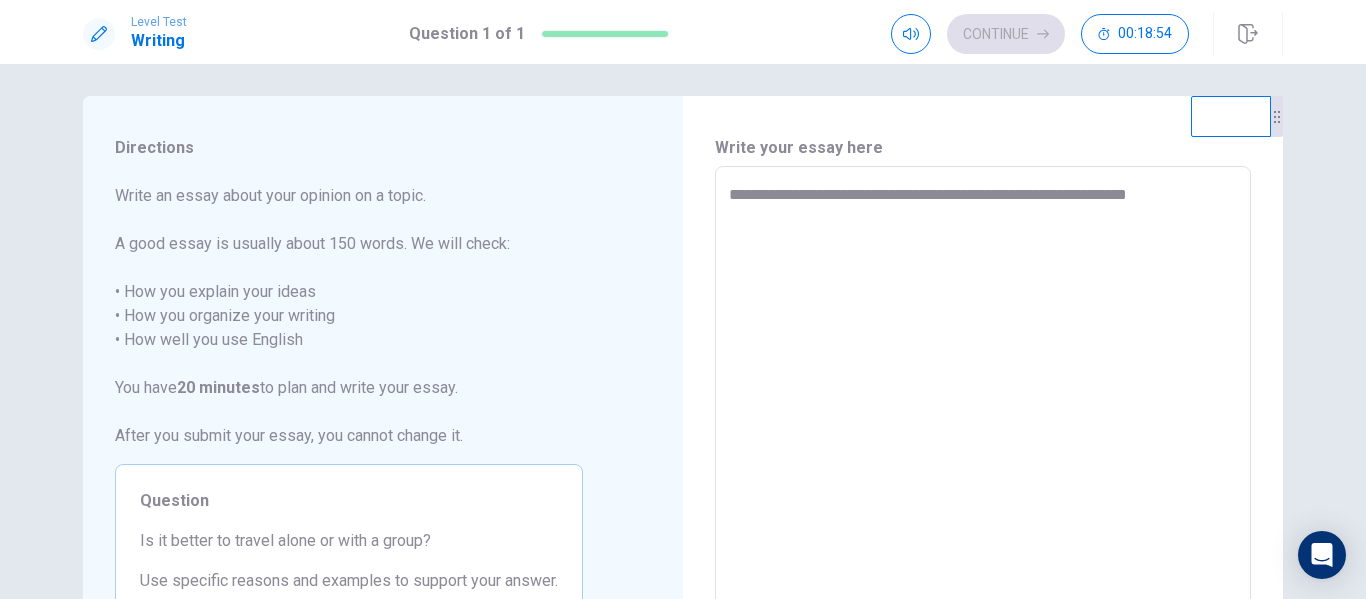 type on "**********" 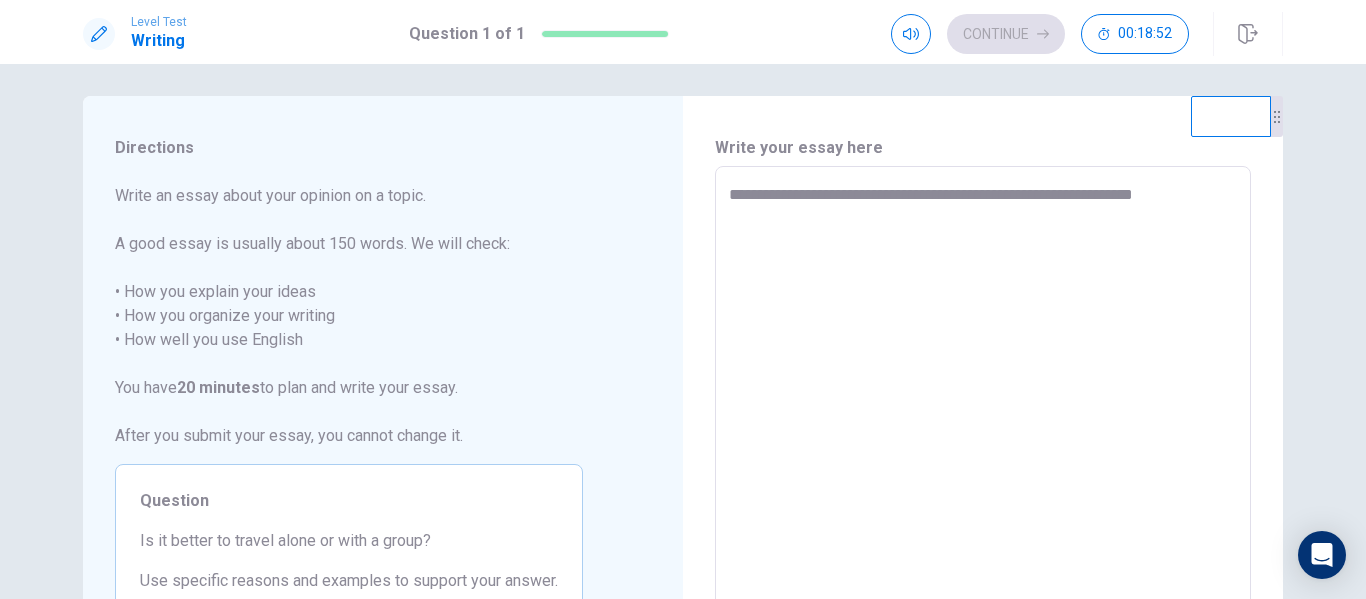 type on "*" 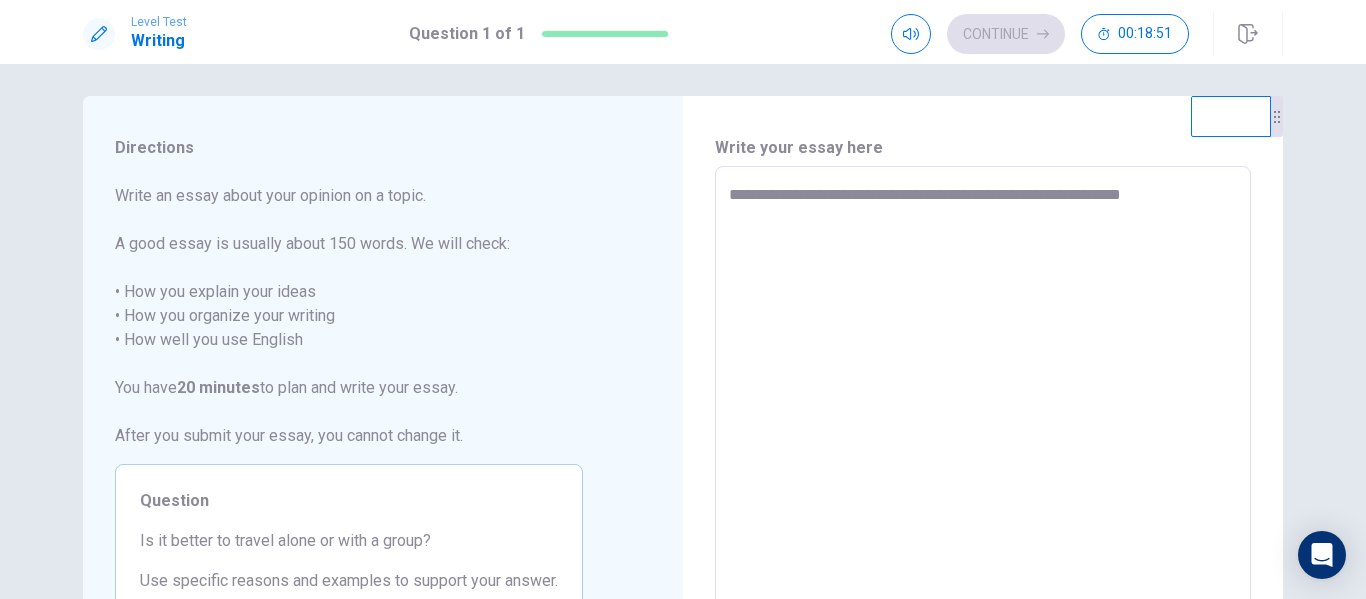 type on "**********" 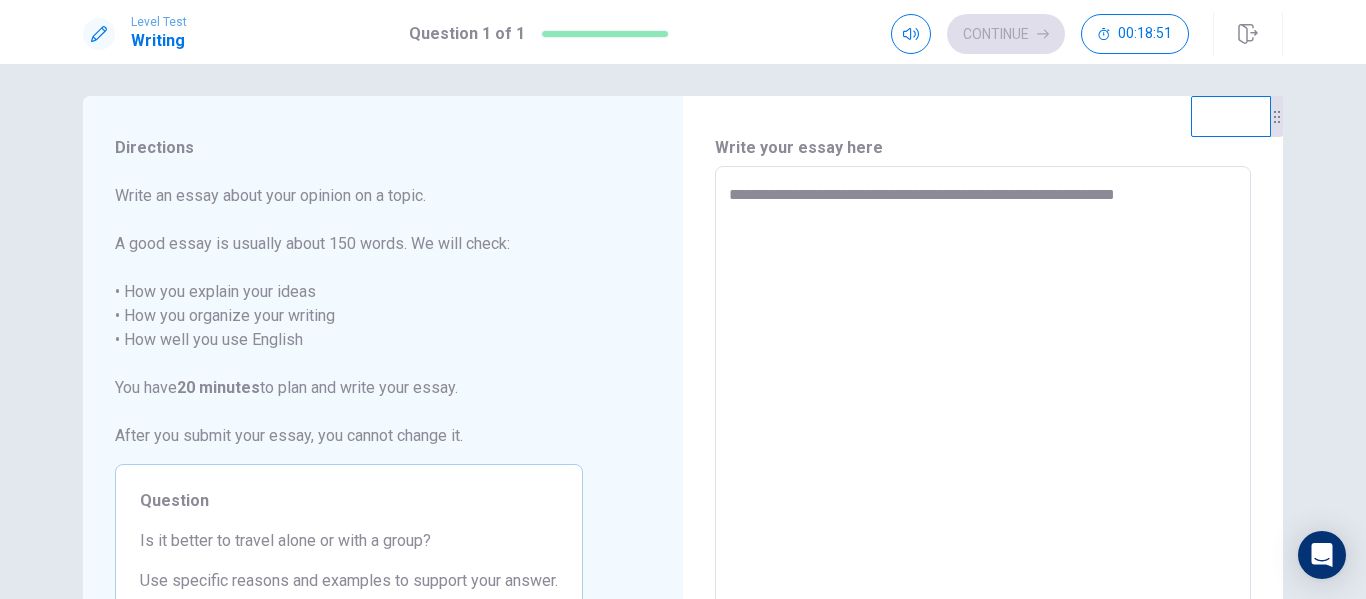 type on "*" 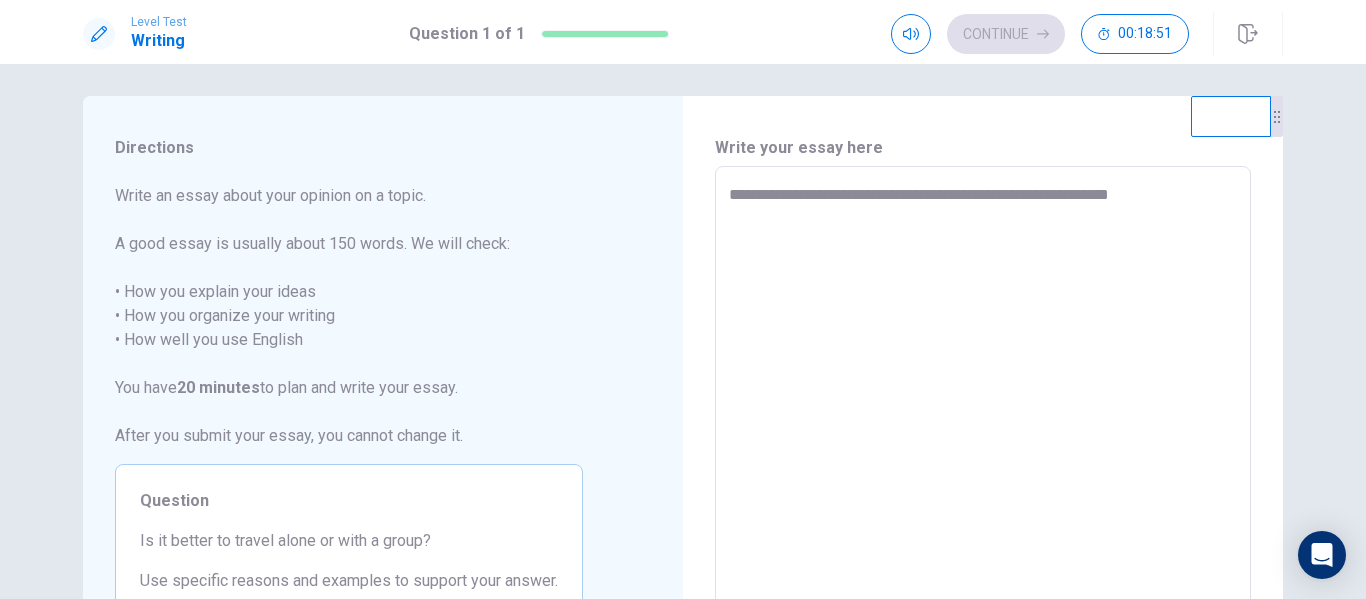 type on "**********" 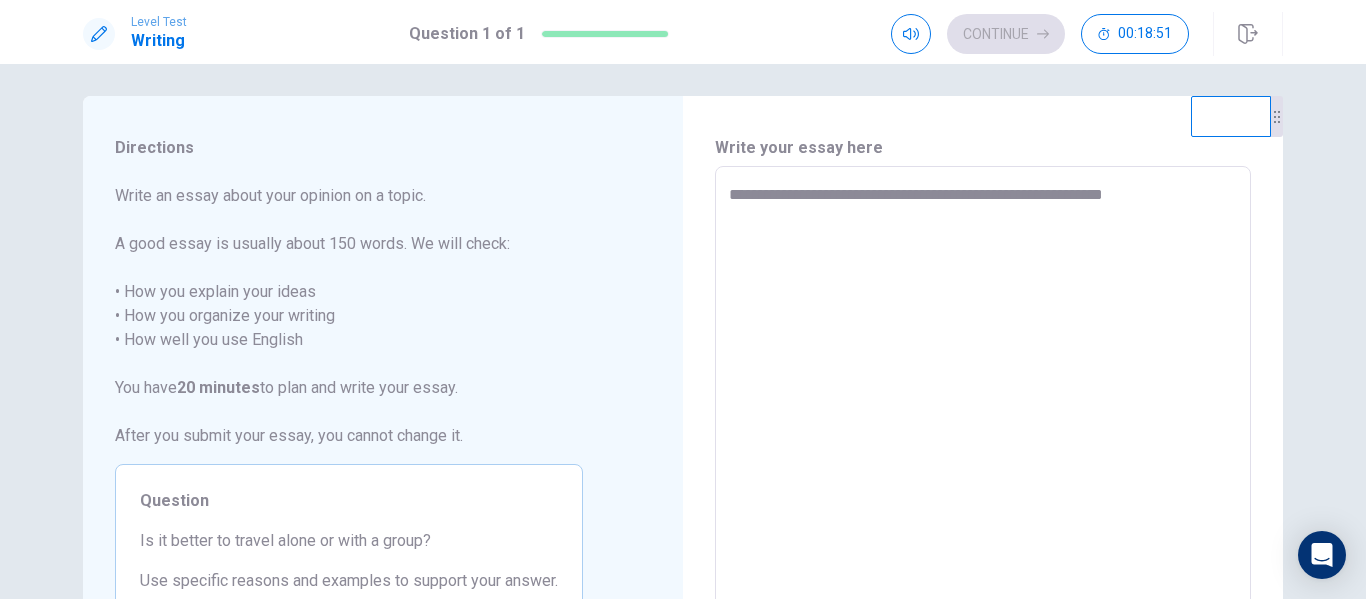 type on "*" 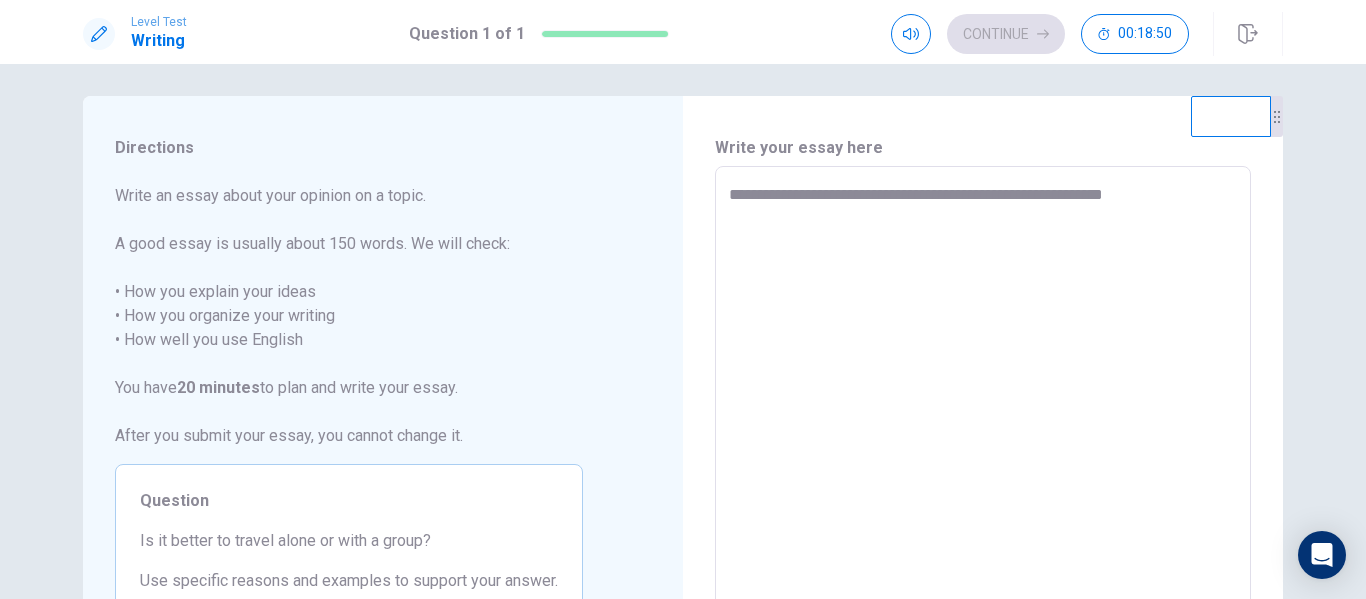 type on "**********" 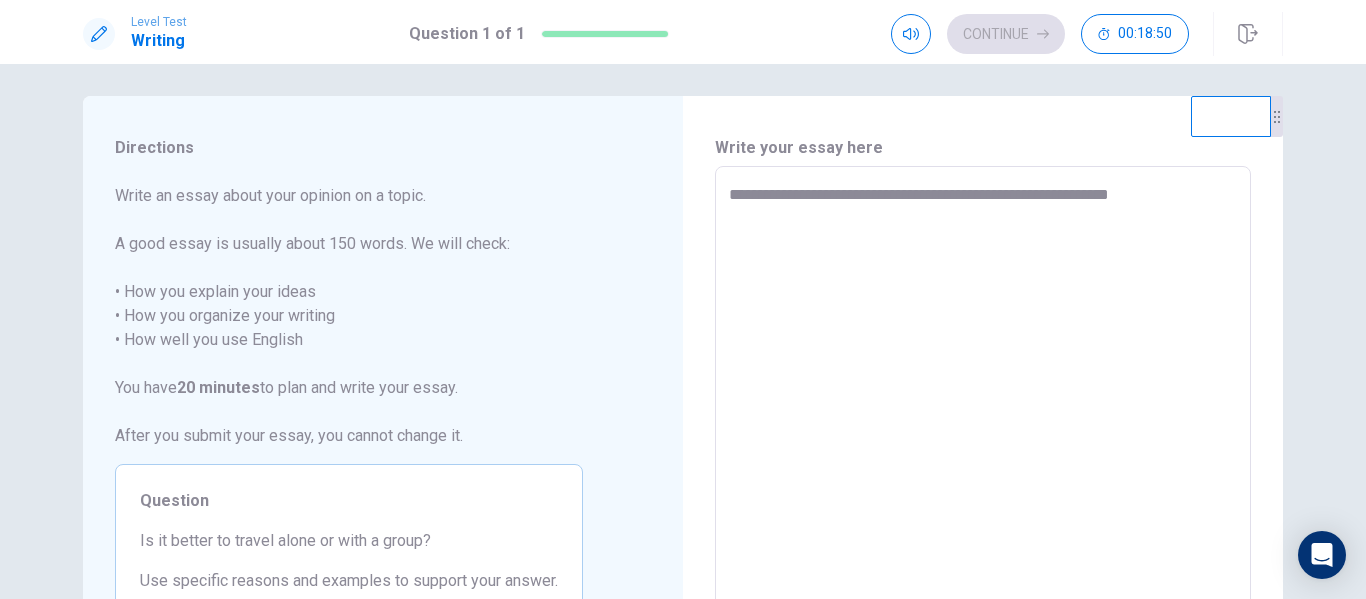 type on "**********" 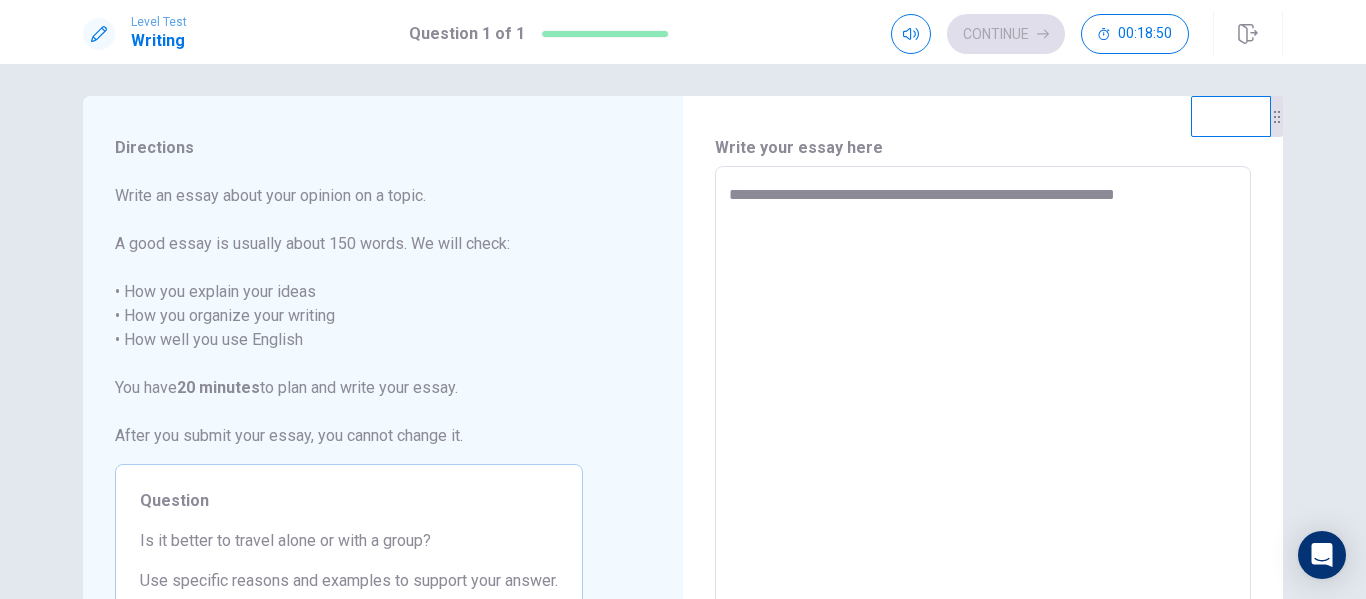 type on "*" 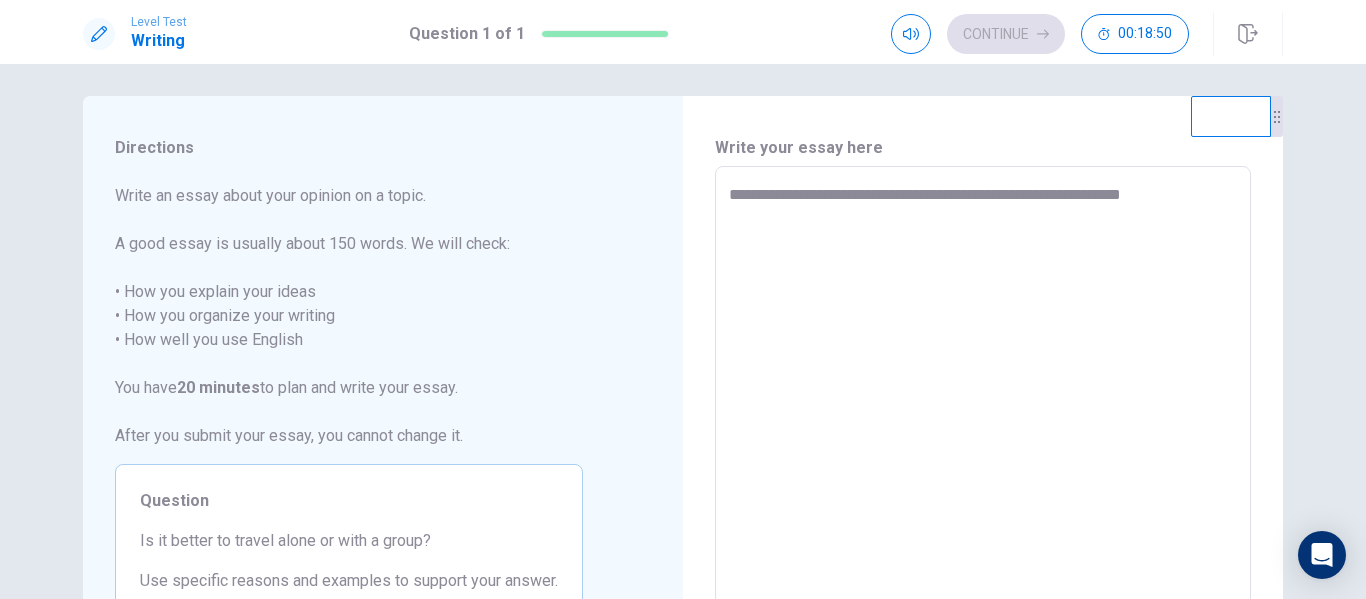 type on "**********" 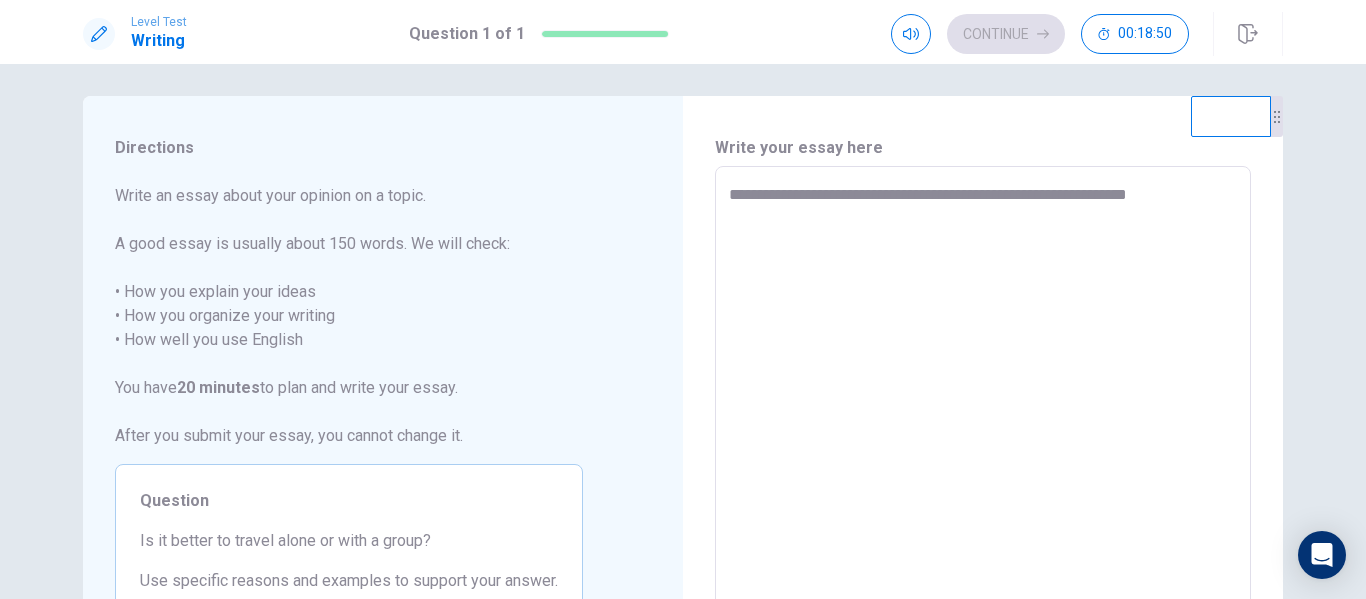 type on "*" 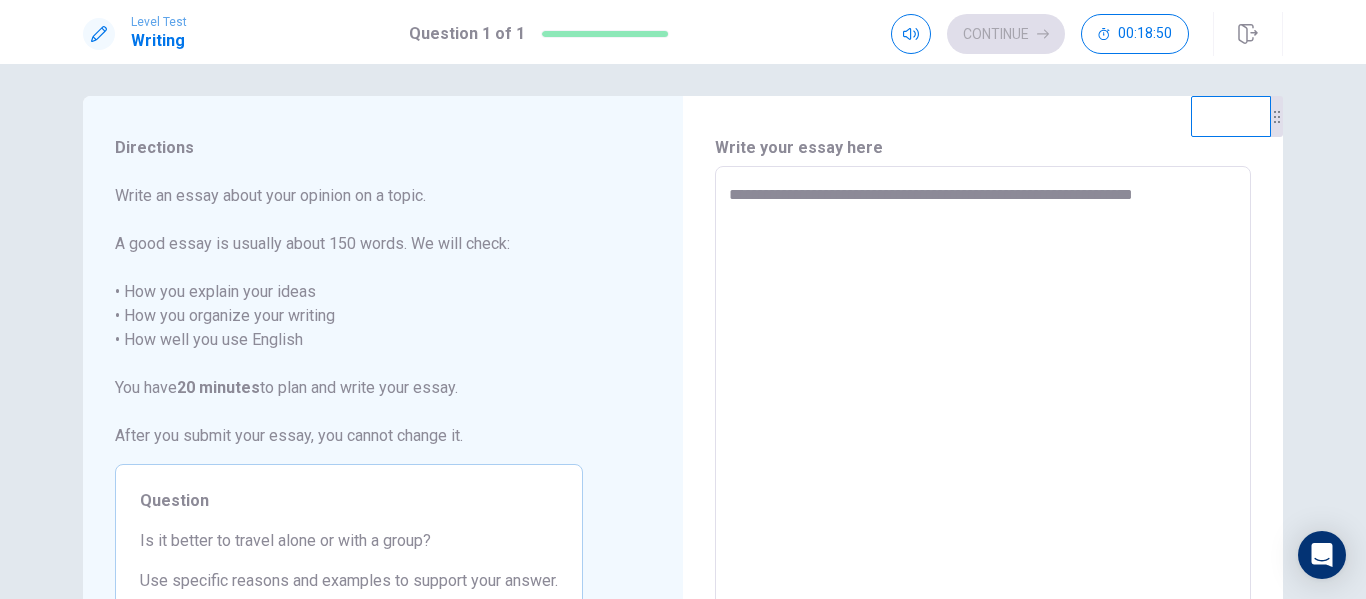 type on "*" 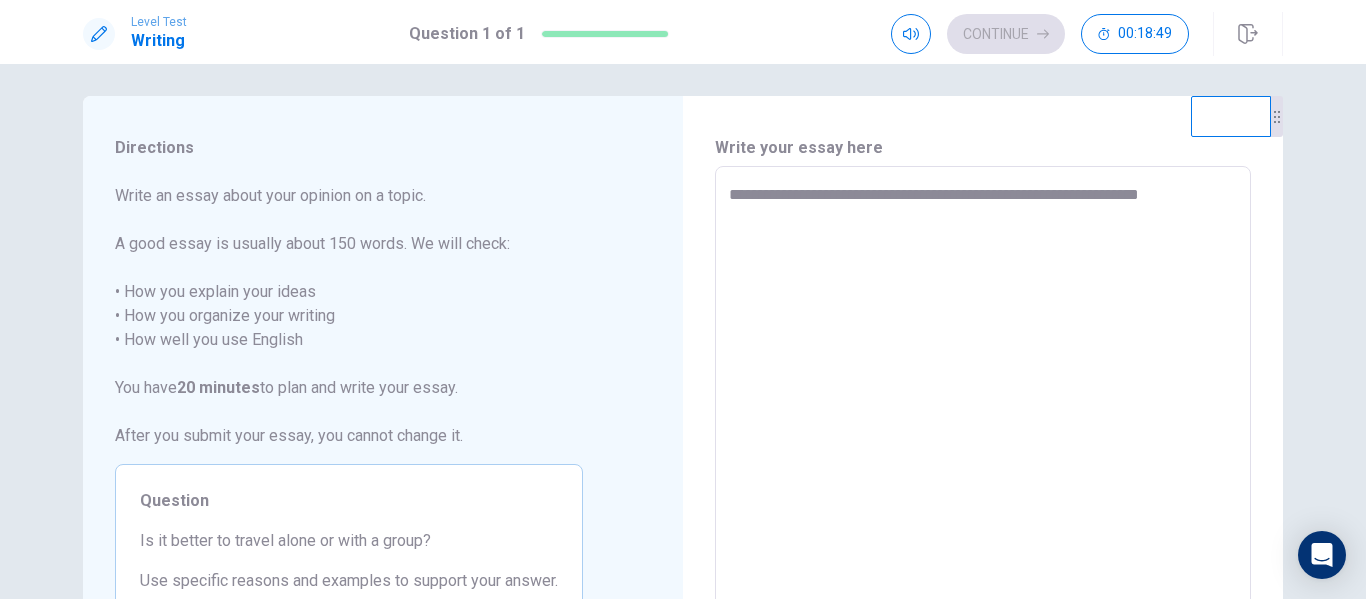 type on "**********" 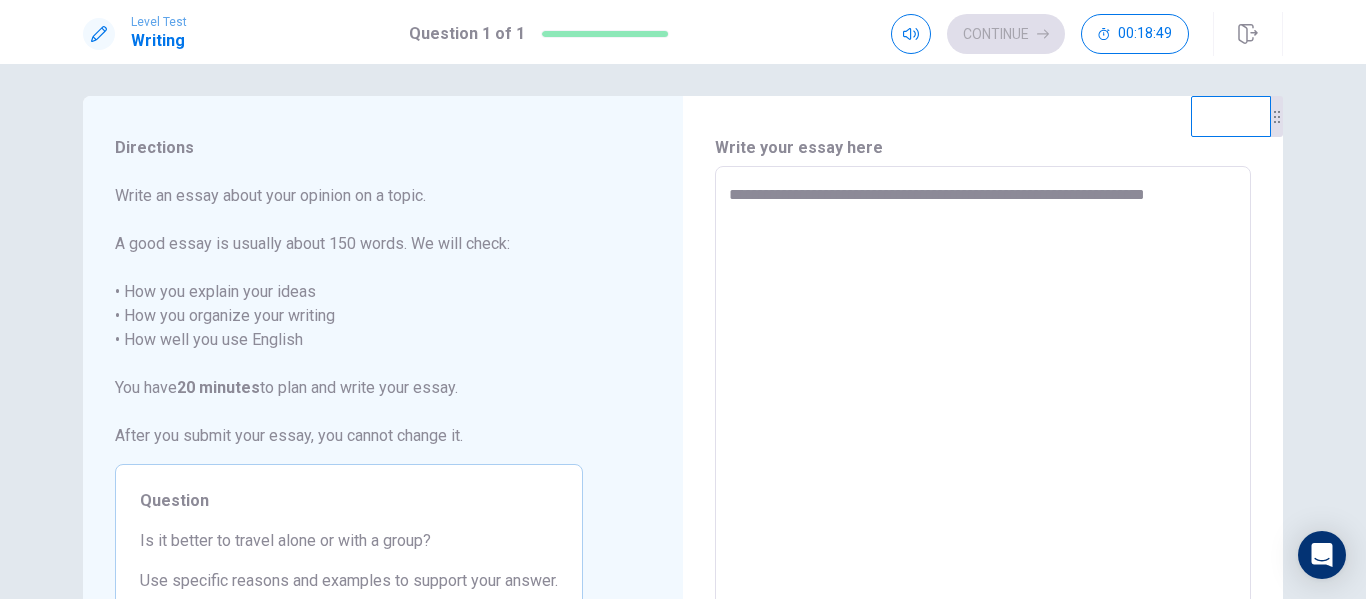 type on "*" 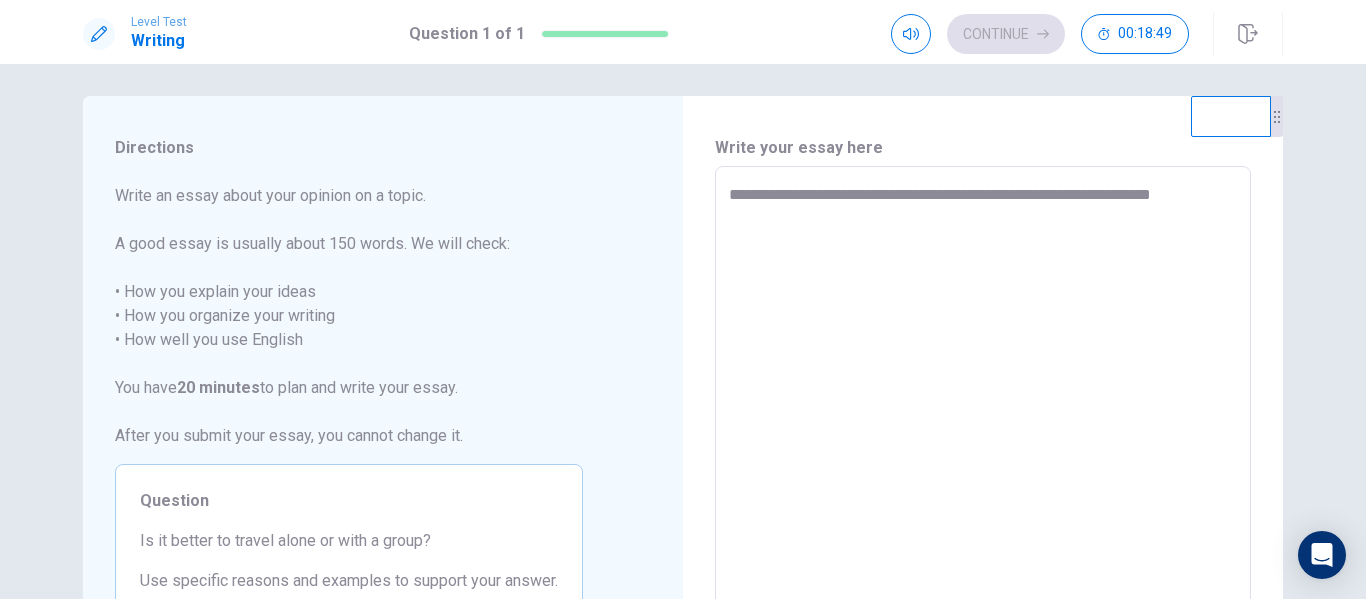 type on "**********" 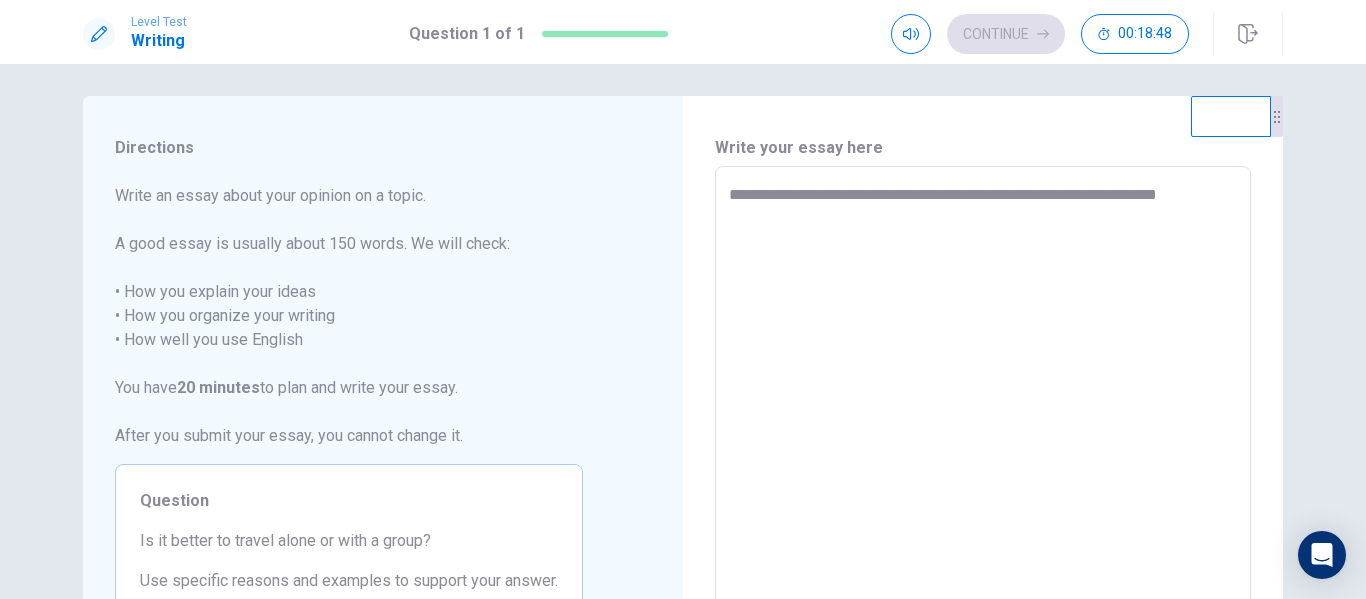 type on "*" 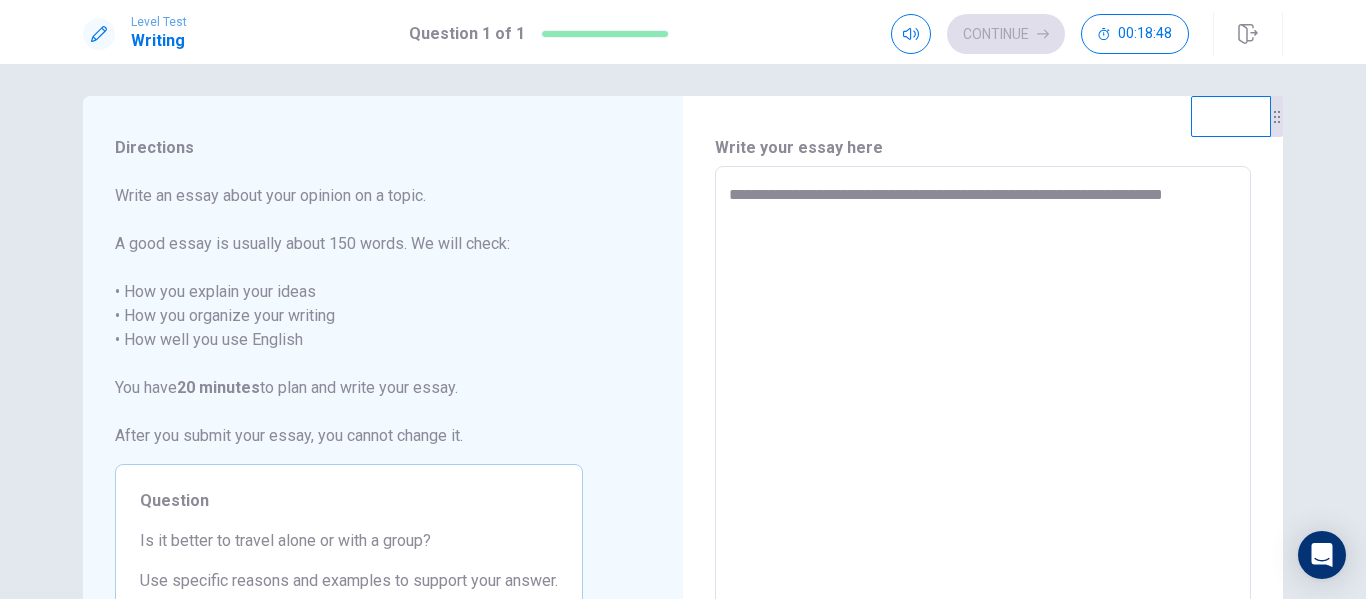 type on "*" 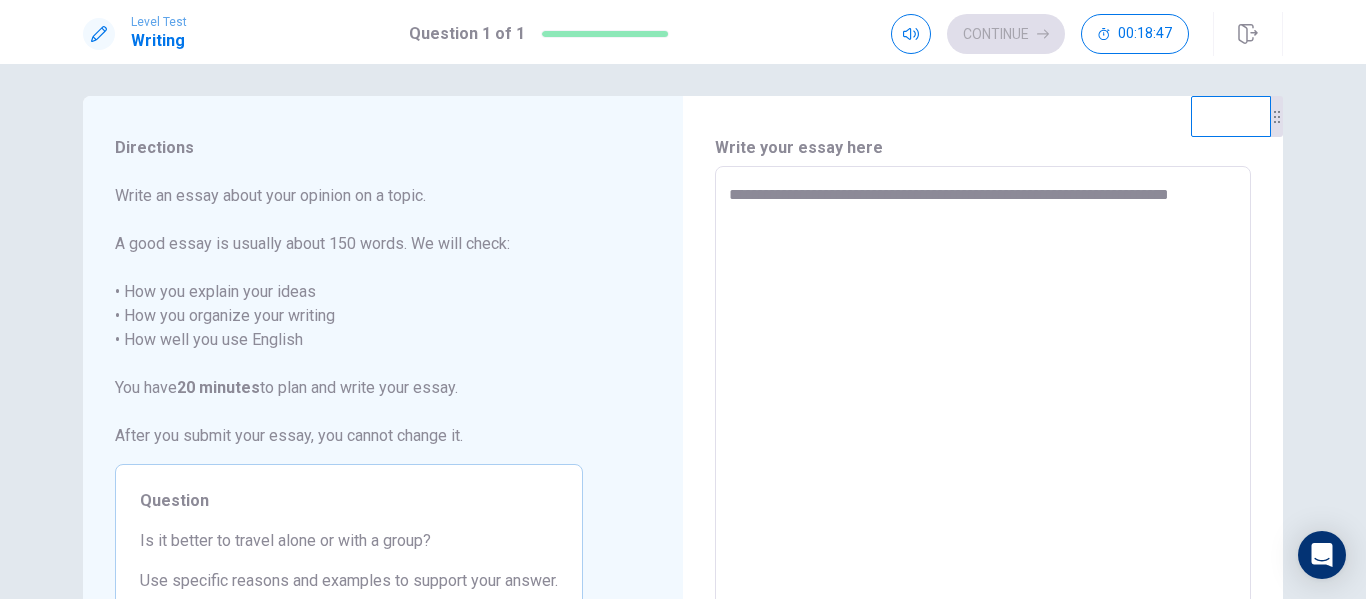type on "**********" 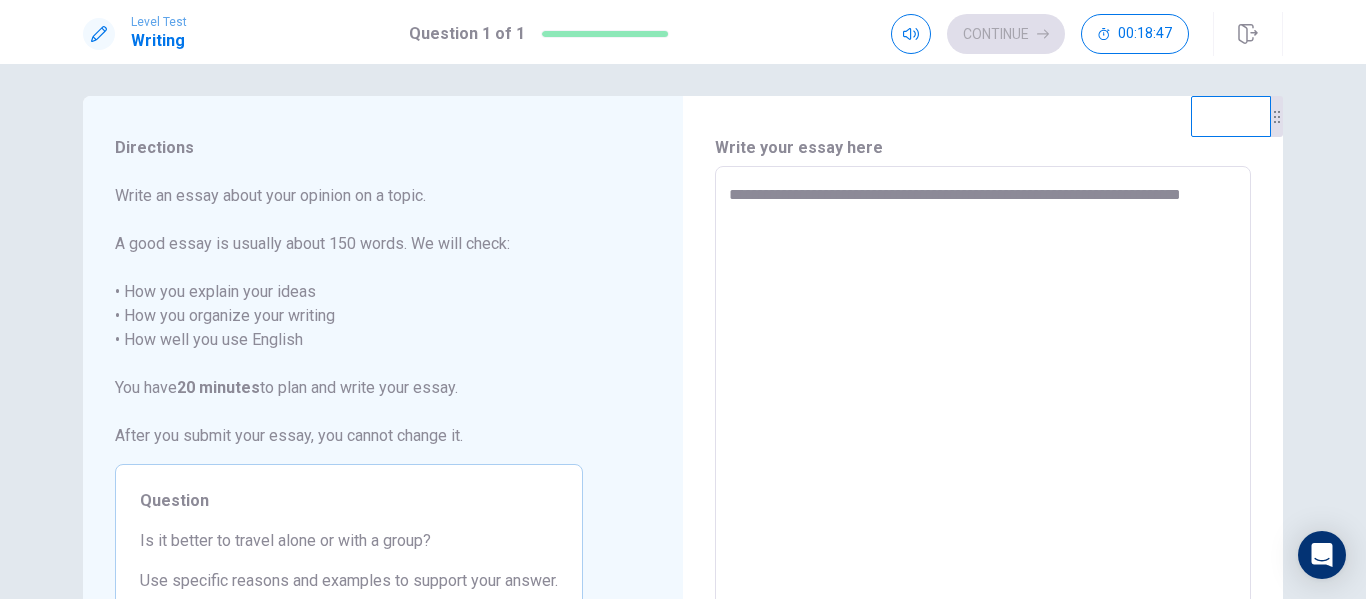 type on "**********" 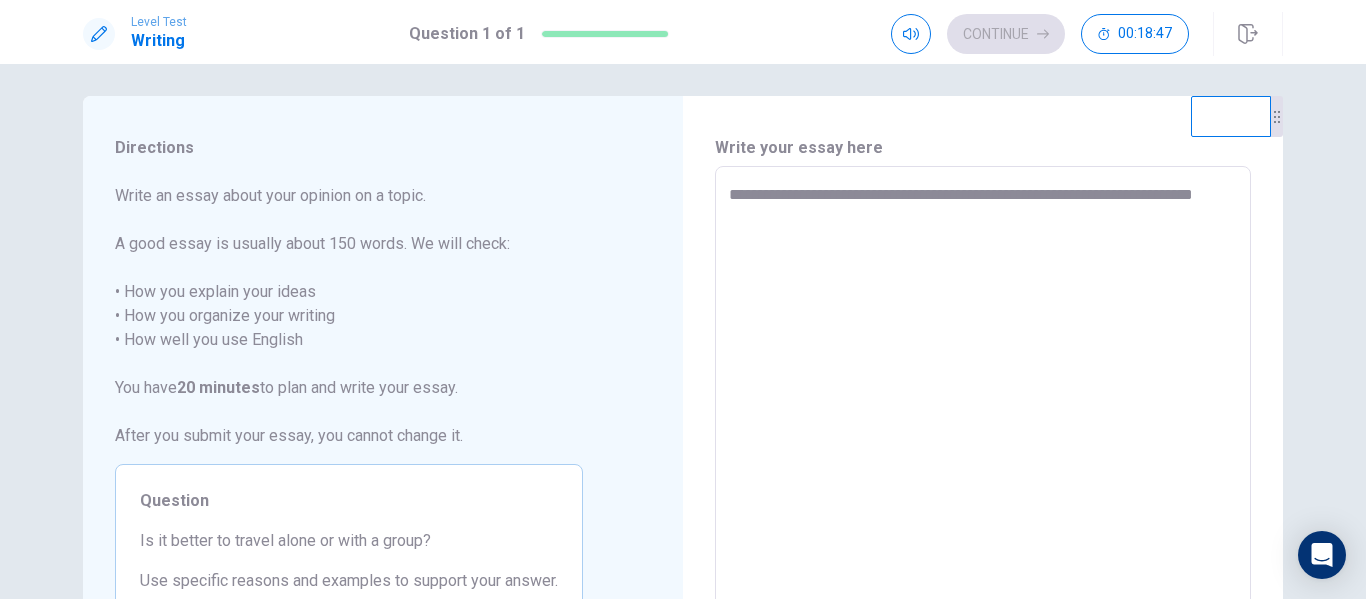 type on "**********" 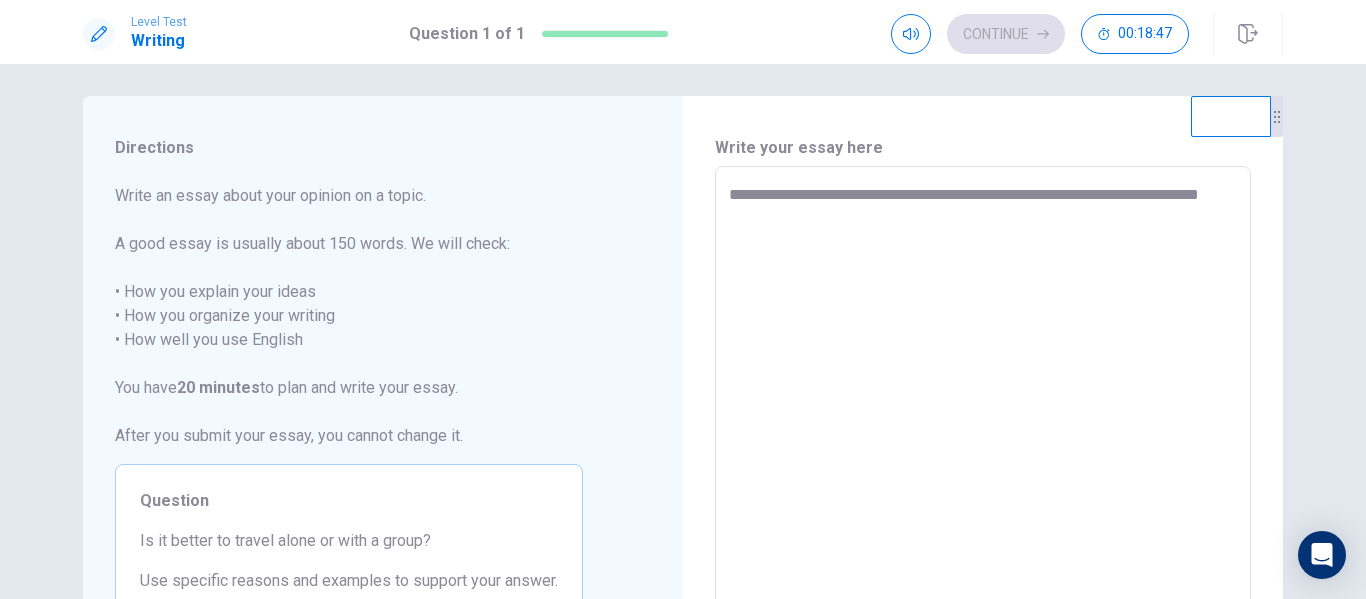type on "*" 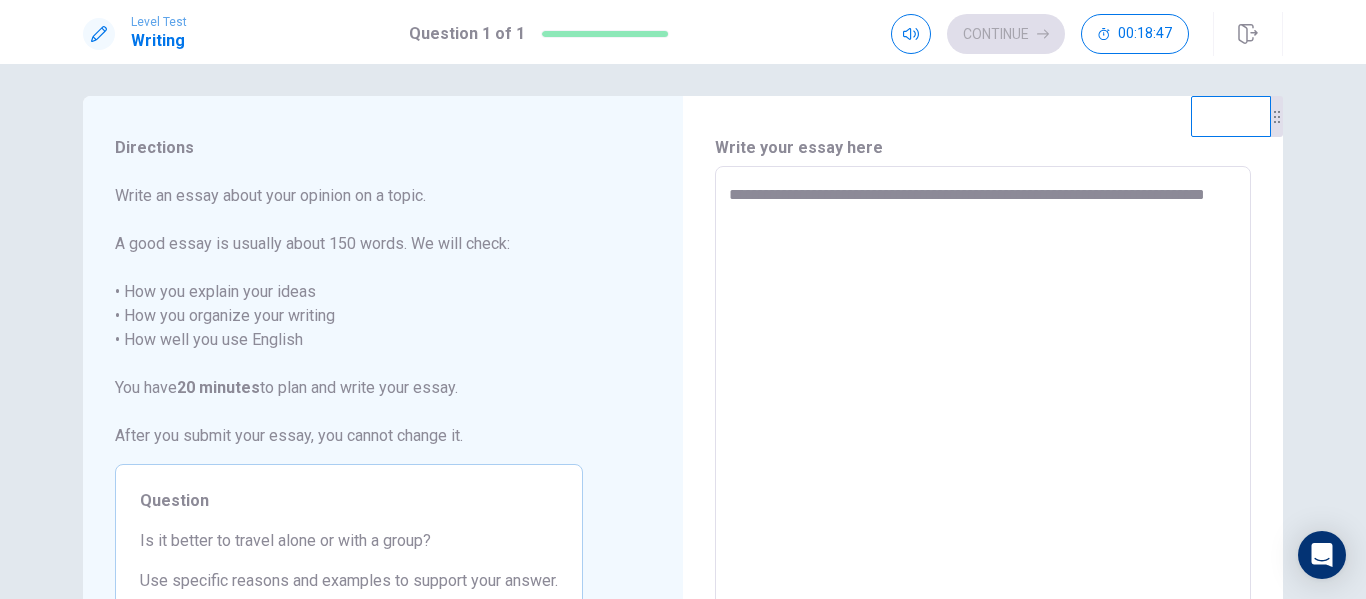 type on "*" 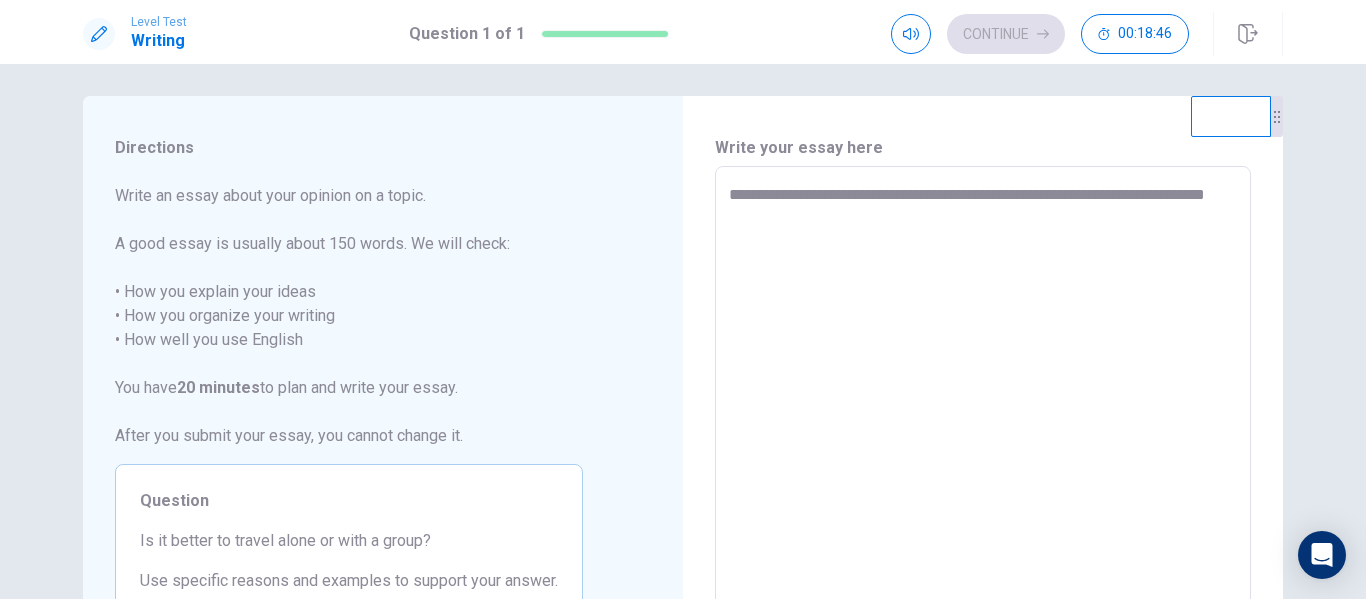 type on "**********" 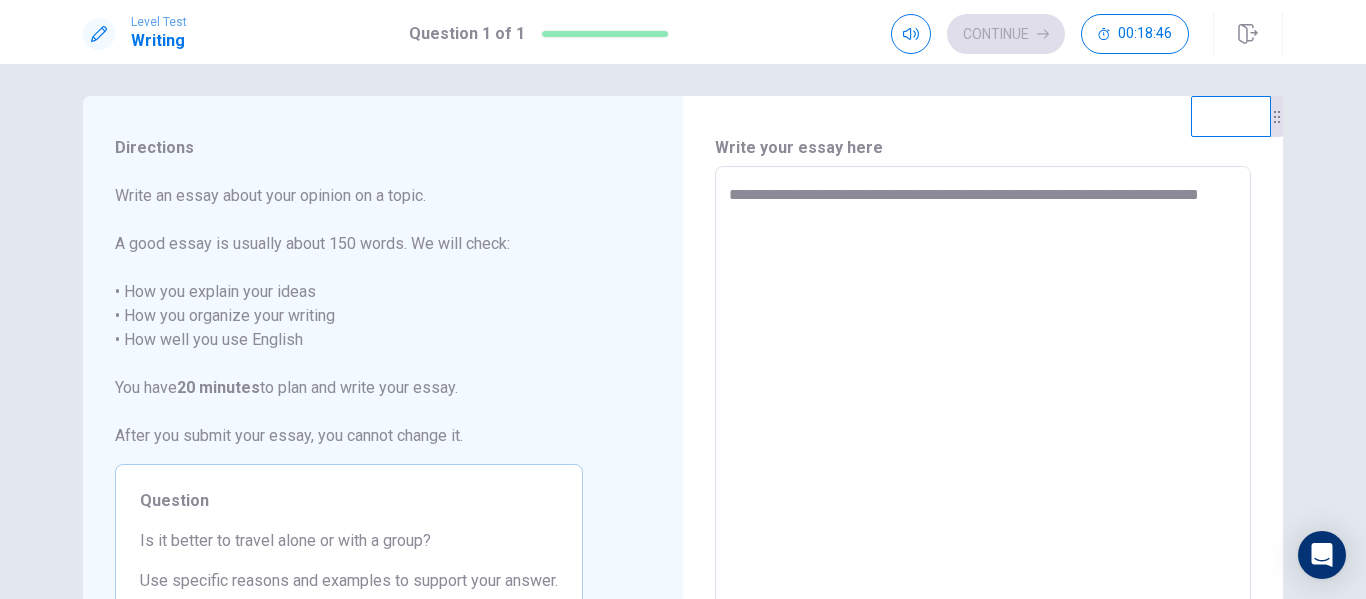 type on "*" 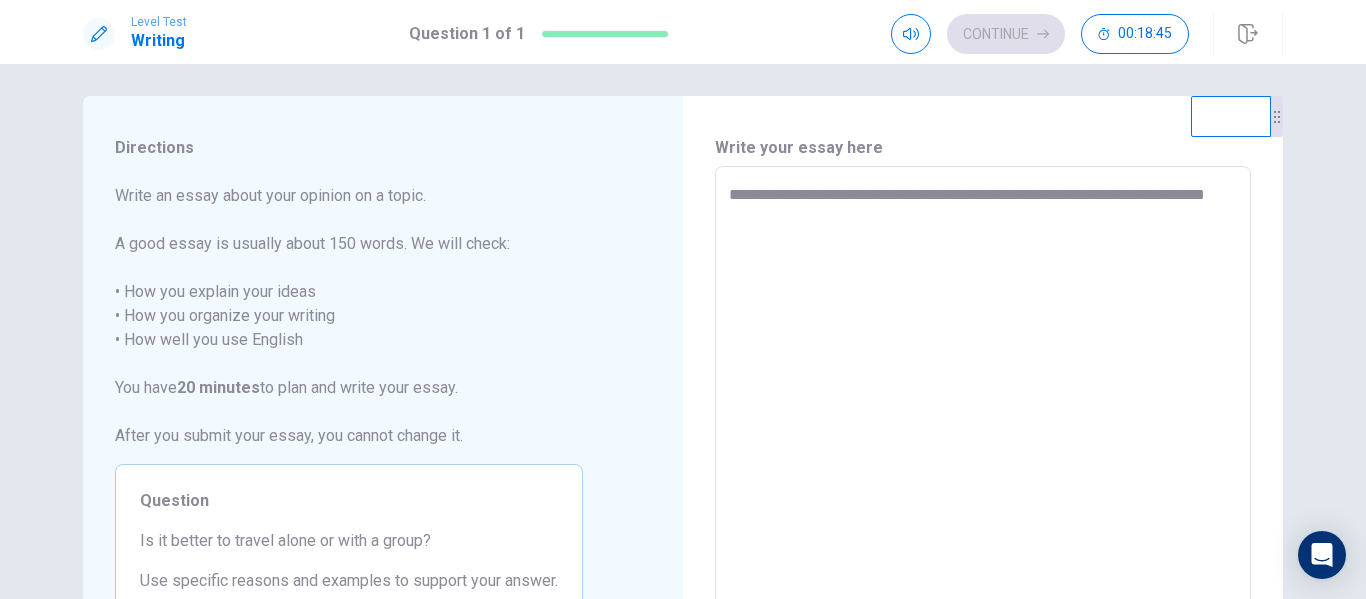 type on "**********" 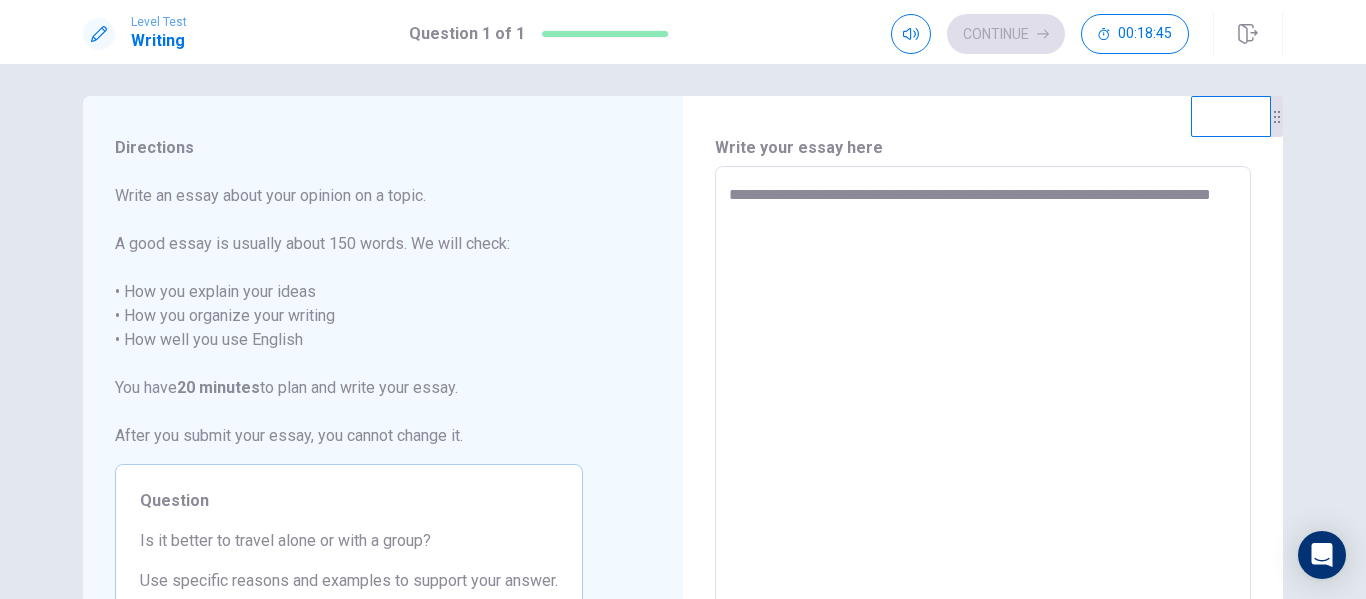 type on "*" 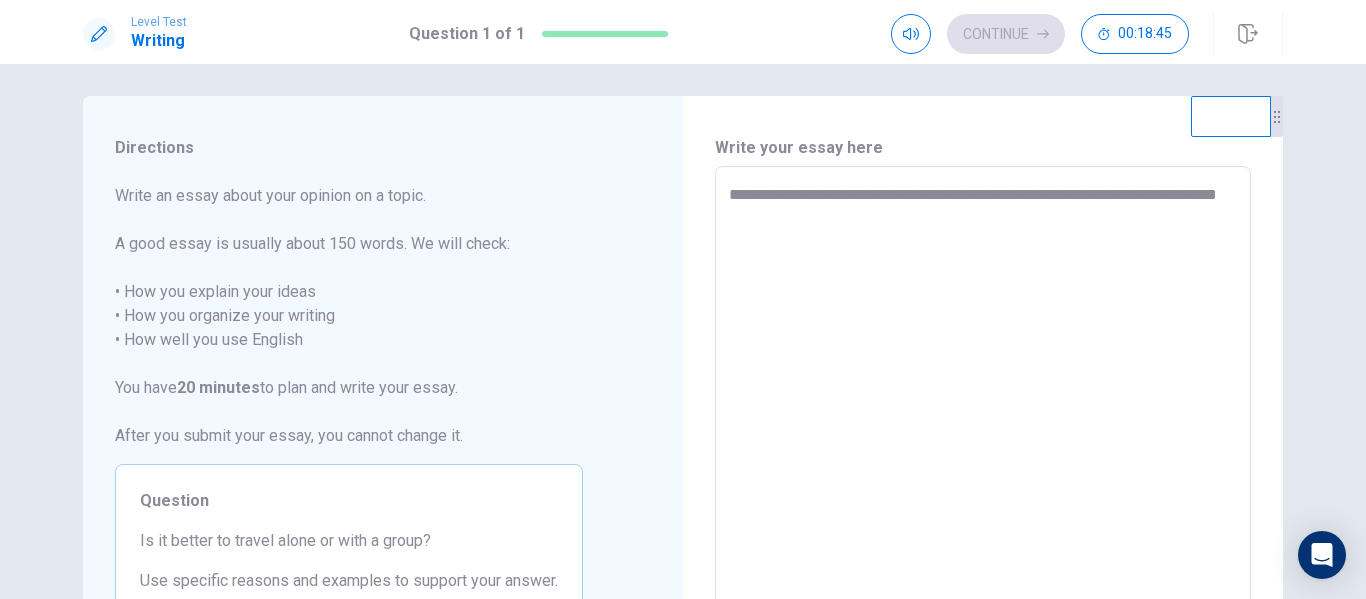 type on "*" 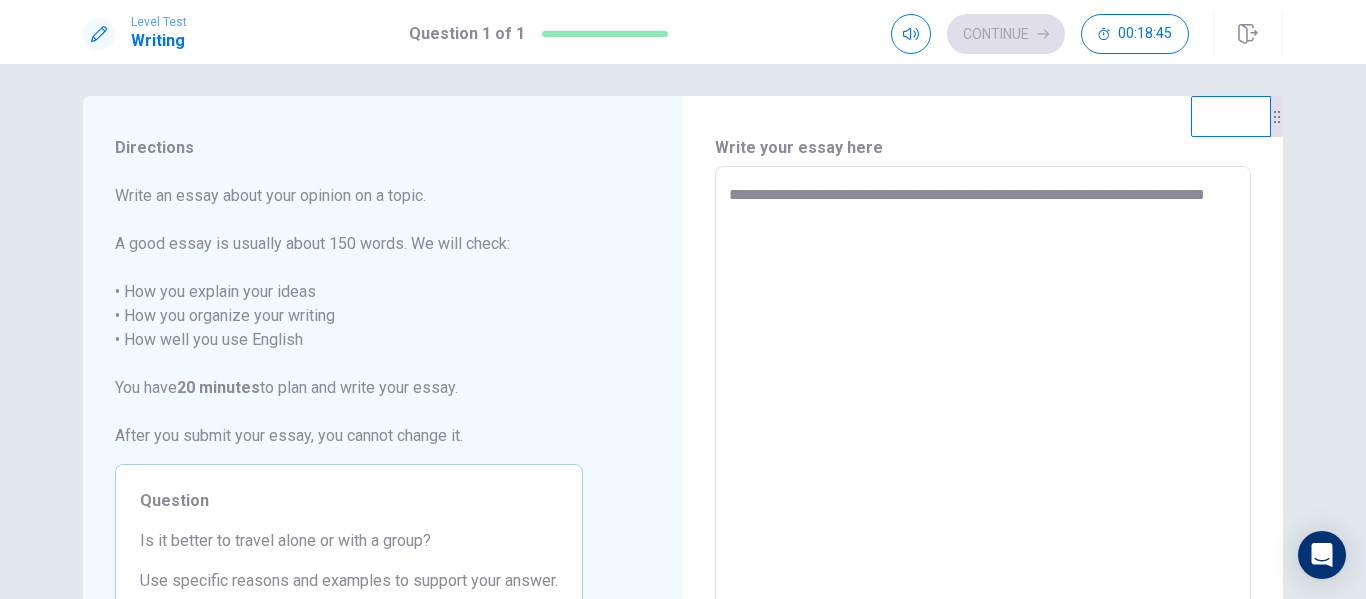 type on "**********" 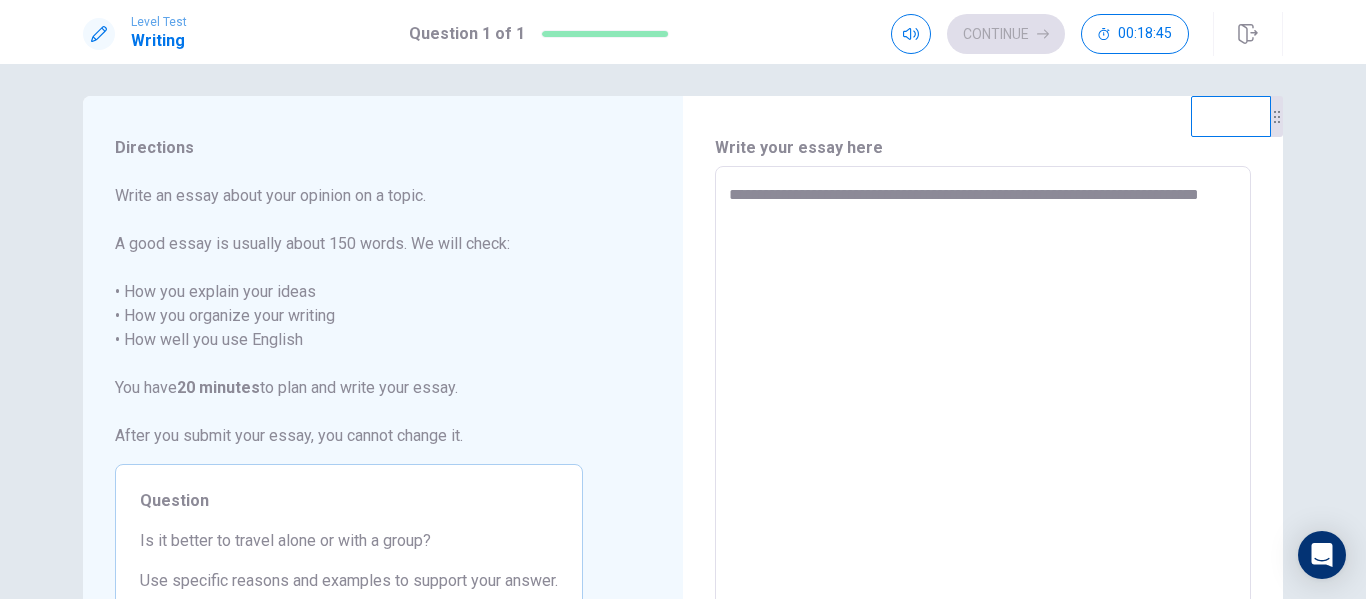 type on "*" 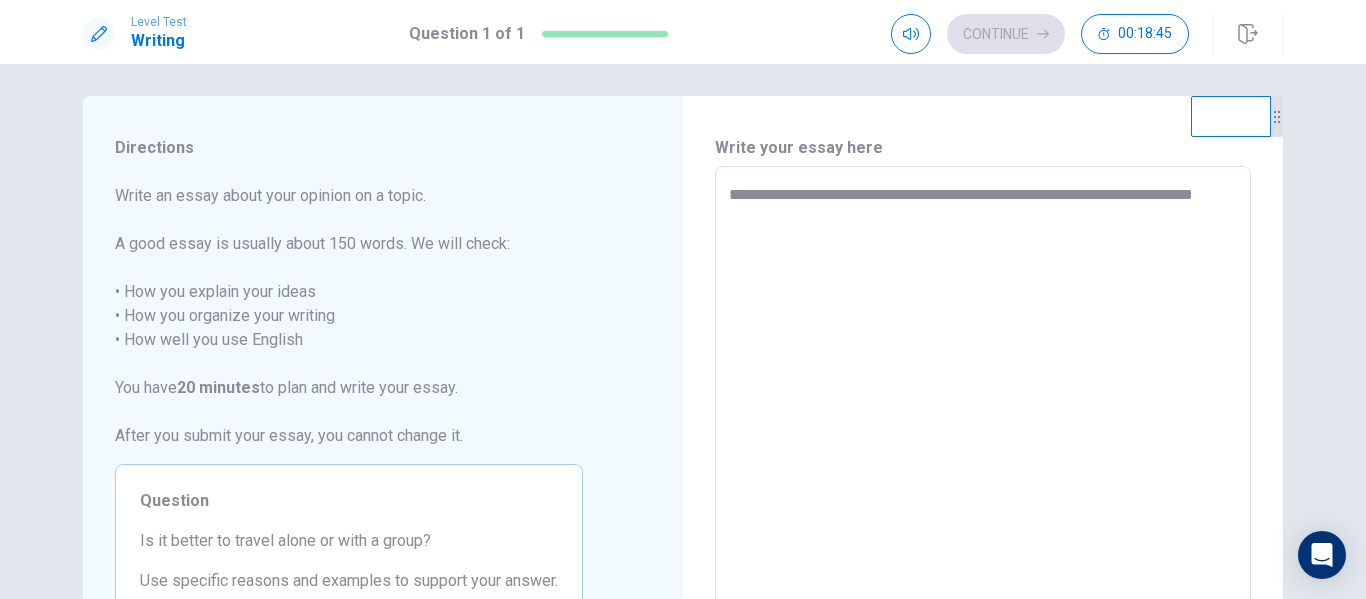 type on "*" 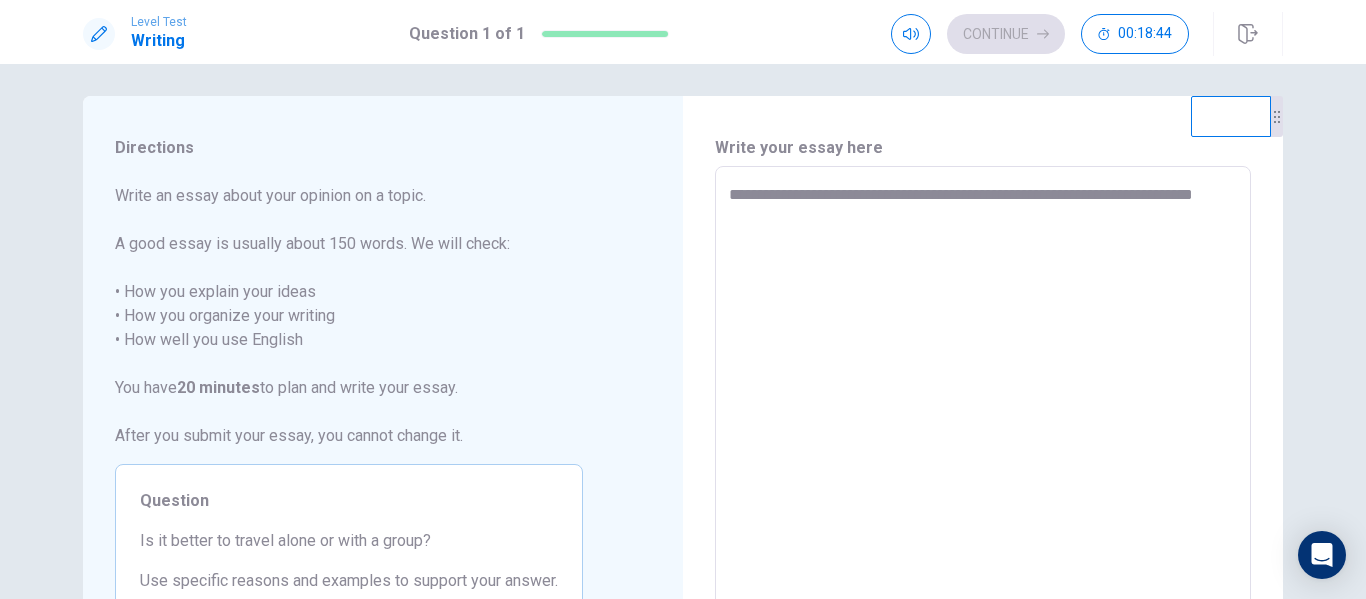 type on "**********" 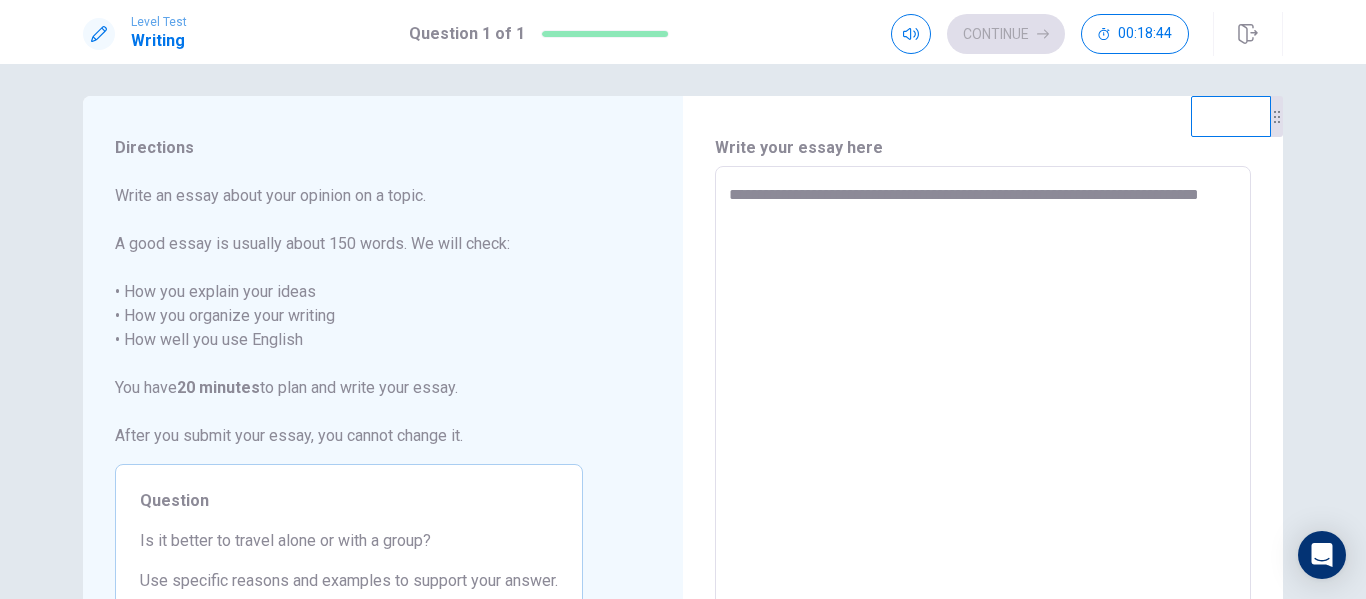 type on "*" 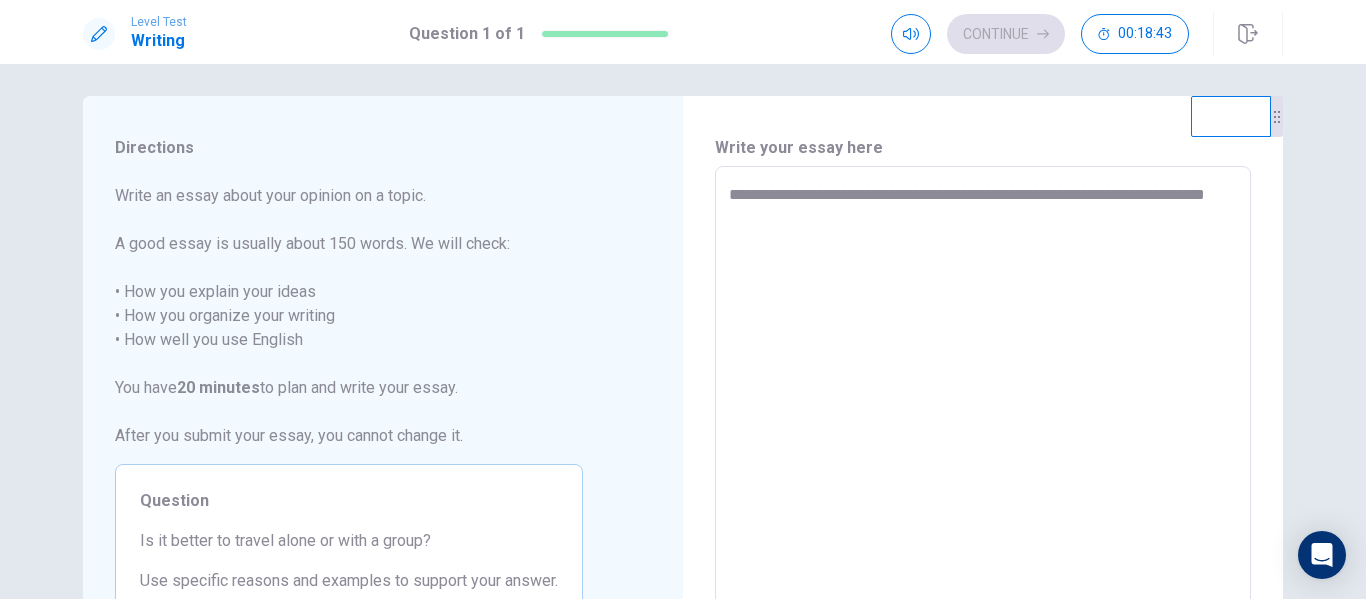 type on "**********" 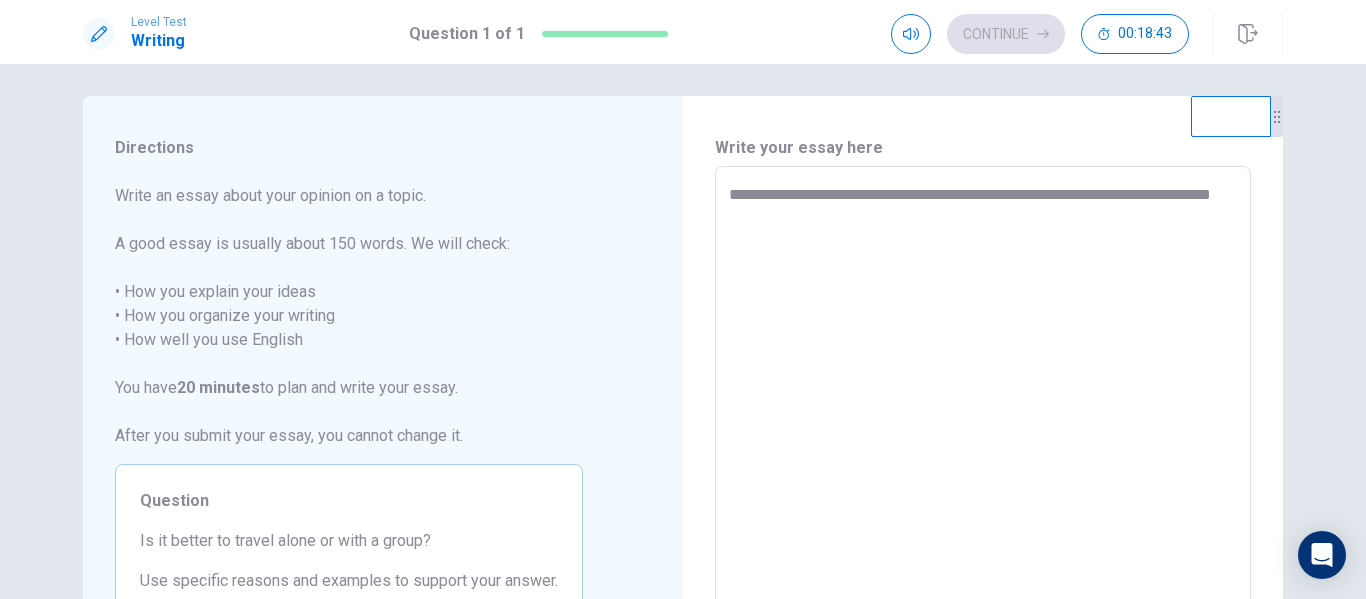 type on "*" 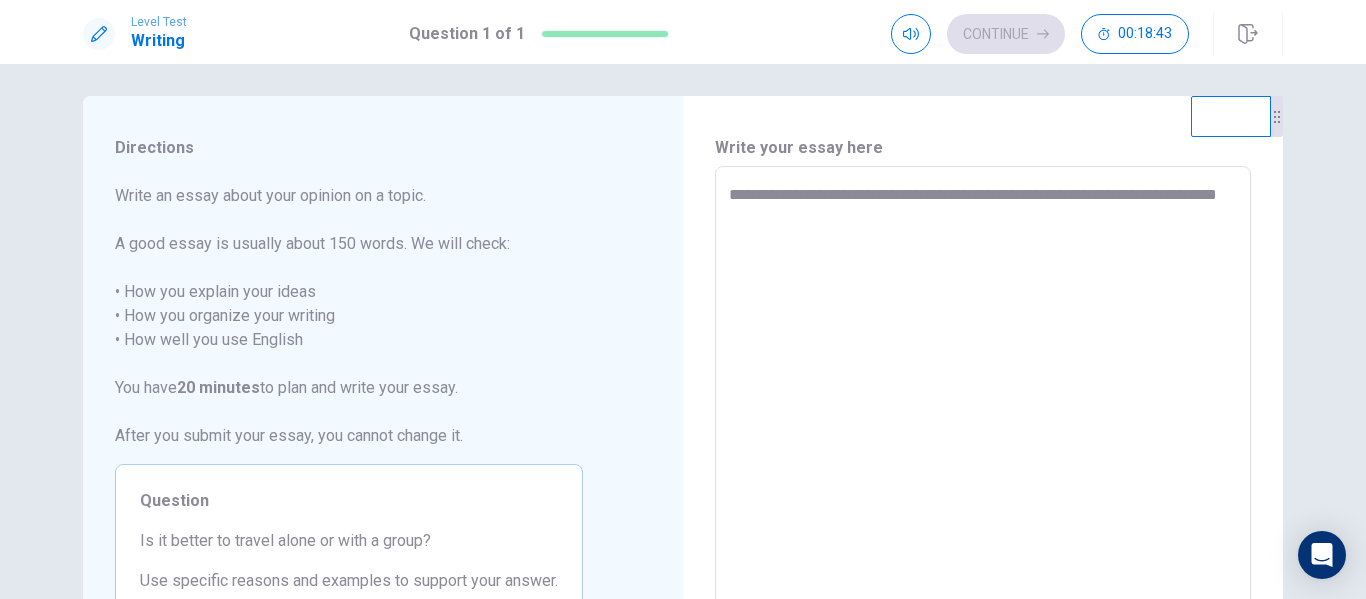 type on "**********" 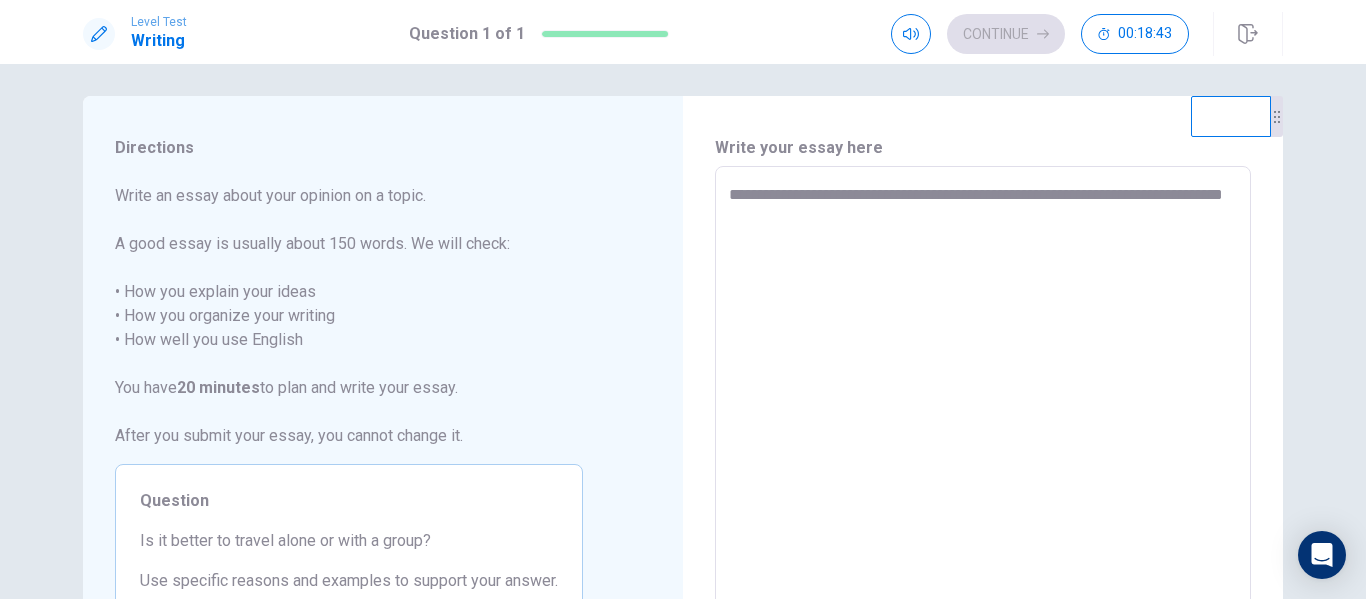 type on "*" 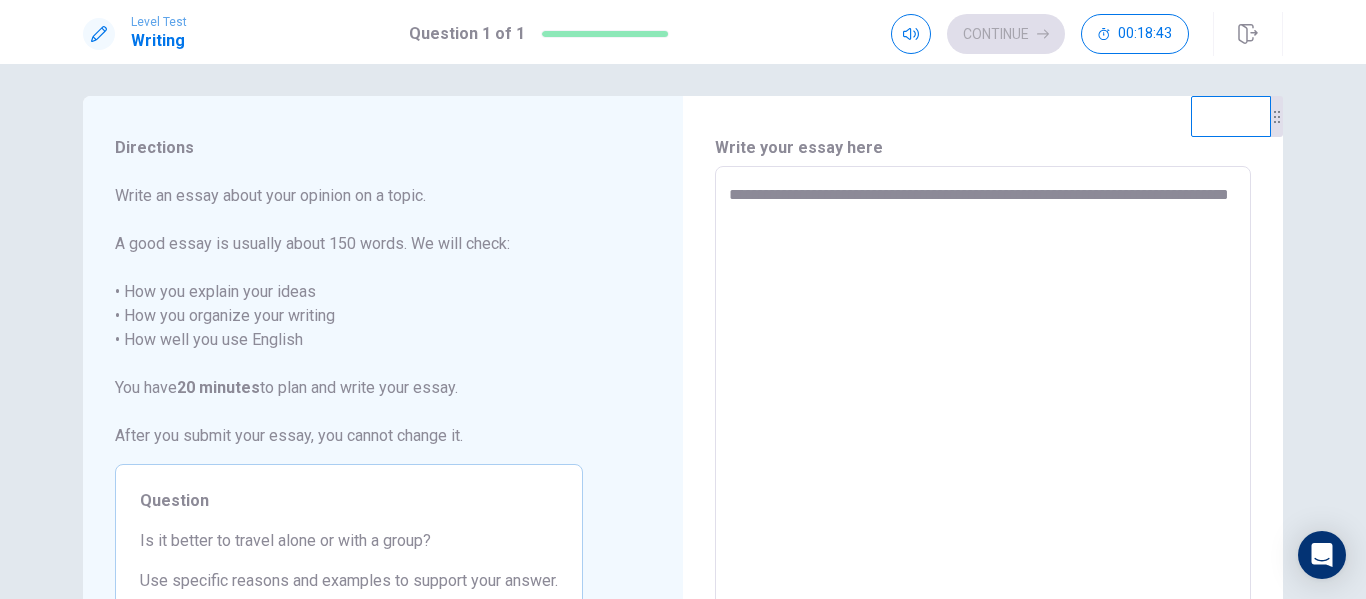 type on "*" 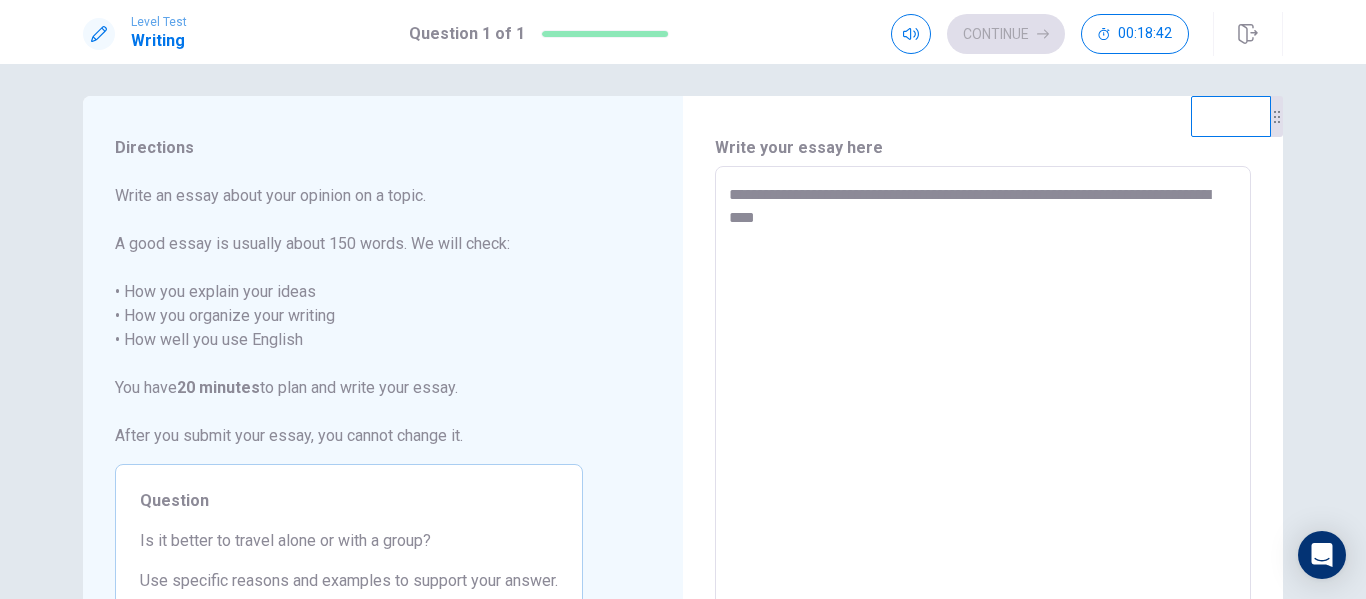 type on "*" 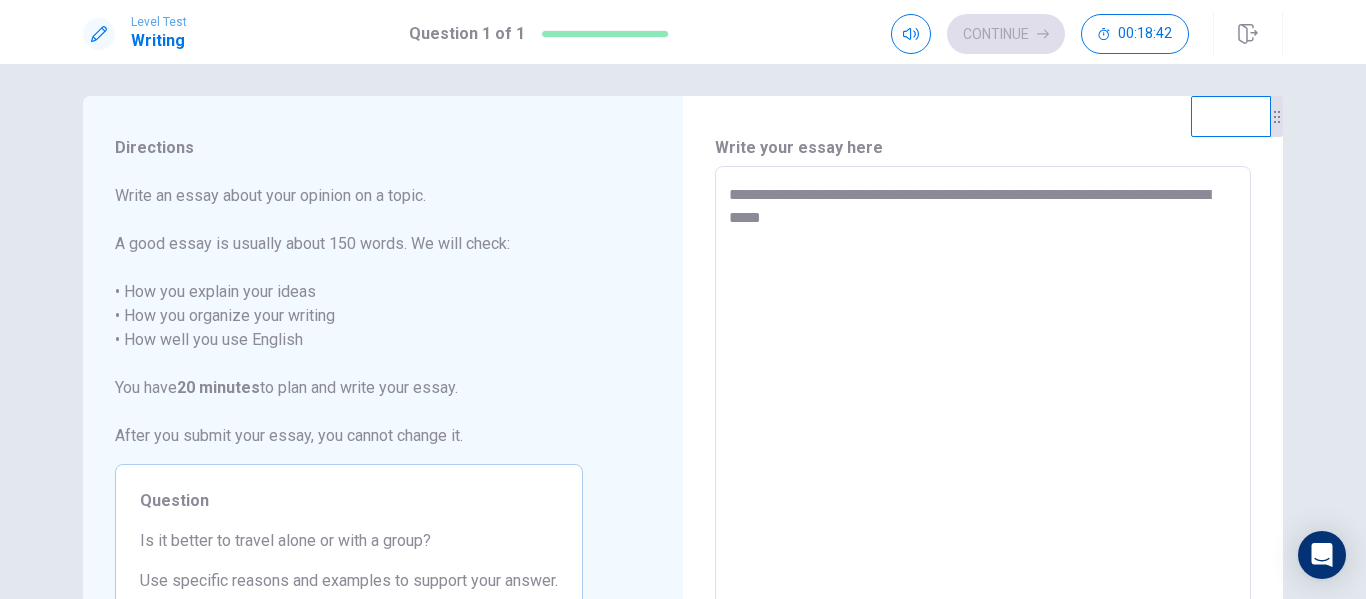 type on "**********" 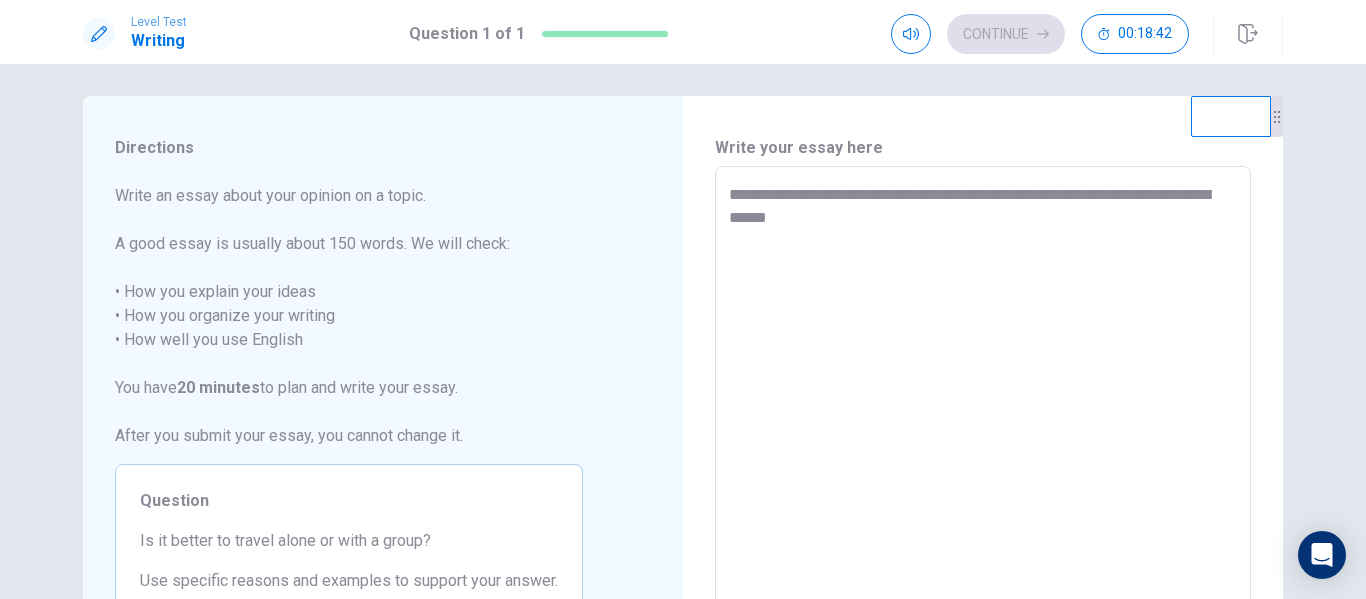 type on "*" 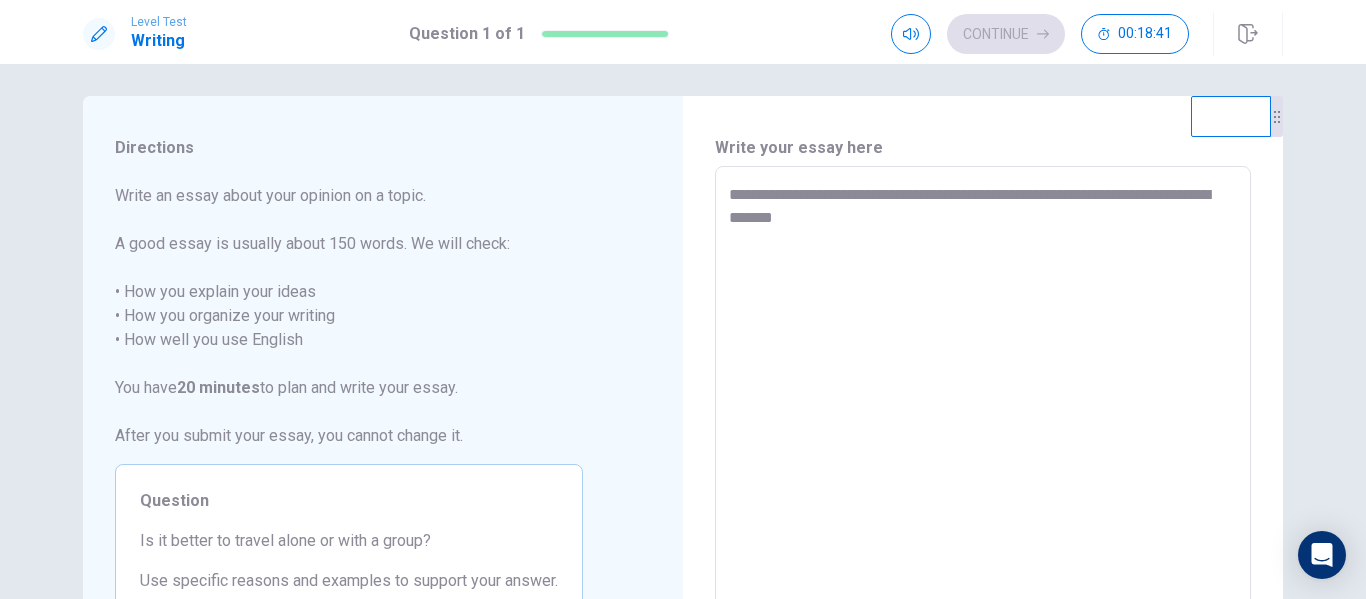 type on "*" 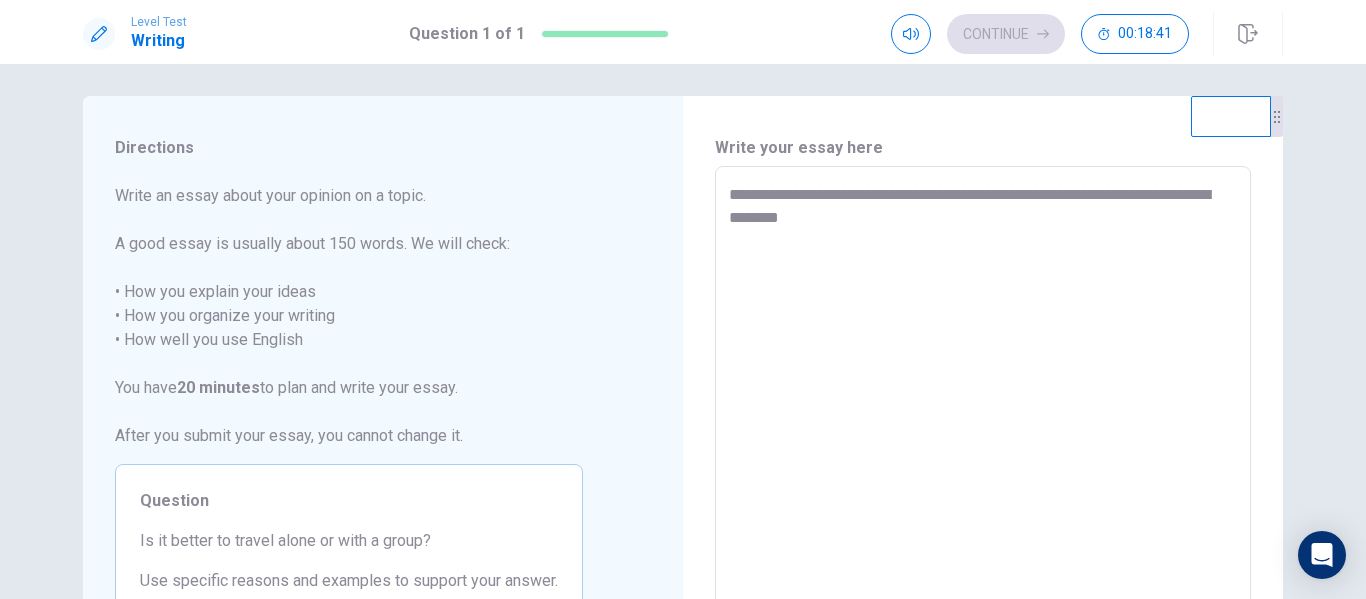 type on "**********" 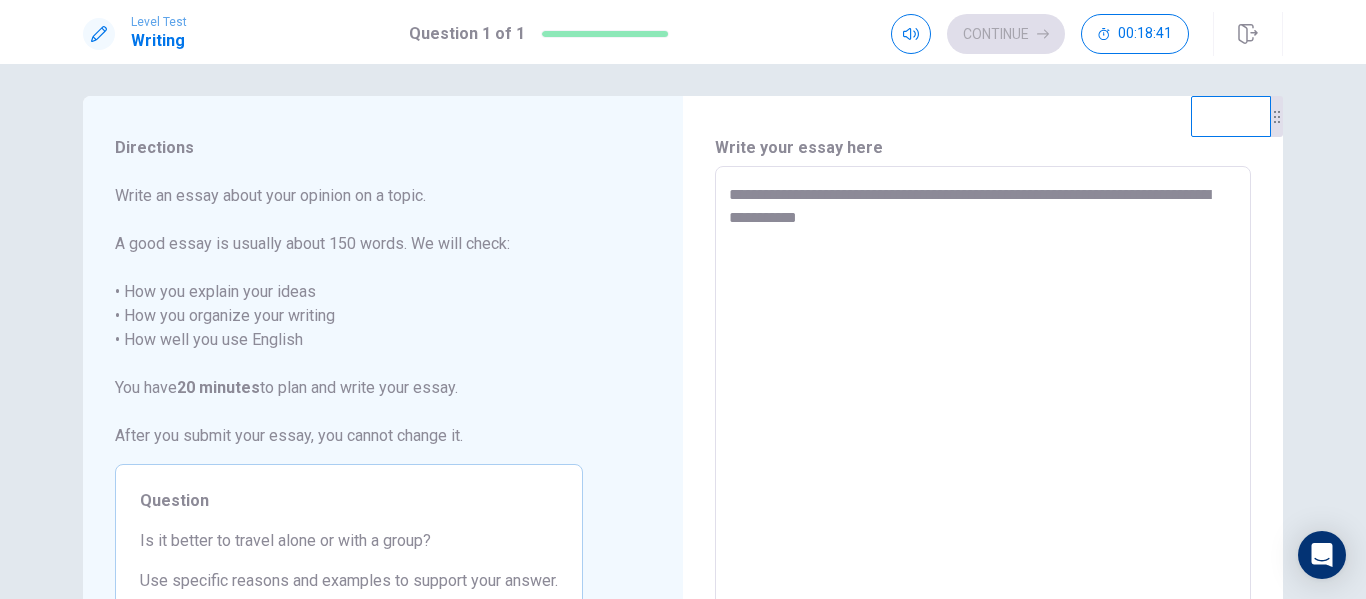 type on "**********" 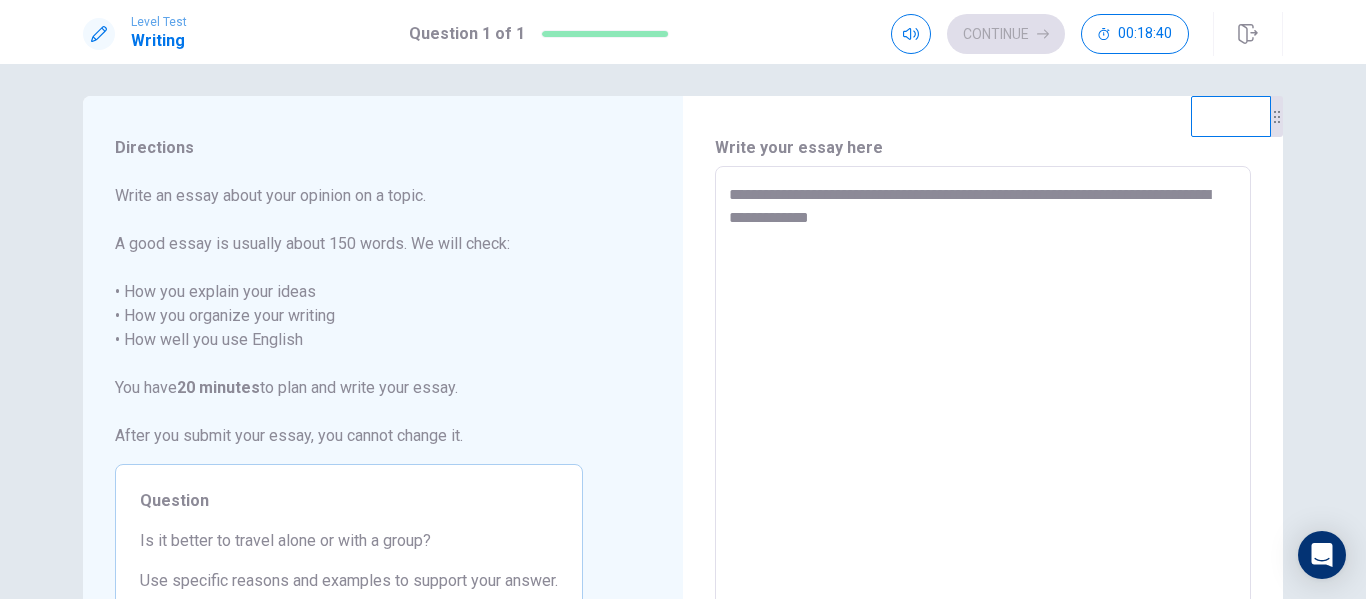 type on "**********" 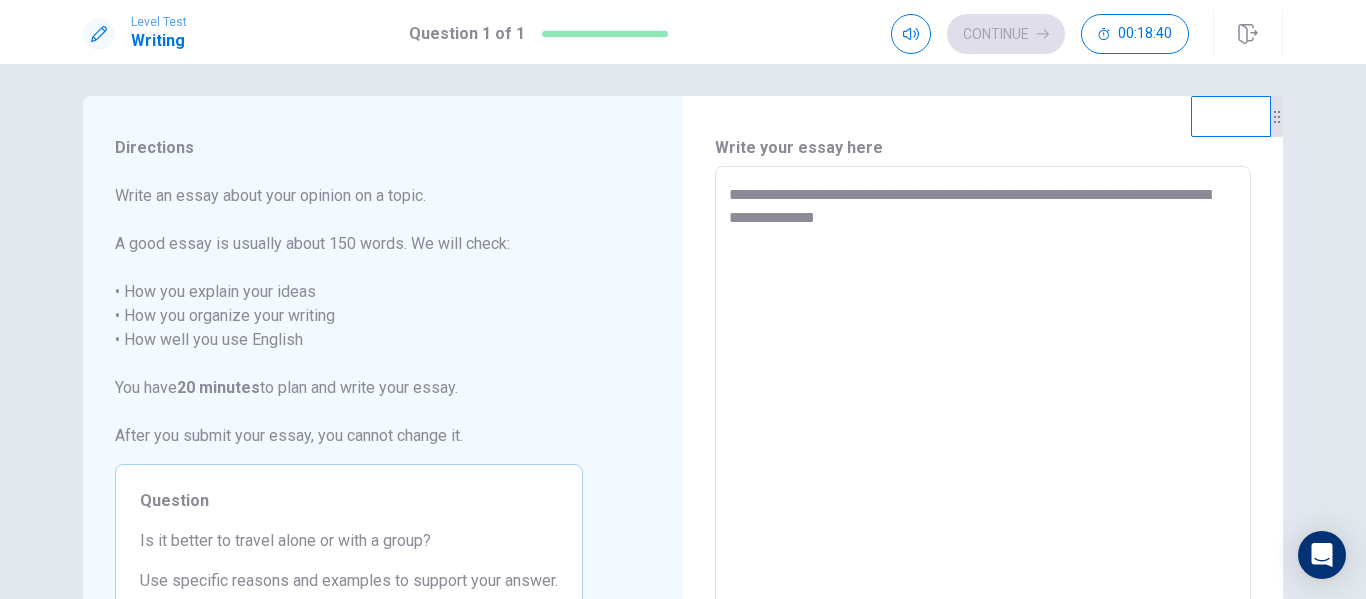type on "*" 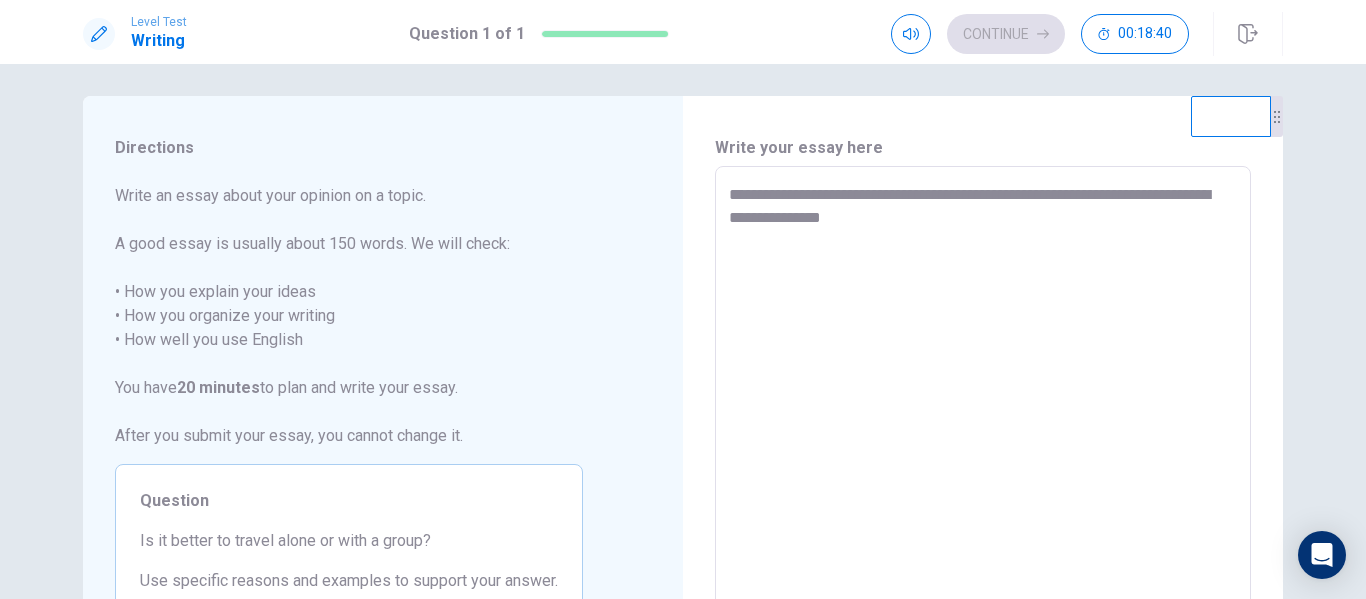 type on "*" 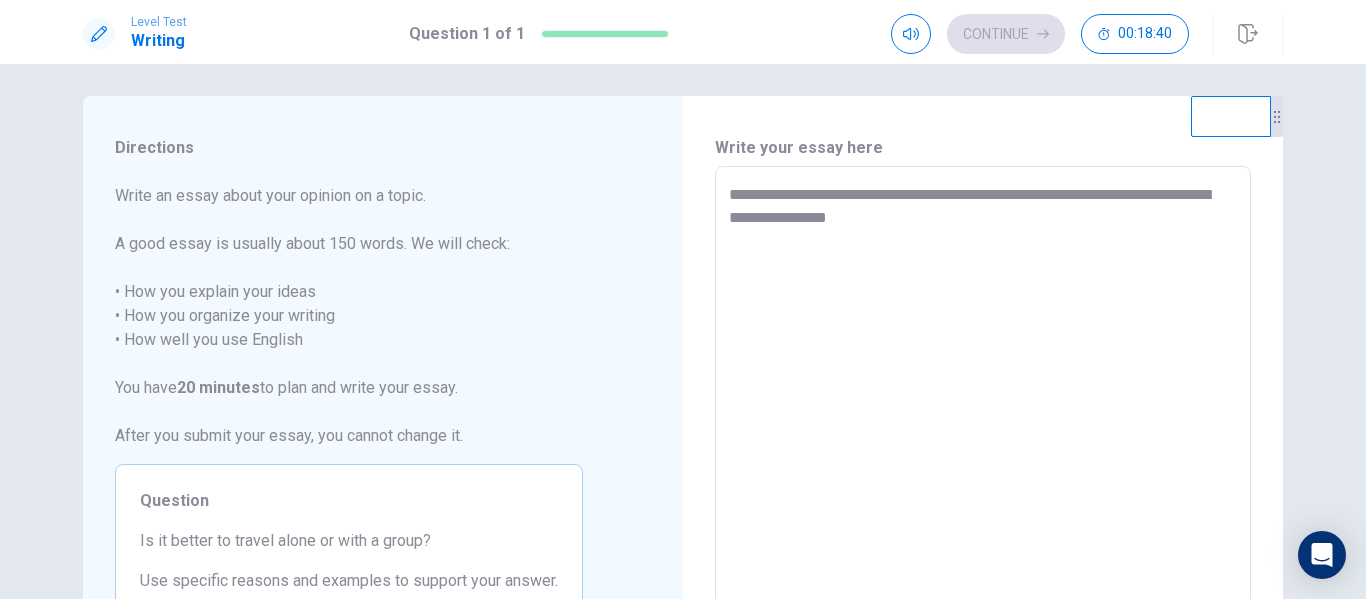 type on "*" 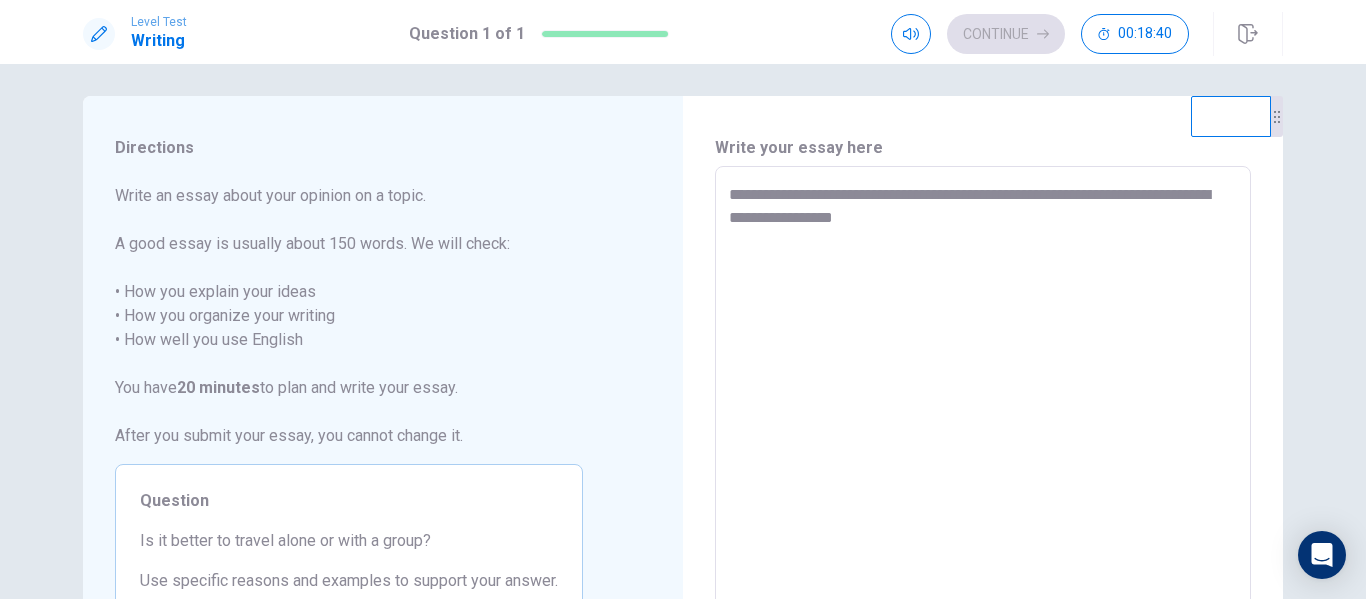 type on "**********" 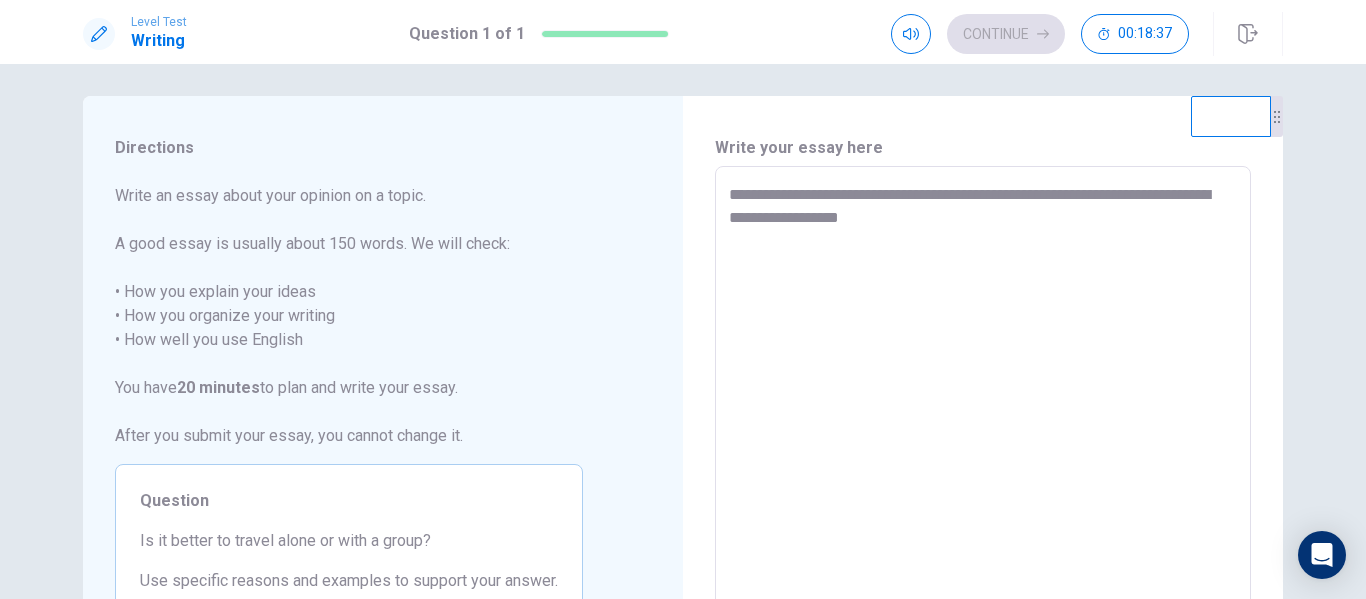 type on "*" 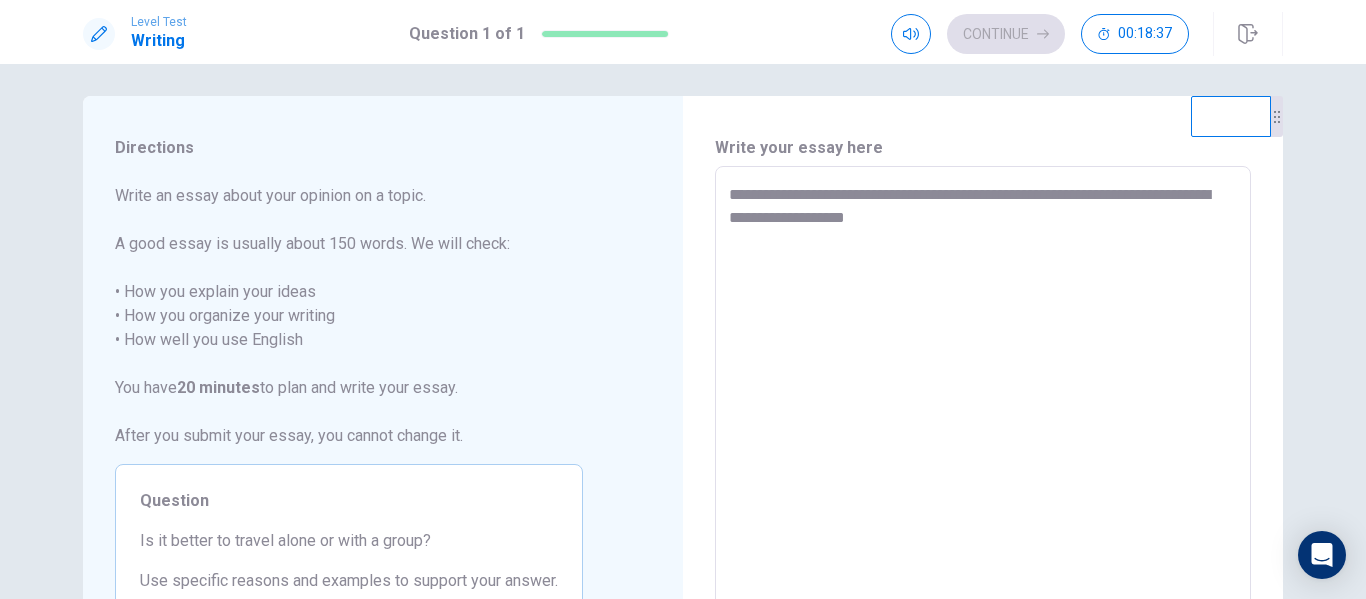 type on "**********" 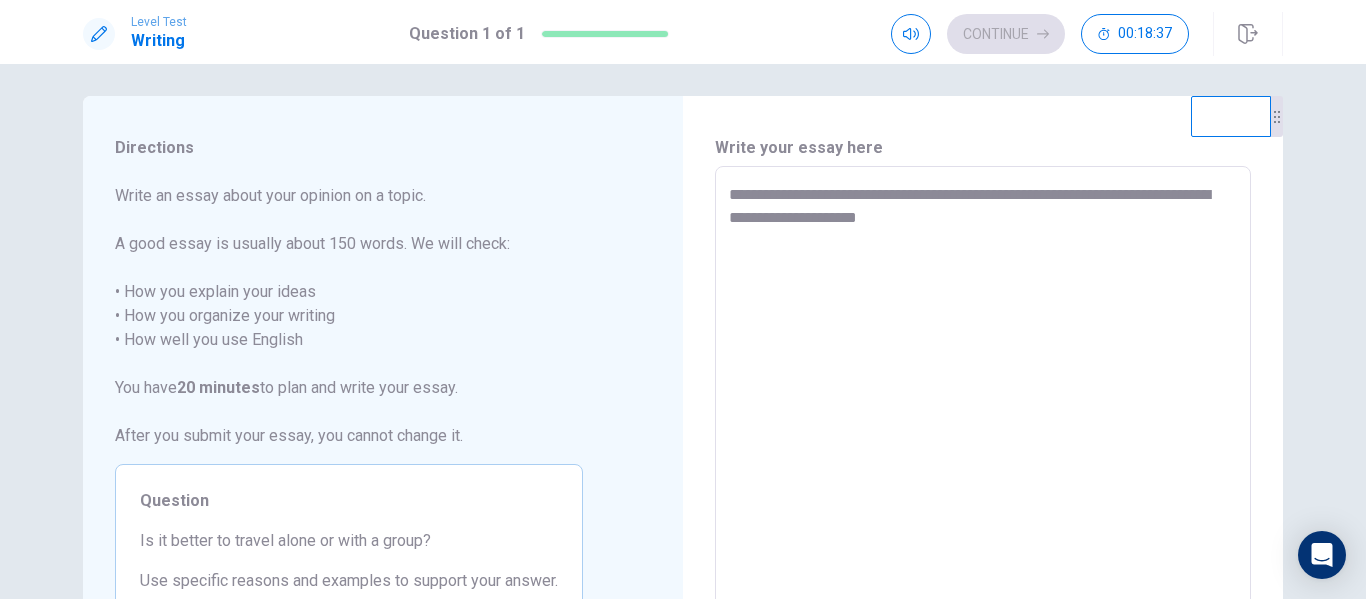 type on "**********" 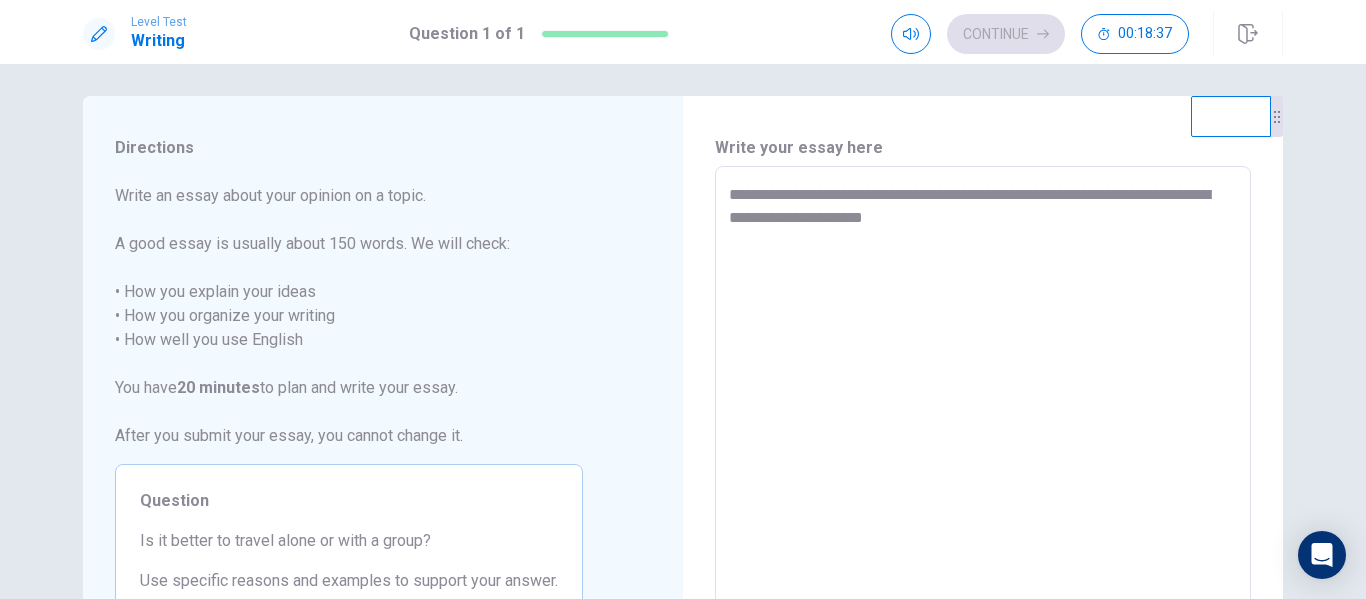 type on "*" 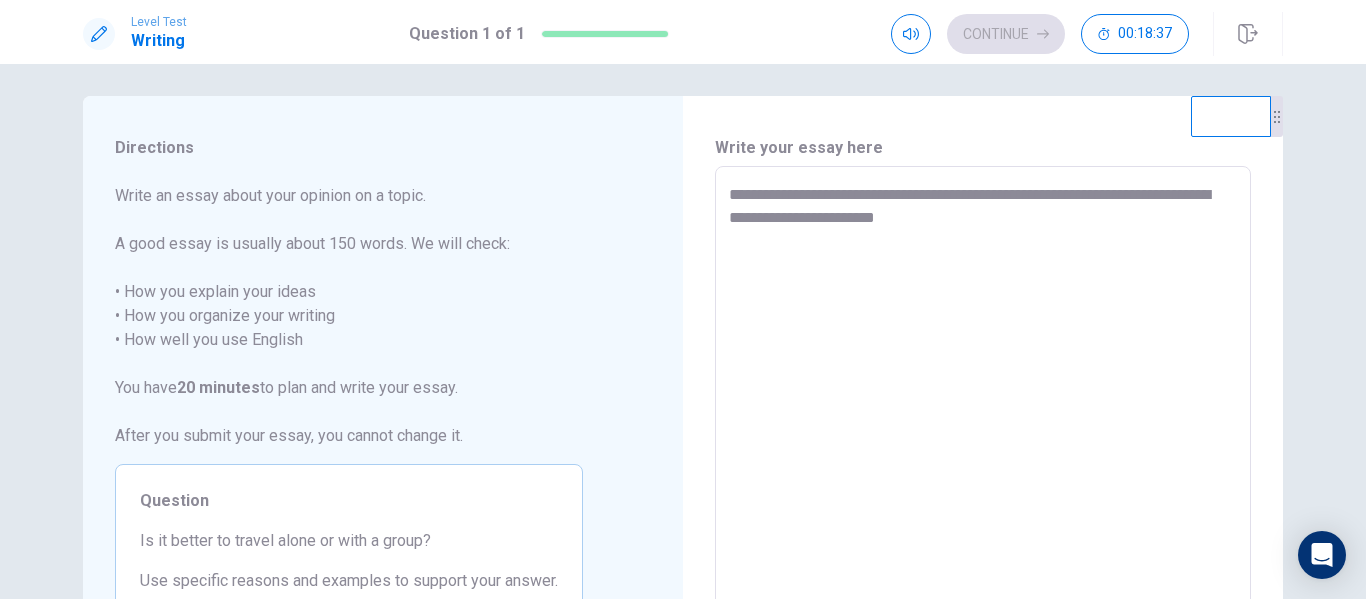 type on "**********" 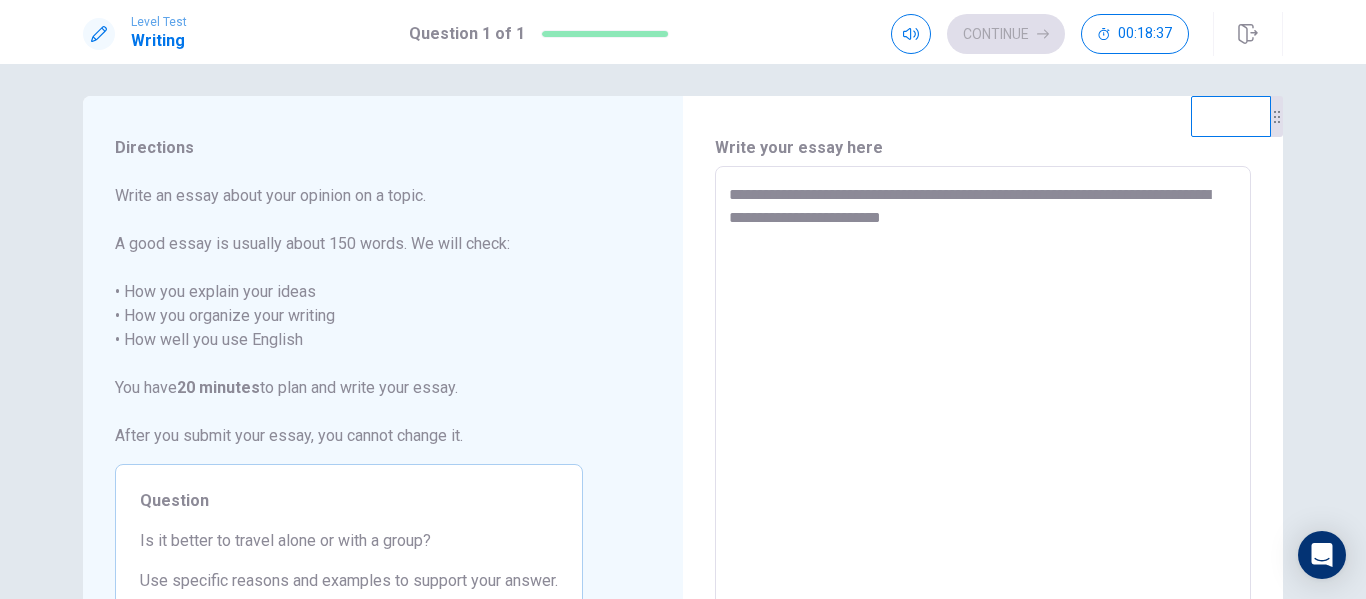 type 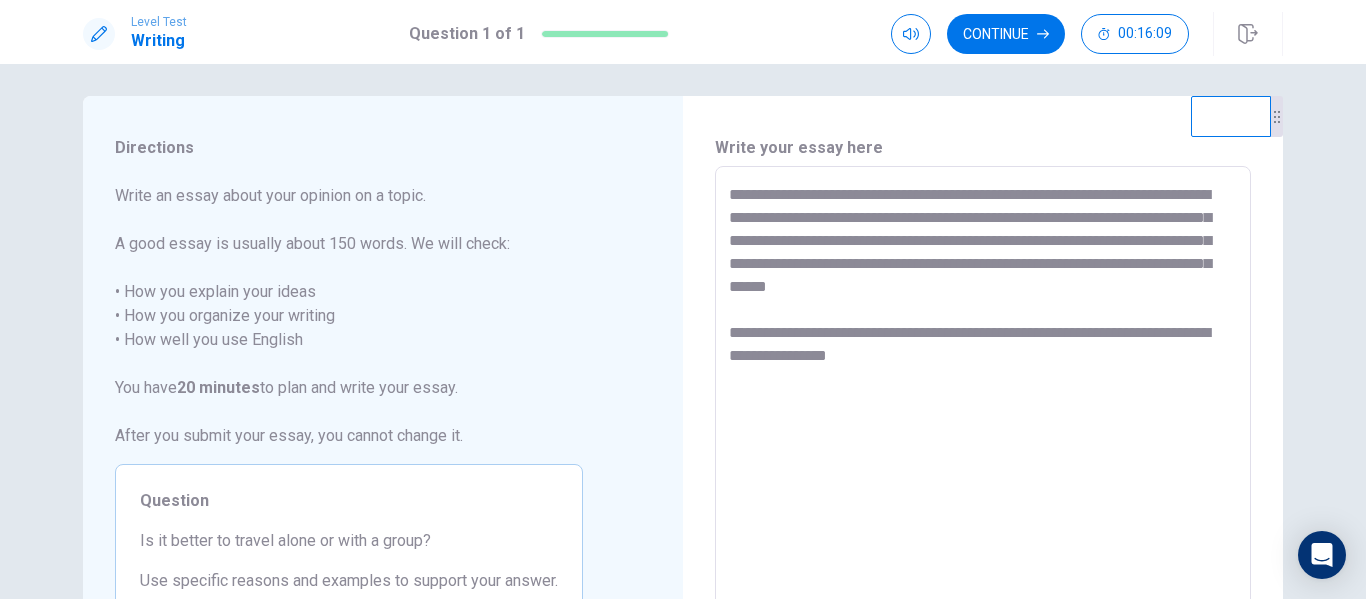 drag, startPoint x: 795, startPoint y: 338, endPoint x: 915, endPoint y: 355, distance: 121.19818 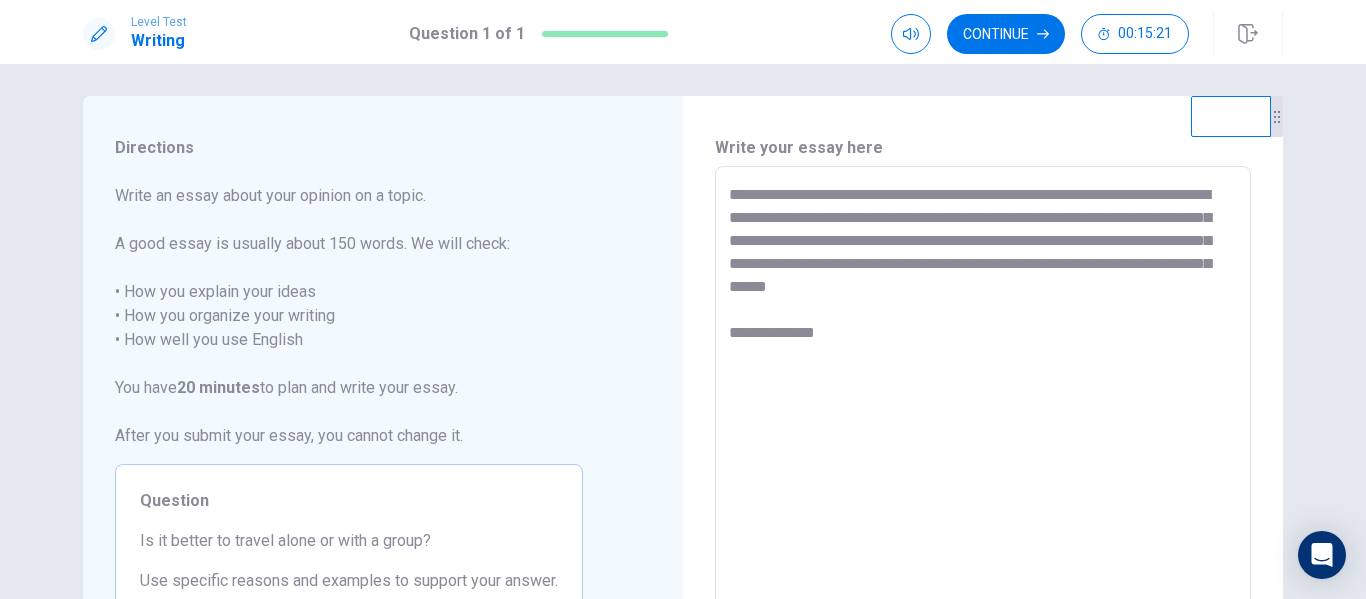 click on "**********" at bounding box center [983, 443] 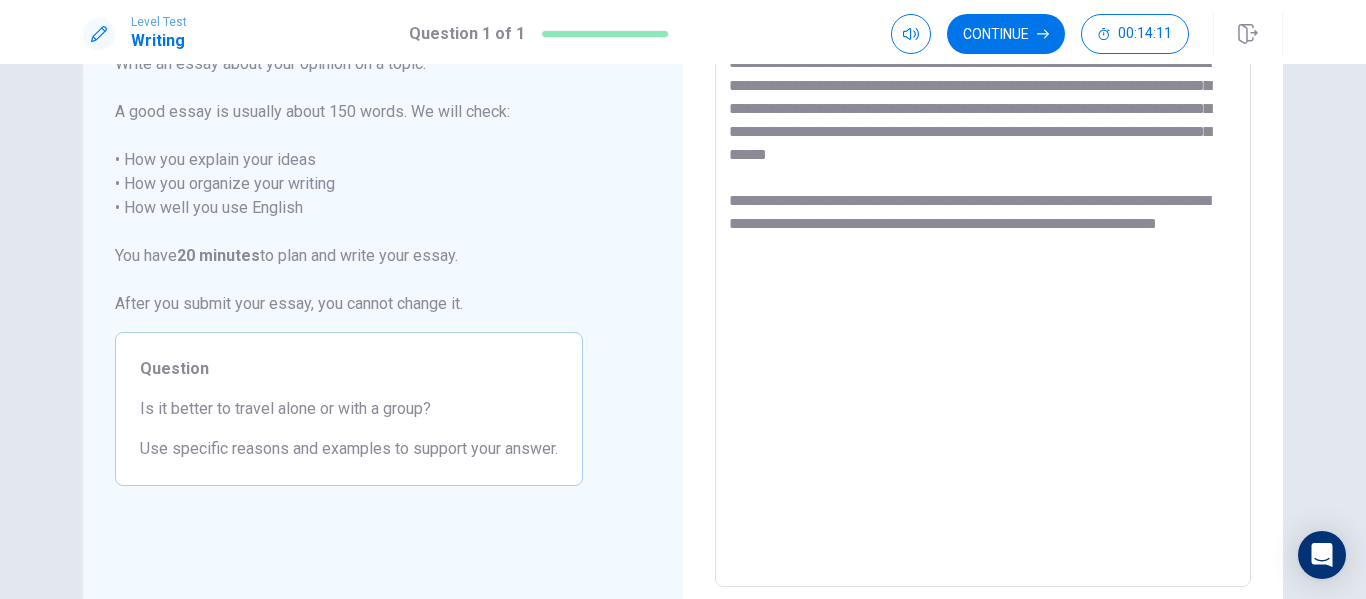 scroll, scrollTop: 141, scrollLeft: 0, axis: vertical 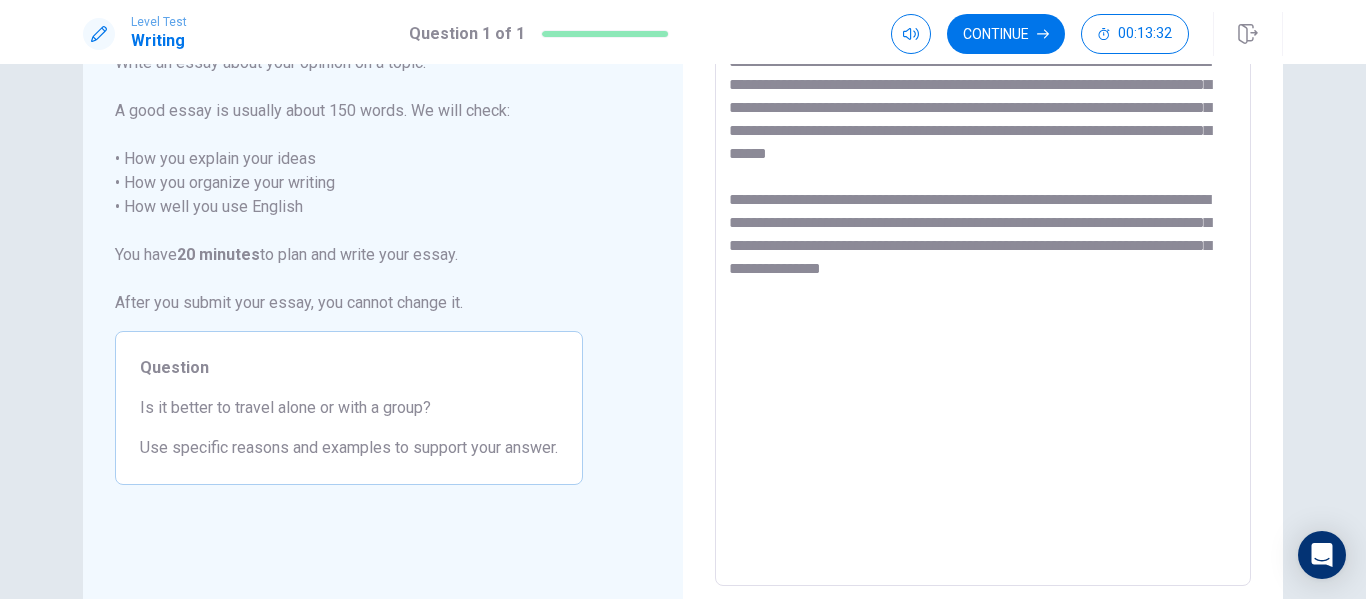 click on "**********" at bounding box center (983, 310) 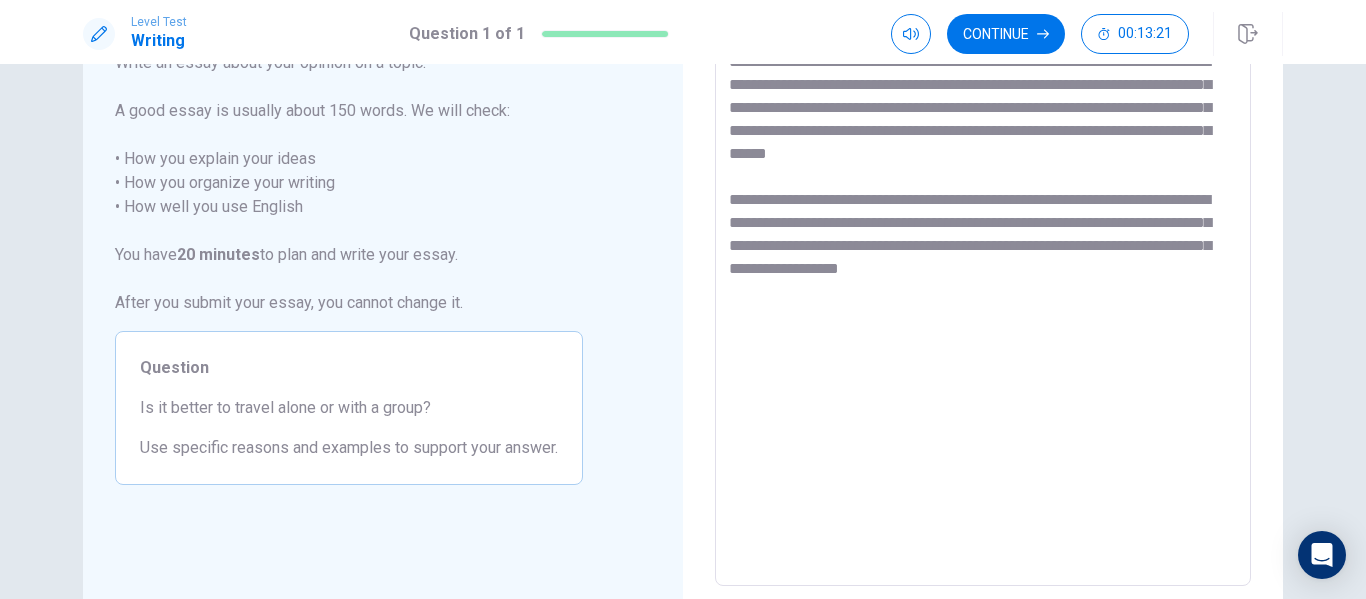 click on "**********" at bounding box center [983, 310] 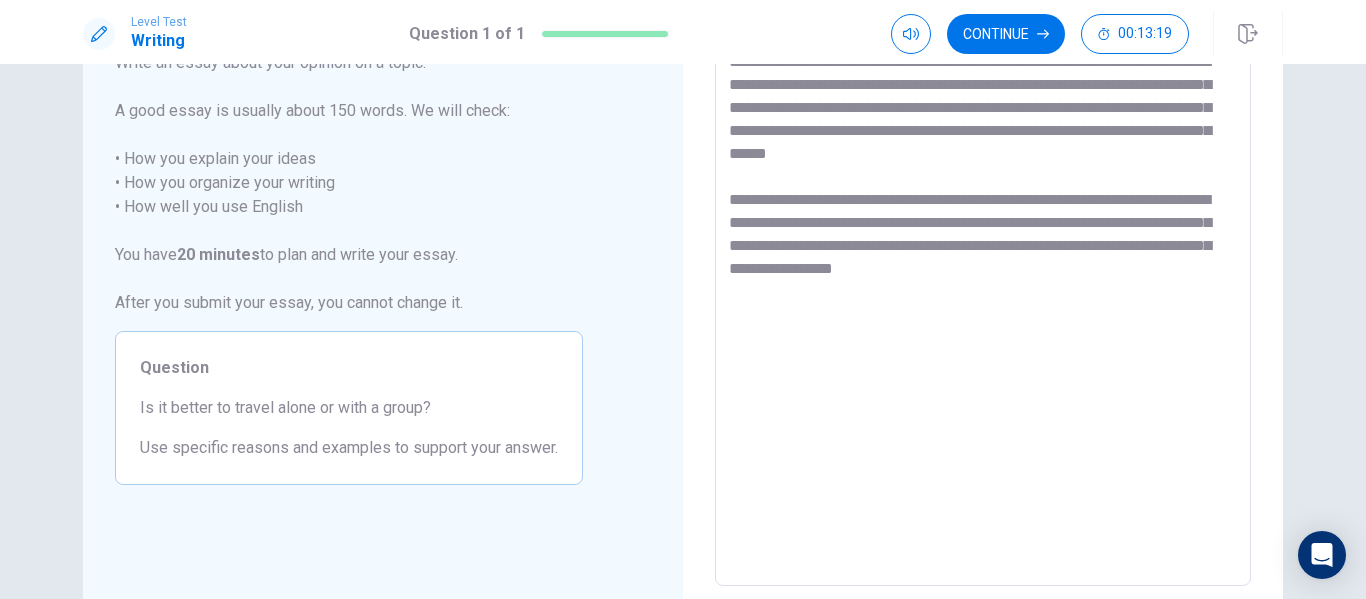 click on "**********" at bounding box center [983, 310] 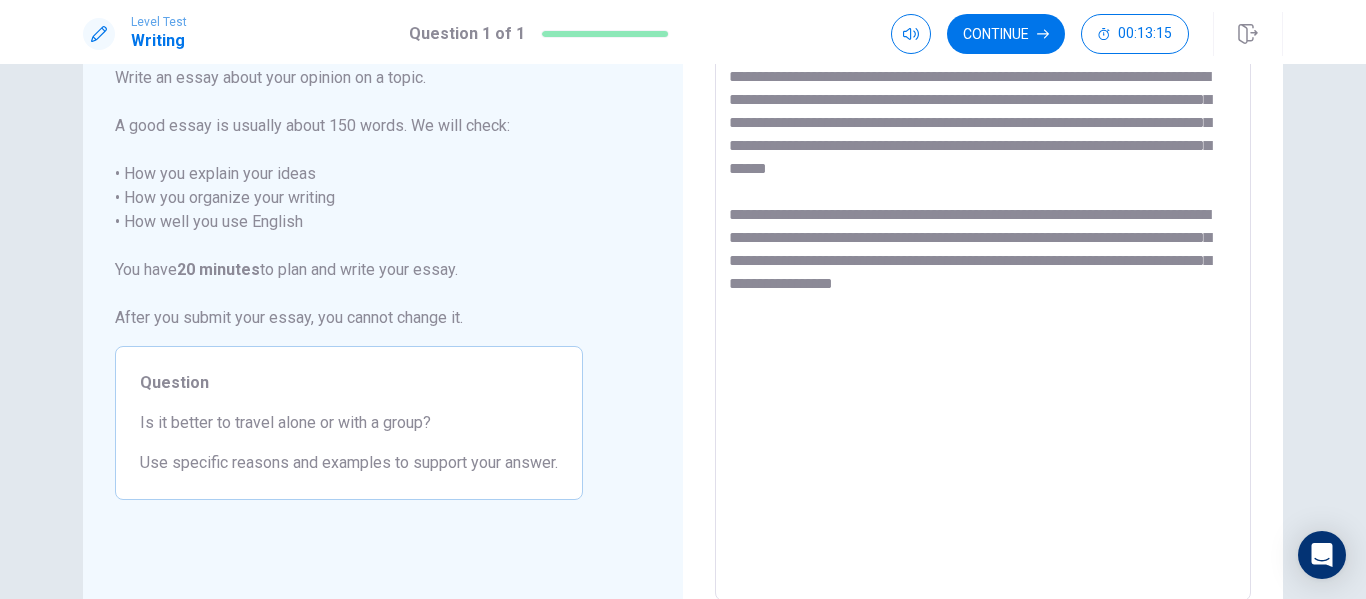 scroll, scrollTop: 125, scrollLeft: 0, axis: vertical 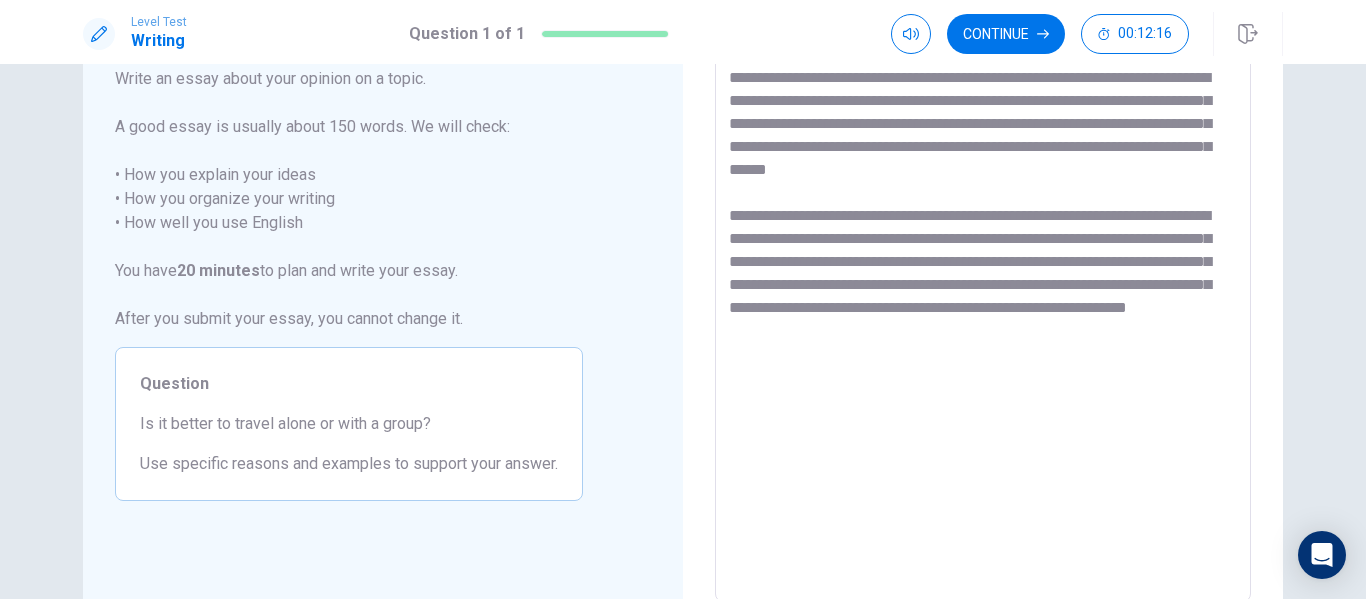 drag, startPoint x: 859, startPoint y: 105, endPoint x: 902, endPoint y: 106, distance: 43.011627 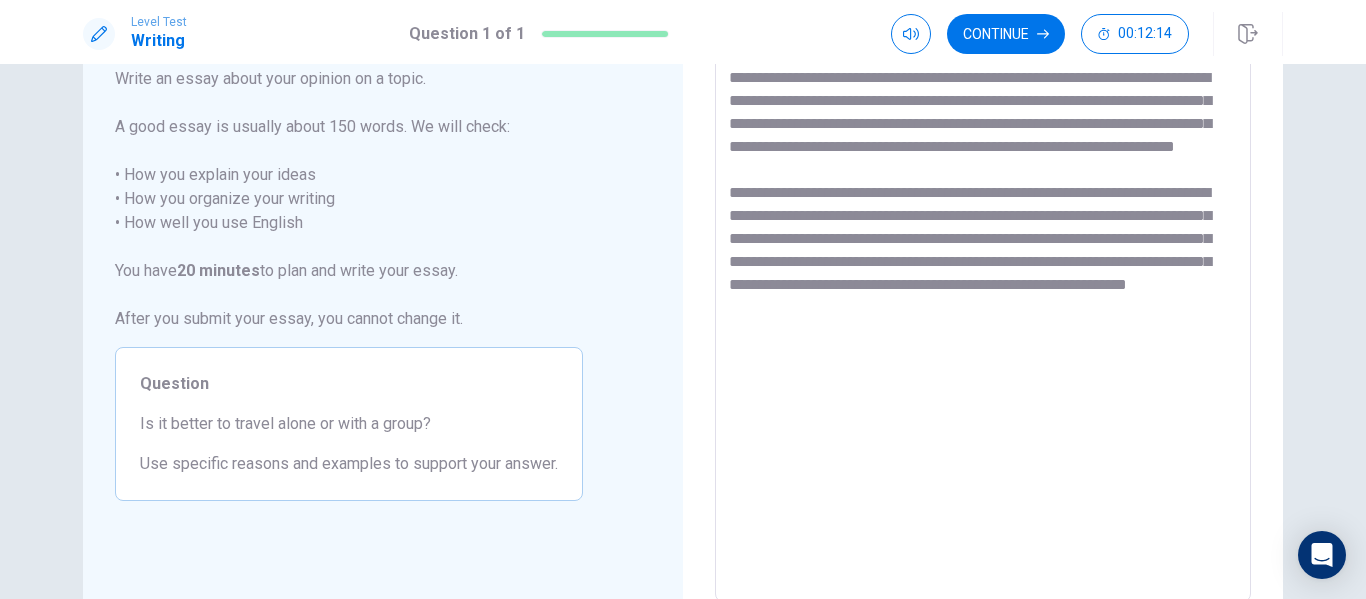 click on "**********" at bounding box center [983, 326] 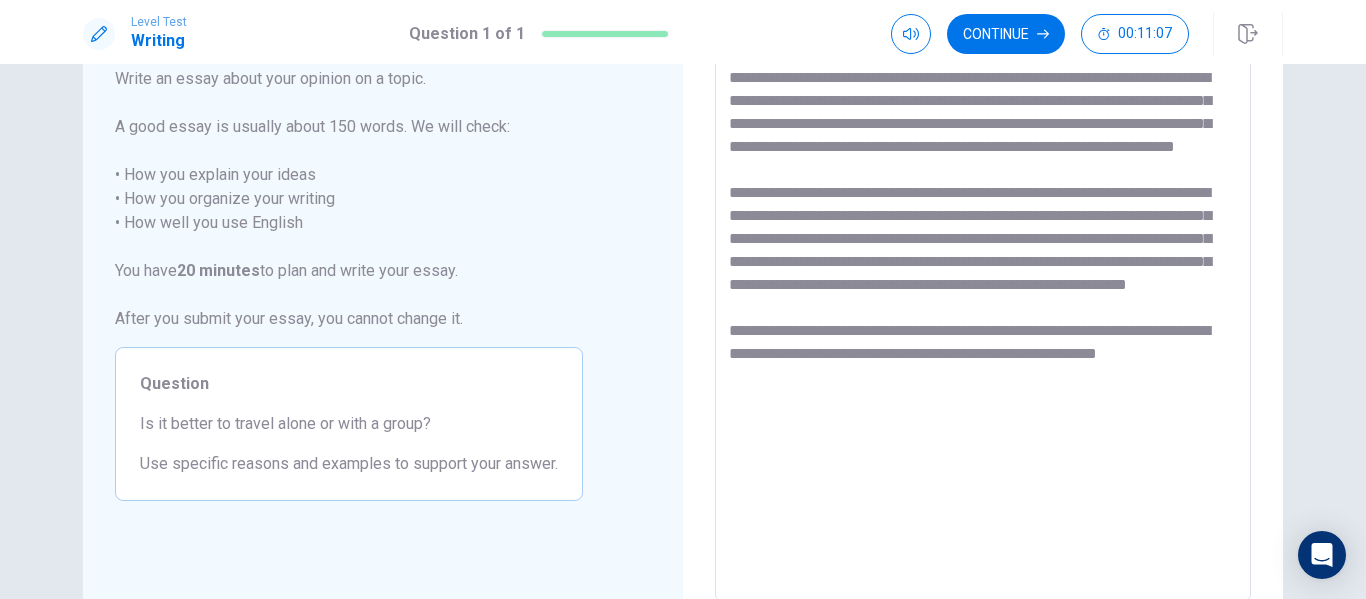 scroll, scrollTop: 225, scrollLeft: 0, axis: vertical 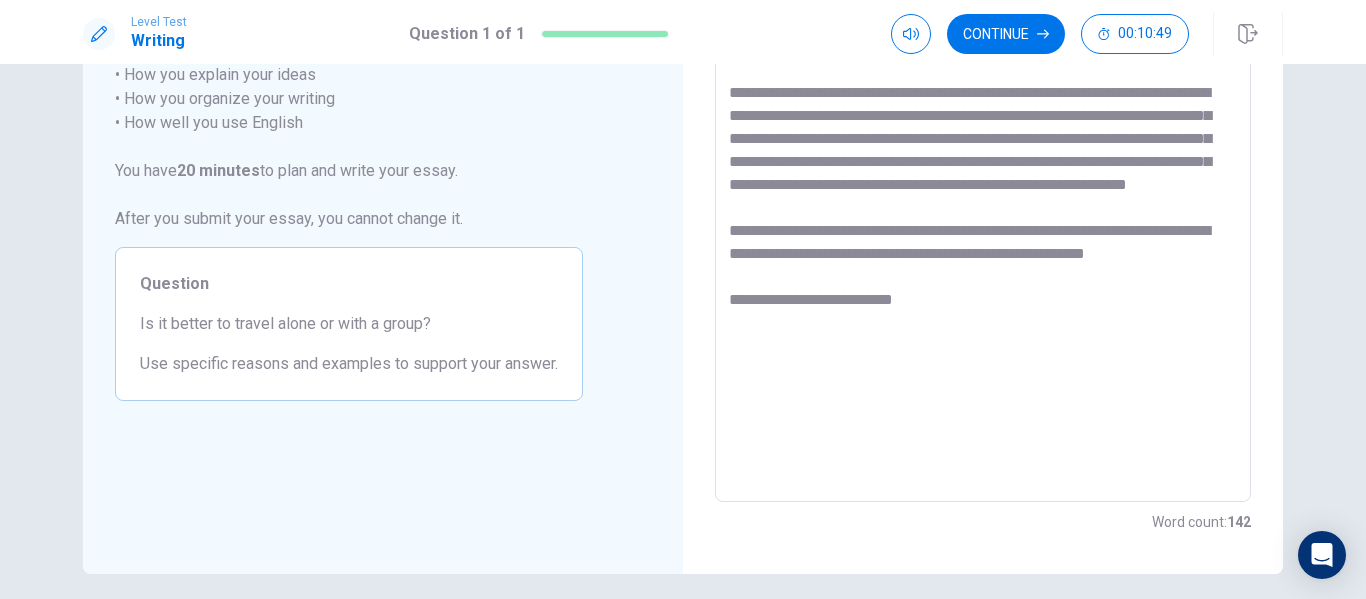 click on "**********" at bounding box center (983, 226) 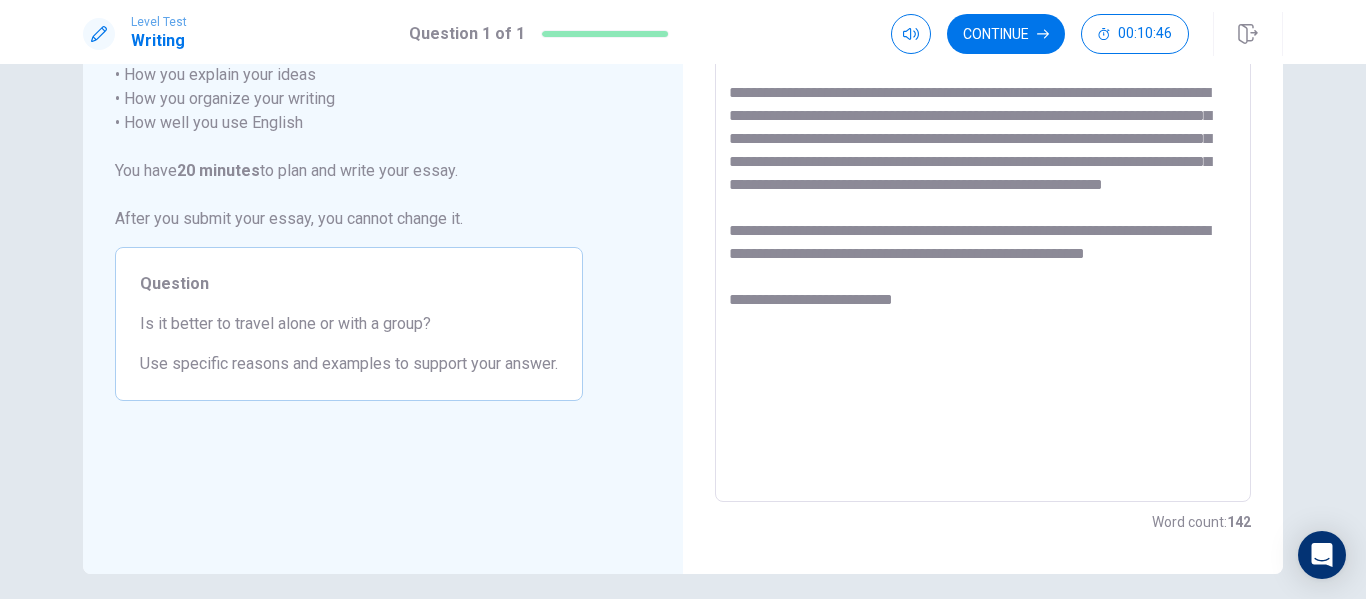 click on "**********" at bounding box center [983, 226] 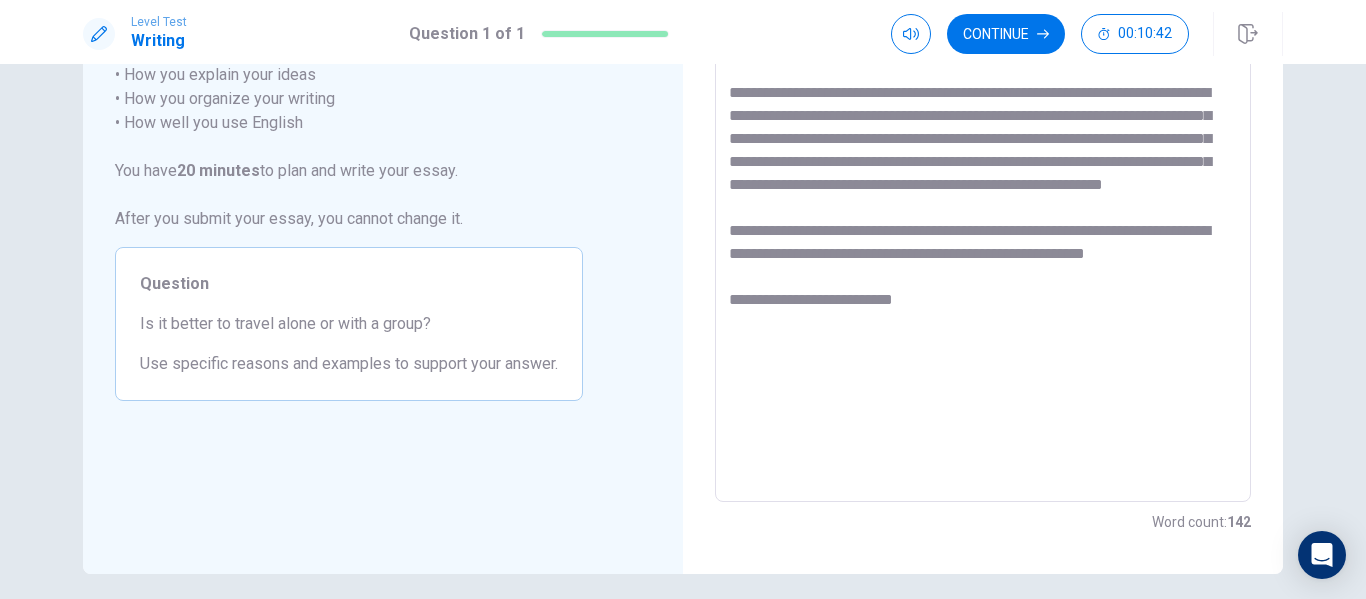 click on "**********" at bounding box center (983, 226) 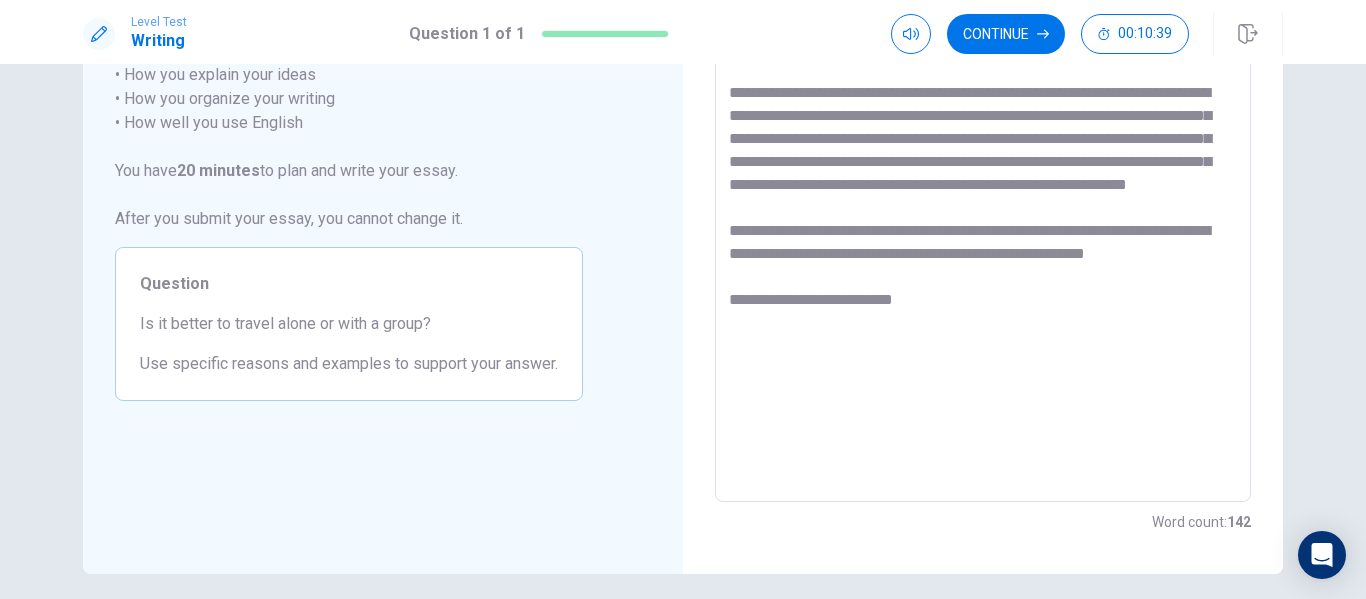 click on "**********" at bounding box center (983, 226) 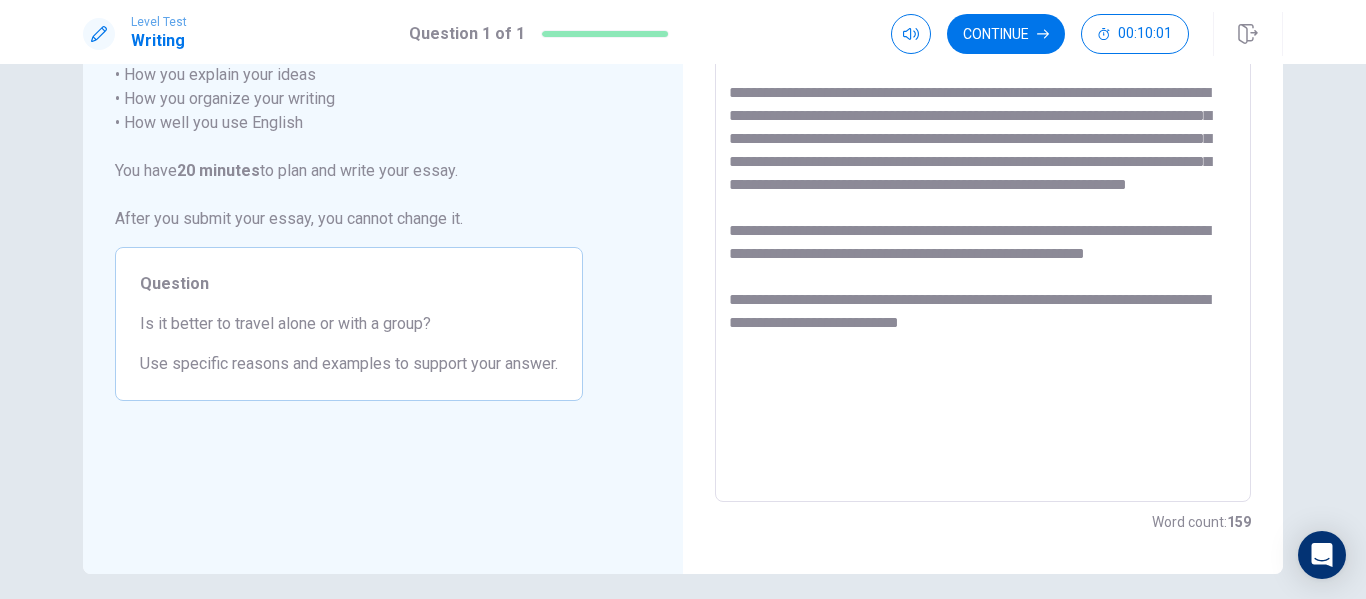 click on "**********" at bounding box center [983, 226] 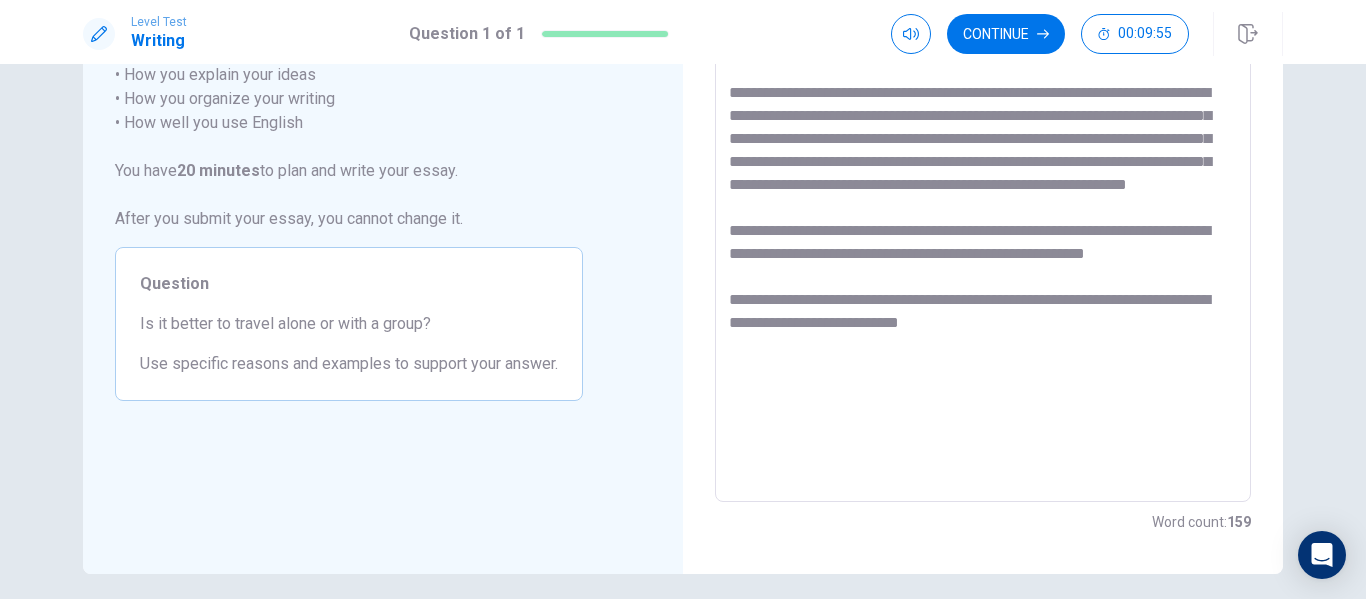 click on "**********" at bounding box center (983, 226) 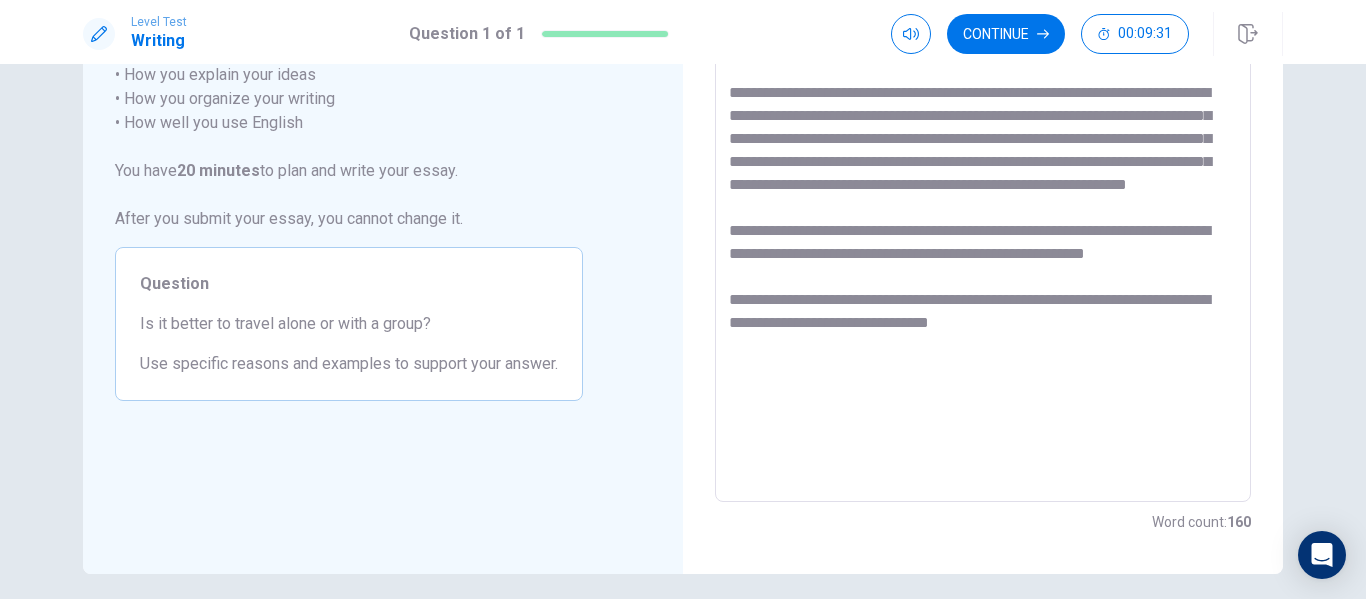 drag, startPoint x: 1154, startPoint y: 115, endPoint x: 1019, endPoint y: 146, distance: 138.51353 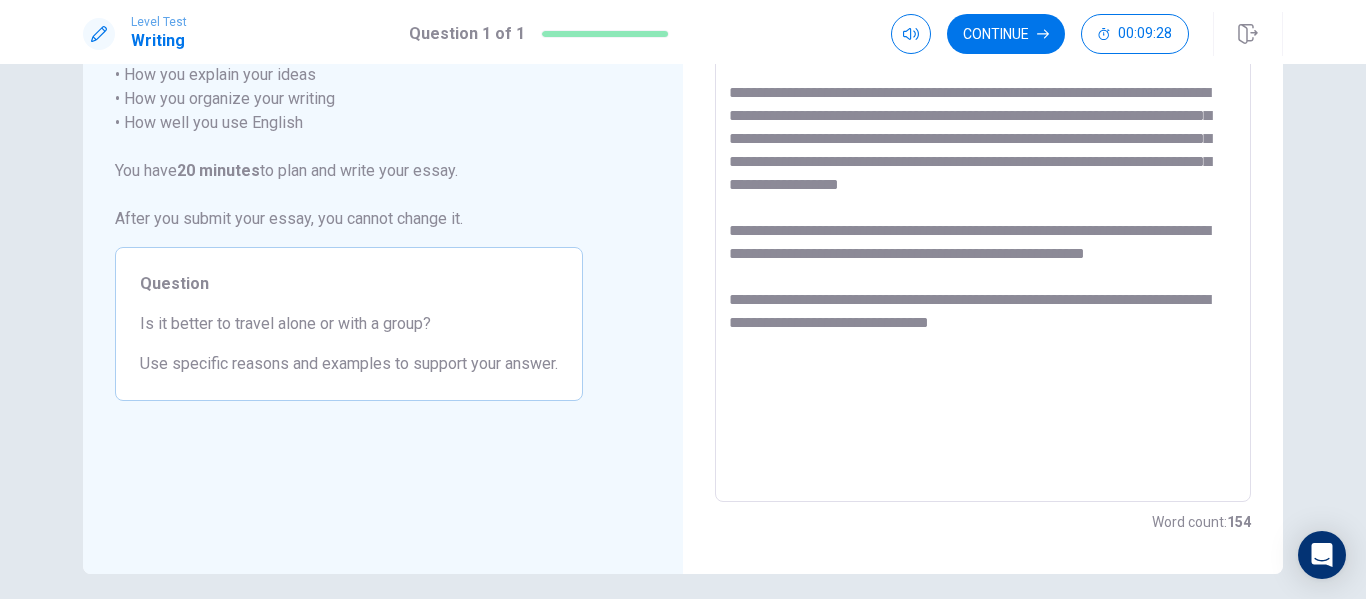 click on "**********" at bounding box center (983, 226) 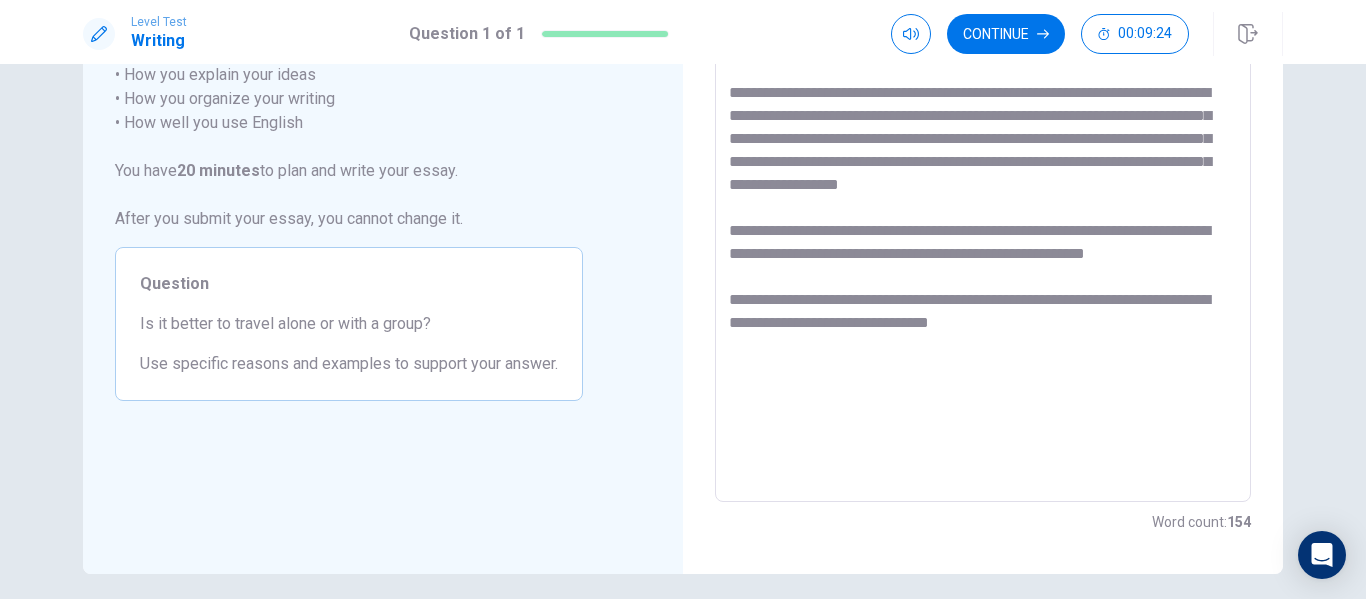 scroll, scrollTop: 25, scrollLeft: 0, axis: vertical 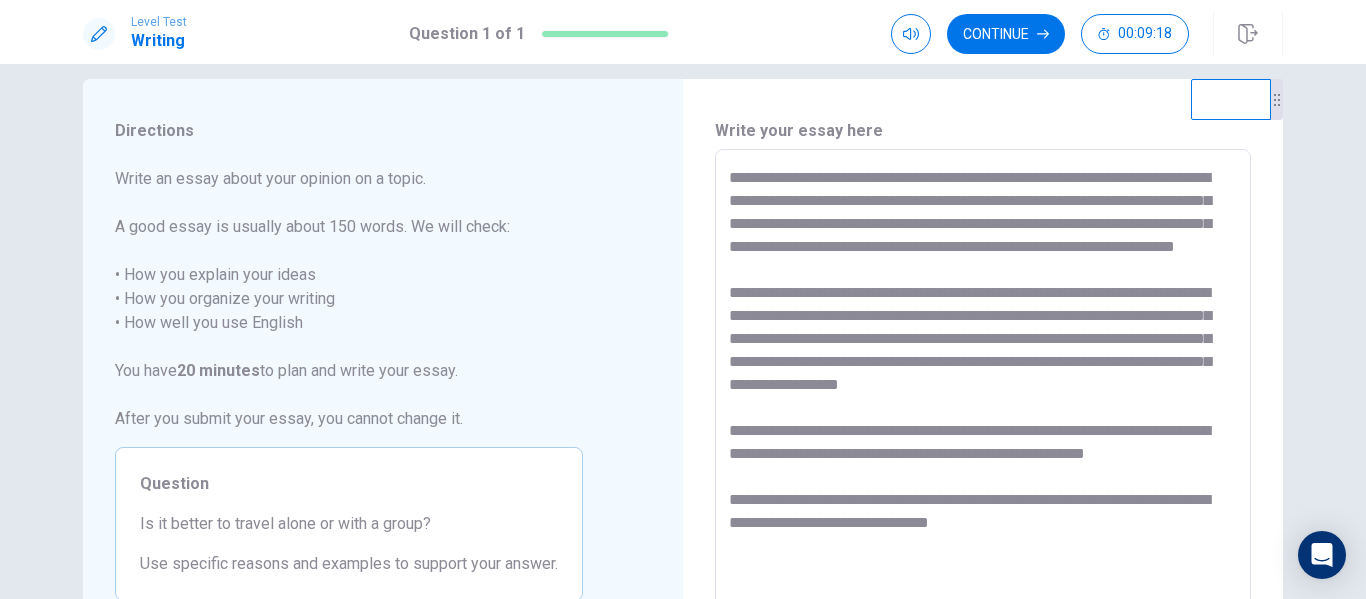 click on "**********" at bounding box center (983, 426) 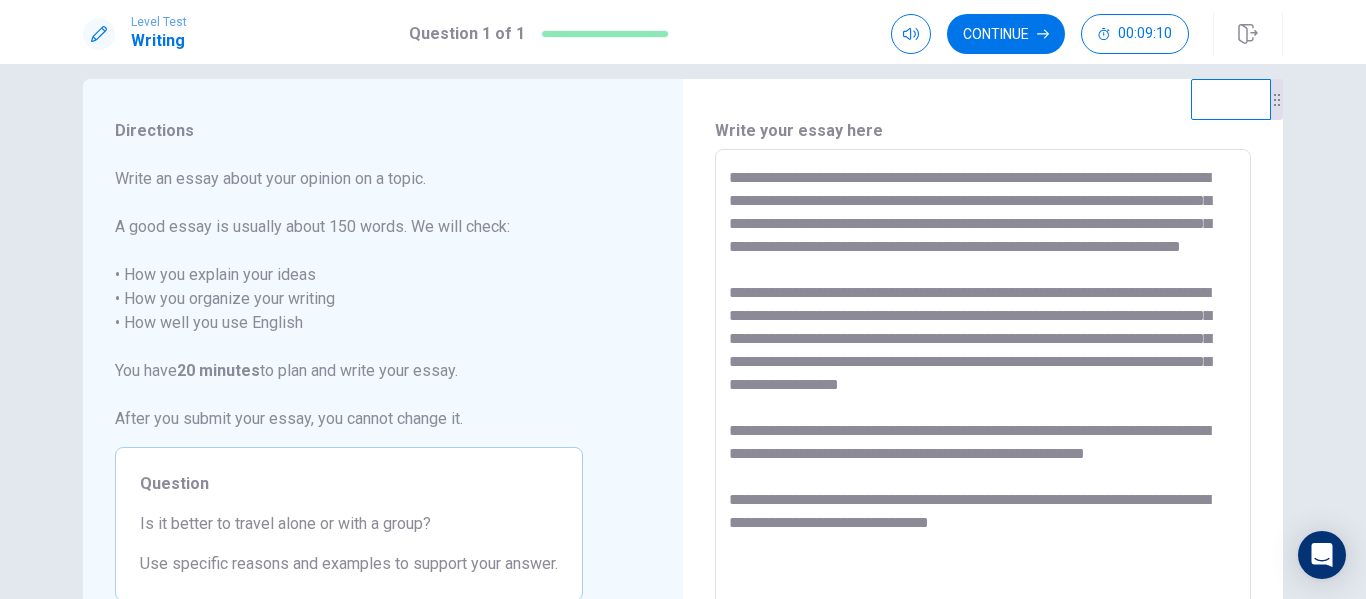 drag, startPoint x: 1113, startPoint y: 203, endPoint x: 1164, endPoint y: 199, distance: 51.156624 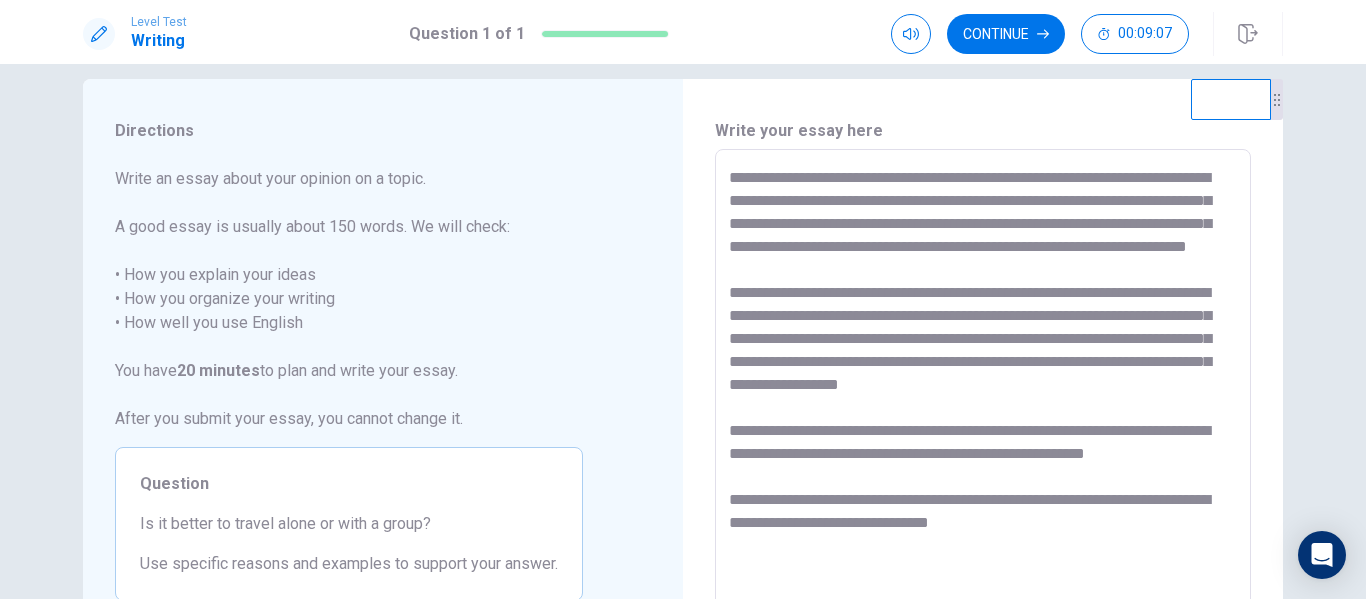 click on "**********" at bounding box center (983, 426) 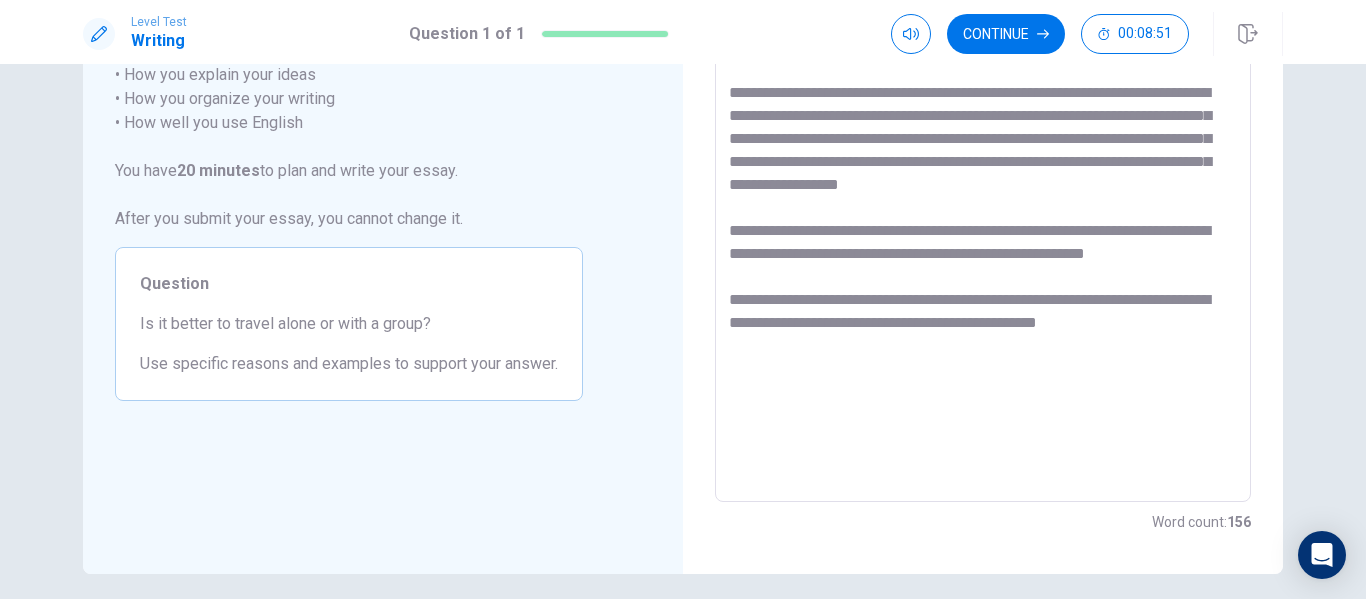 scroll, scrollTop: 0, scrollLeft: 0, axis: both 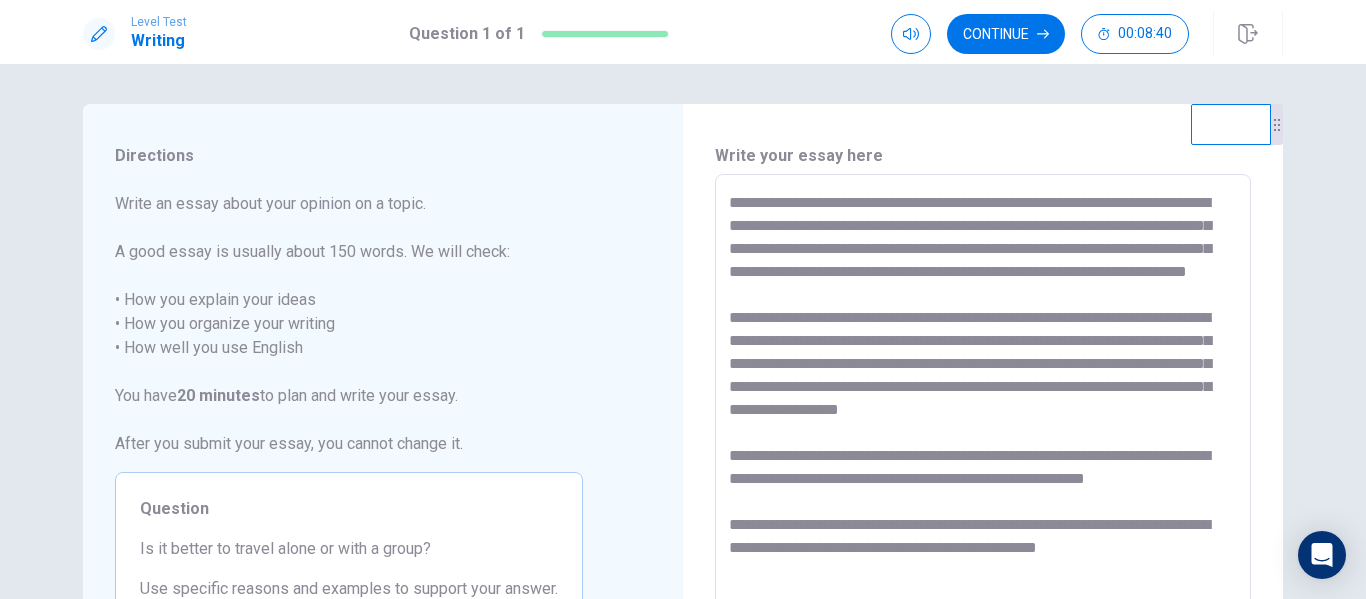 drag, startPoint x: 1166, startPoint y: 204, endPoint x: 1191, endPoint y: 206, distance: 25.079872 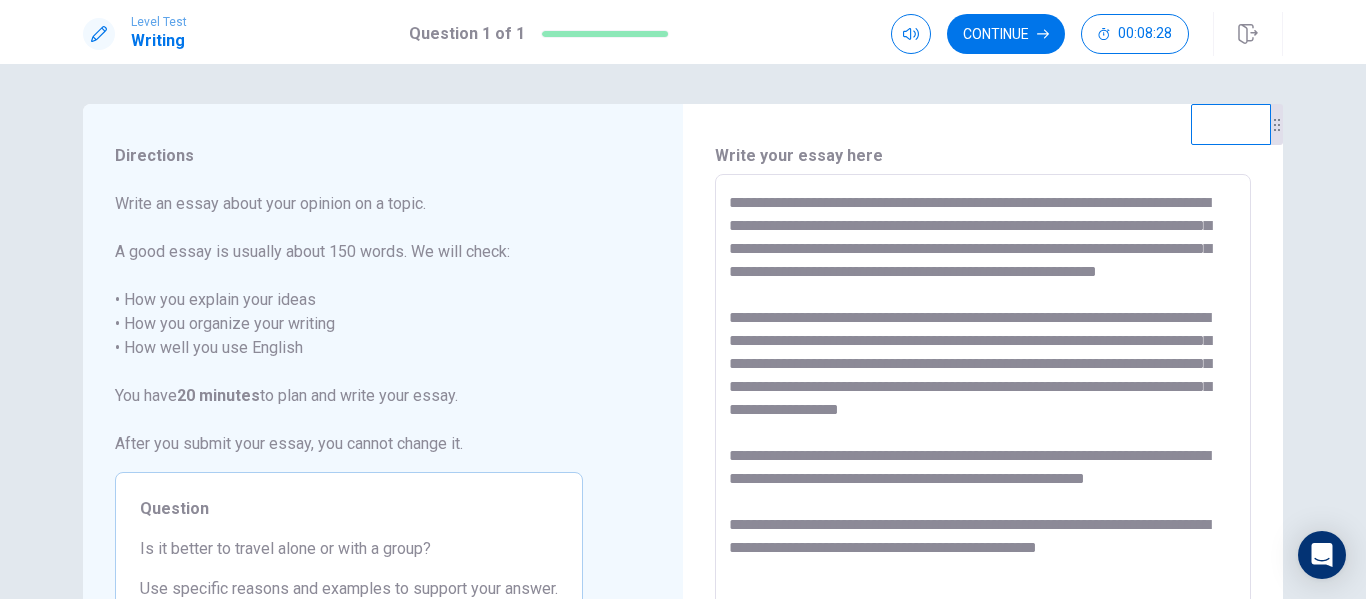 click on "**********" at bounding box center [983, 451] 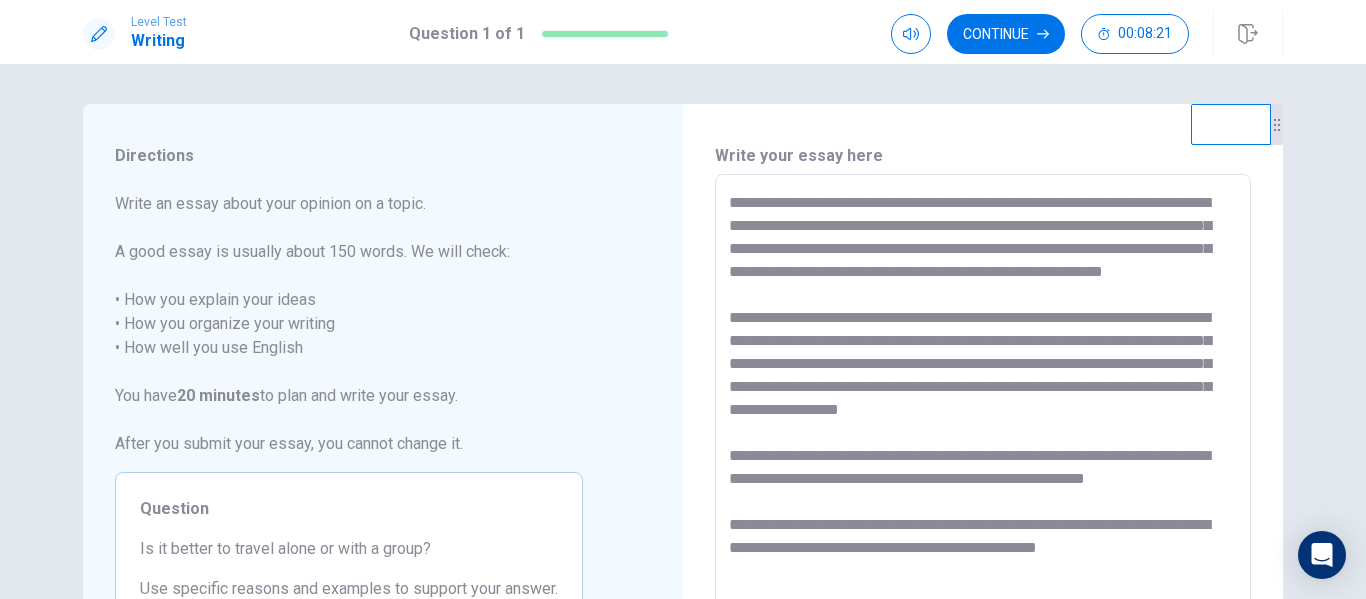 scroll, scrollTop: 100, scrollLeft: 0, axis: vertical 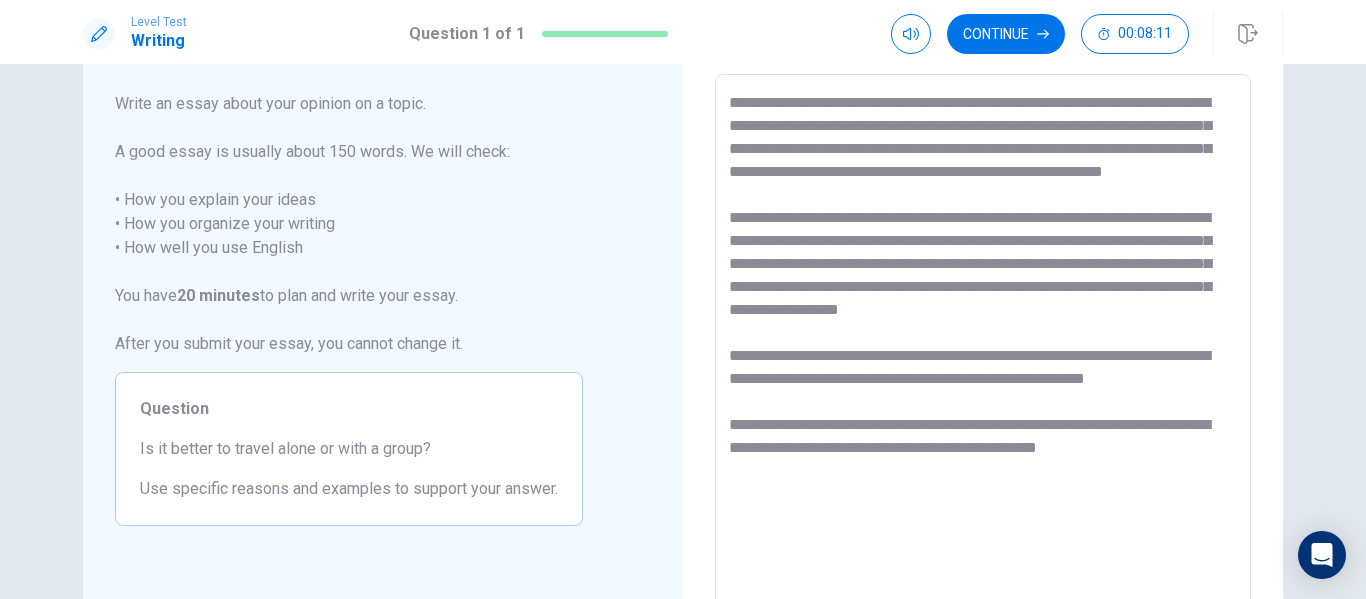 click on "**********" at bounding box center [983, 351] 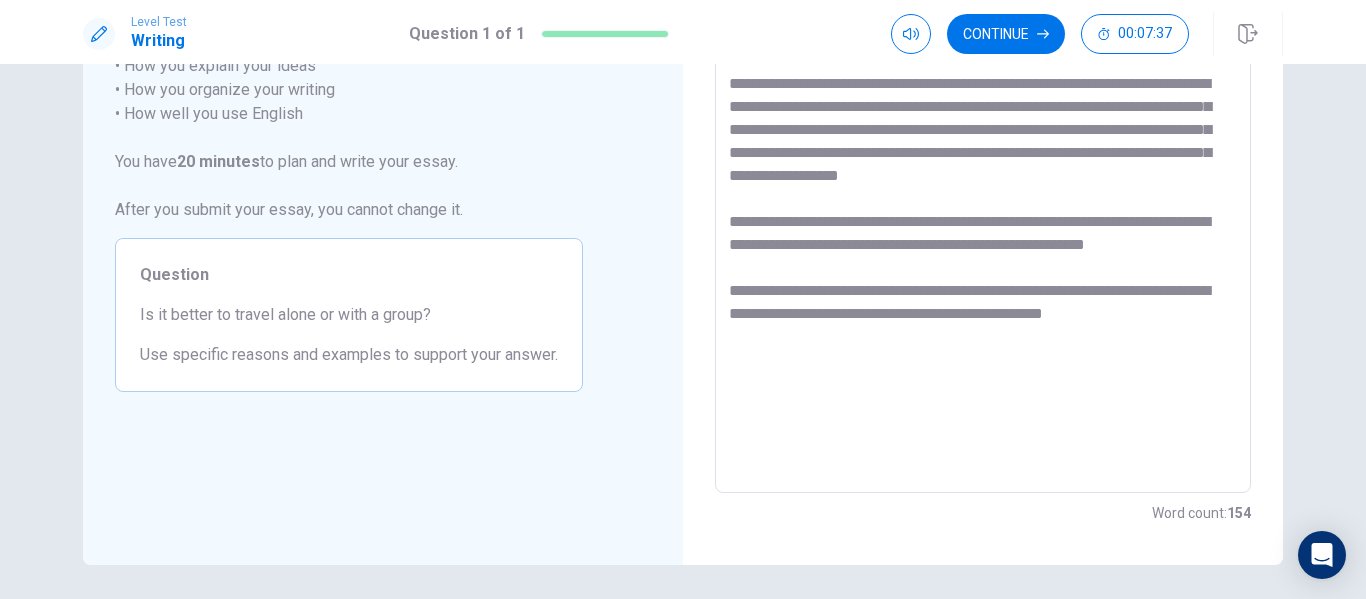 scroll, scrollTop: 300, scrollLeft: 0, axis: vertical 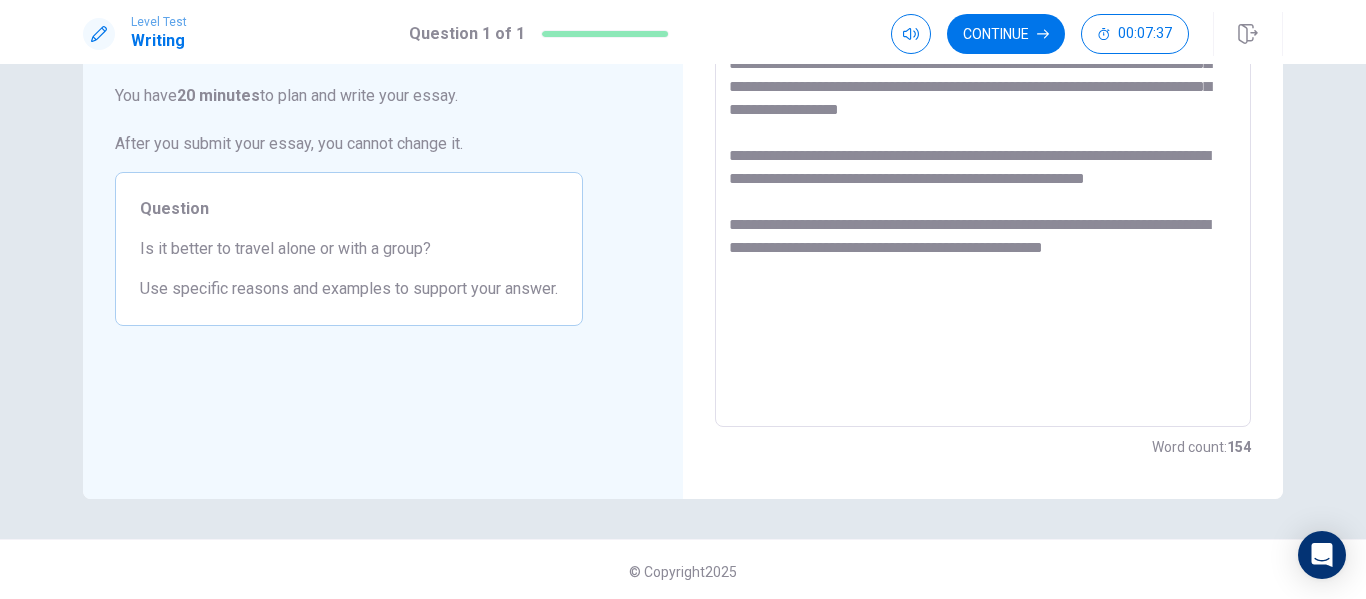 click on "**********" at bounding box center [983, 151] 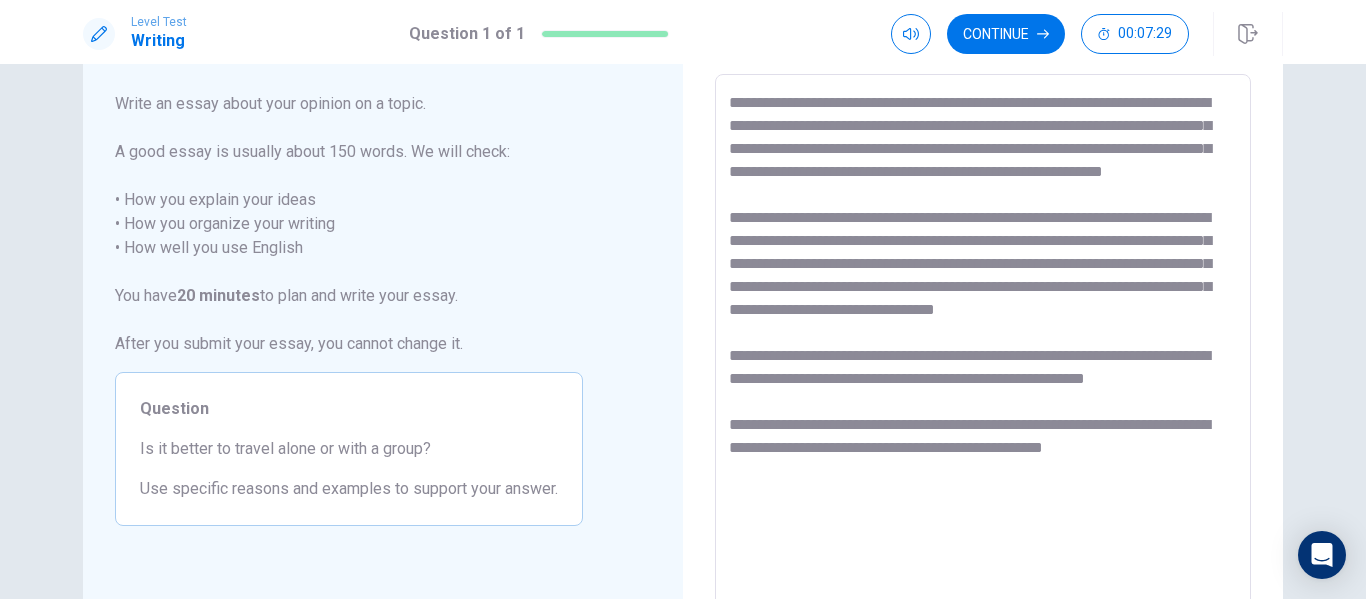 scroll, scrollTop: 200, scrollLeft: 0, axis: vertical 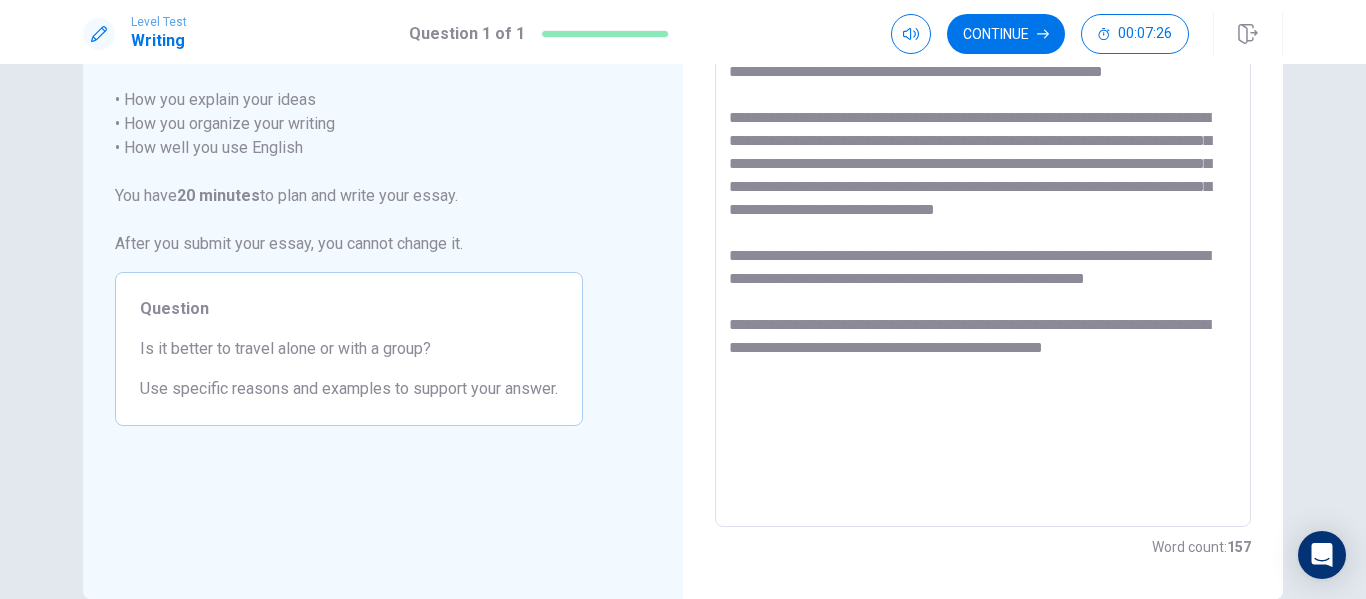 drag, startPoint x: 890, startPoint y: 203, endPoint x: 1041, endPoint y: 217, distance: 151.64761 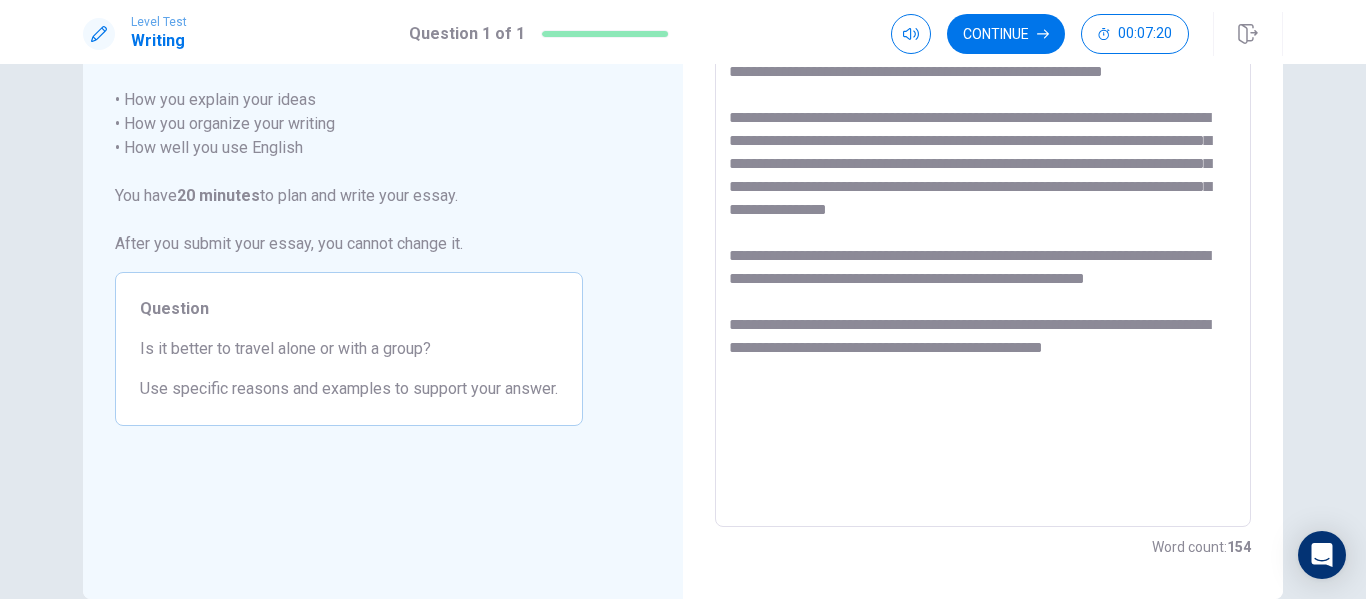 click on "**********" at bounding box center (983, 251) 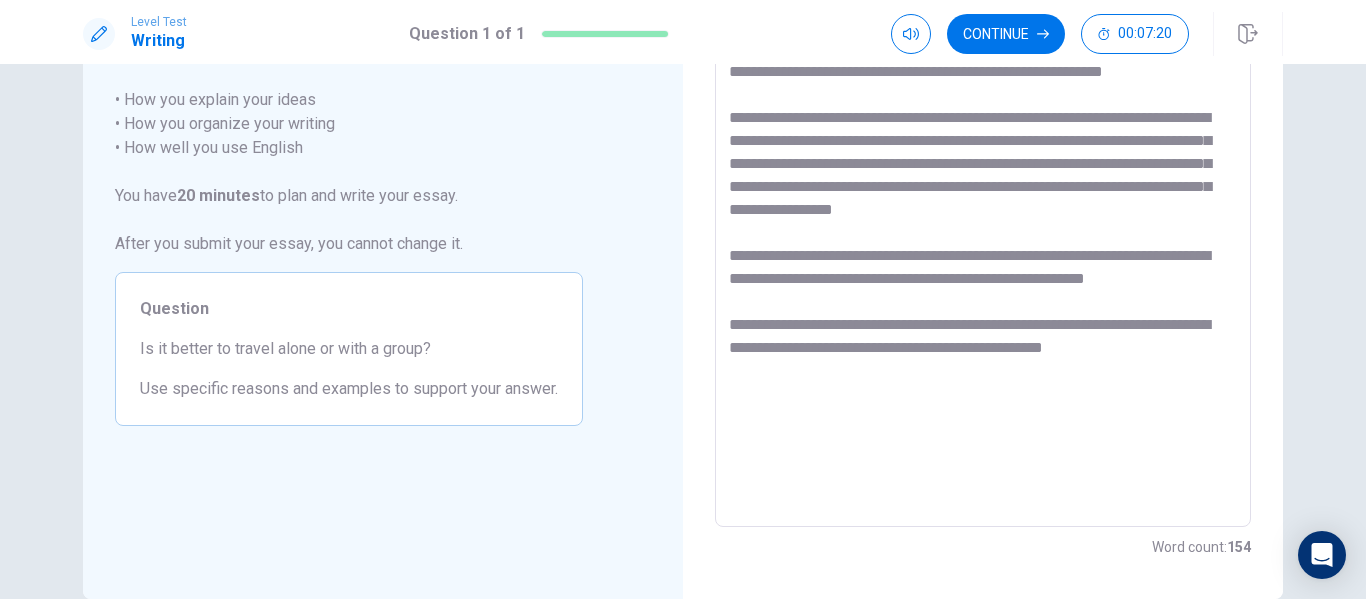 click on "Directions Write an essay about your opinion on a topic.
A good essay is usually about 150 words. We will check:
• How you explain your ideas
• How you organize your writing
• How well you use English
You have  20 minutes  to plan and write your essay.
After you submit your essay, you cannot change it. Question Is it better to travel alone or with a group? Use specific reasons and examples to support your answer. Write your essay here * ​ Word count :  154 © Copyright  2025" at bounding box center (683, 331) 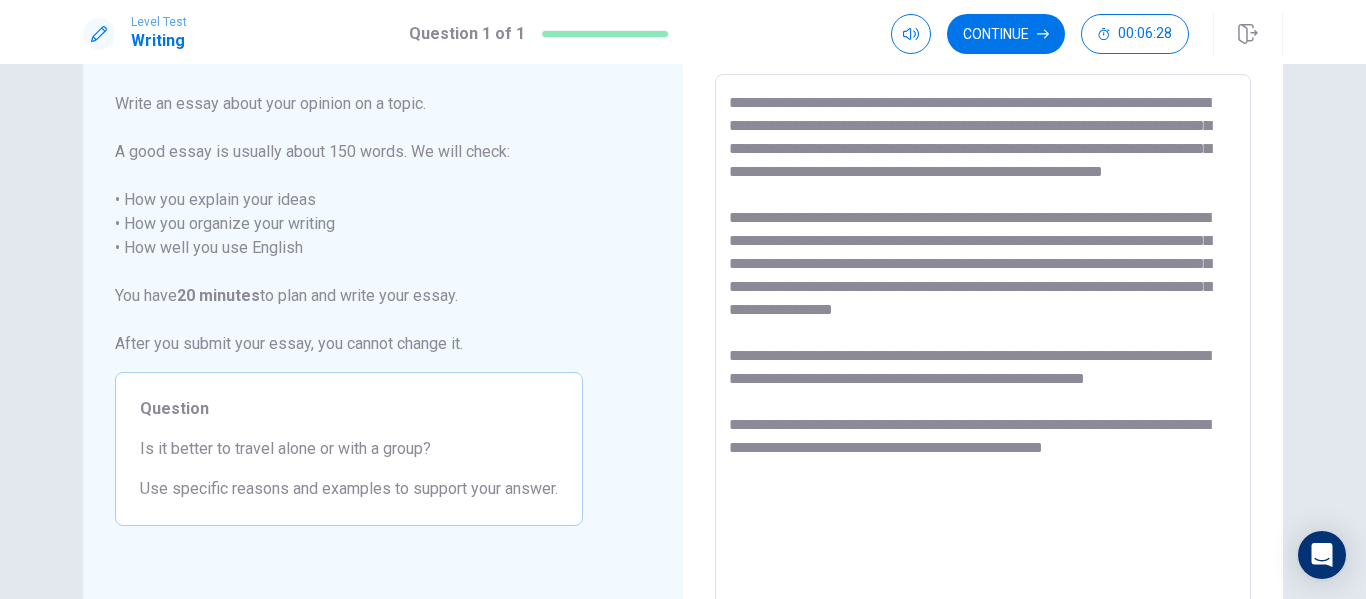 scroll, scrollTop: 0, scrollLeft: 0, axis: both 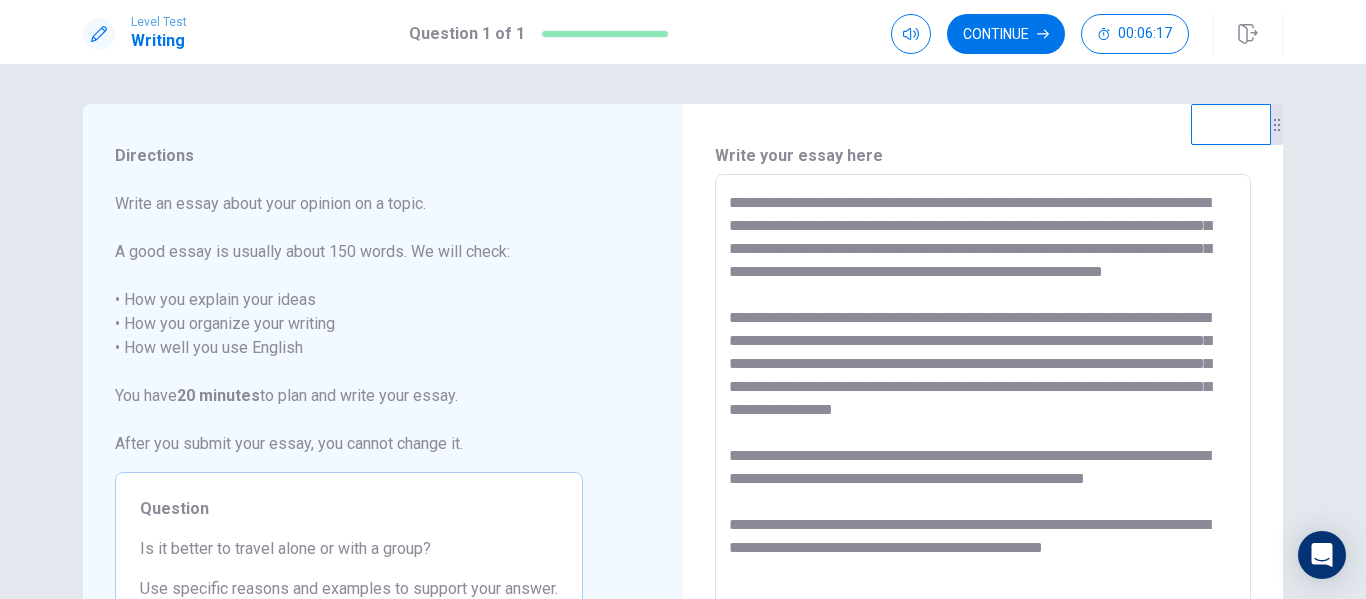 drag, startPoint x: 872, startPoint y: 216, endPoint x: 931, endPoint y: 228, distance: 60.207973 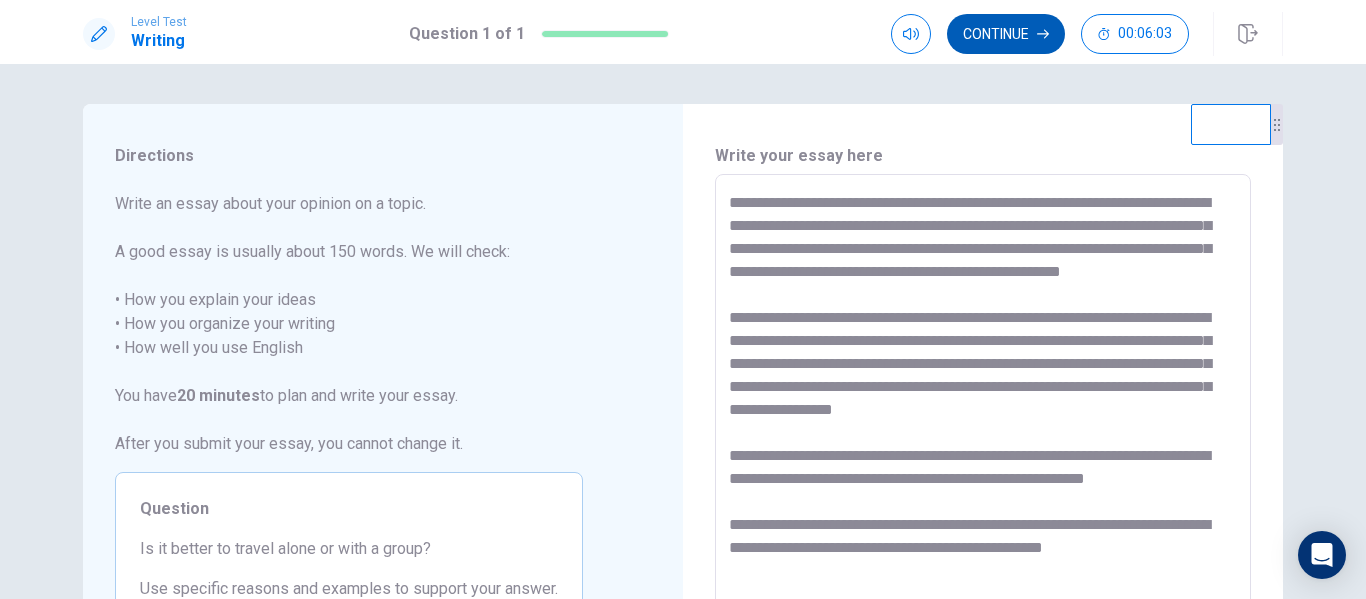 scroll, scrollTop: 200, scrollLeft: 0, axis: vertical 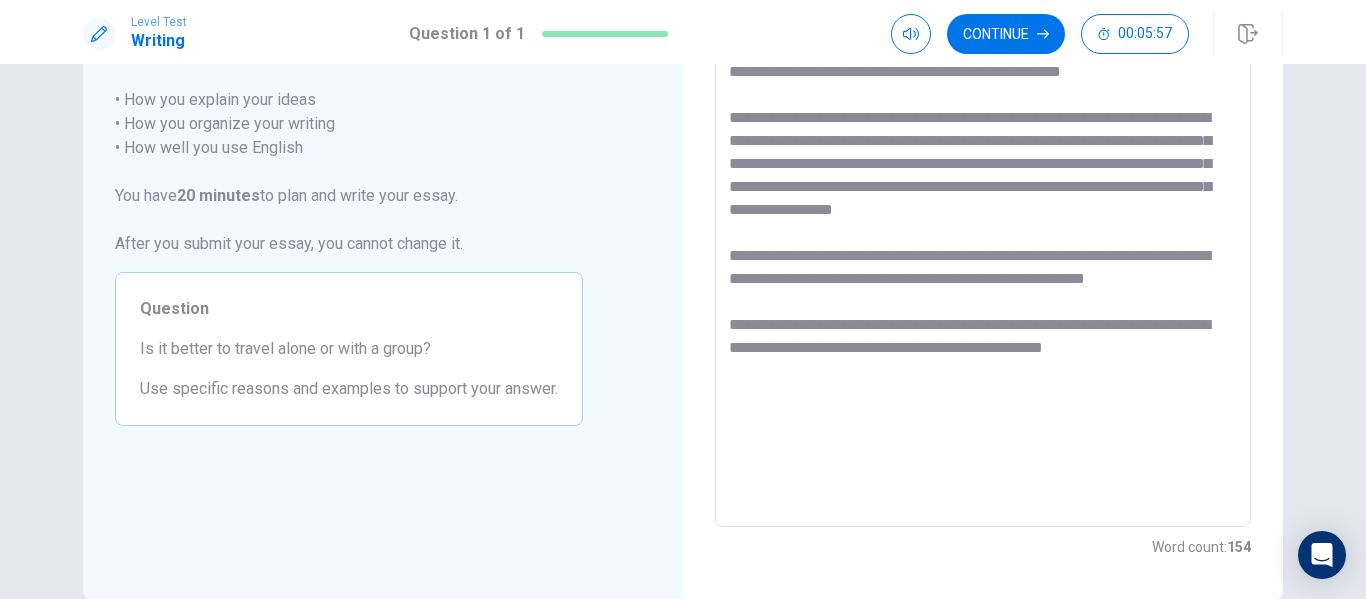 click on "**********" at bounding box center [983, 251] 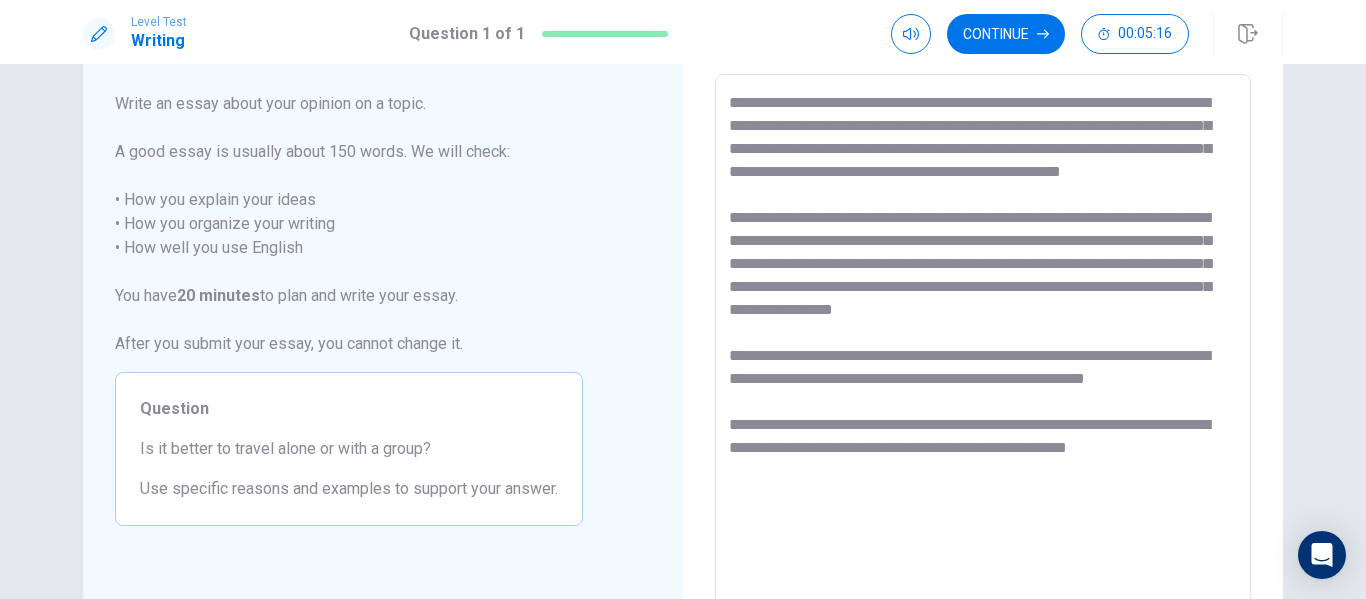 scroll, scrollTop: 0, scrollLeft: 0, axis: both 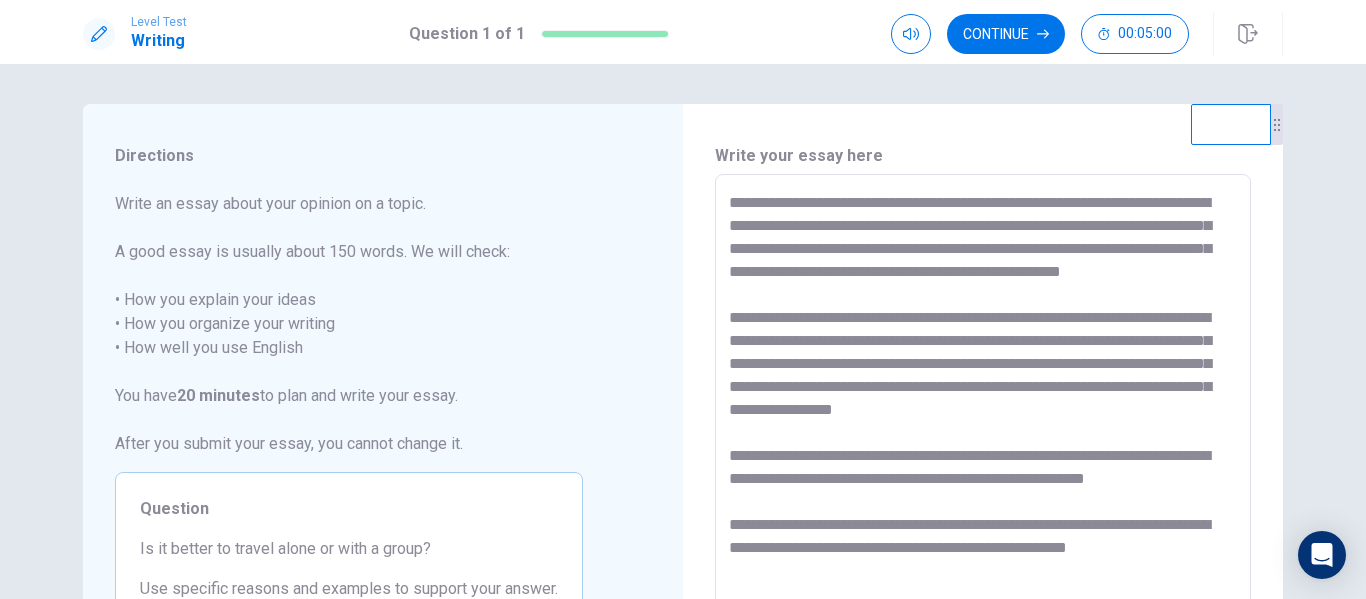 drag, startPoint x: 1137, startPoint y: 275, endPoint x: 1171, endPoint y: 274, distance: 34.0147 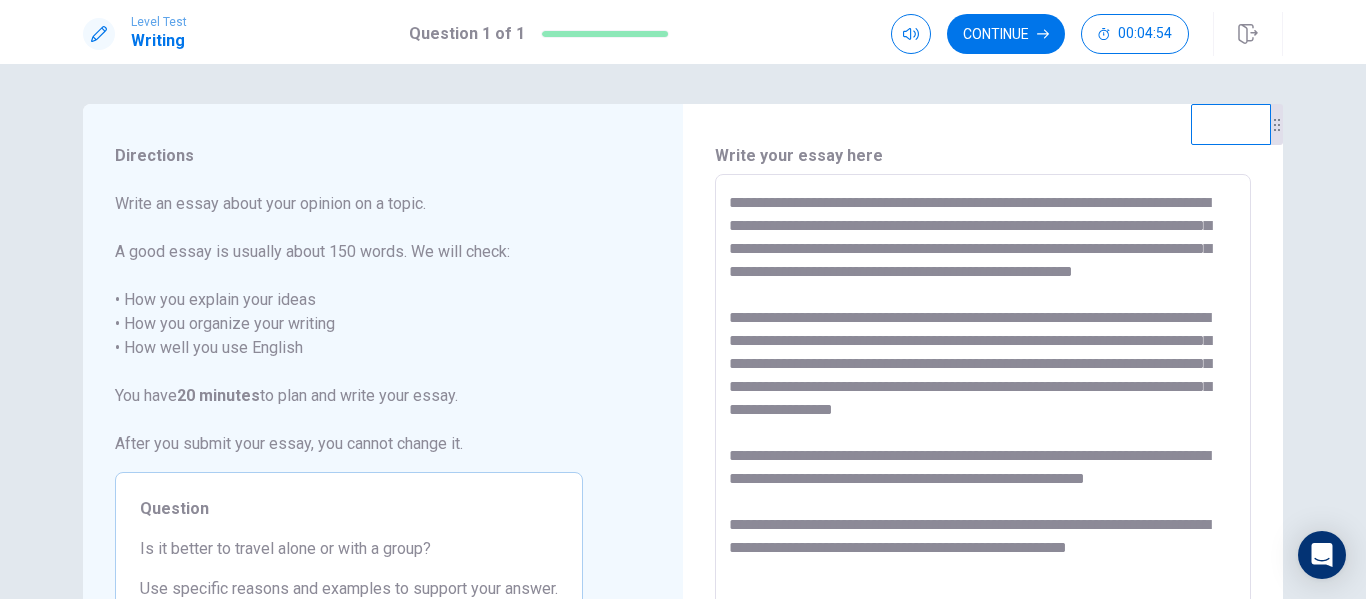 scroll, scrollTop: 100, scrollLeft: 0, axis: vertical 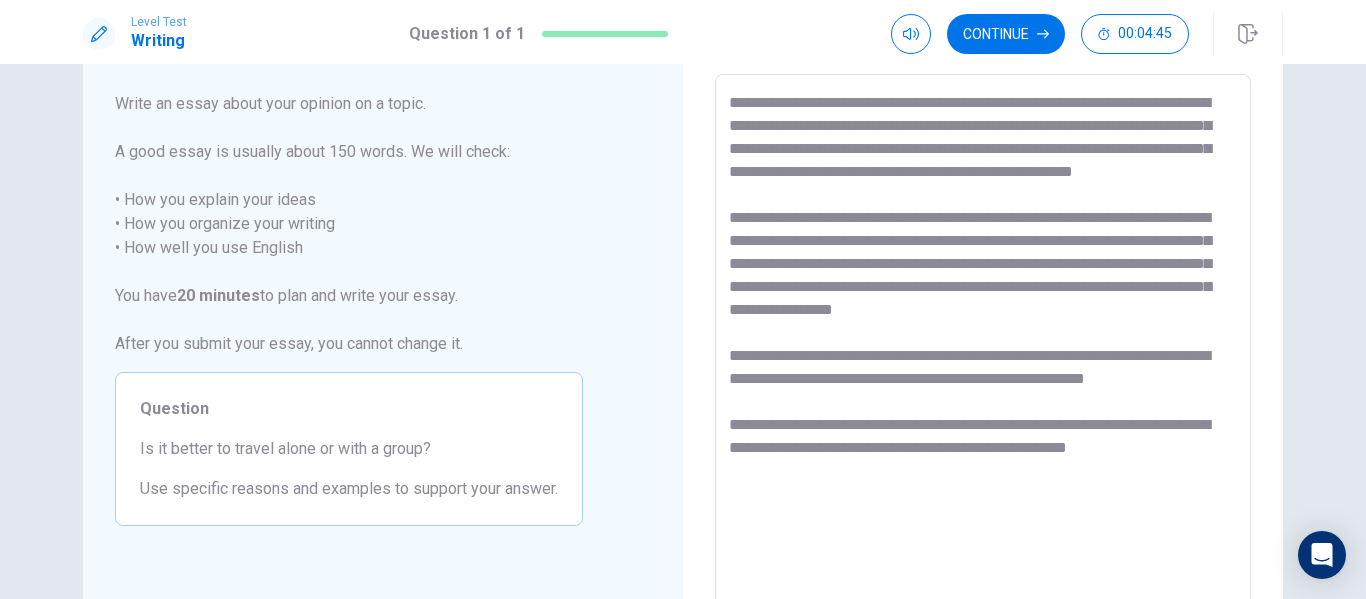 drag, startPoint x: 790, startPoint y: 267, endPoint x: 942, endPoint y: 263, distance: 152.05263 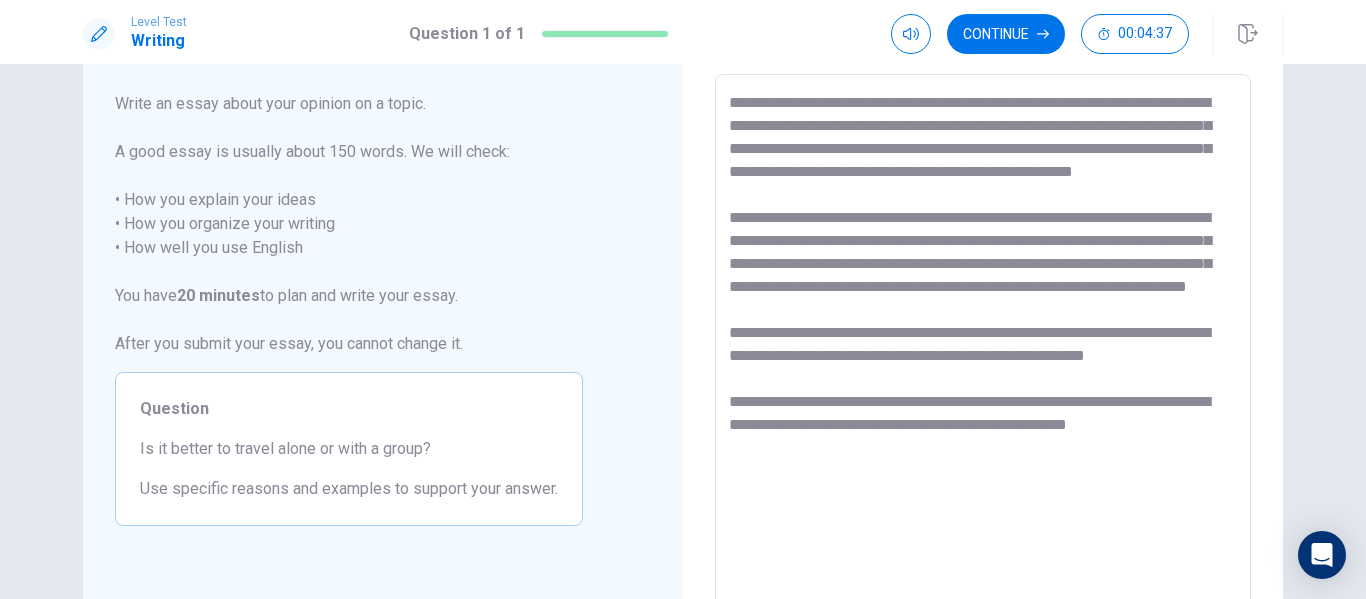 drag, startPoint x: 980, startPoint y: 271, endPoint x: 1045, endPoint y: 266, distance: 65.192024 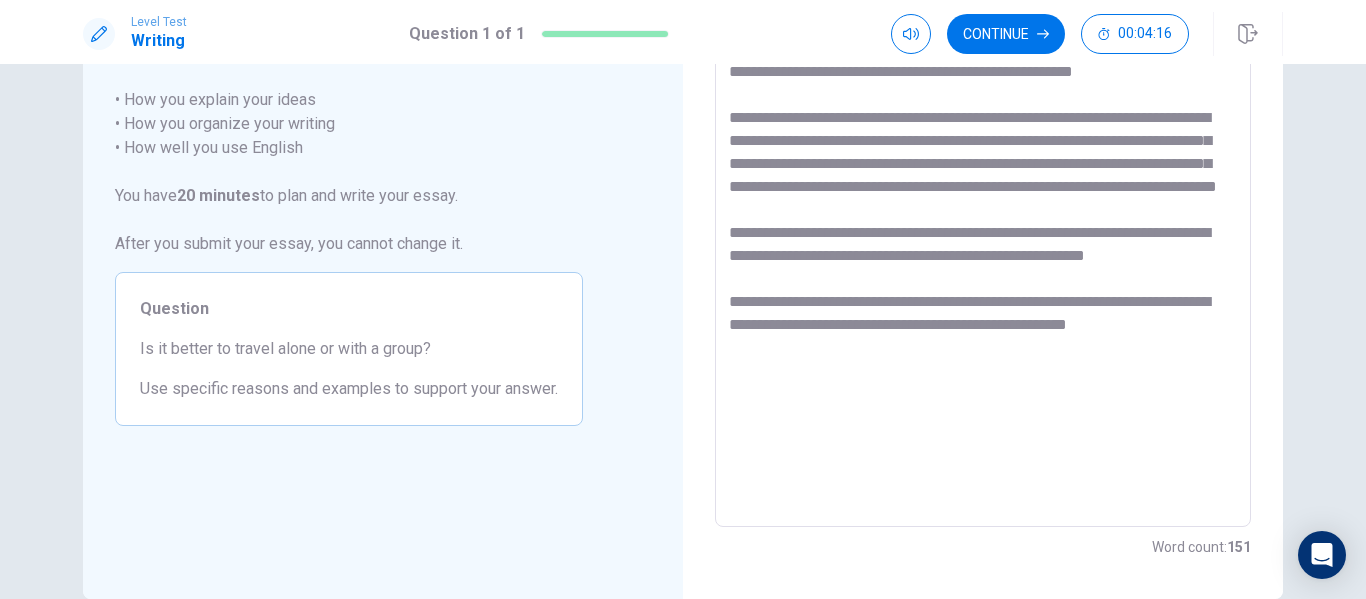 scroll, scrollTop: 0, scrollLeft: 0, axis: both 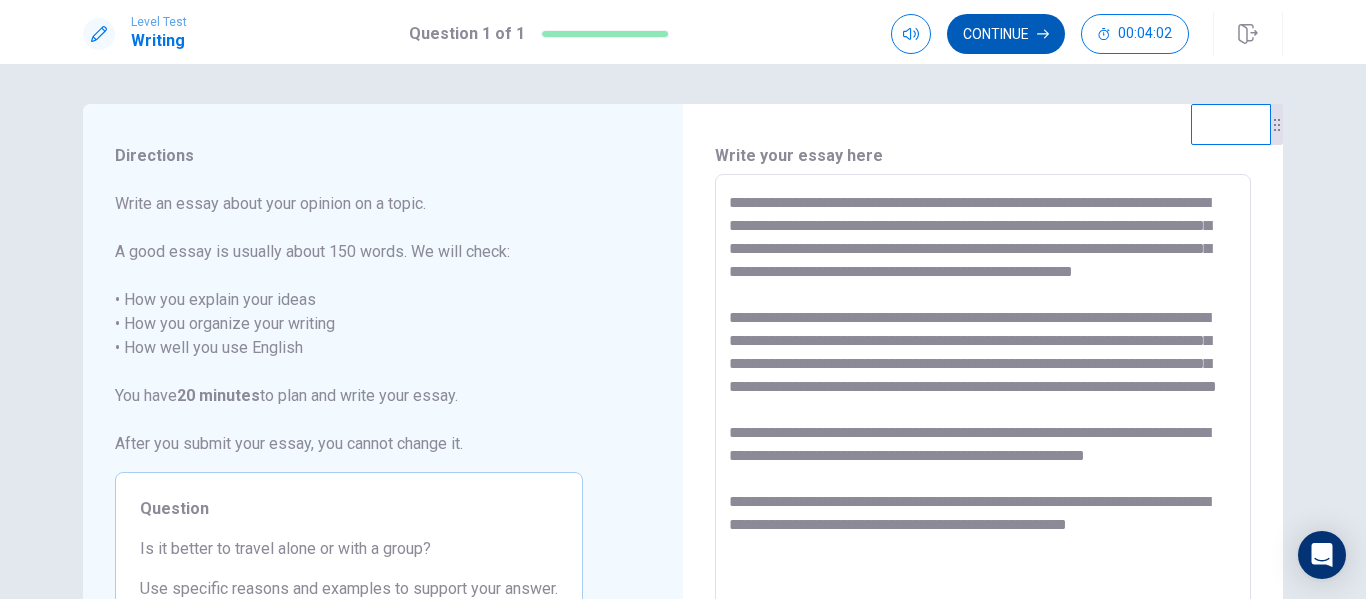 click on "Continue" at bounding box center (1006, 34) 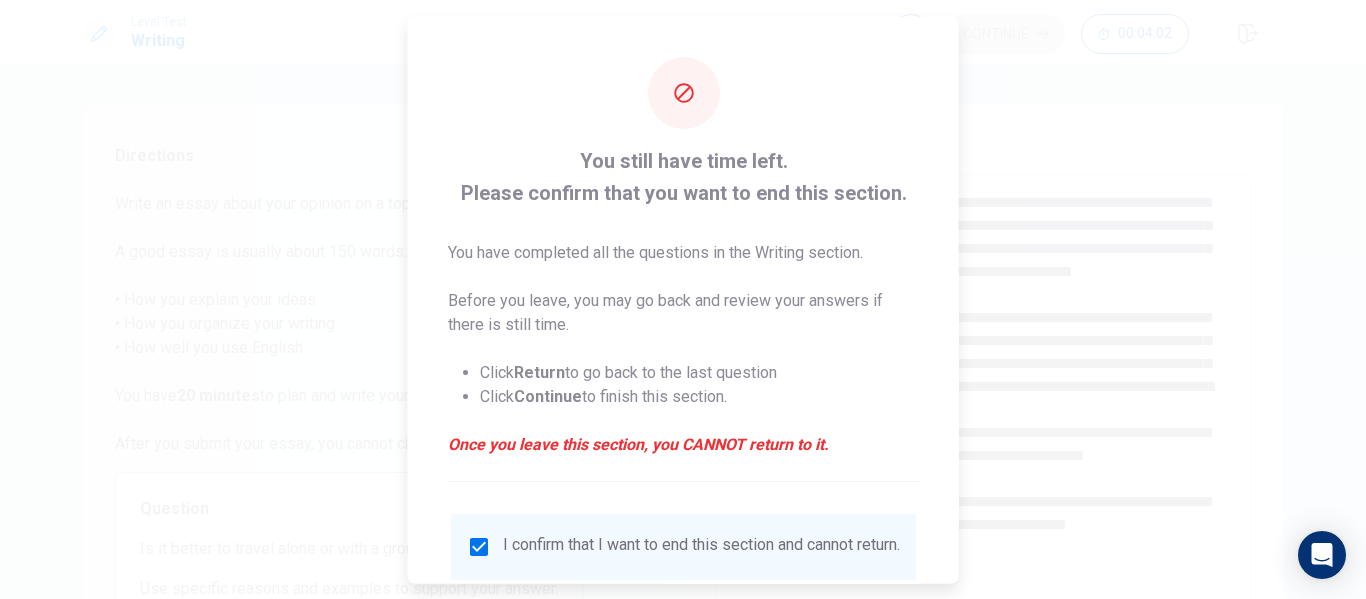 click on "Continue" at bounding box center [753, 656] 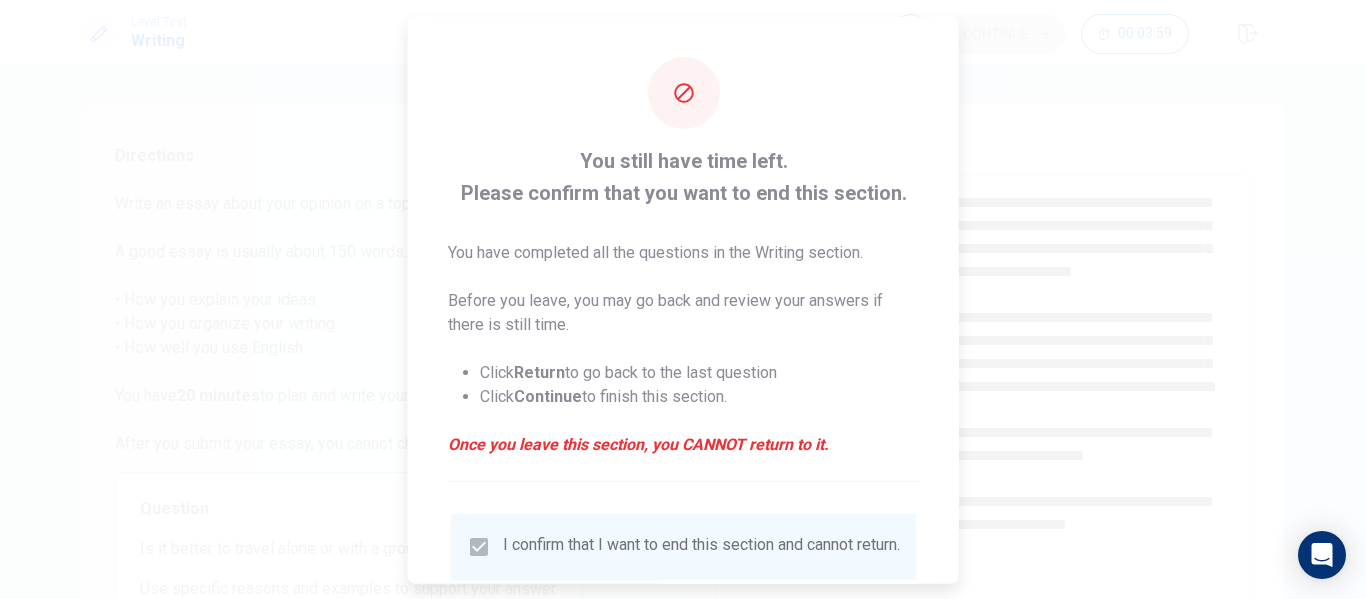 scroll, scrollTop: 147, scrollLeft: 0, axis: vertical 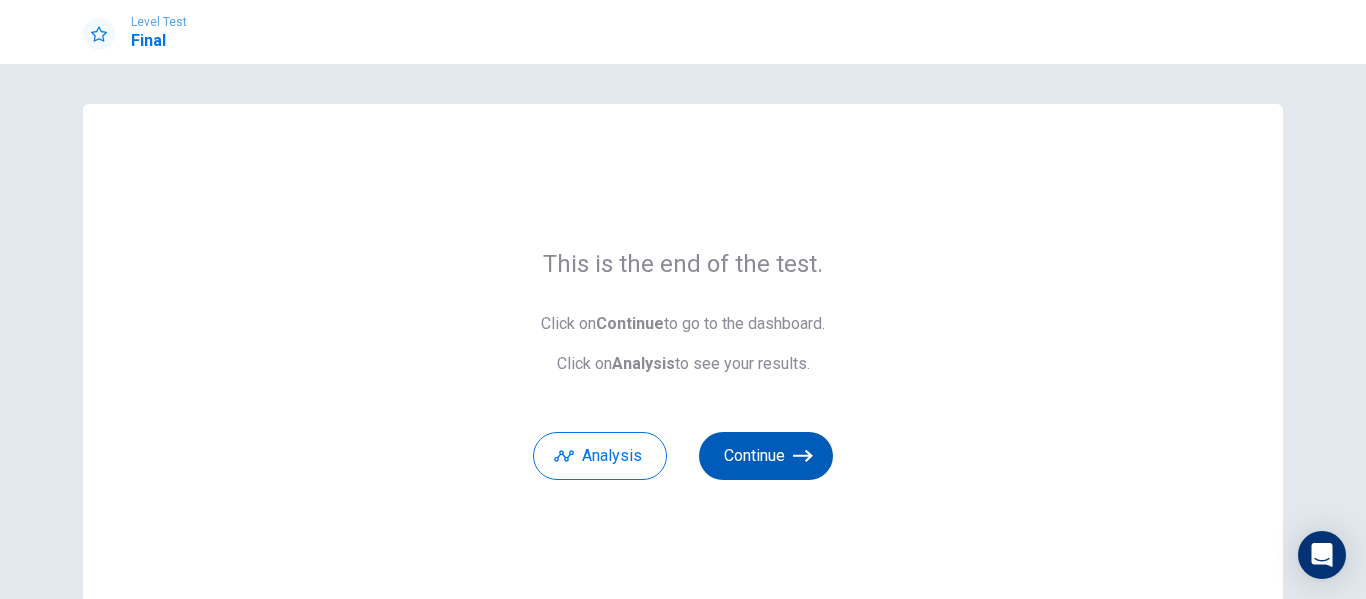 click on "Continue" at bounding box center (766, 456) 